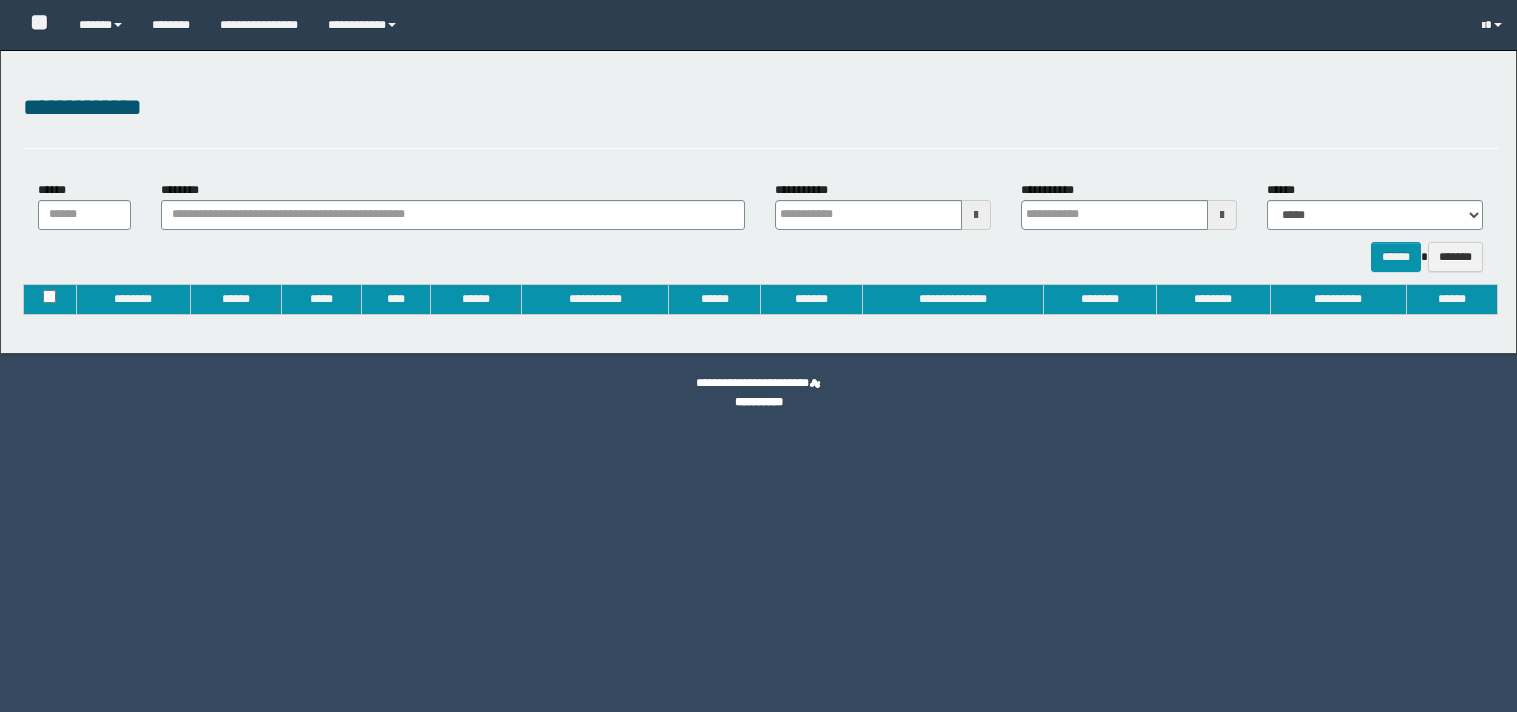 type 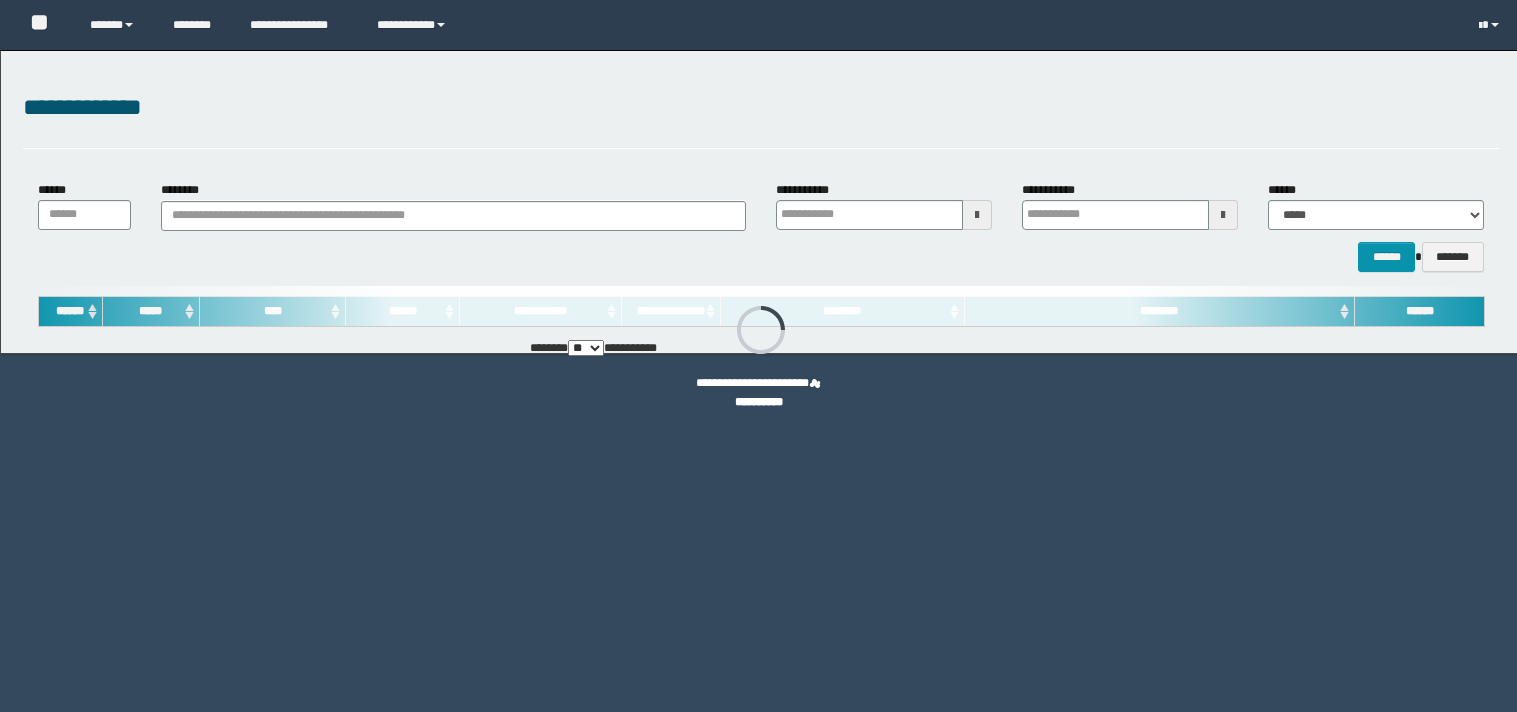 type on "**********" 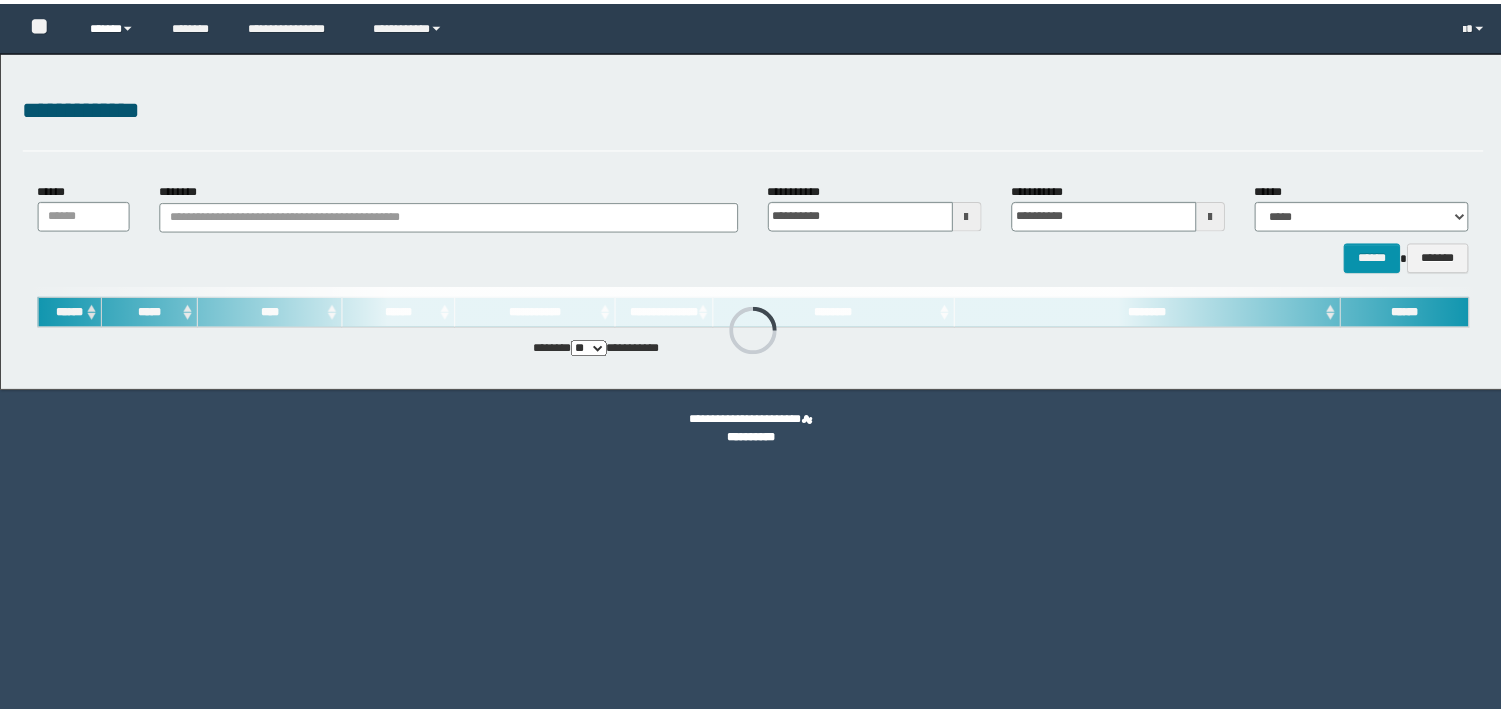 scroll, scrollTop: 0, scrollLeft: 0, axis: both 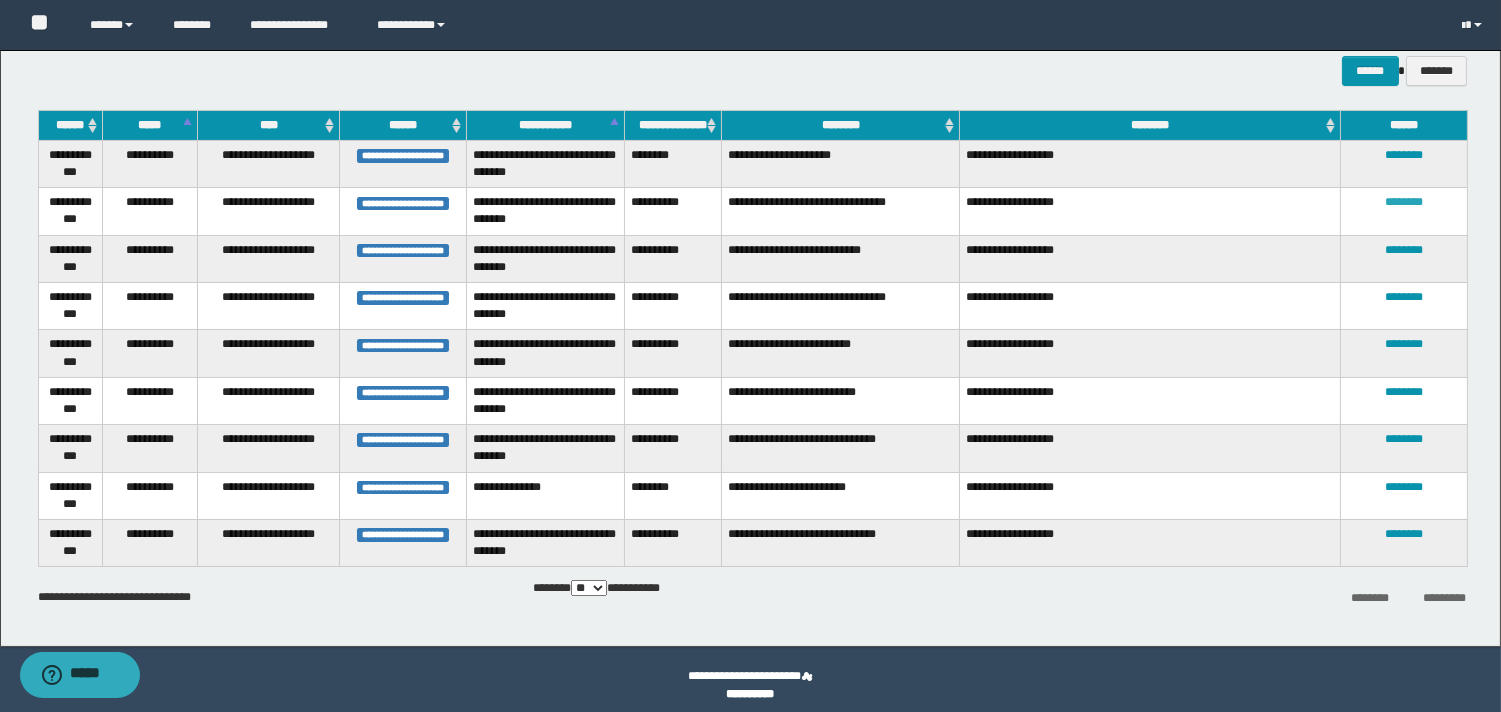 click on "********" at bounding box center [1404, 202] 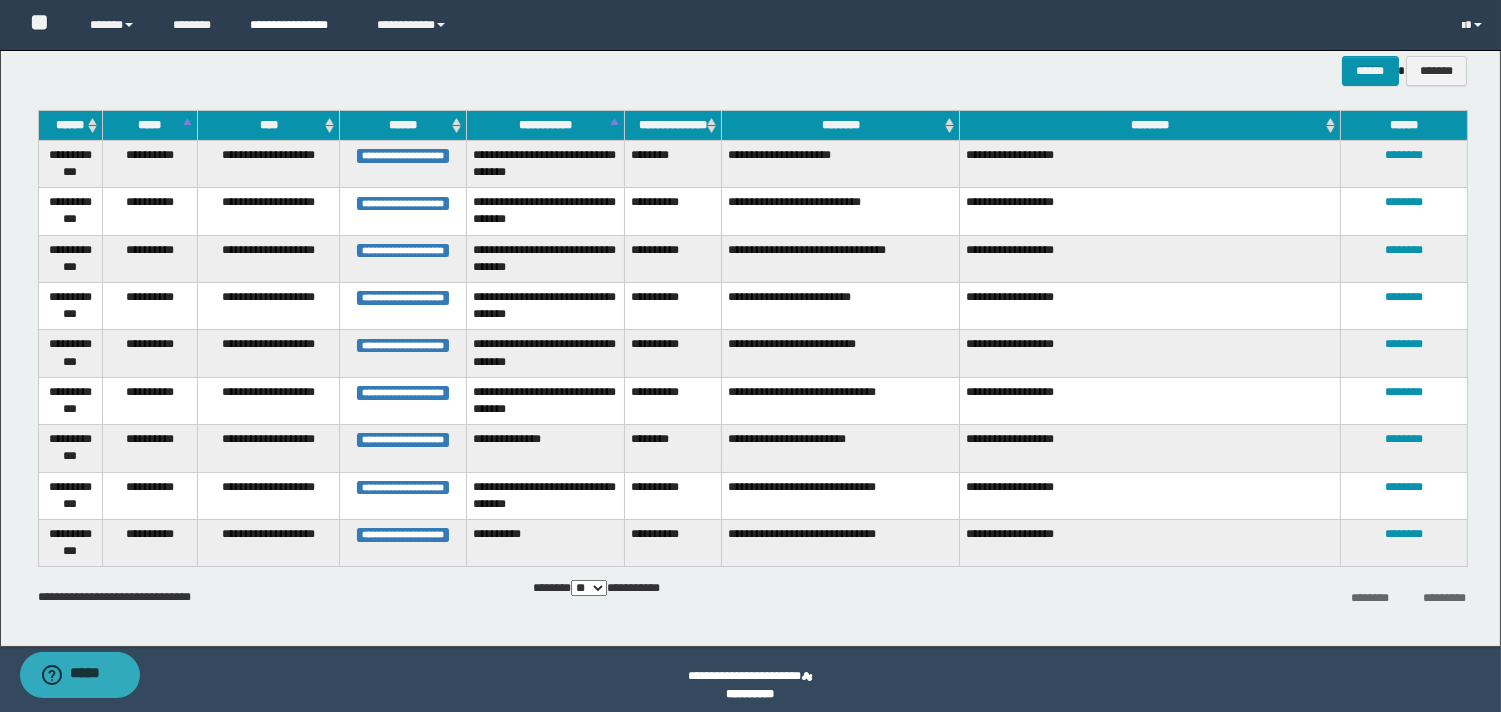 click on "**********" at bounding box center (298, 25) 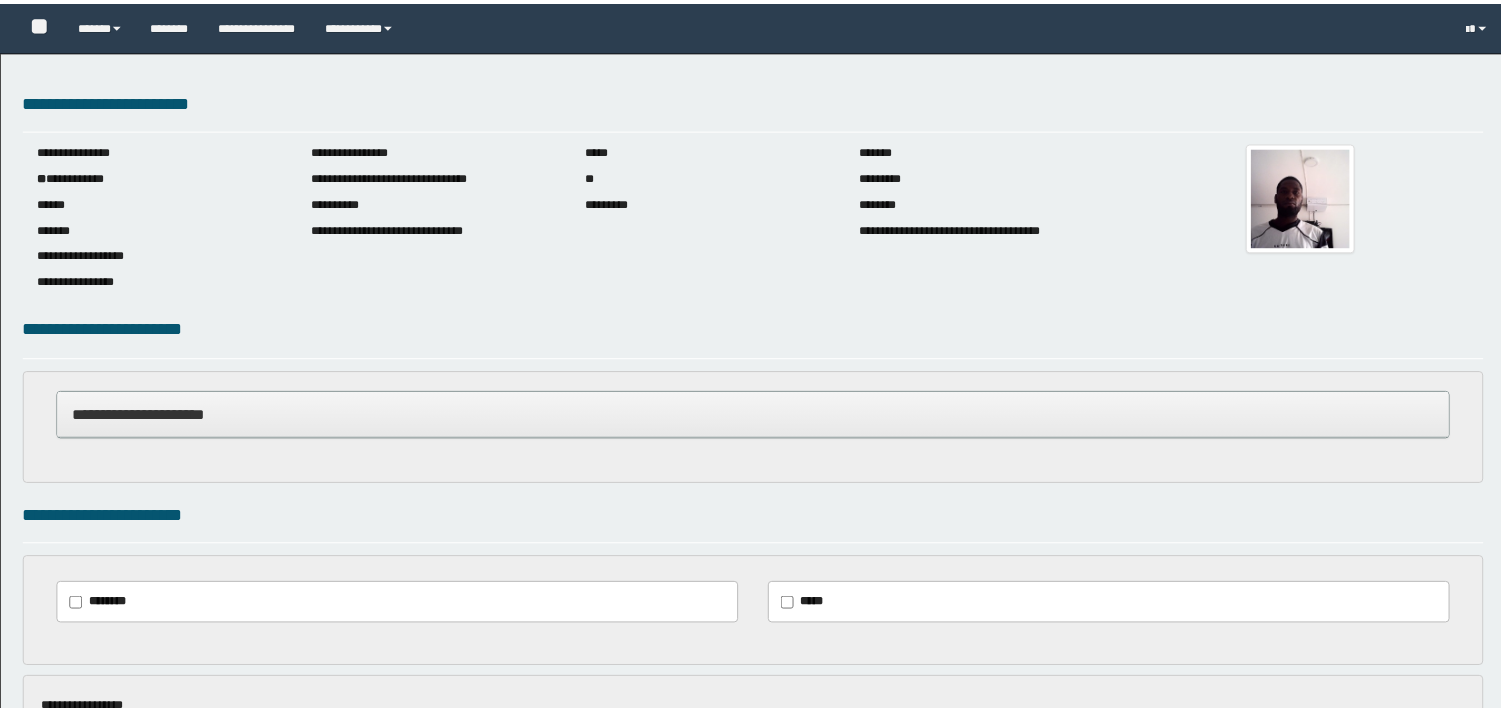 scroll, scrollTop: 0, scrollLeft: 0, axis: both 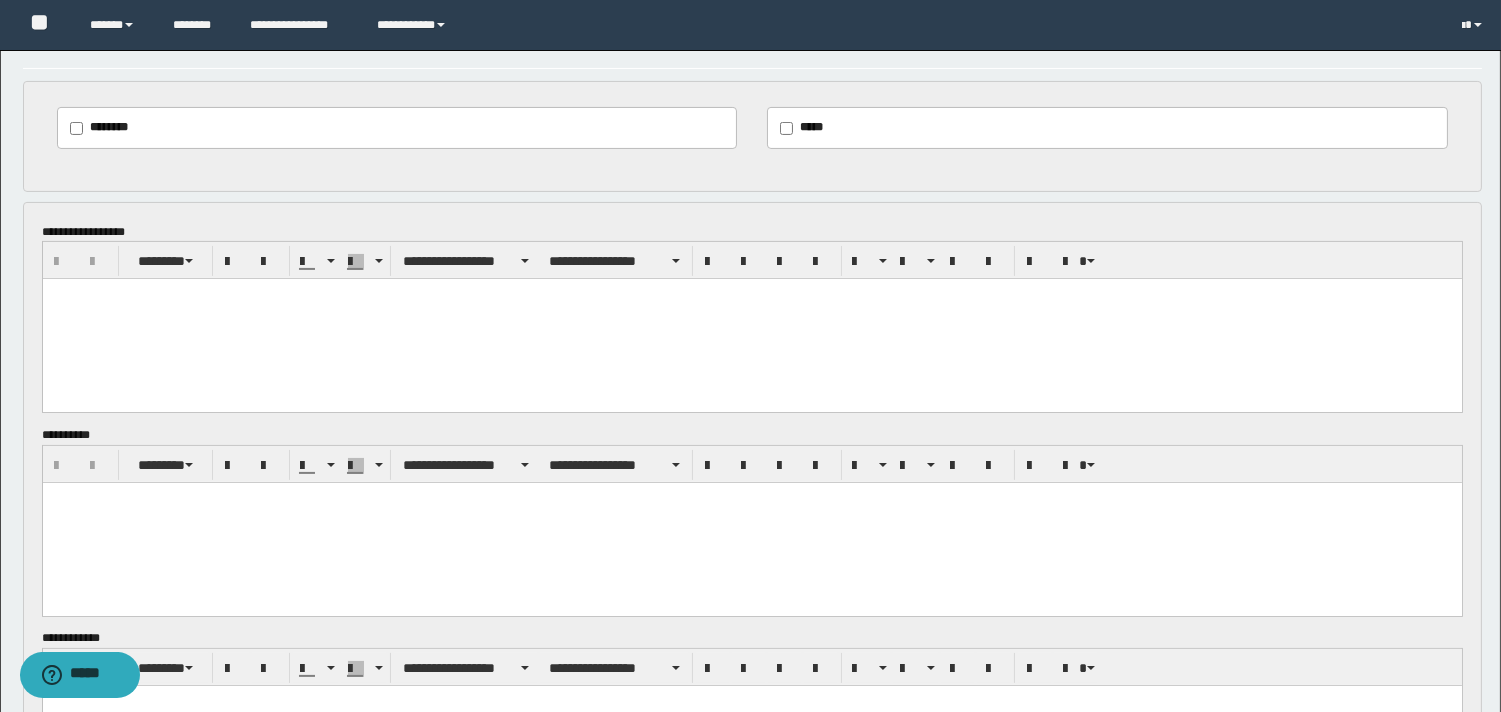 click at bounding box center (751, 319) 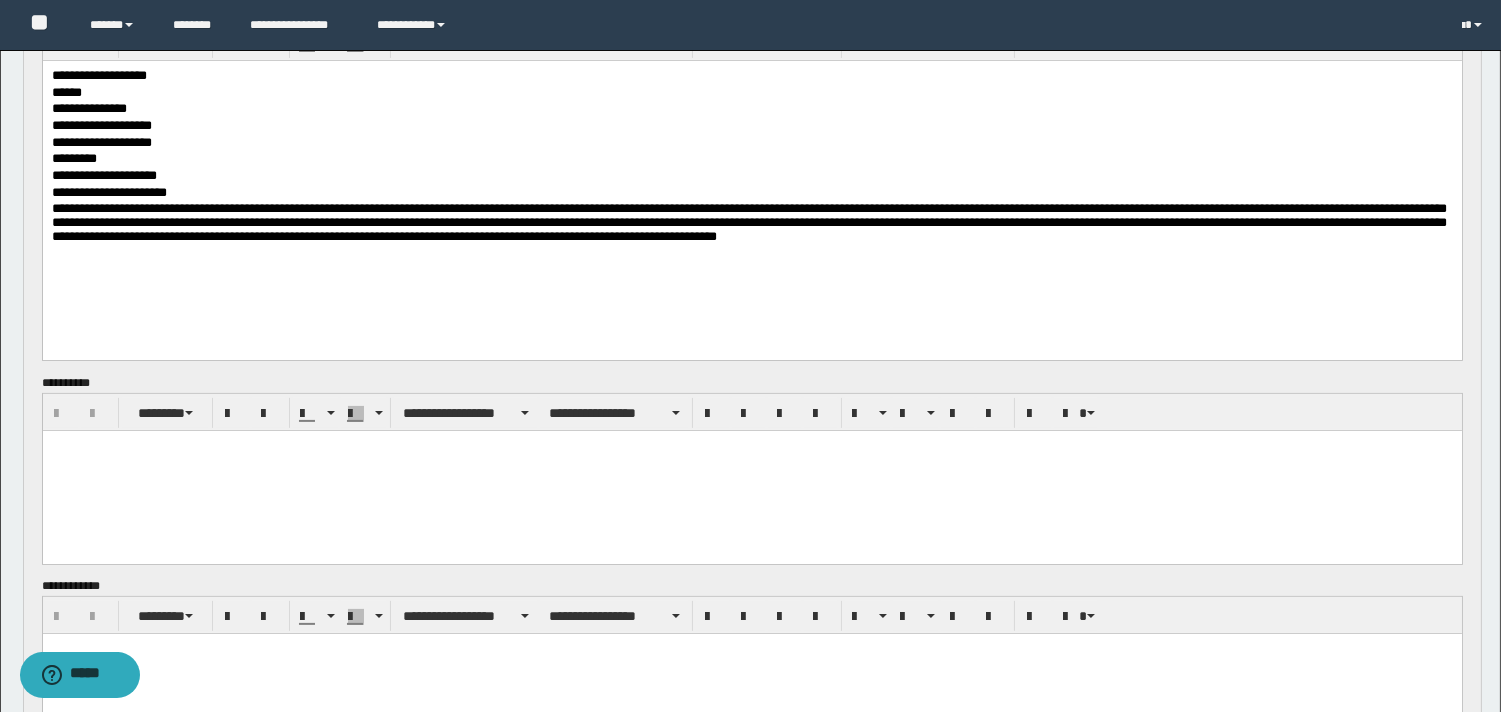 scroll, scrollTop: 1073, scrollLeft: 0, axis: vertical 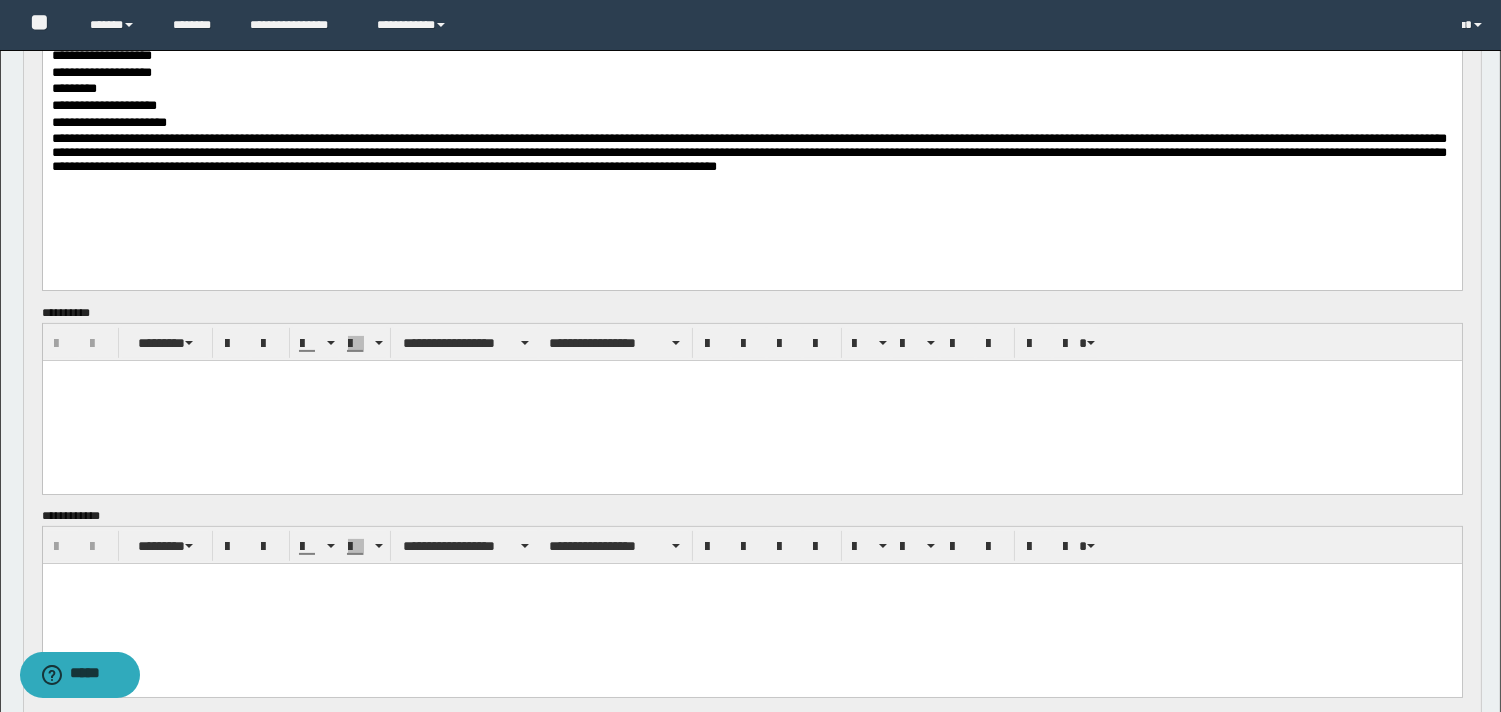 click at bounding box center [751, 400] 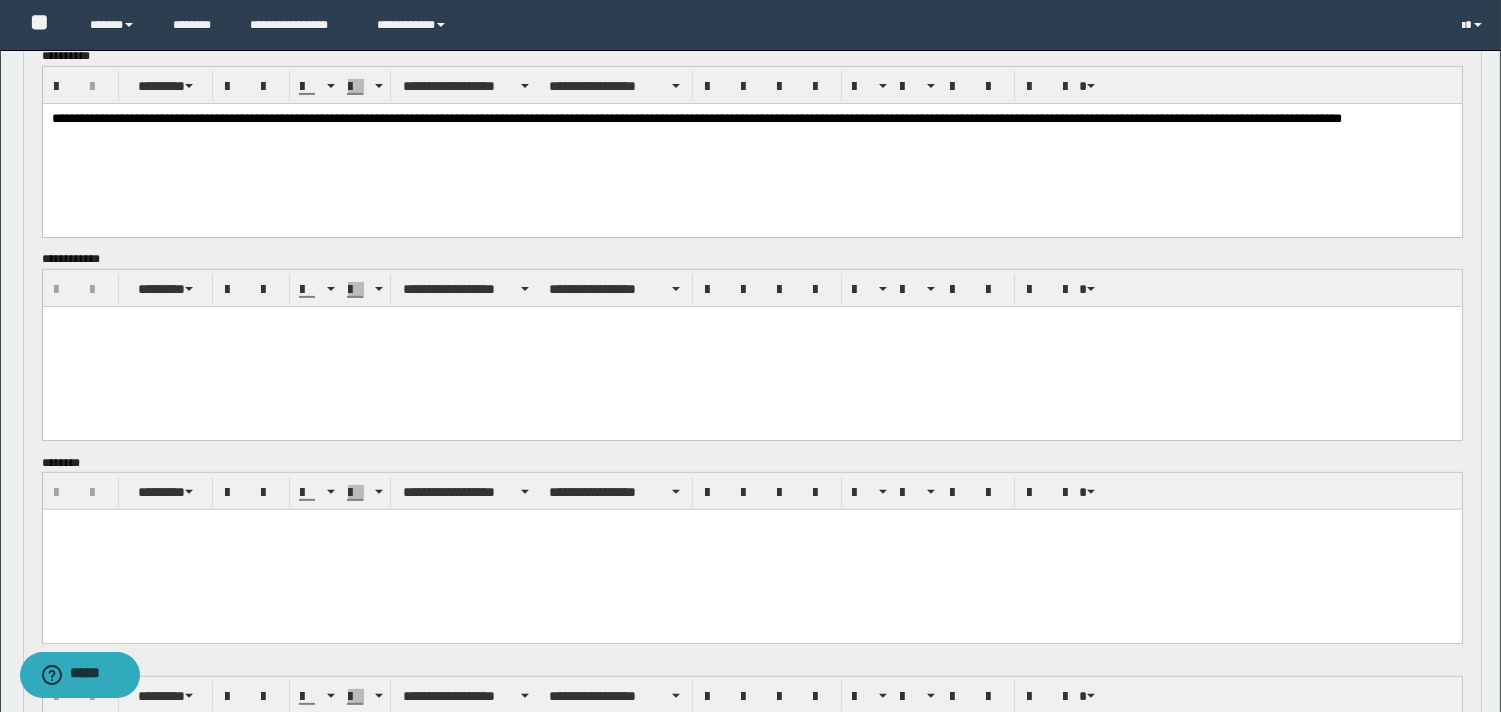 scroll, scrollTop: 1337, scrollLeft: 0, axis: vertical 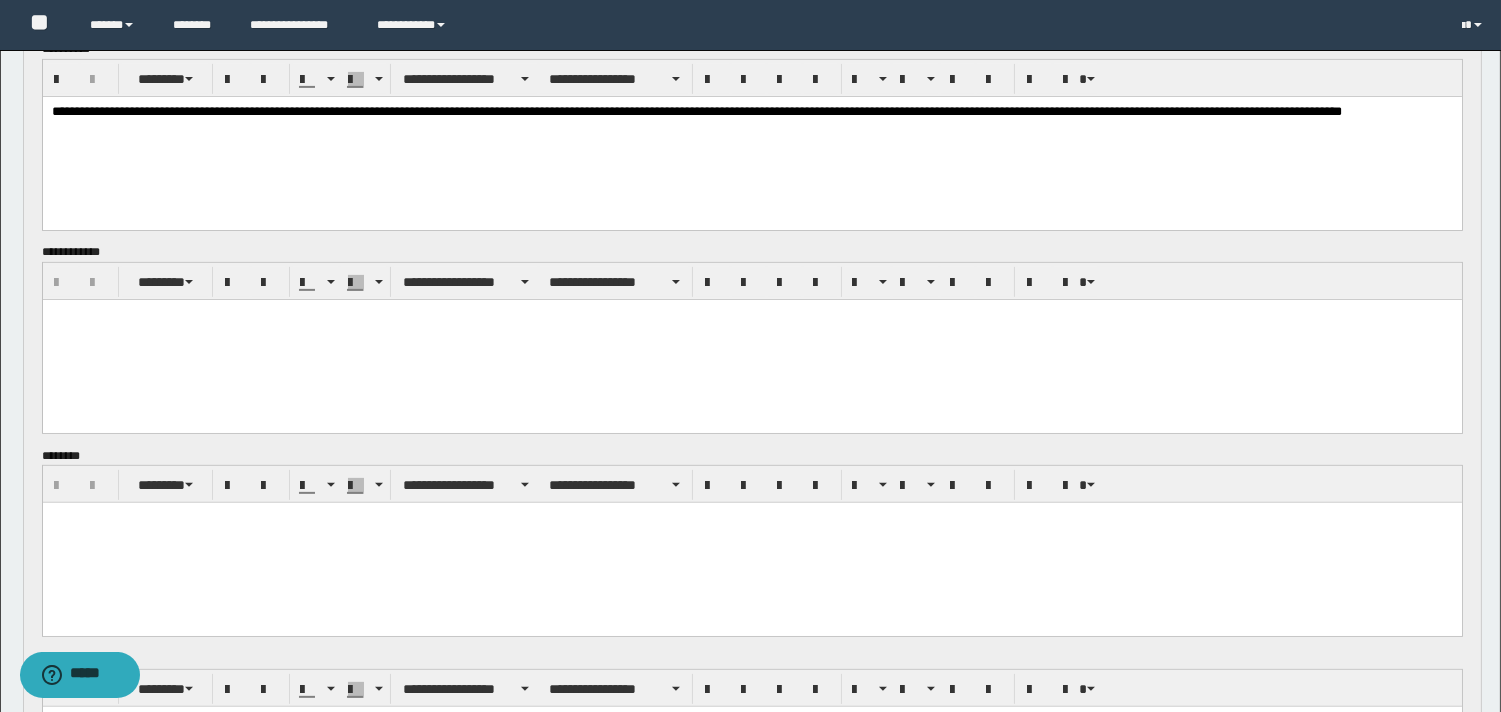 click at bounding box center (751, 340) 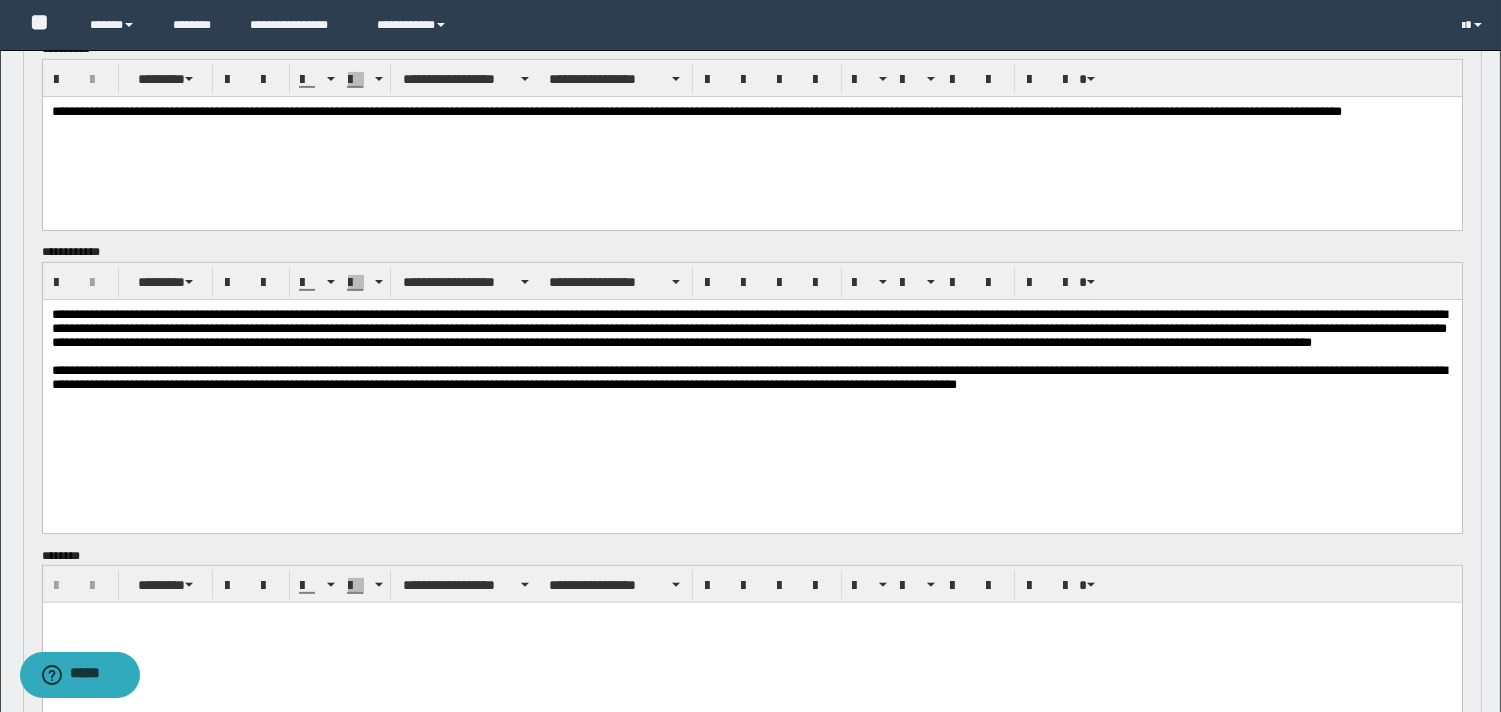 drag, startPoint x: 233, startPoint y: 638, endPoint x: 272, endPoint y: 638, distance: 39 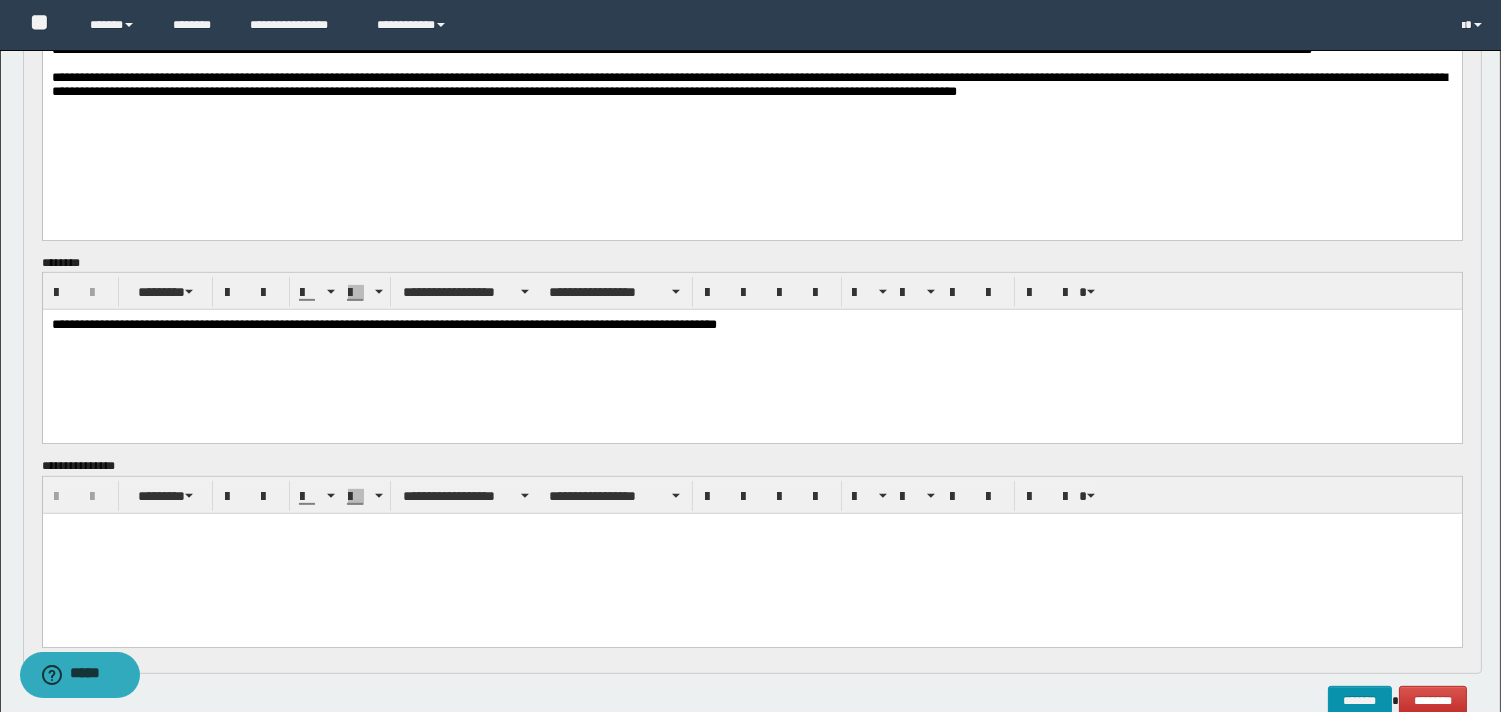 scroll, scrollTop: 1742, scrollLeft: 0, axis: vertical 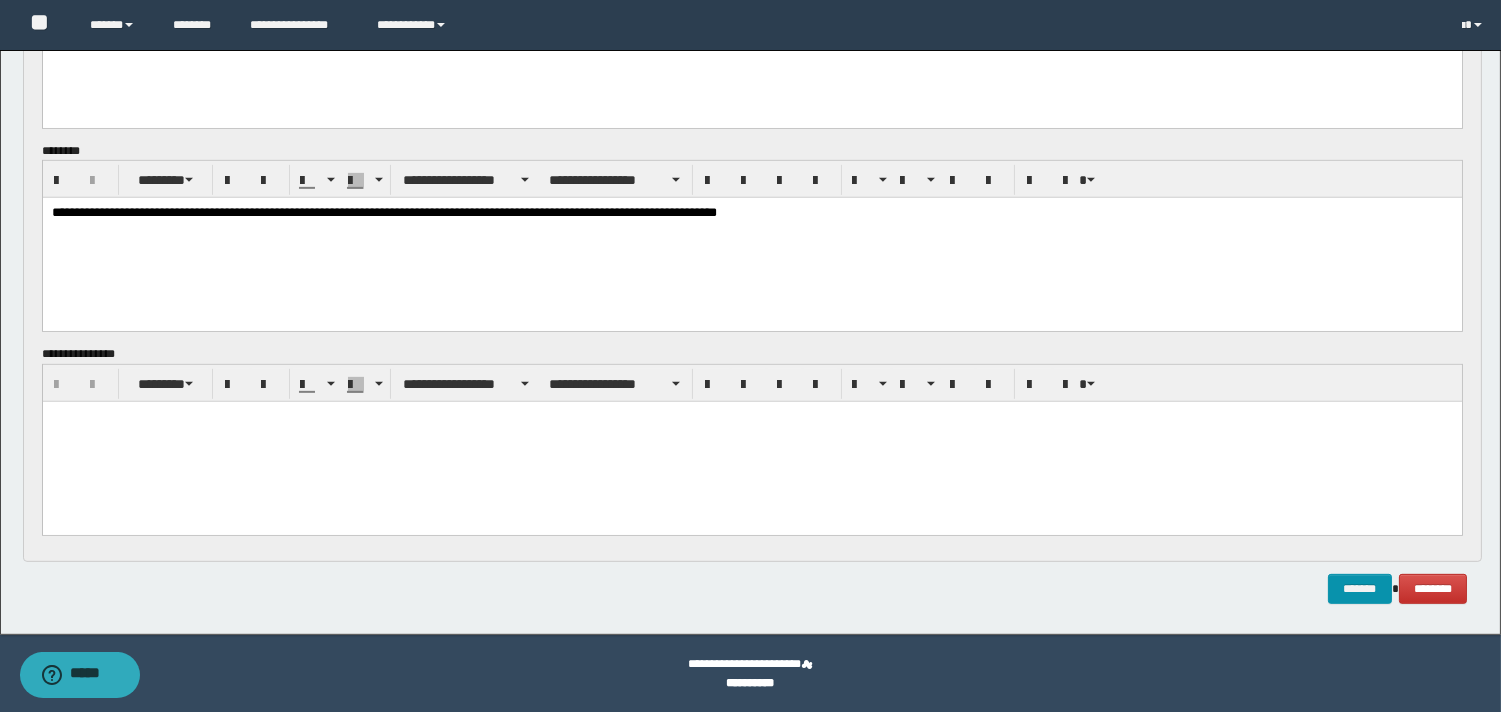 click at bounding box center [751, 441] 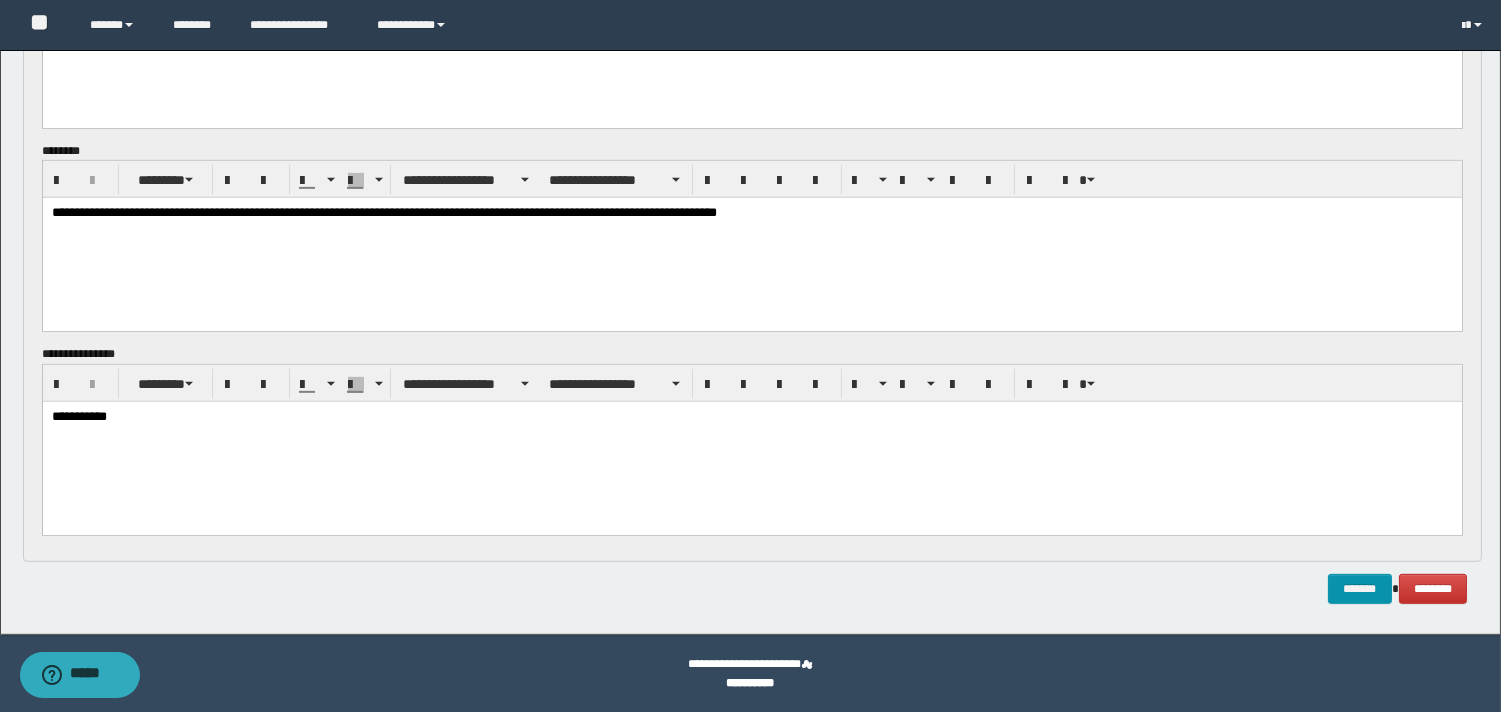 click on "**********" at bounding box center [751, 213] 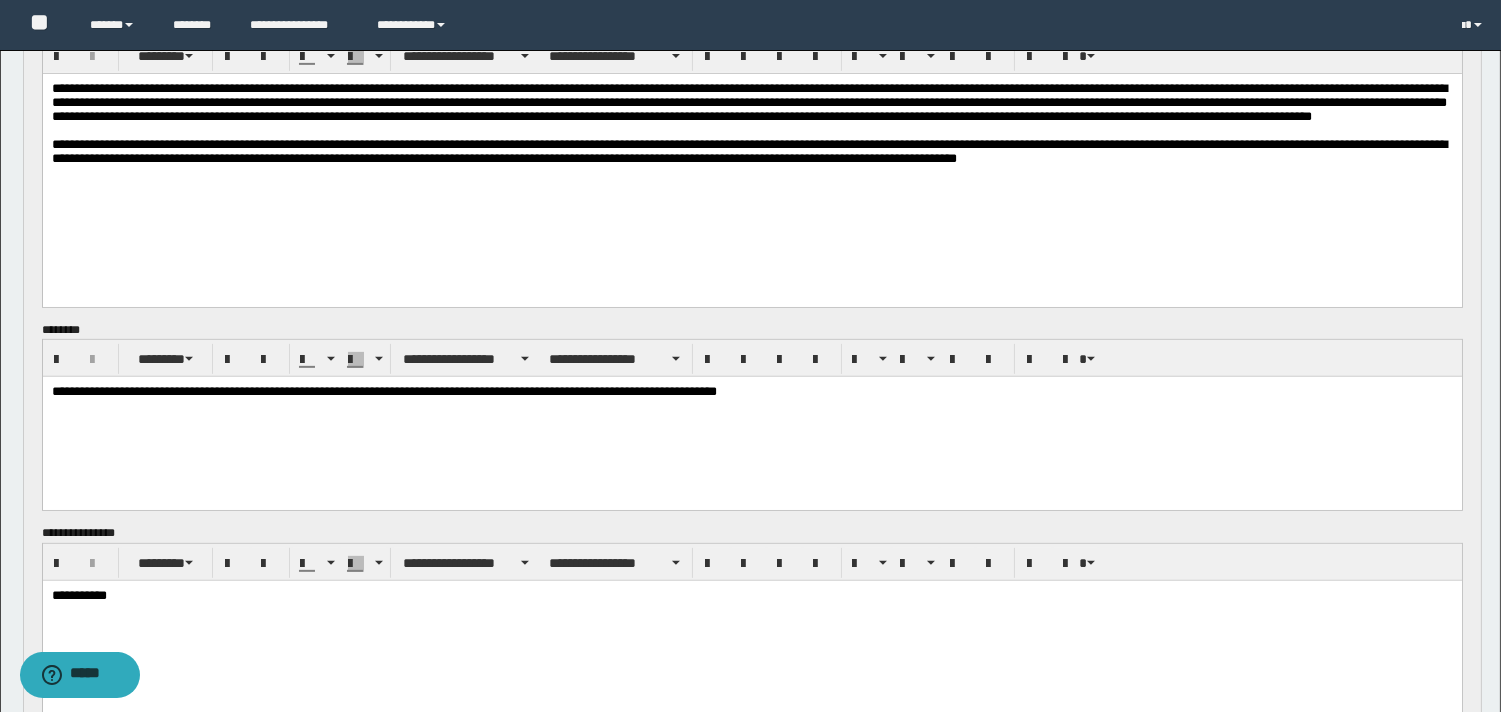 scroll, scrollTop: 1295, scrollLeft: 0, axis: vertical 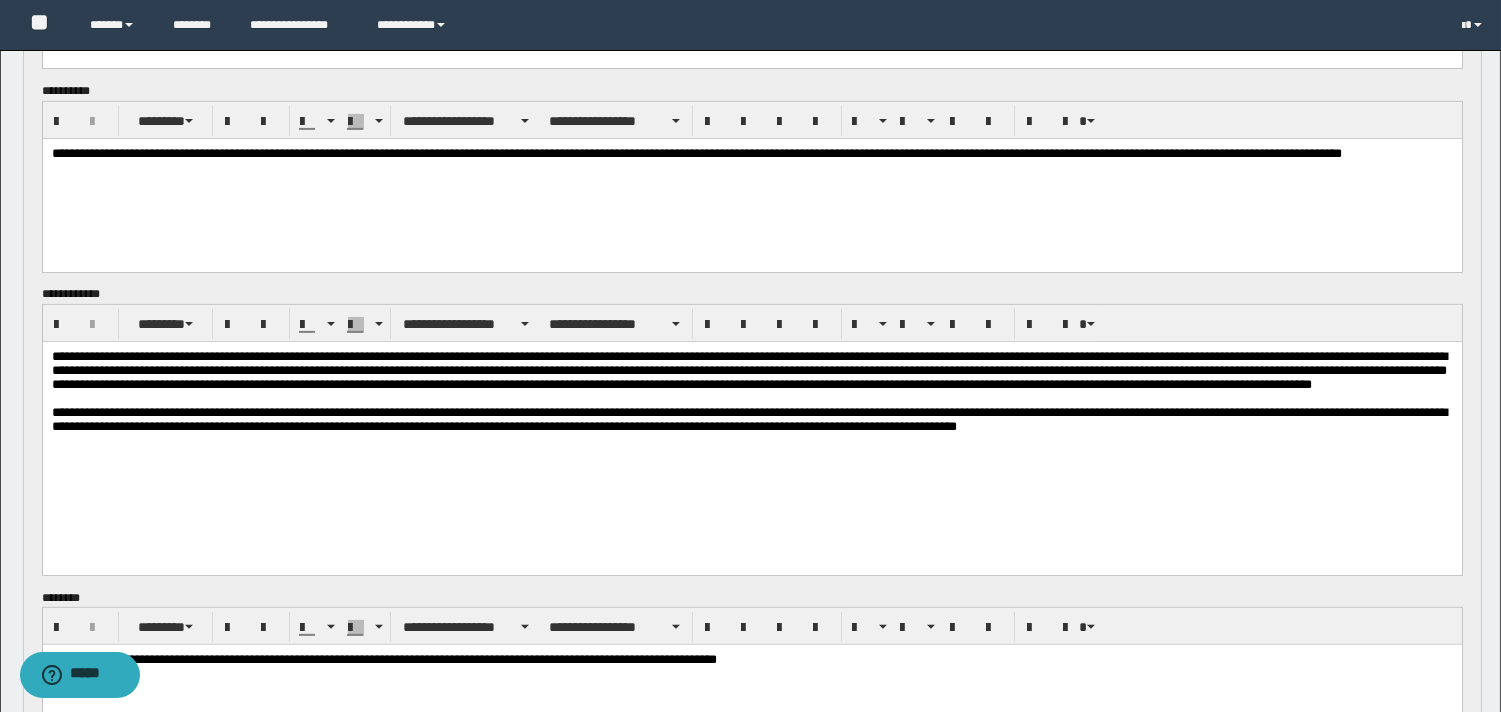 click on "**********" at bounding box center (748, 370) 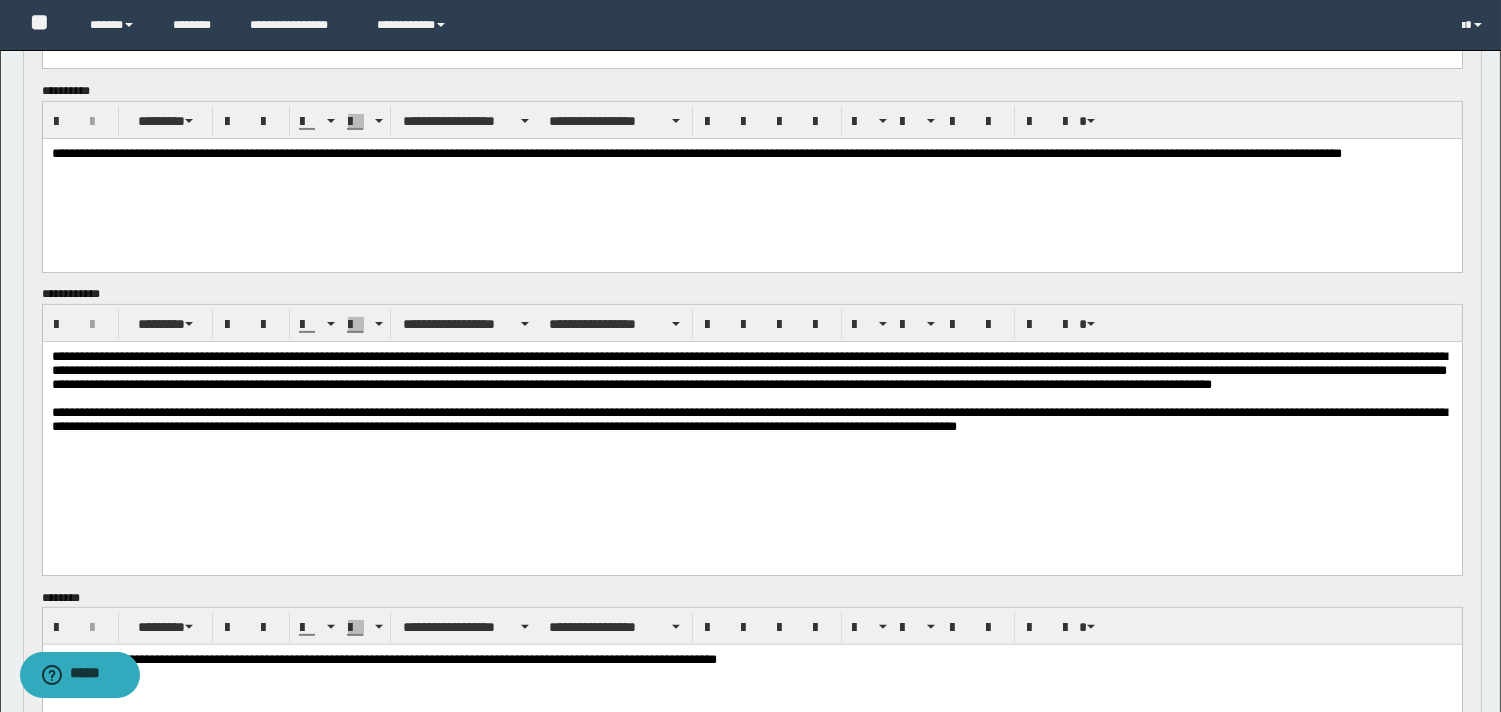 click on "**********" at bounding box center (748, 370) 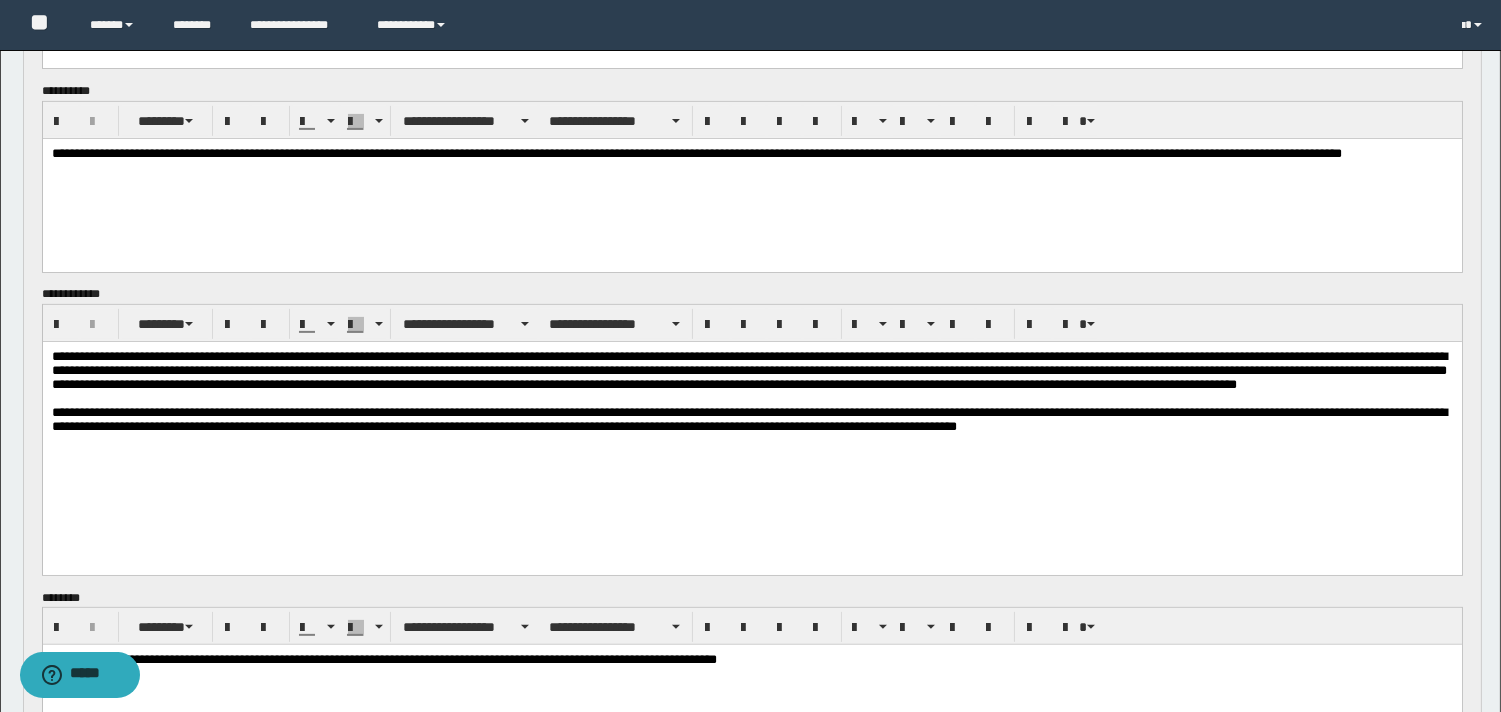 click on "**********" at bounding box center [748, 370] 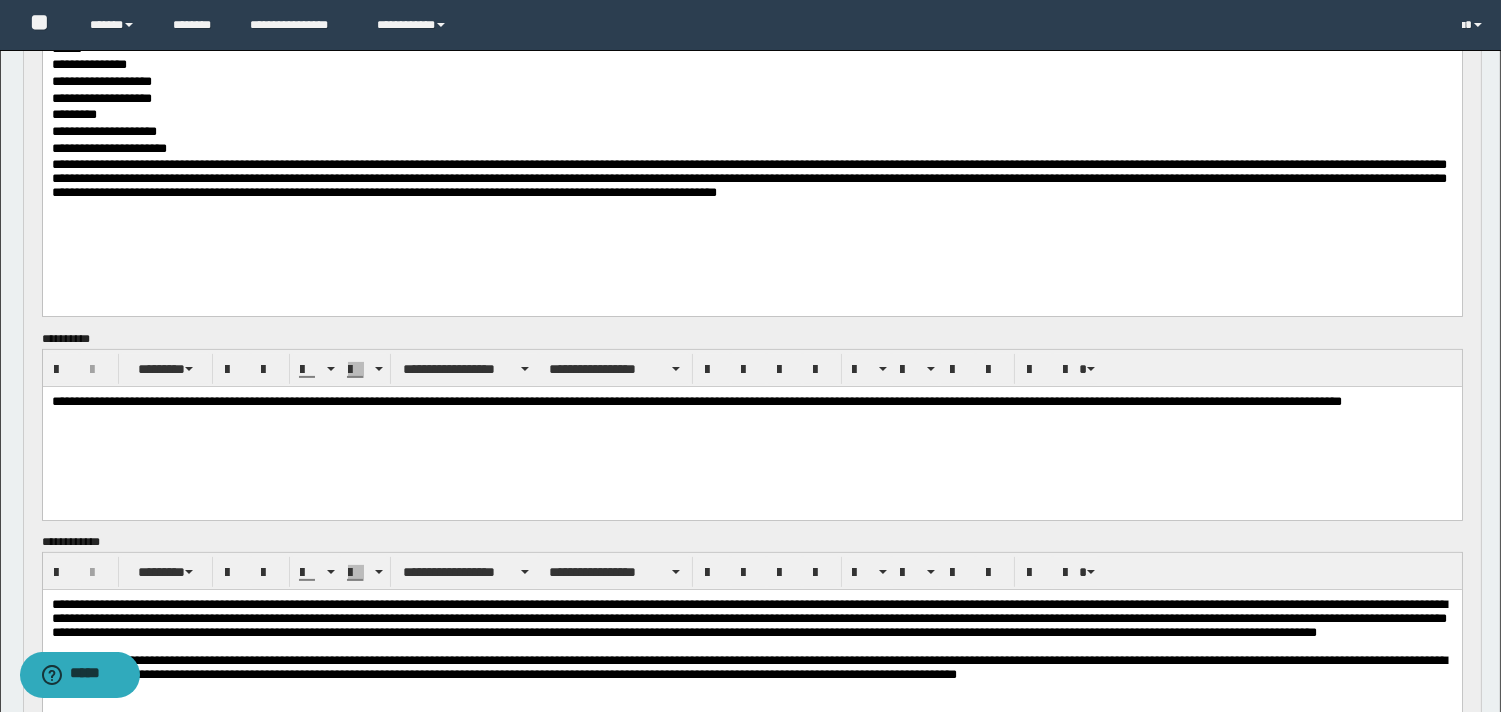 scroll, scrollTop: 946, scrollLeft: 0, axis: vertical 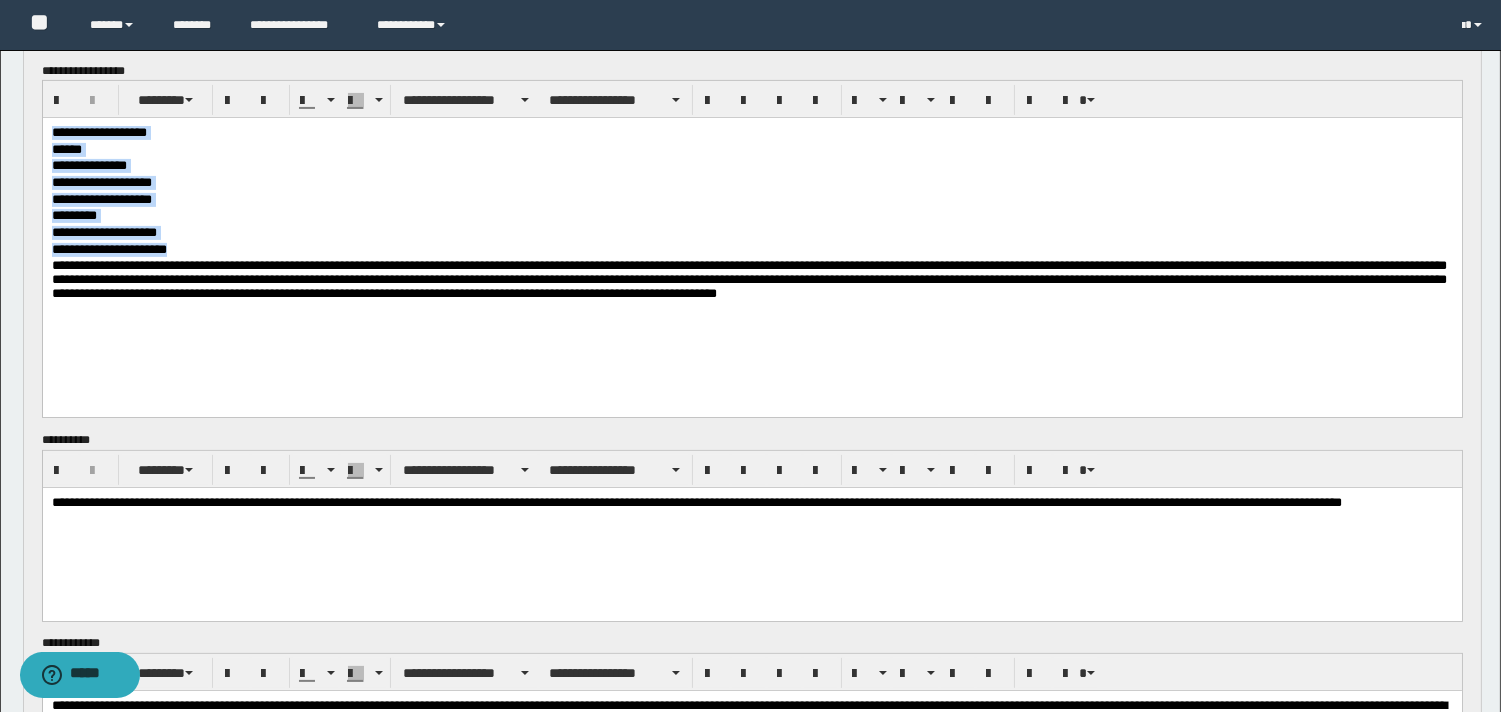 drag, startPoint x: 49, startPoint y: 130, endPoint x: 244, endPoint y: 244, distance: 225.87828 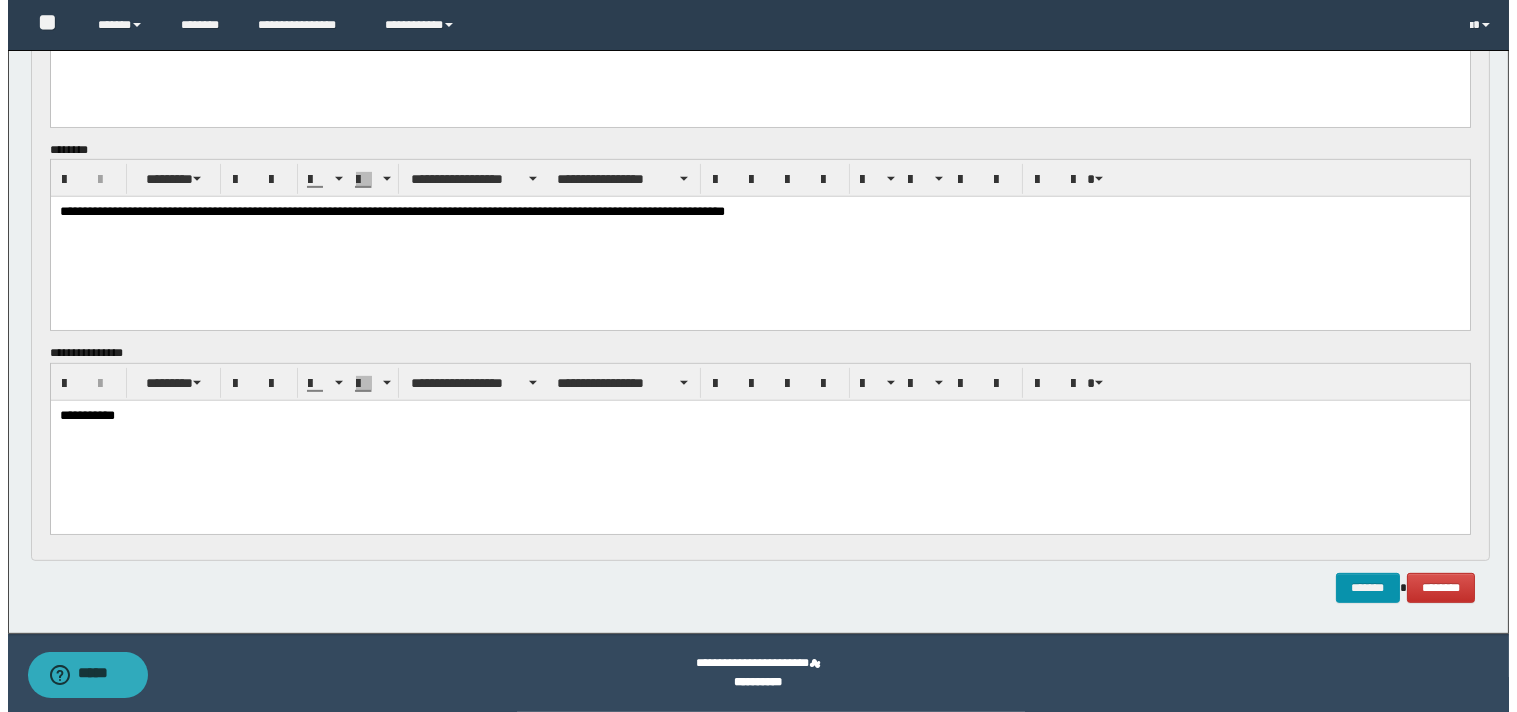 scroll, scrollTop: 1606, scrollLeft: 0, axis: vertical 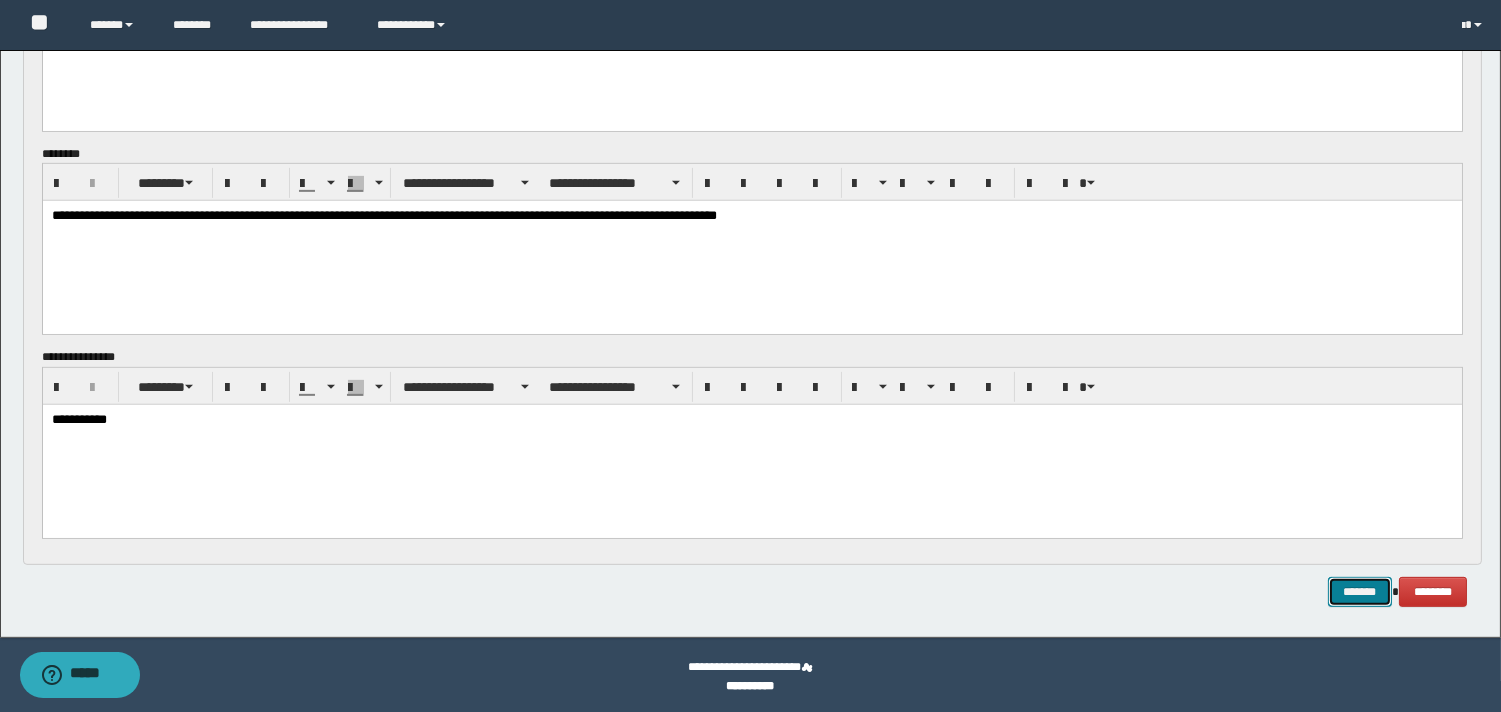 click on "*******" at bounding box center (1360, 592) 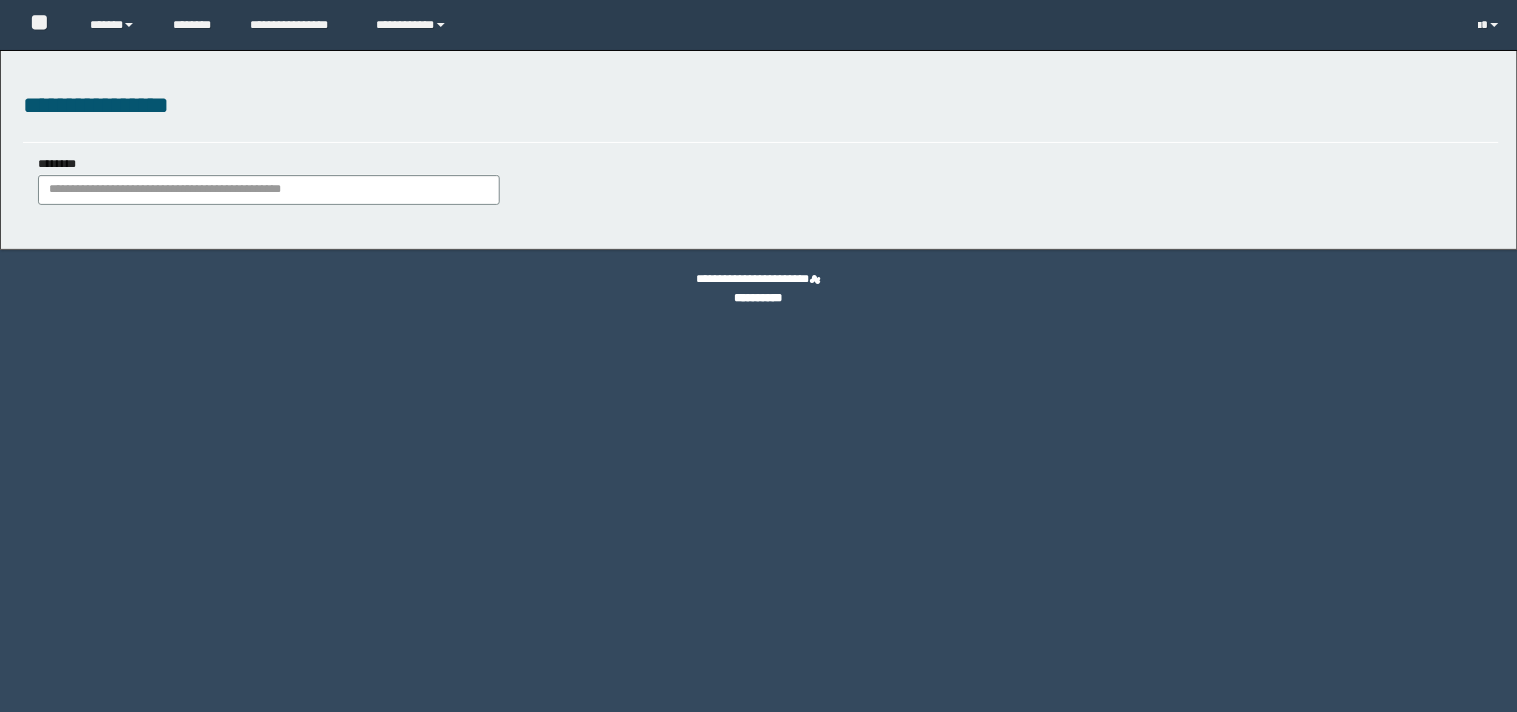 scroll, scrollTop: 0, scrollLeft: 0, axis: both 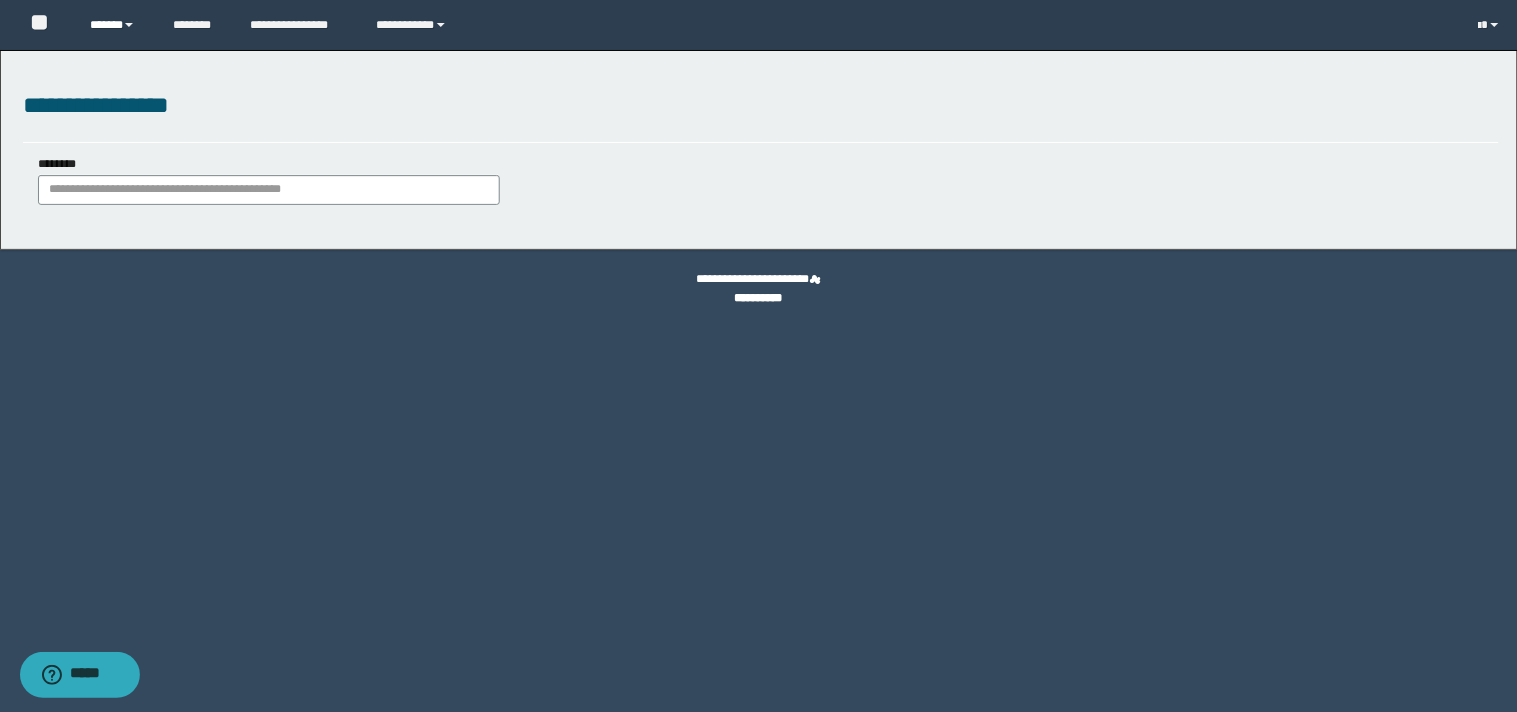 click on "******" at bounding box center (116, 25) 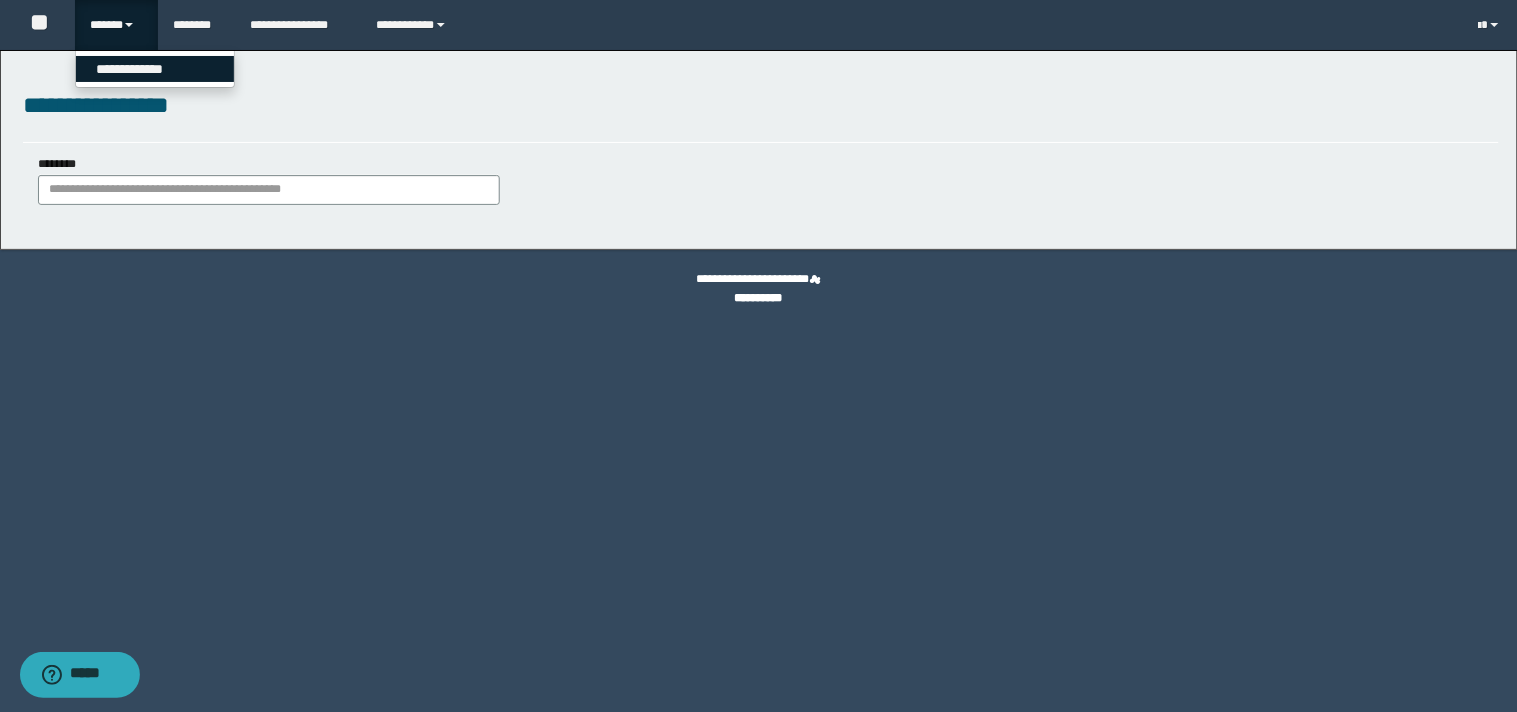 click on "**********" at bounding box center [155, 69] 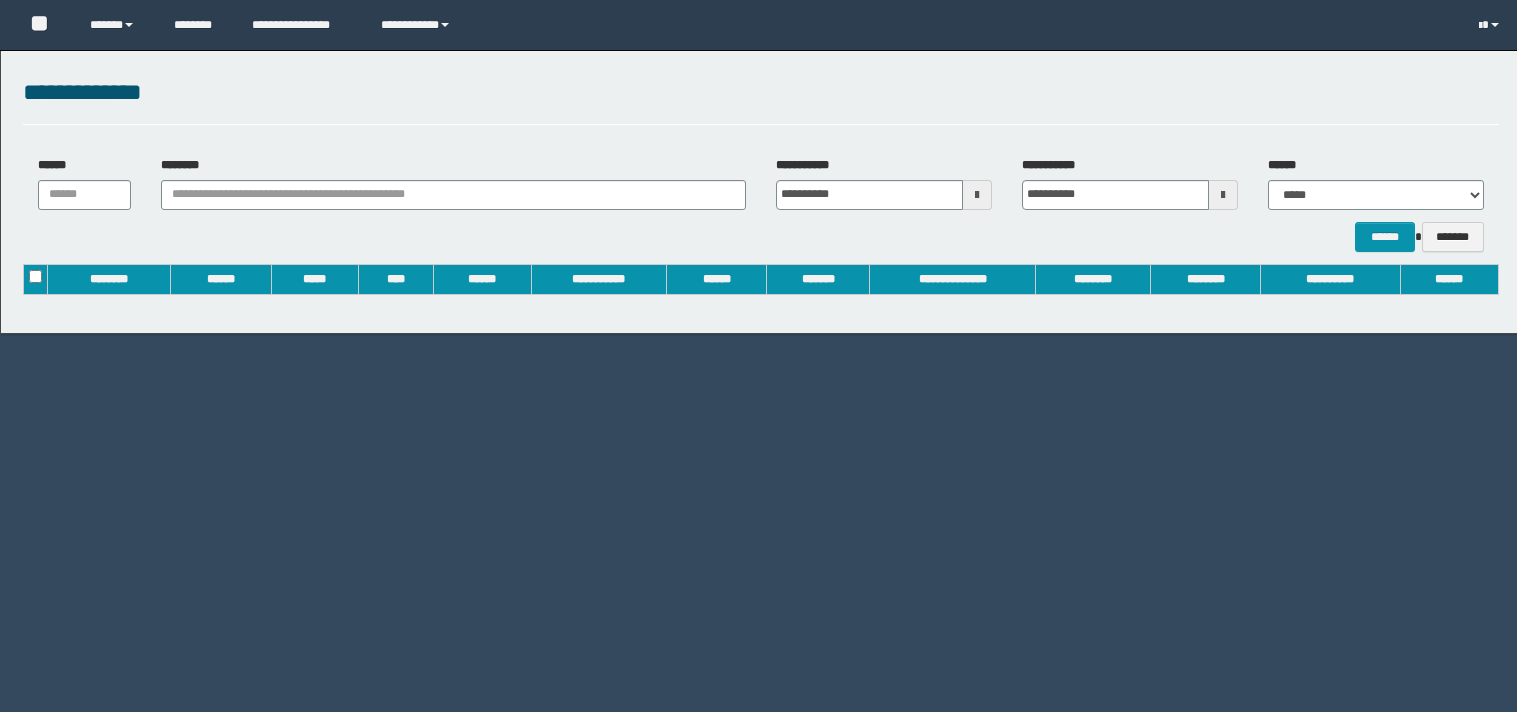 scroll, scrollTop: 0, scrollLeft: 0, axis: both 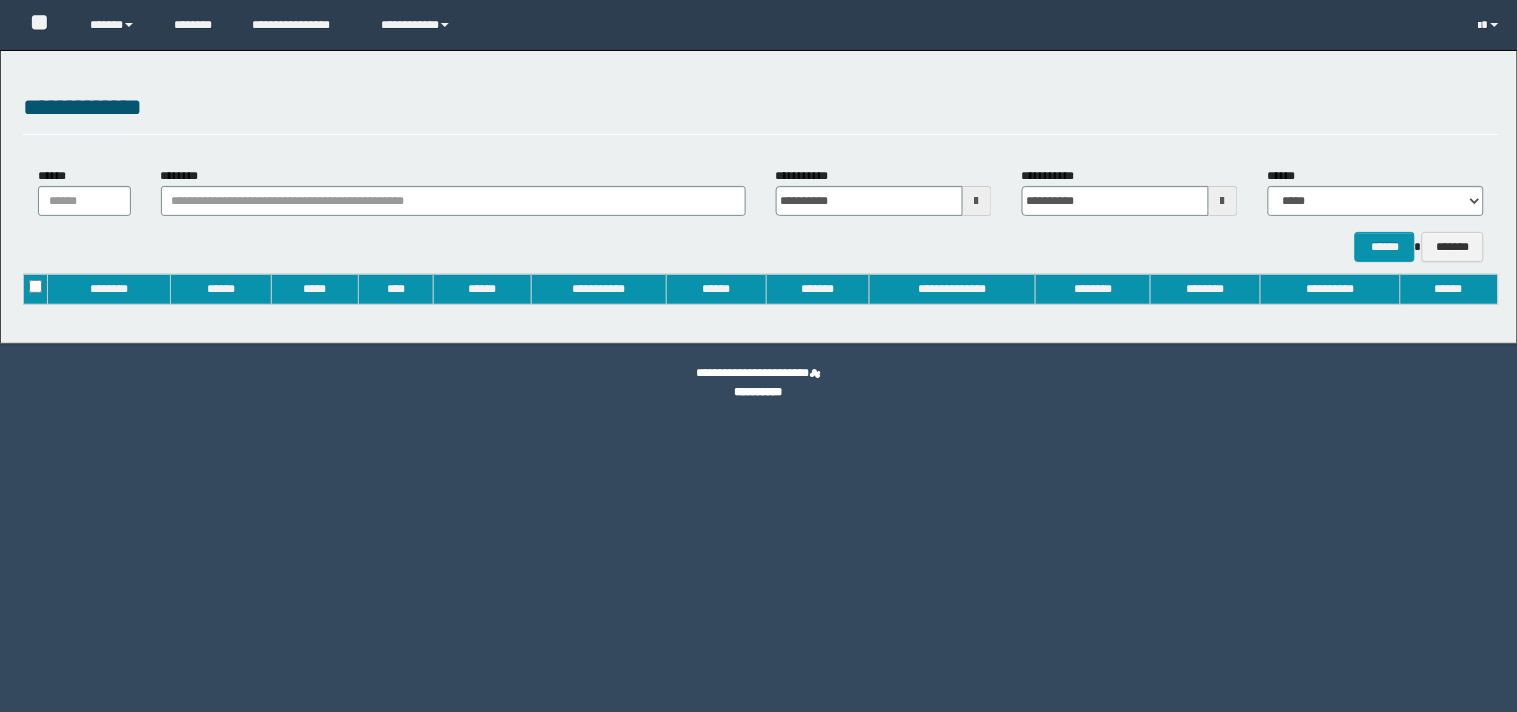 type on "**********" 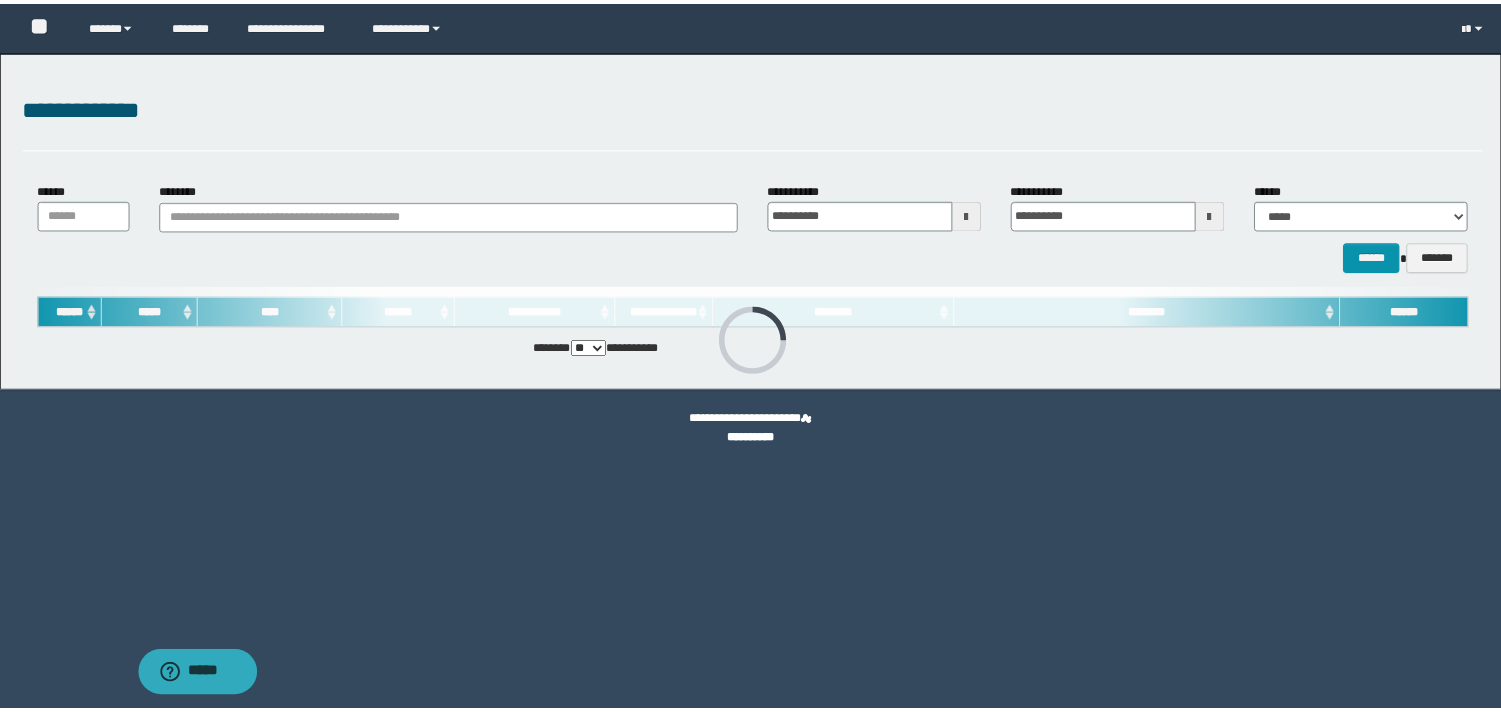 scroll, scrollTop: 0, scrollLeft: 0, axis: both 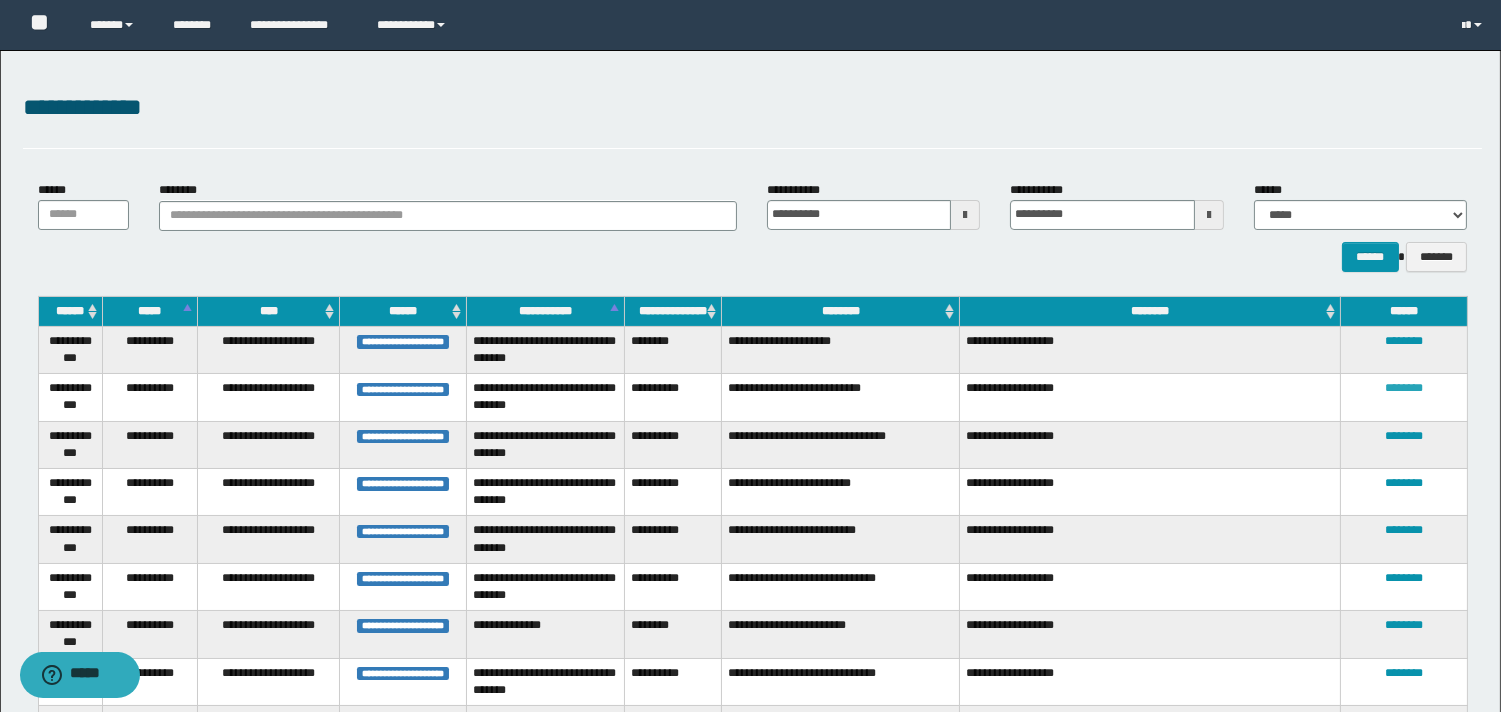 click on "********" at bounding box center (1404, 388) 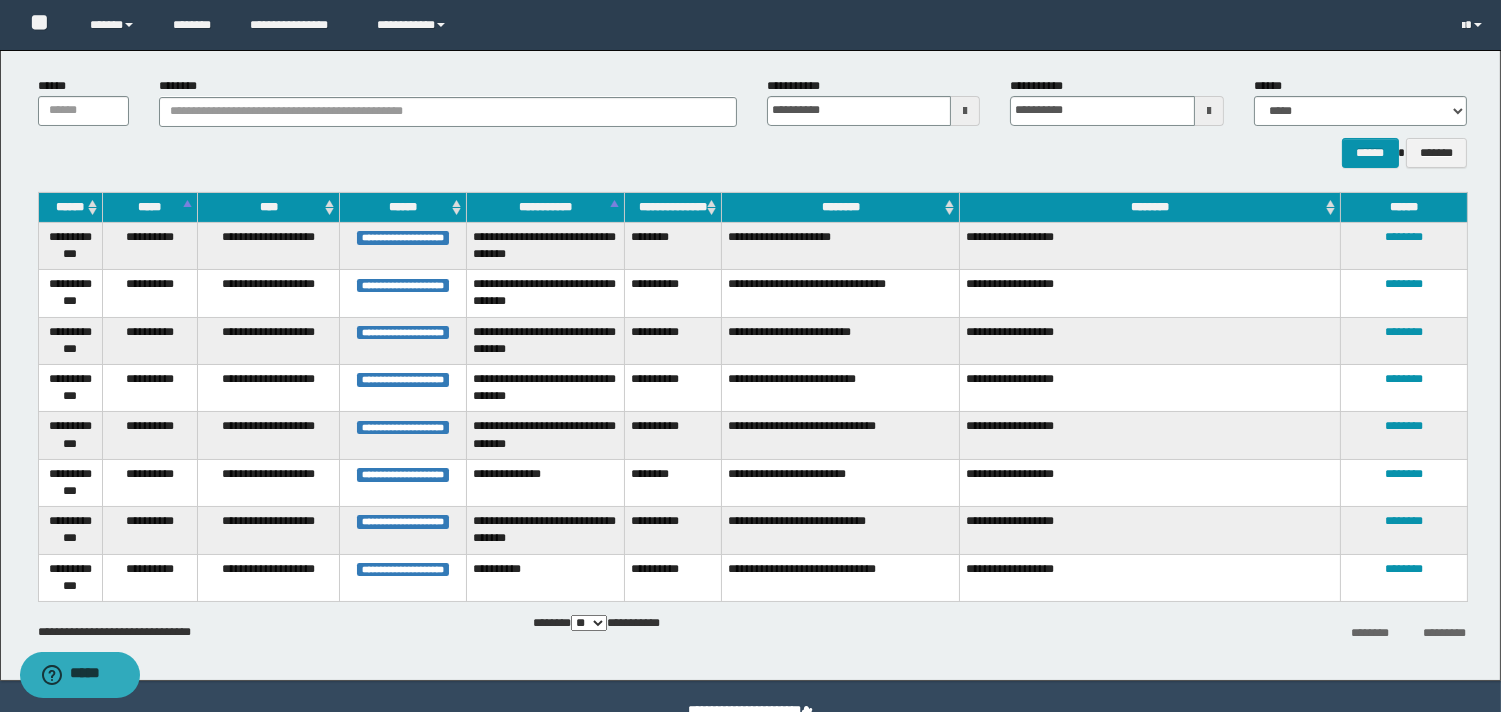 scroll, scrollTop: 116, scrollLeft: 0, axis: vertical 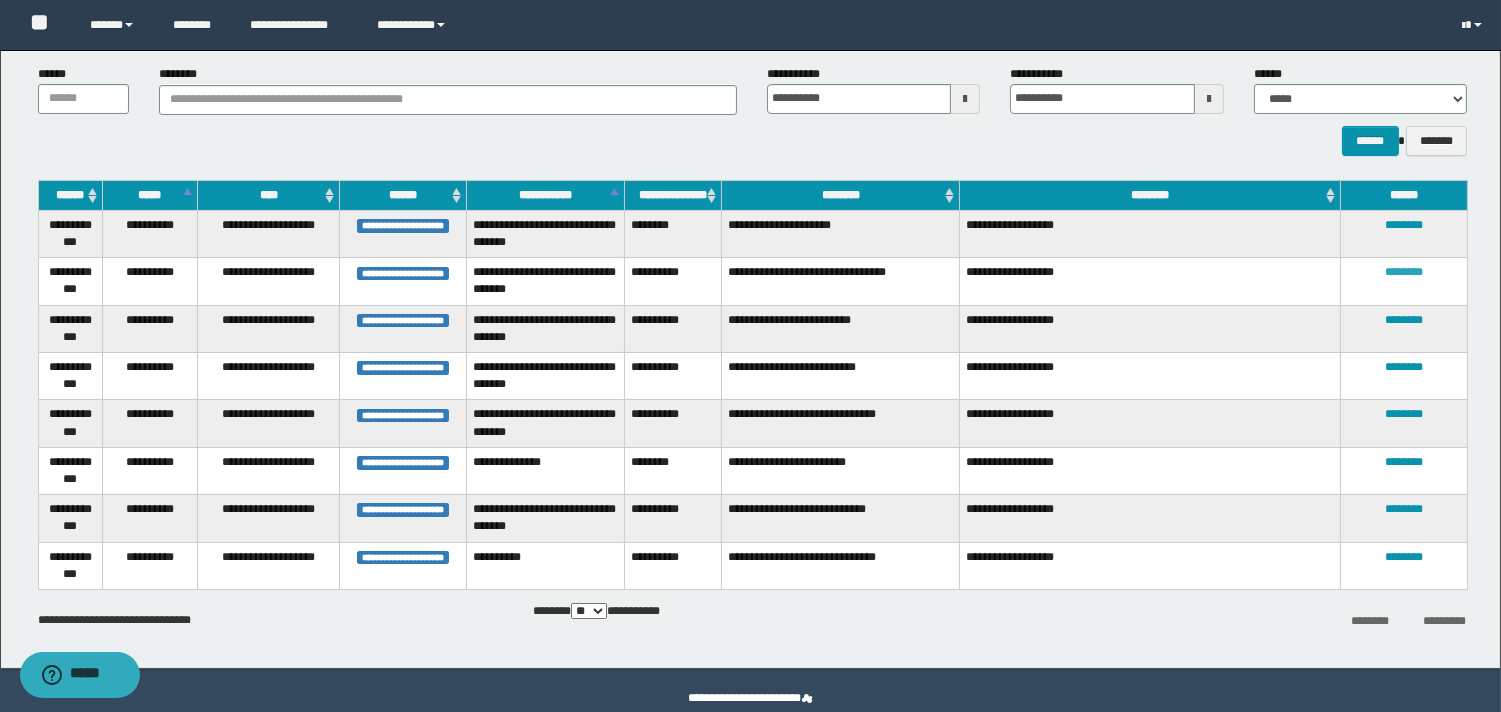 click on "********" at bounding box center (1404, 272) 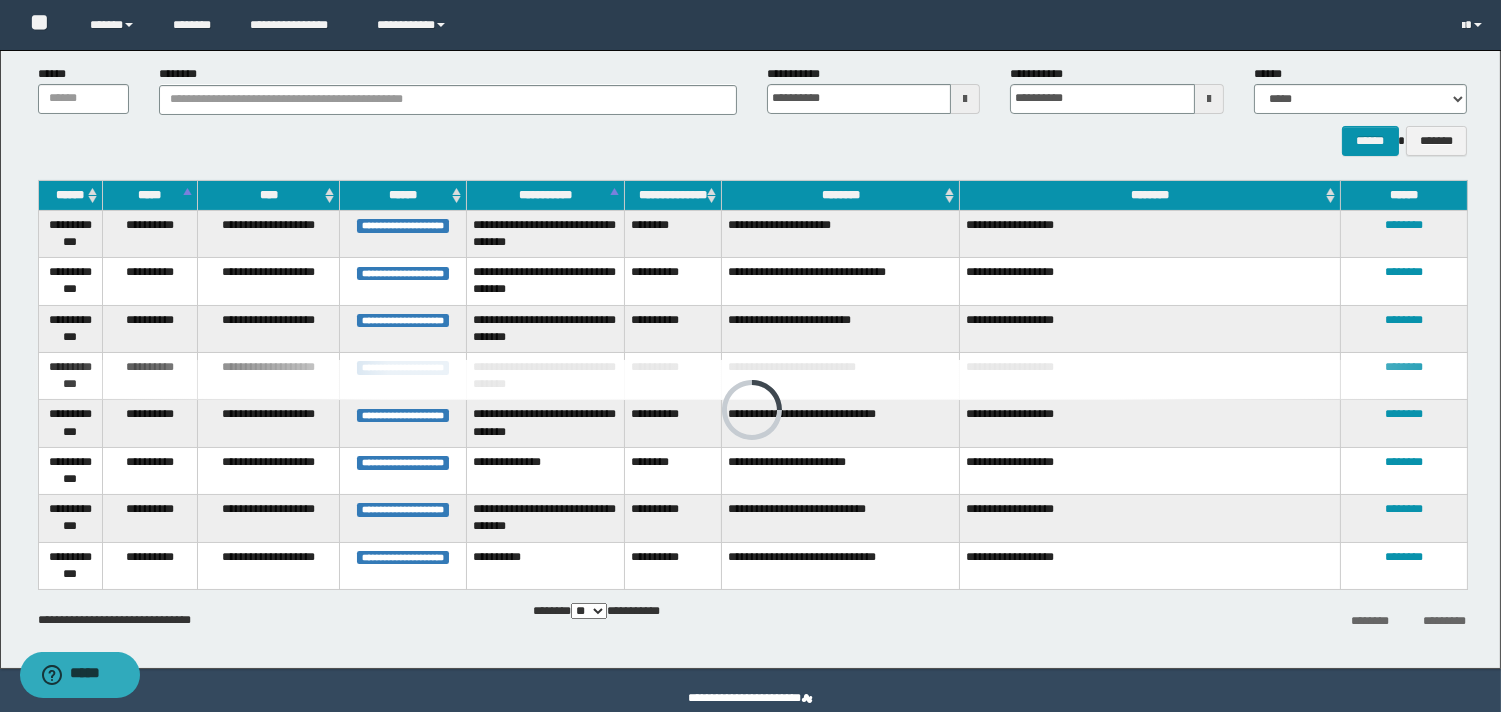 scroll, scrollTop: 103, scrollLeft: 0, axis: vertical 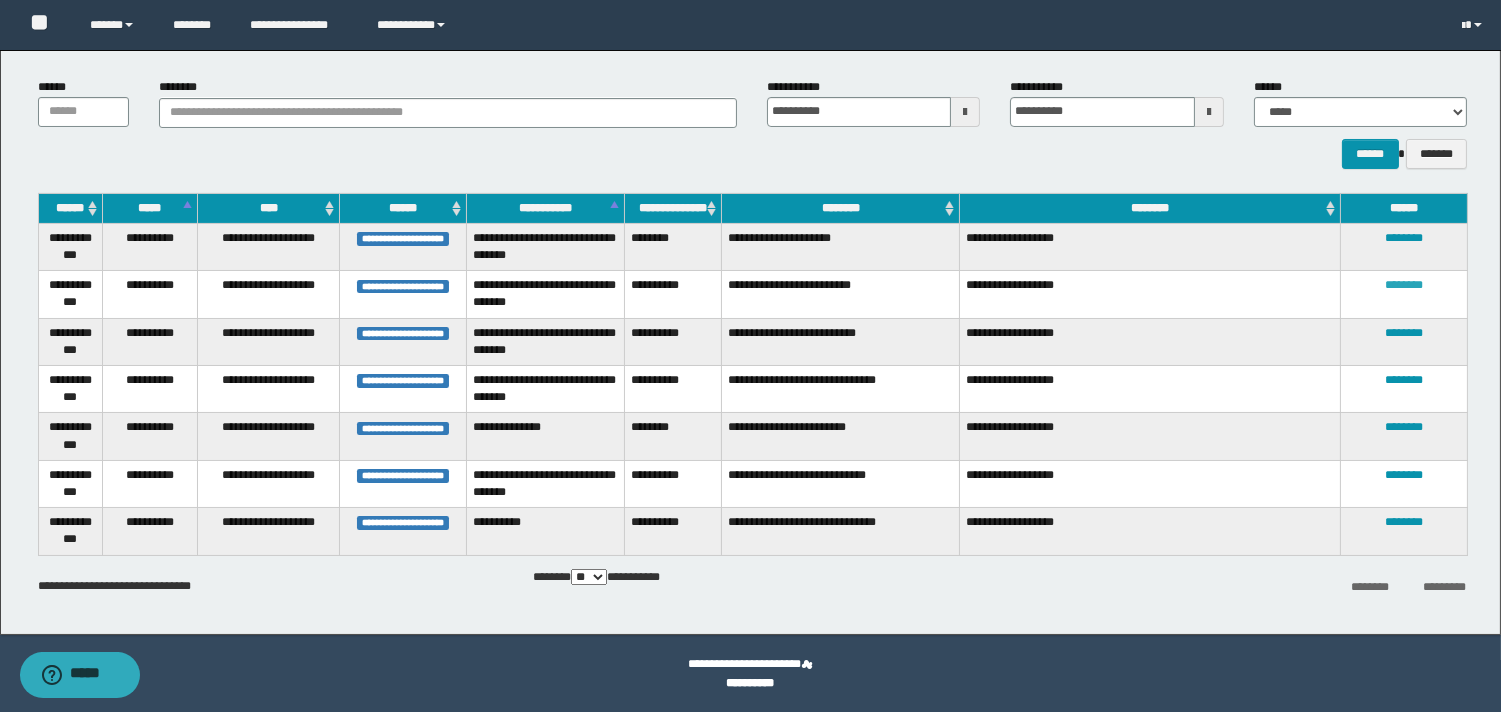 click on "********" at bounding box center (1404, 285) 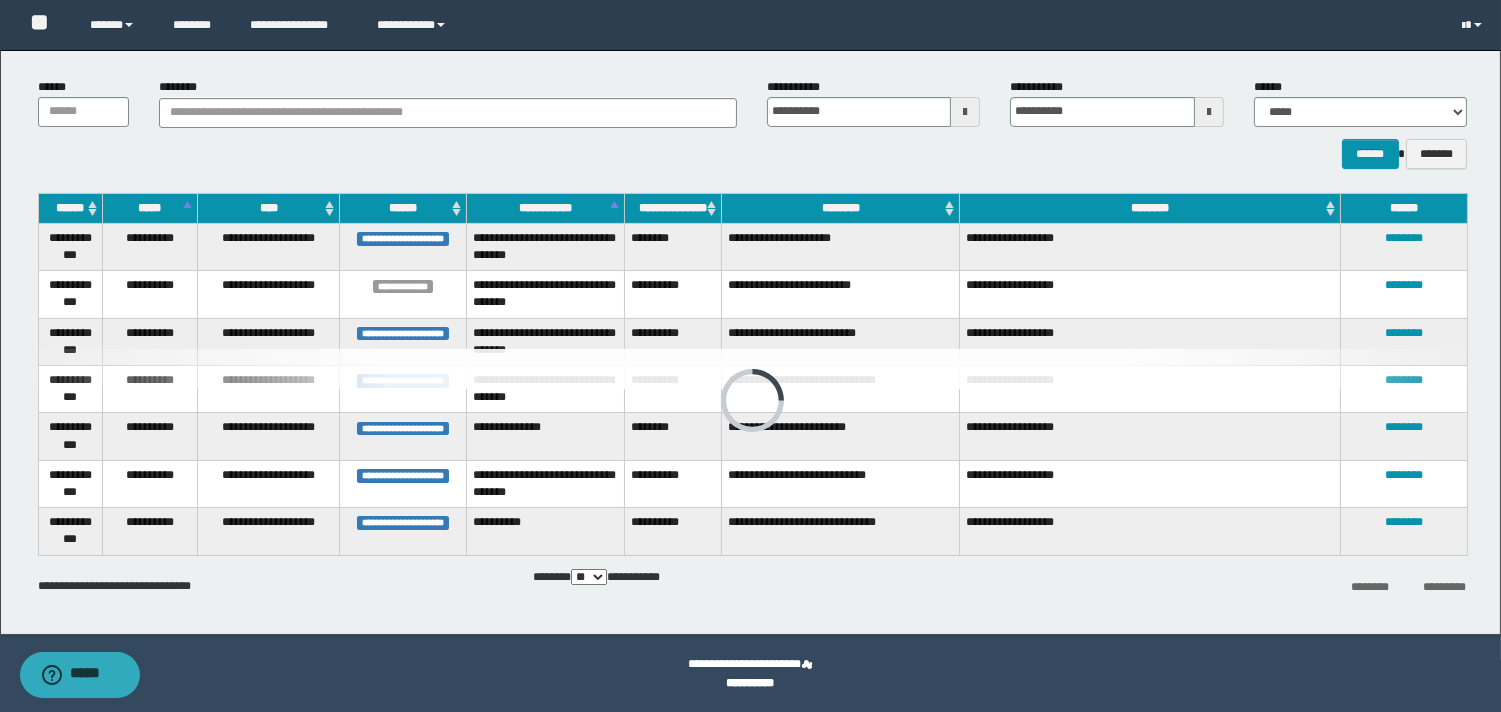 scroll, scrollTop: 55, scrollLeft: 0, axis: vertical 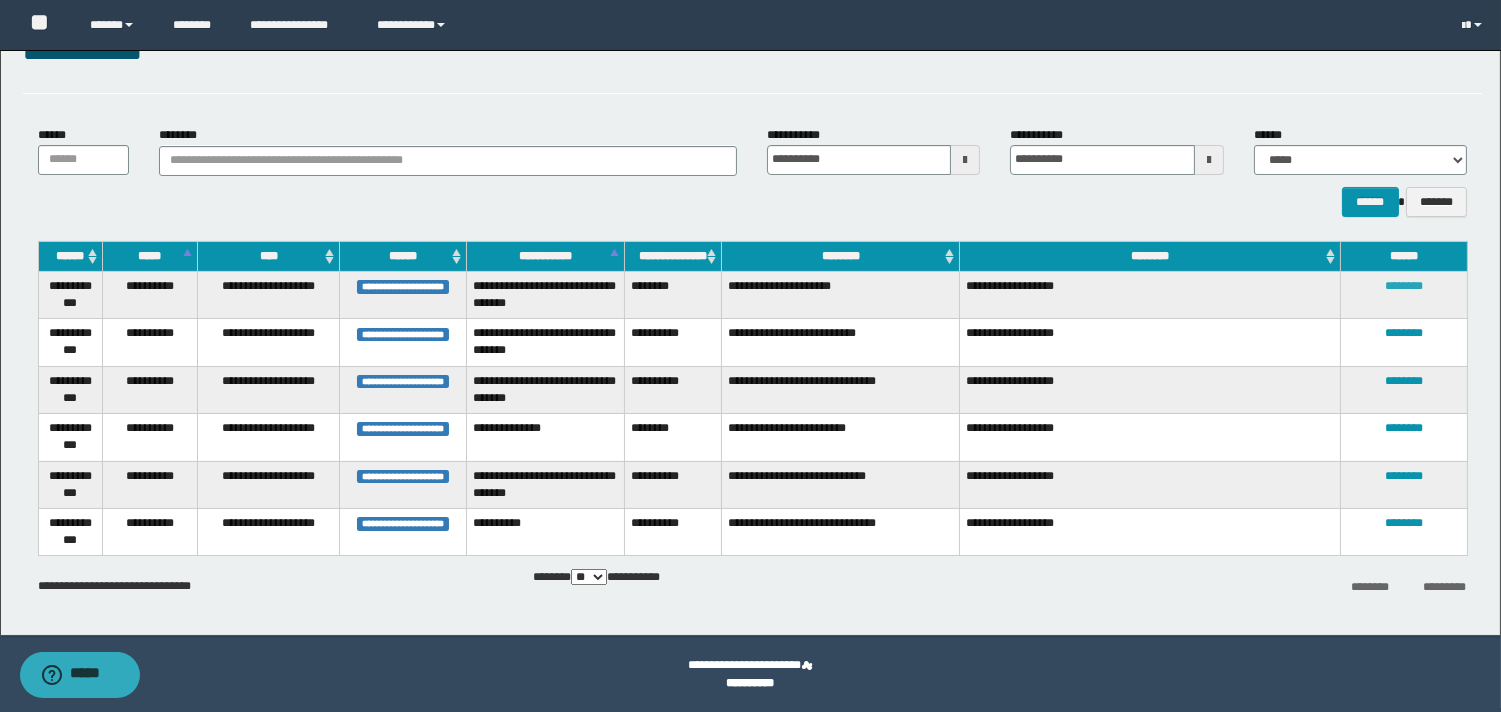 click on "********" at bounding box center [1404, 286] 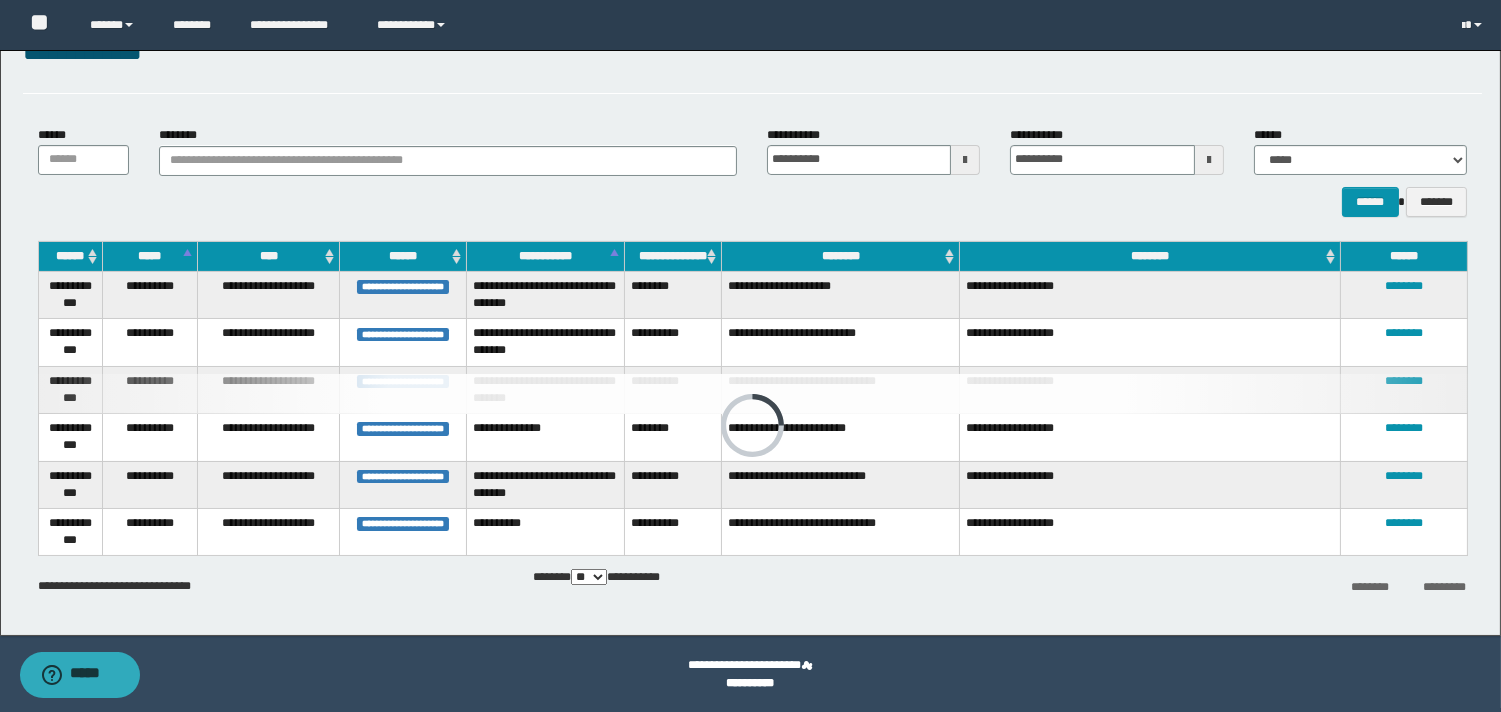 scroll, scrollTop: 8, scrollLeft: 0, axis: vertical 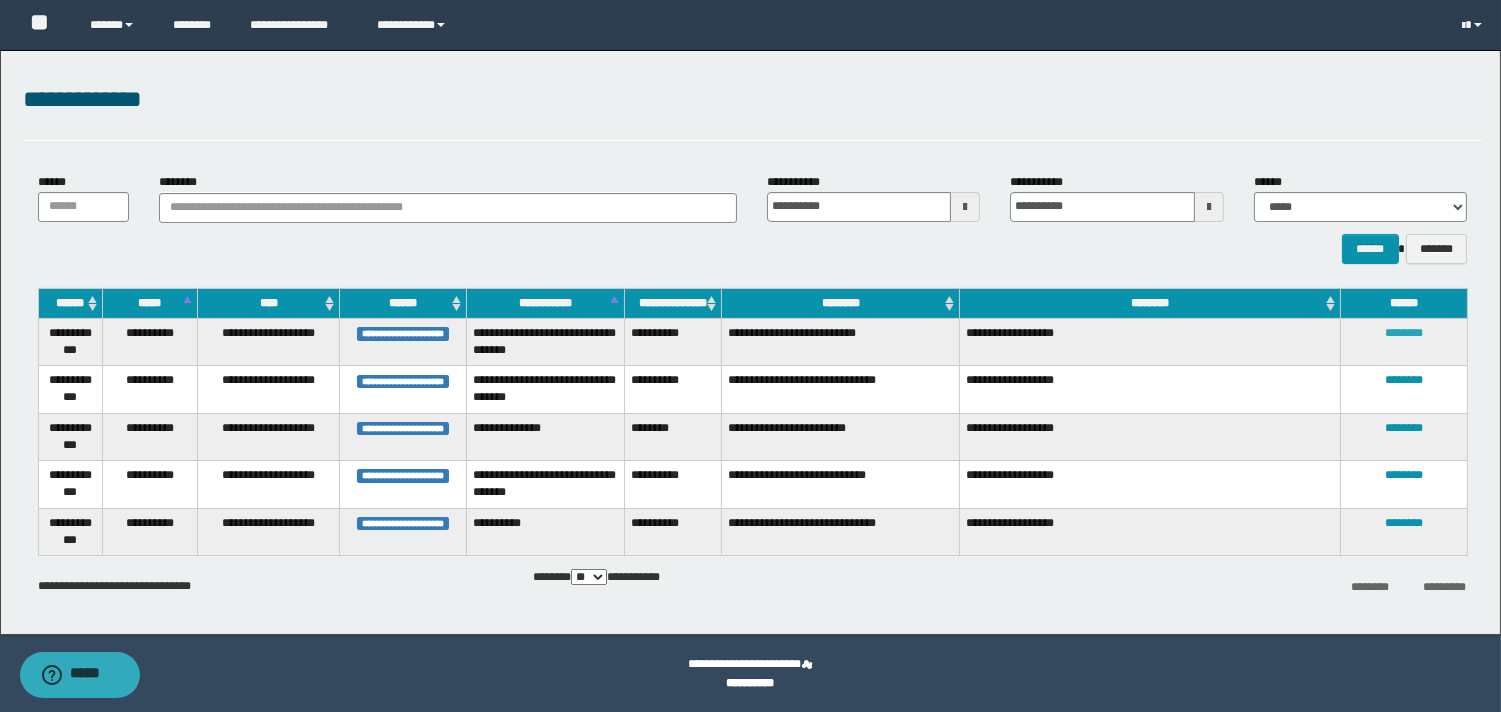 click on "********" at bounding box center [1404, 333] 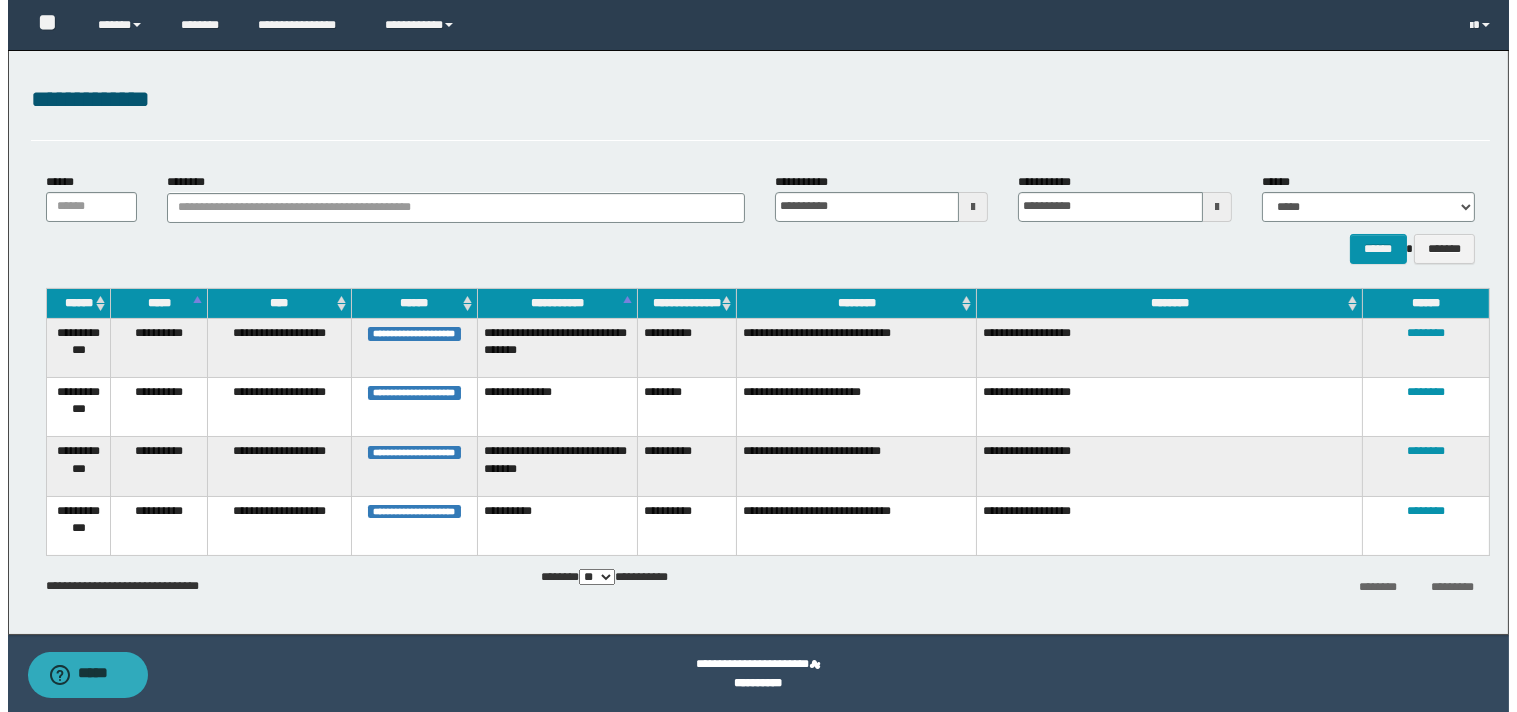 scroll, scrollTop: 0, scrollLeft: 0, axis: both 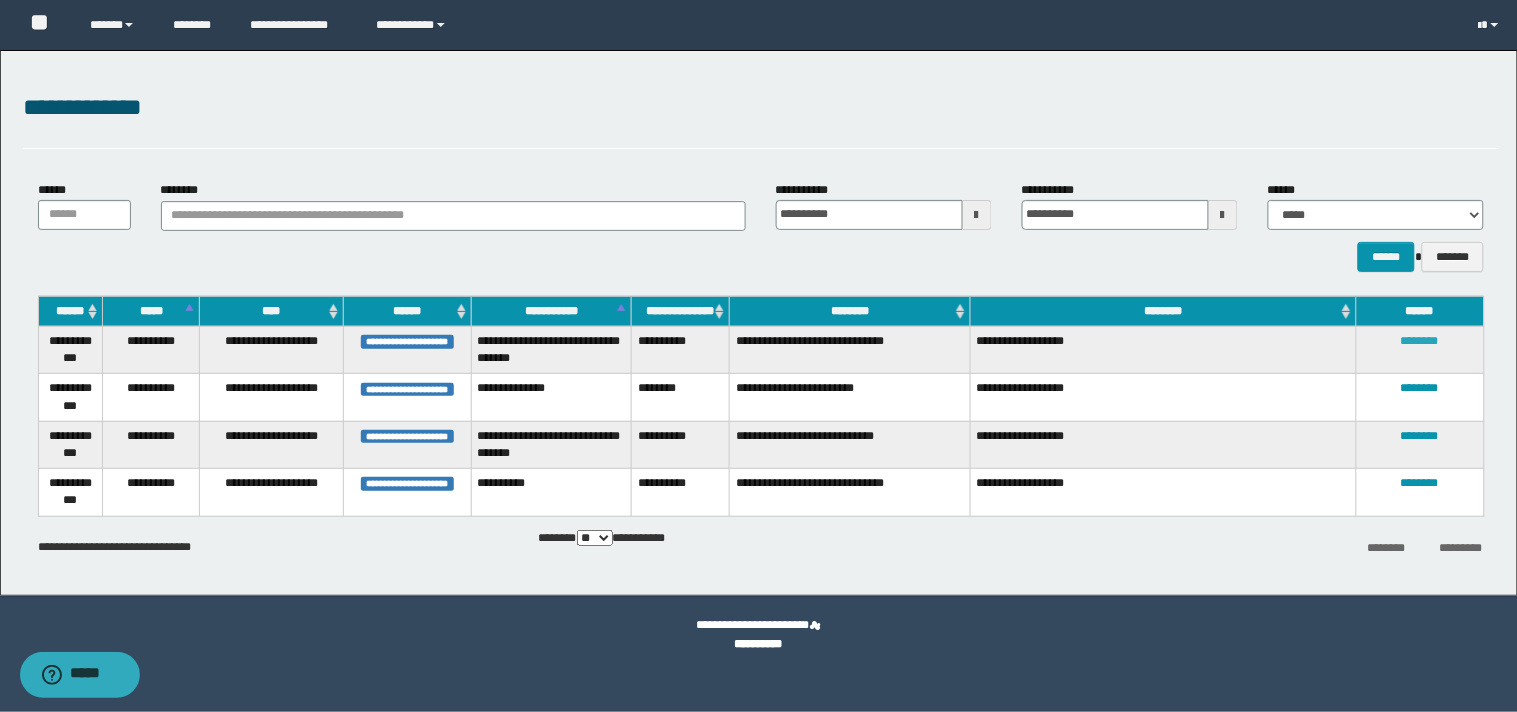 click on "********" at bounding box center (1420, 341) 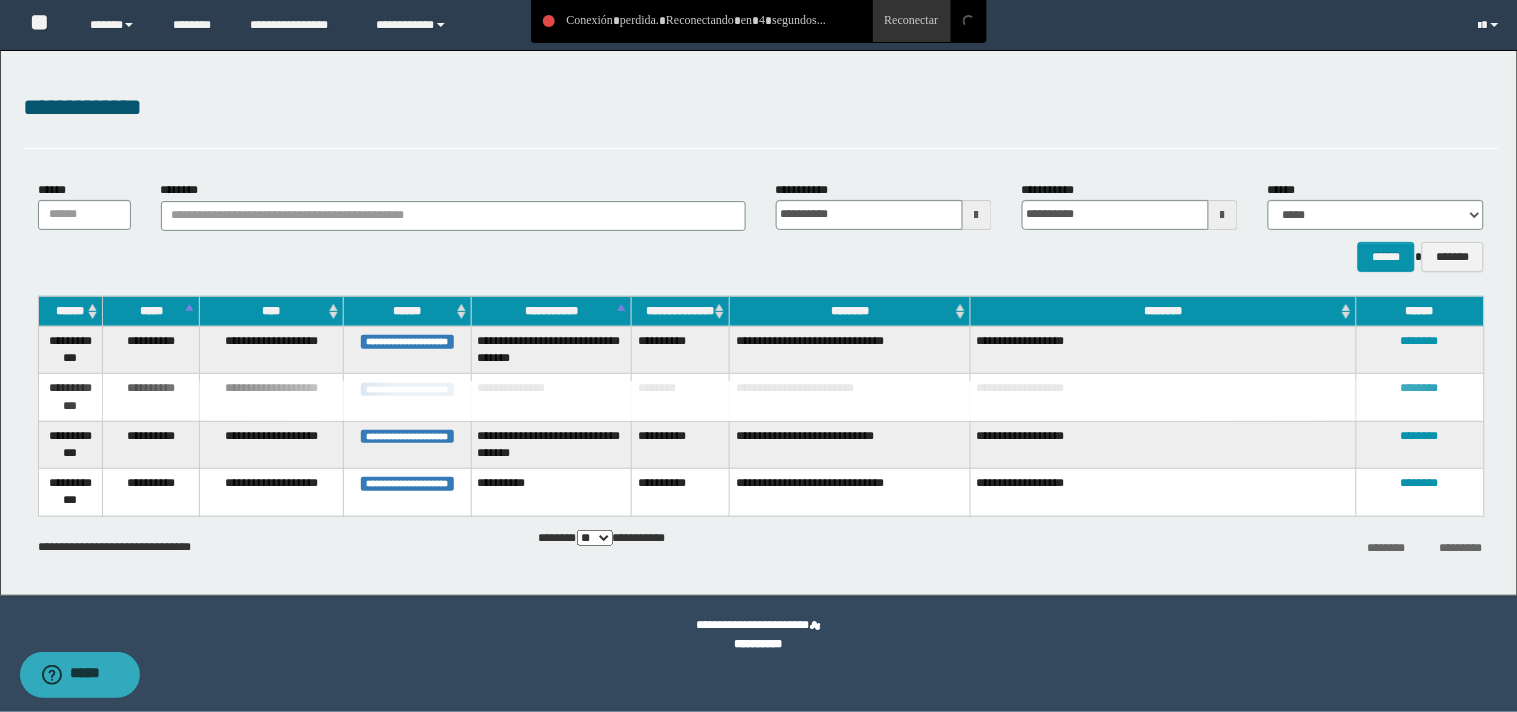 click at bounding box center (761, 401) 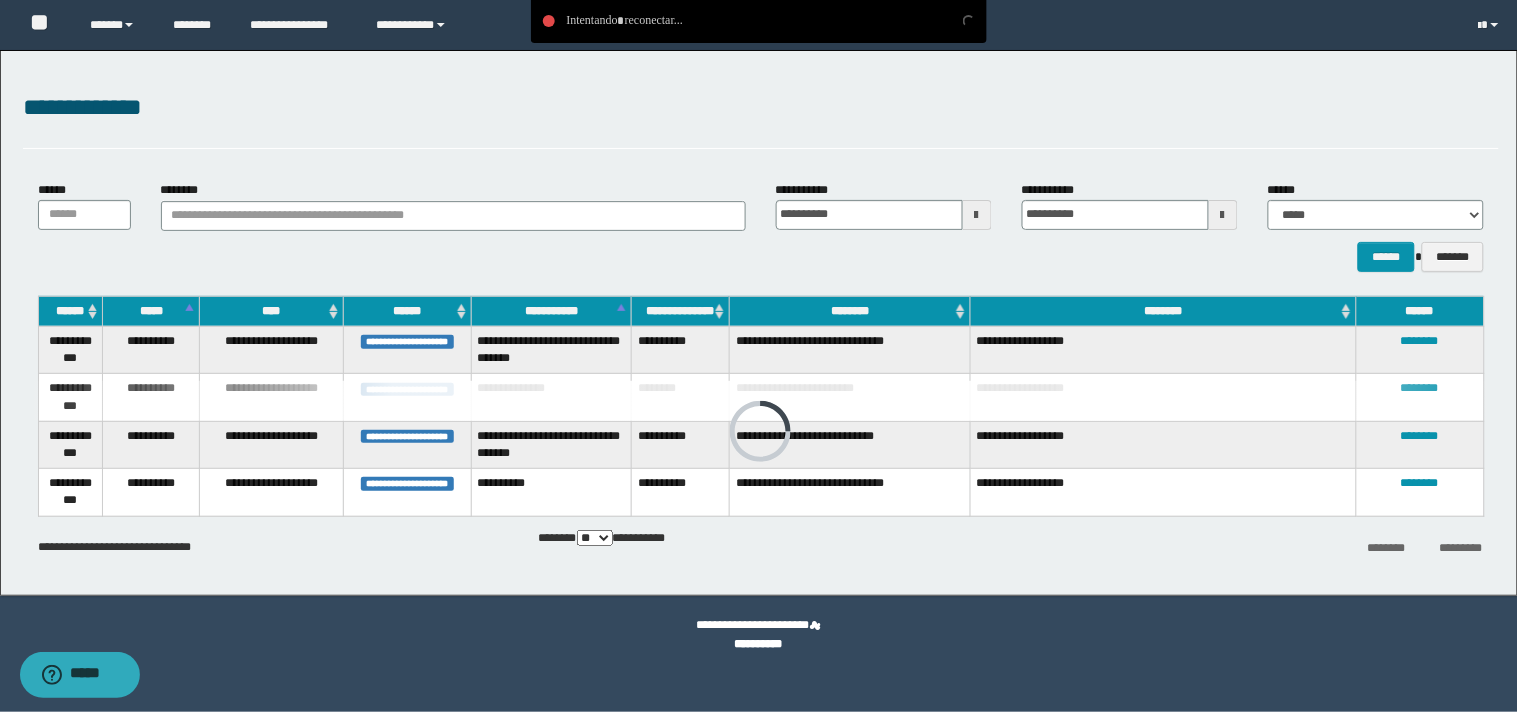click on "**********" at bounding box center (761, 108) 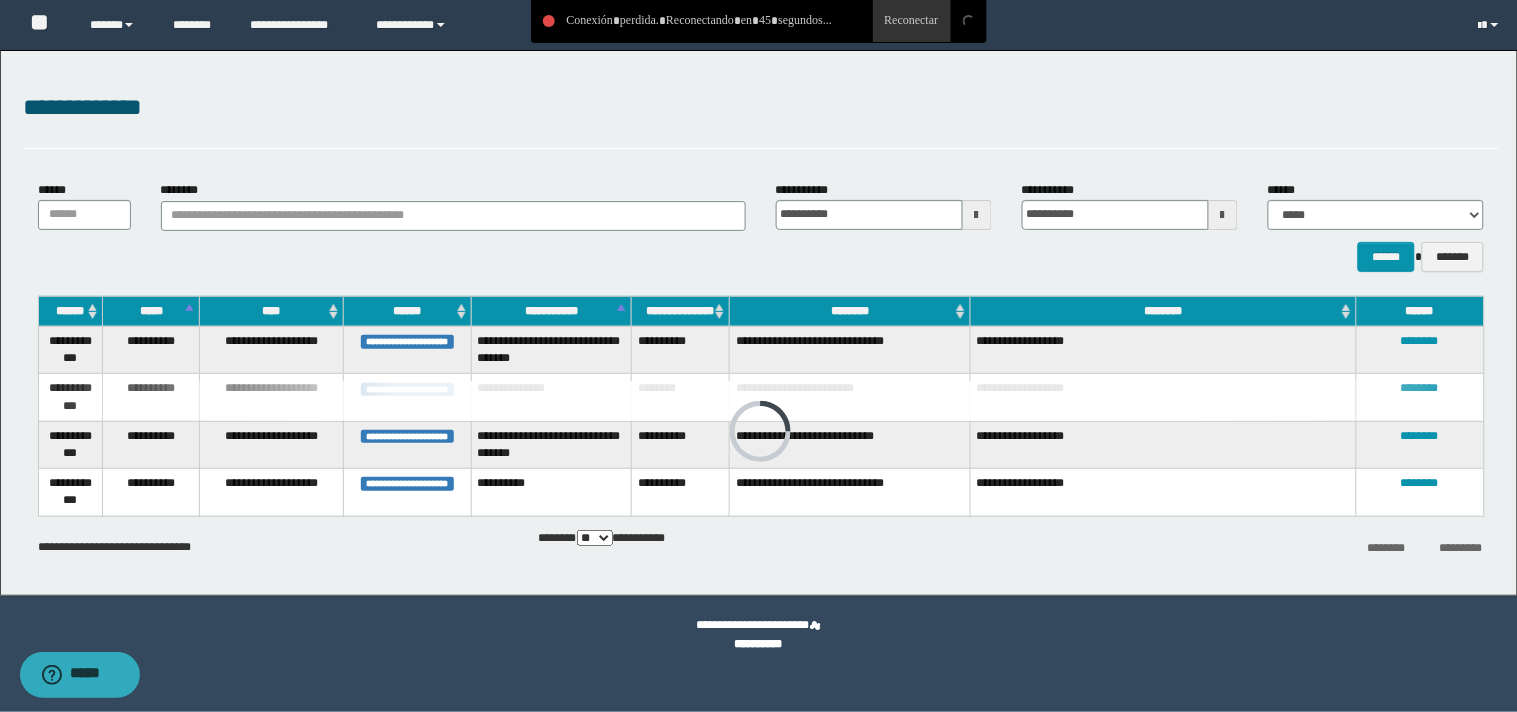 click on "**********" at bounding box center (761, 108) 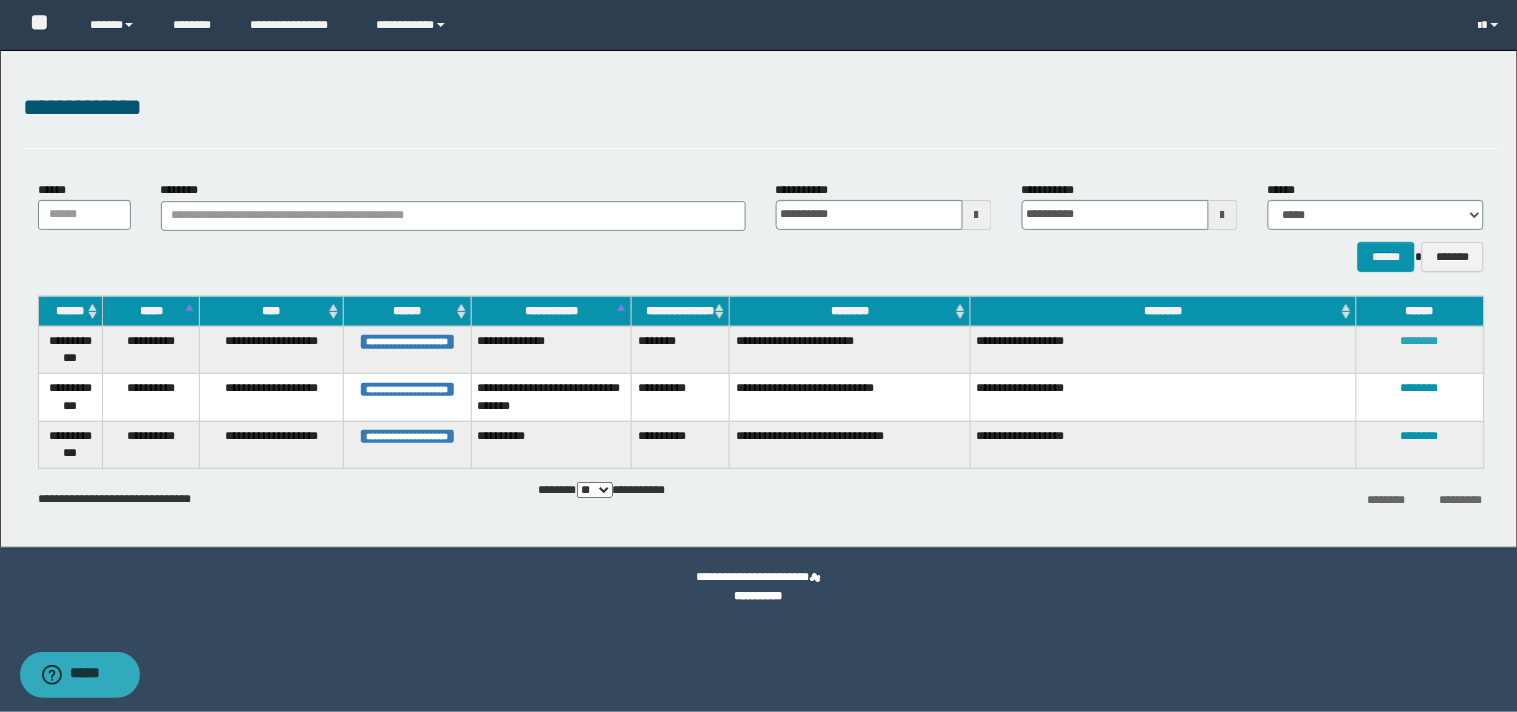 click on "********" at bounding box center [1420, 341] 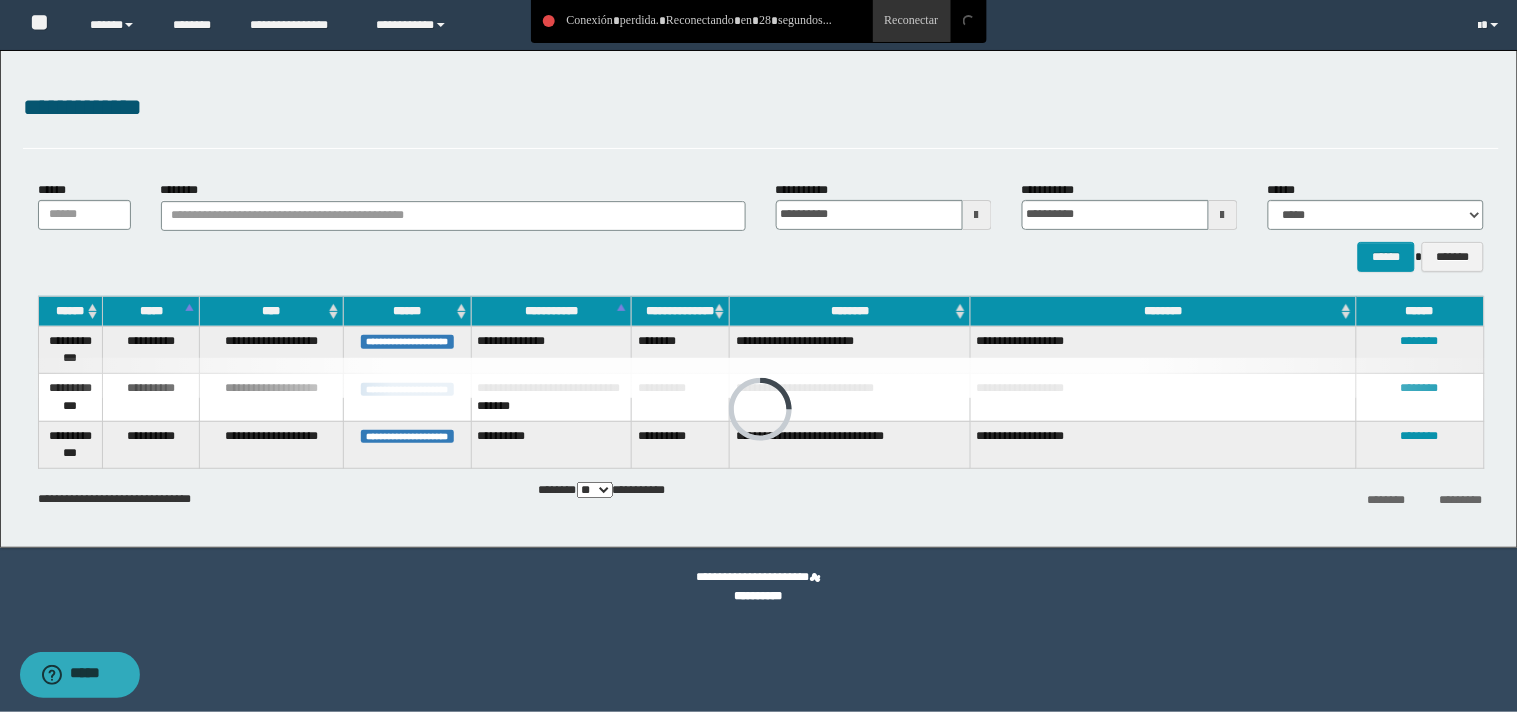 click at bounding box center (912, 21) 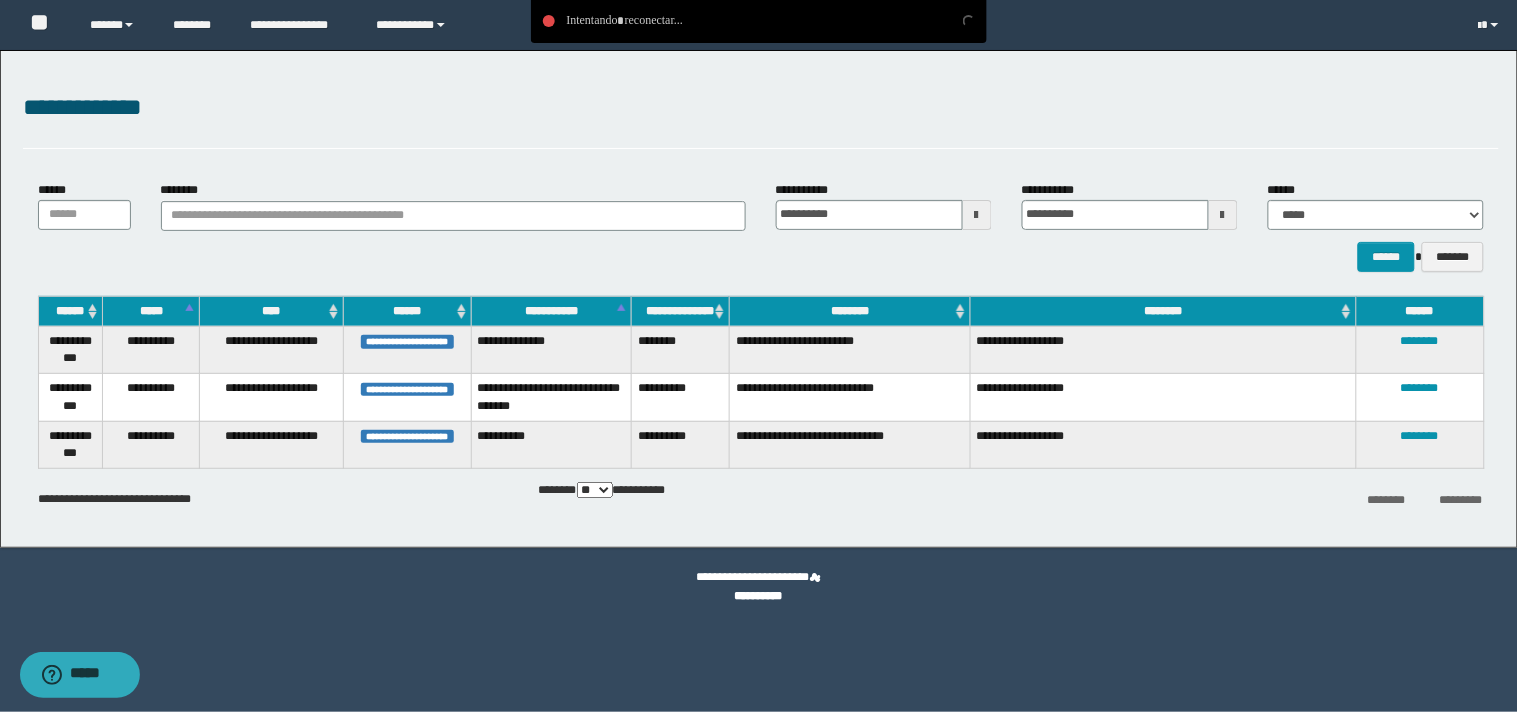 drag, startPoint x: 860, startPoint y: 115, endPoint x: 924, endPoint y: 106, distance: 64.629715 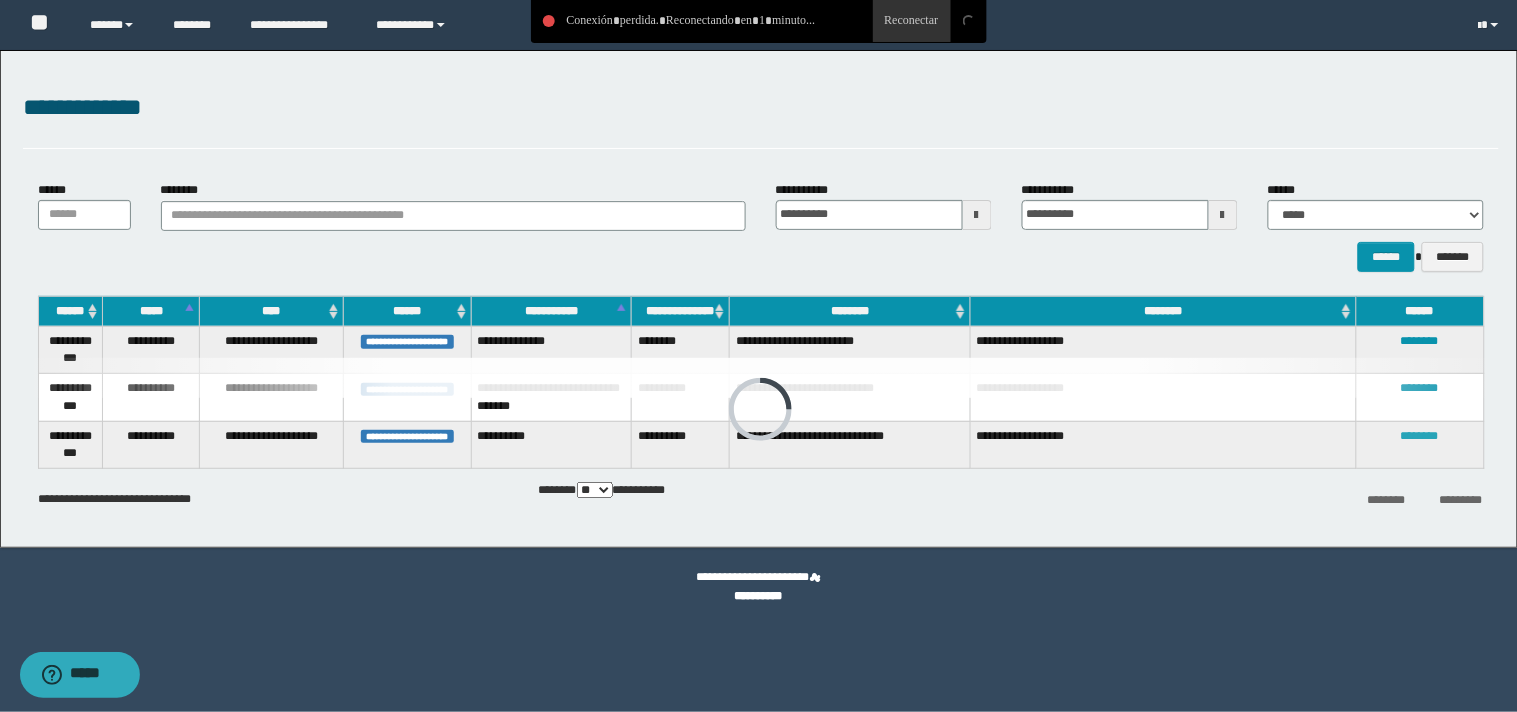 click on "********" at bounding box center [1420, 436] 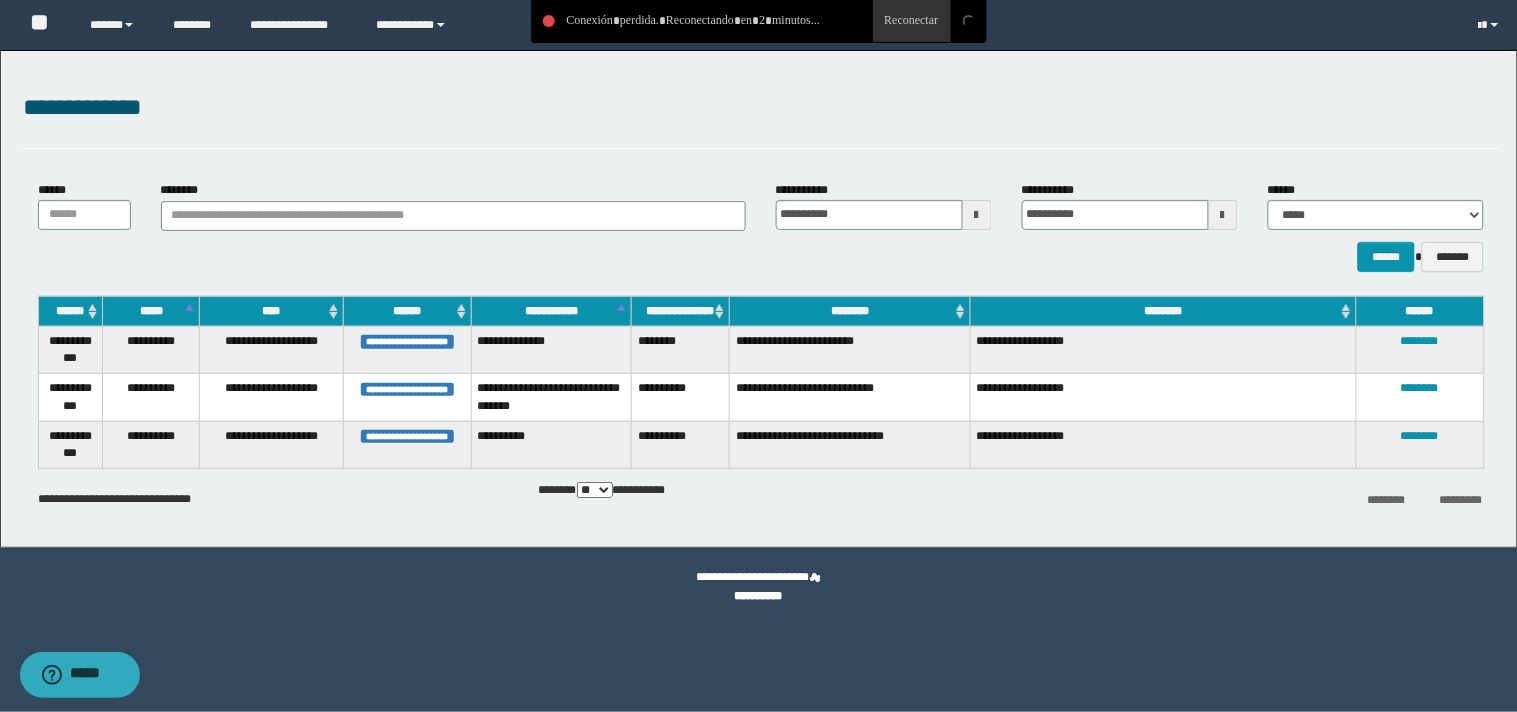 click on "**********" at bounding box center (761, 108) 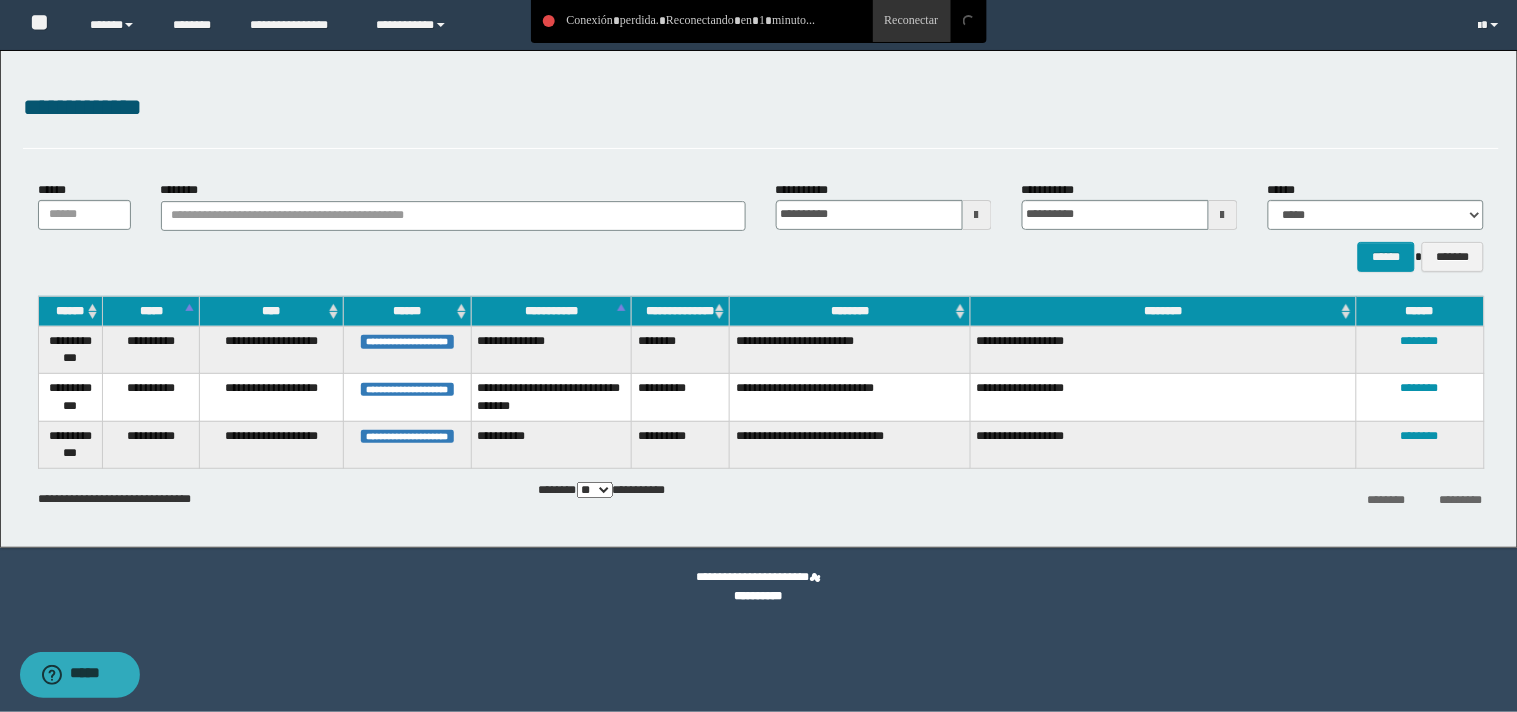 click on "******** *********" at bounding box center (1253, 499) 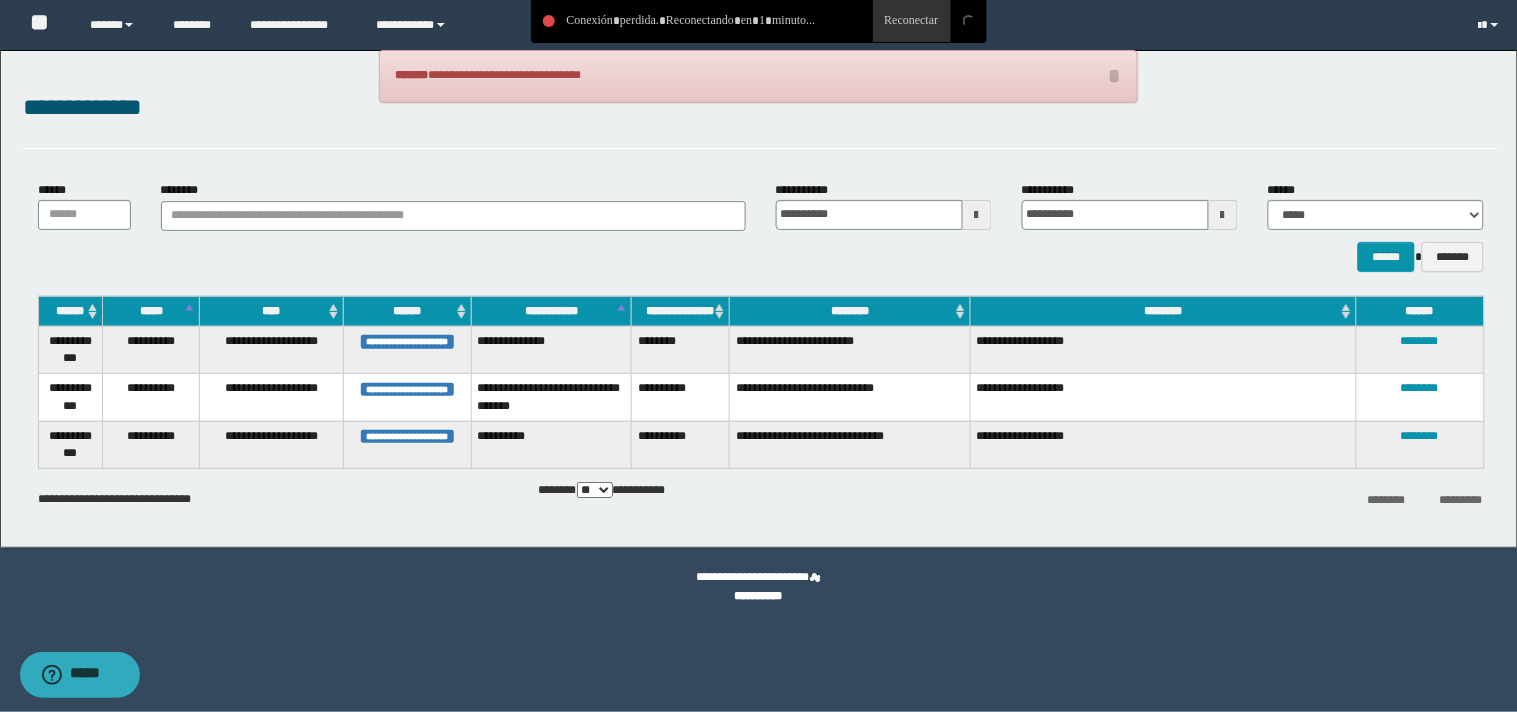 click at bounding box center [912, 21] 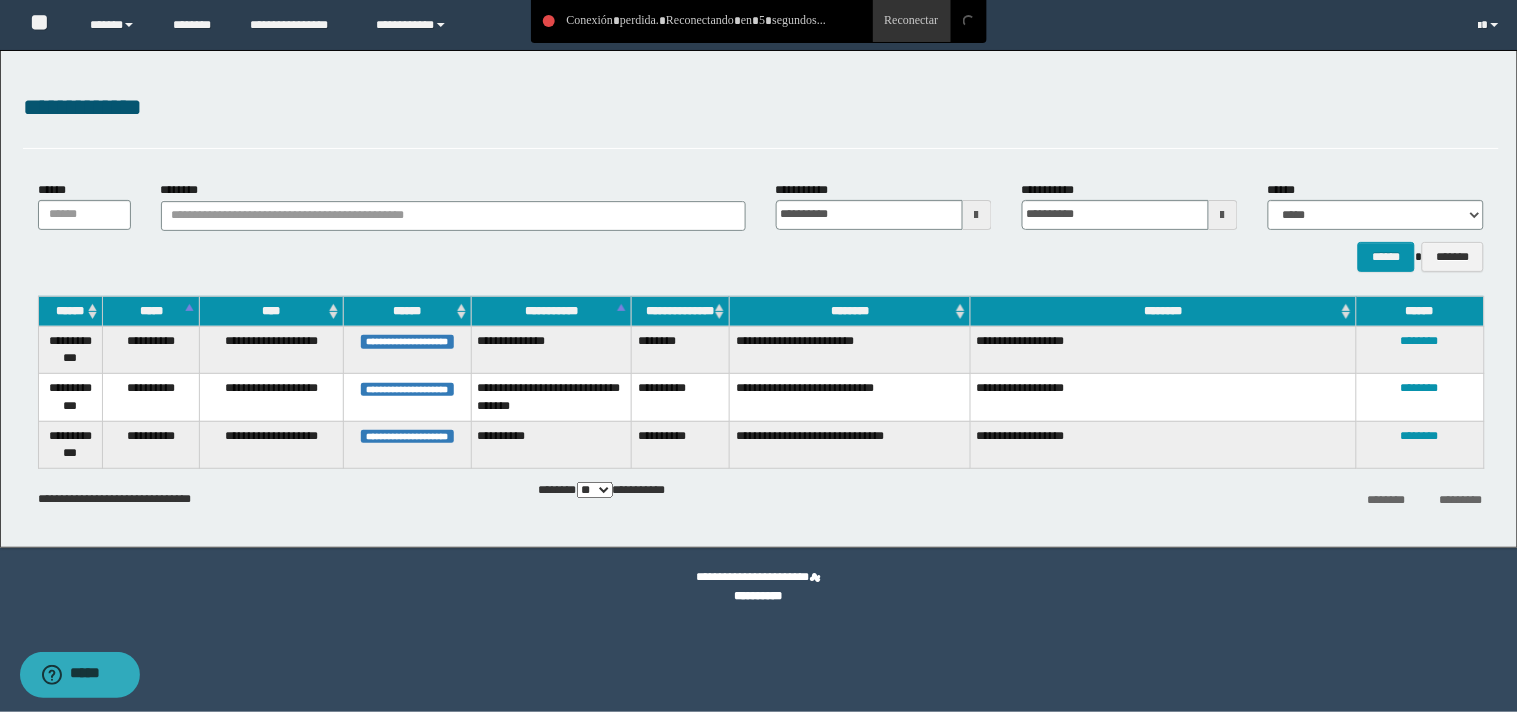 click on "**********" at bounding box center [759, 299] 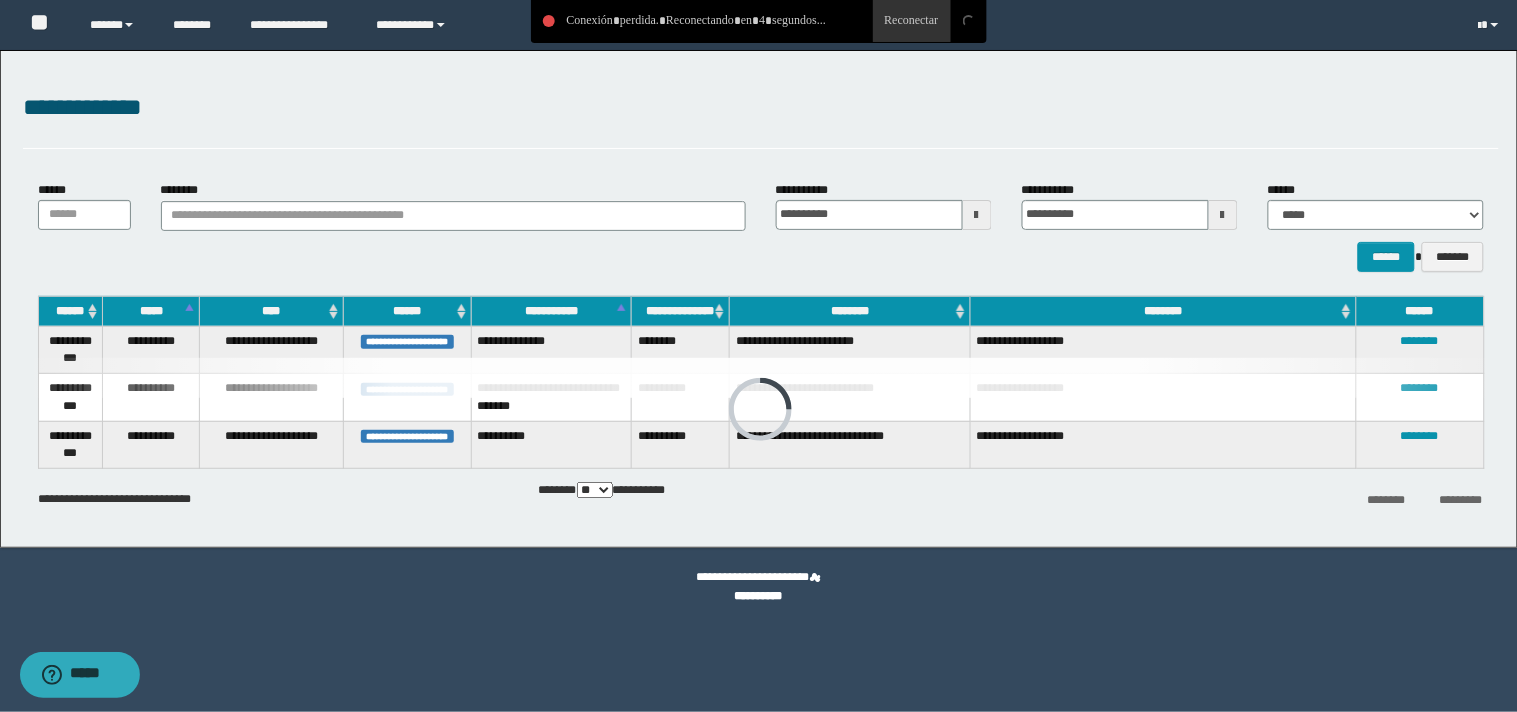 click at bounding box center (912, 21) 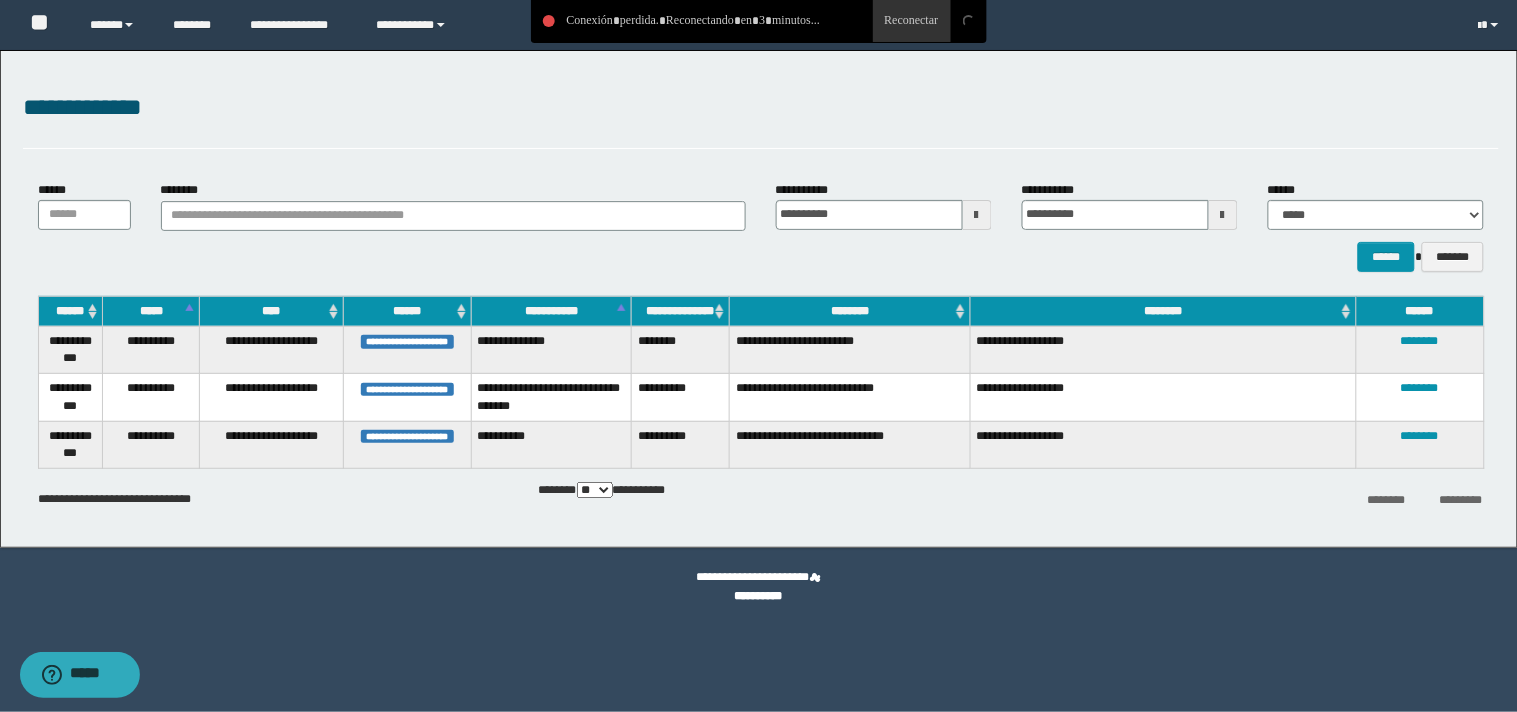 click on "**********" at bounding box center (759, 587) 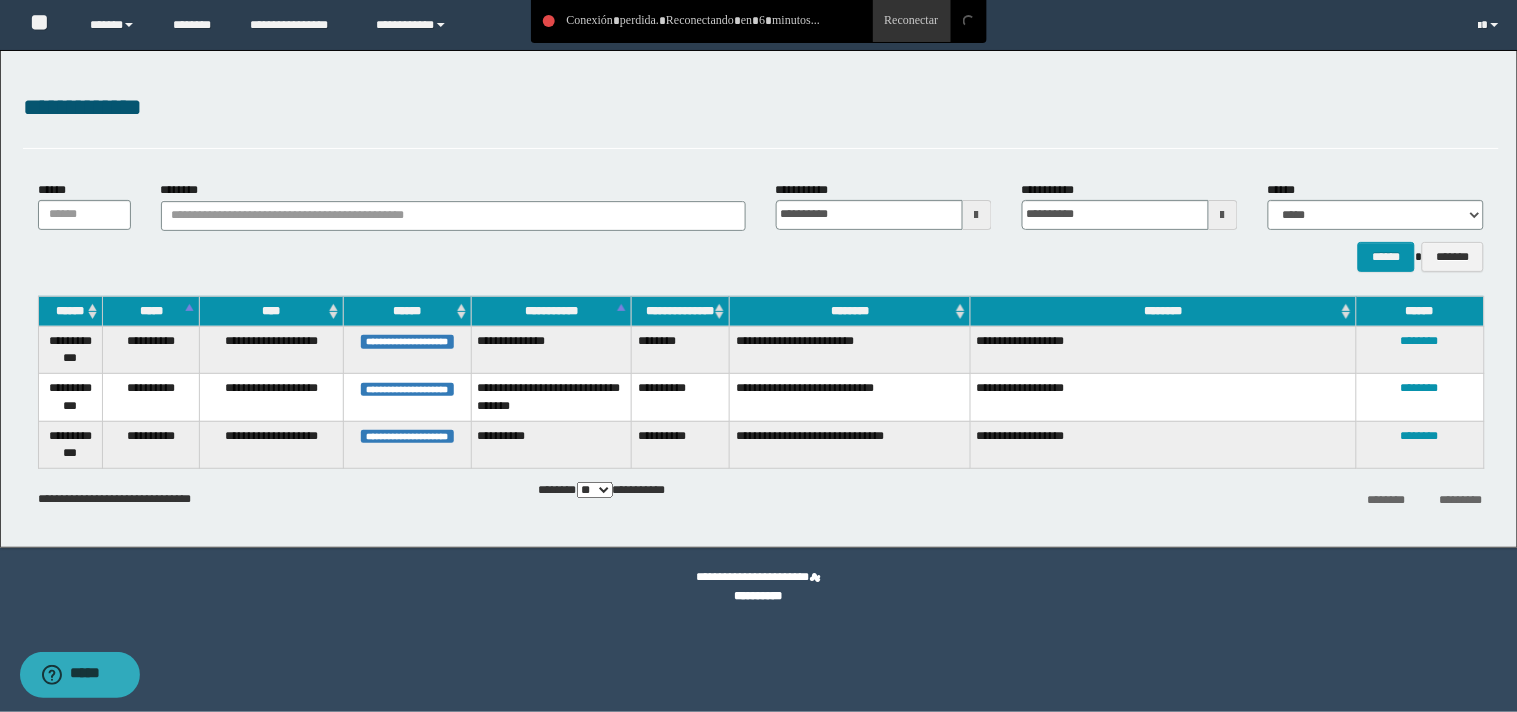 drag, startPoint x: 1052, startPoint y: 101, endPoint x: 1060, endPoint y: 108, distance: 10.630146 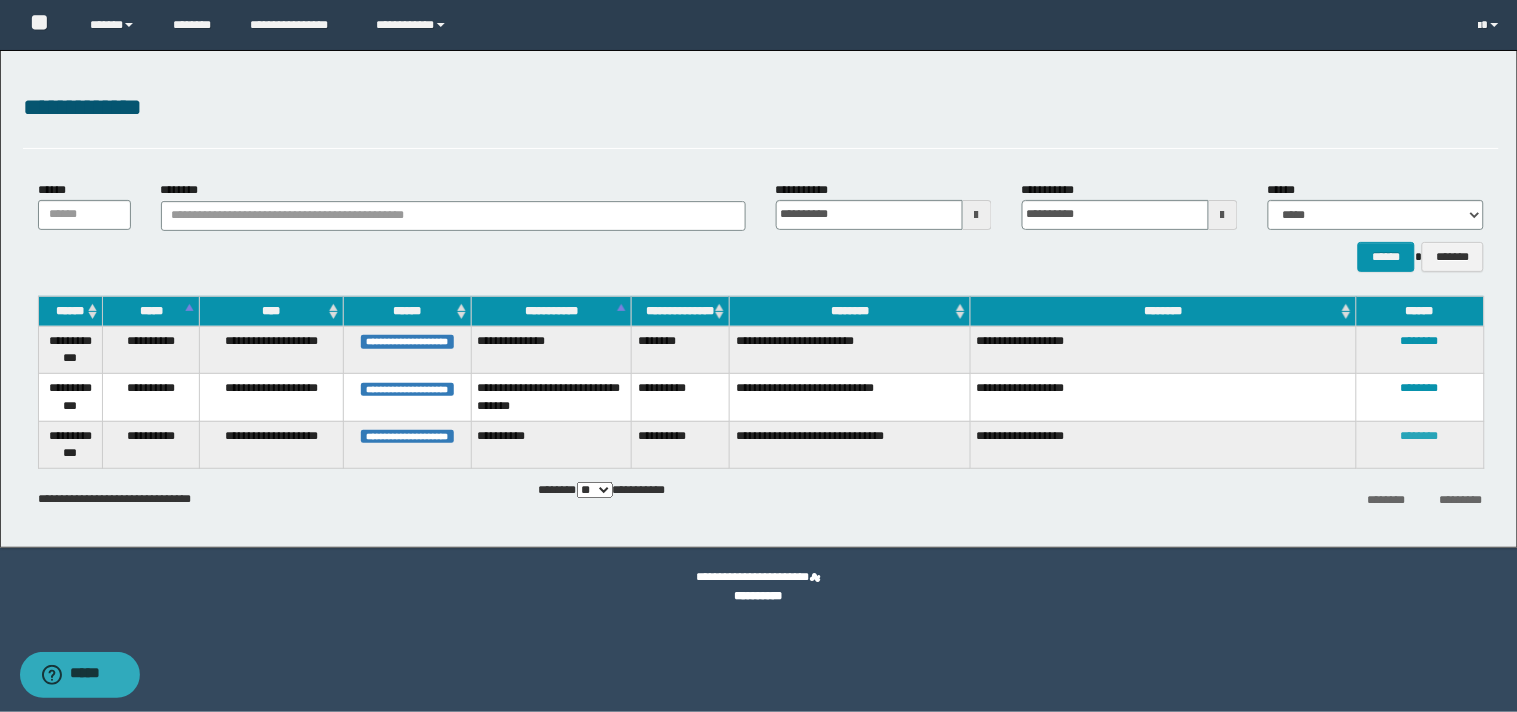 click on "********" at bounding box center (1420, 436) 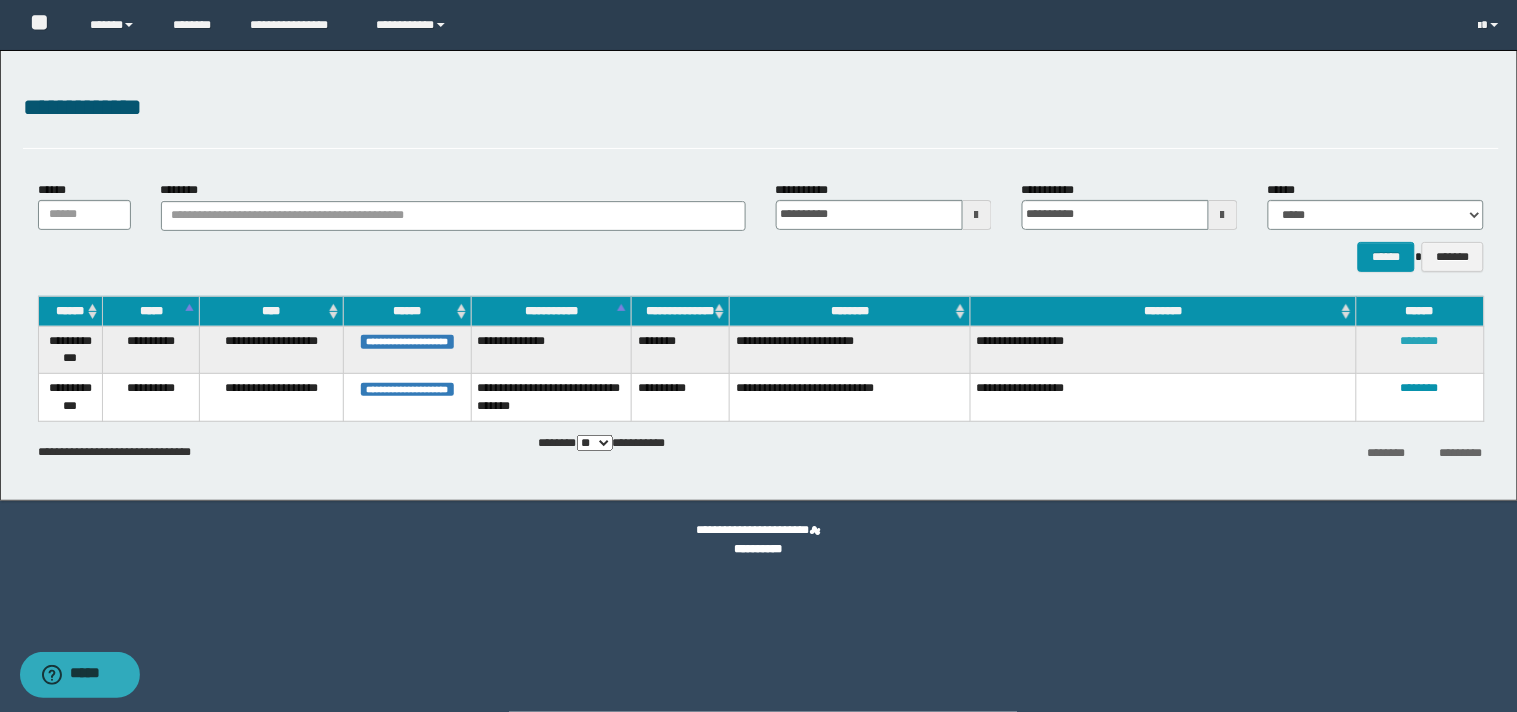 click on "********" at bounding box center (1420, 341) 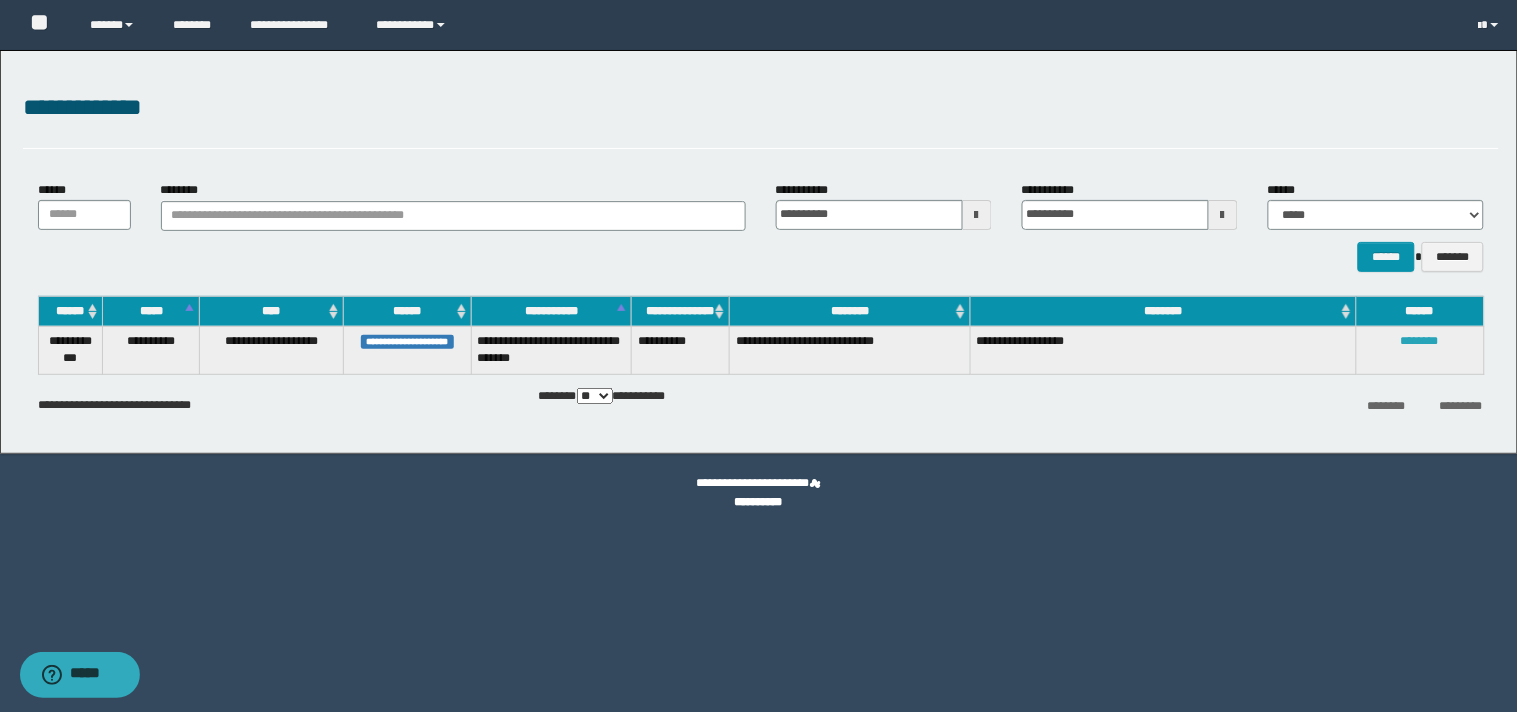 click on "********" at bounding box center (1420, 341) 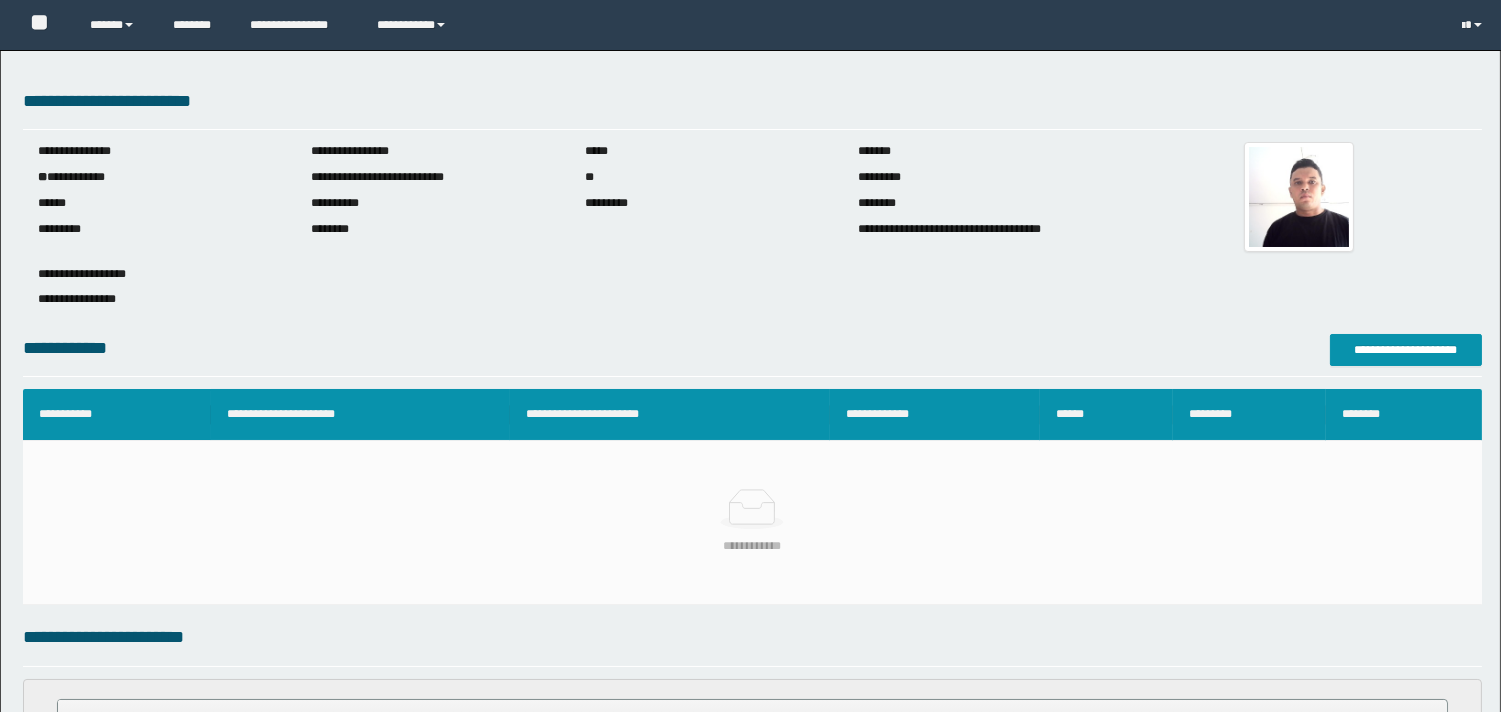 scroll, scrollTop: 0, scrollLeft: 0, axis: both 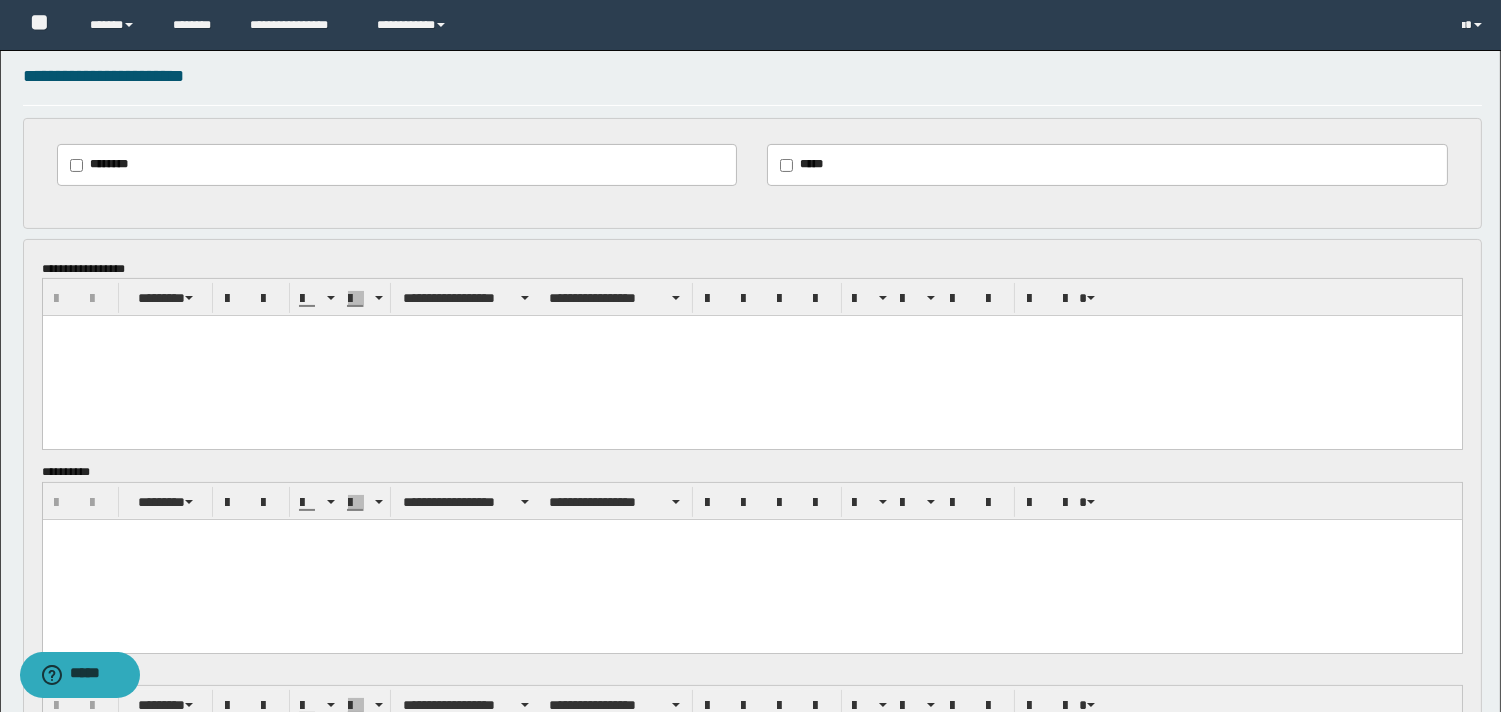 click at bounding box center (751, 356) 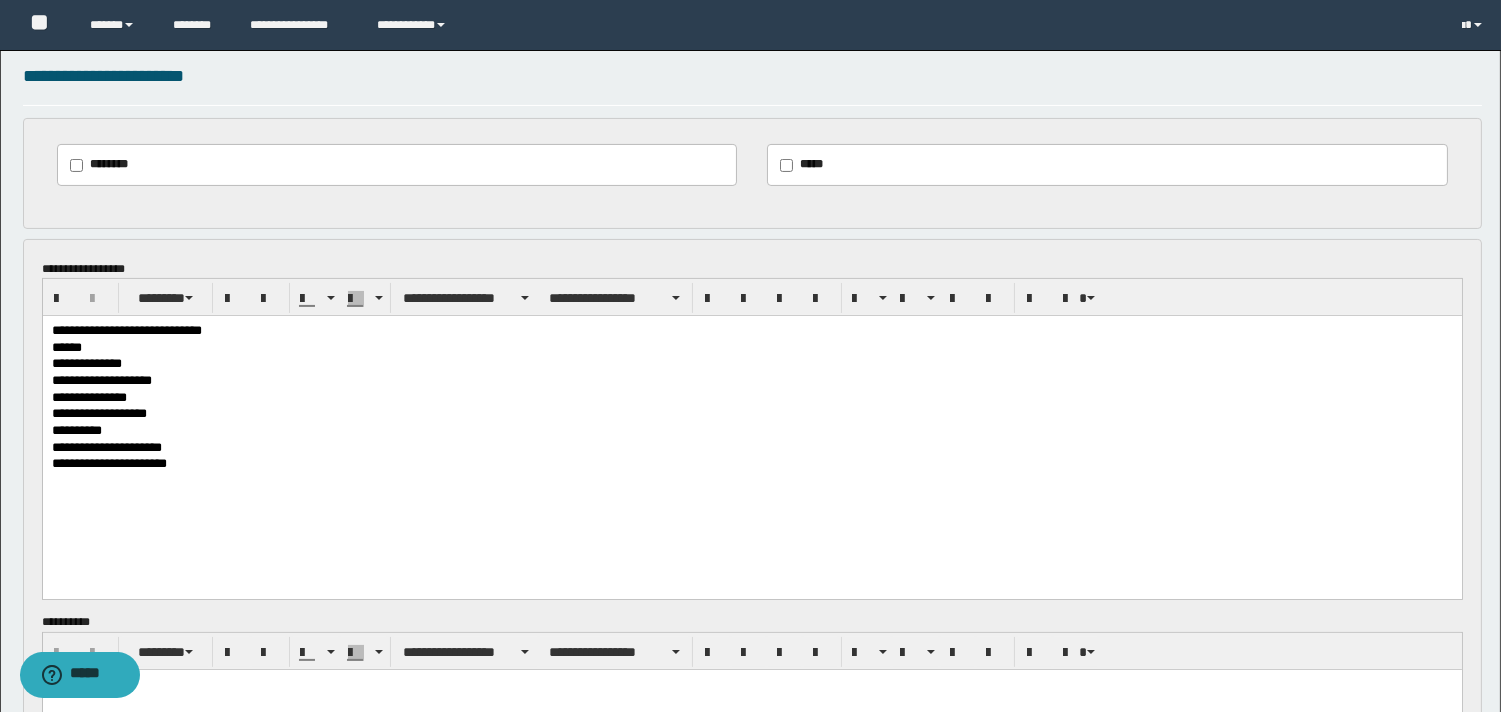 click on "[FIRST] [LAST] [EMAIL] [PHONE] [ADDRESS] [CITY] [STATE] [ZIP] [COUNTRY]" at bounding box center (751, 431) 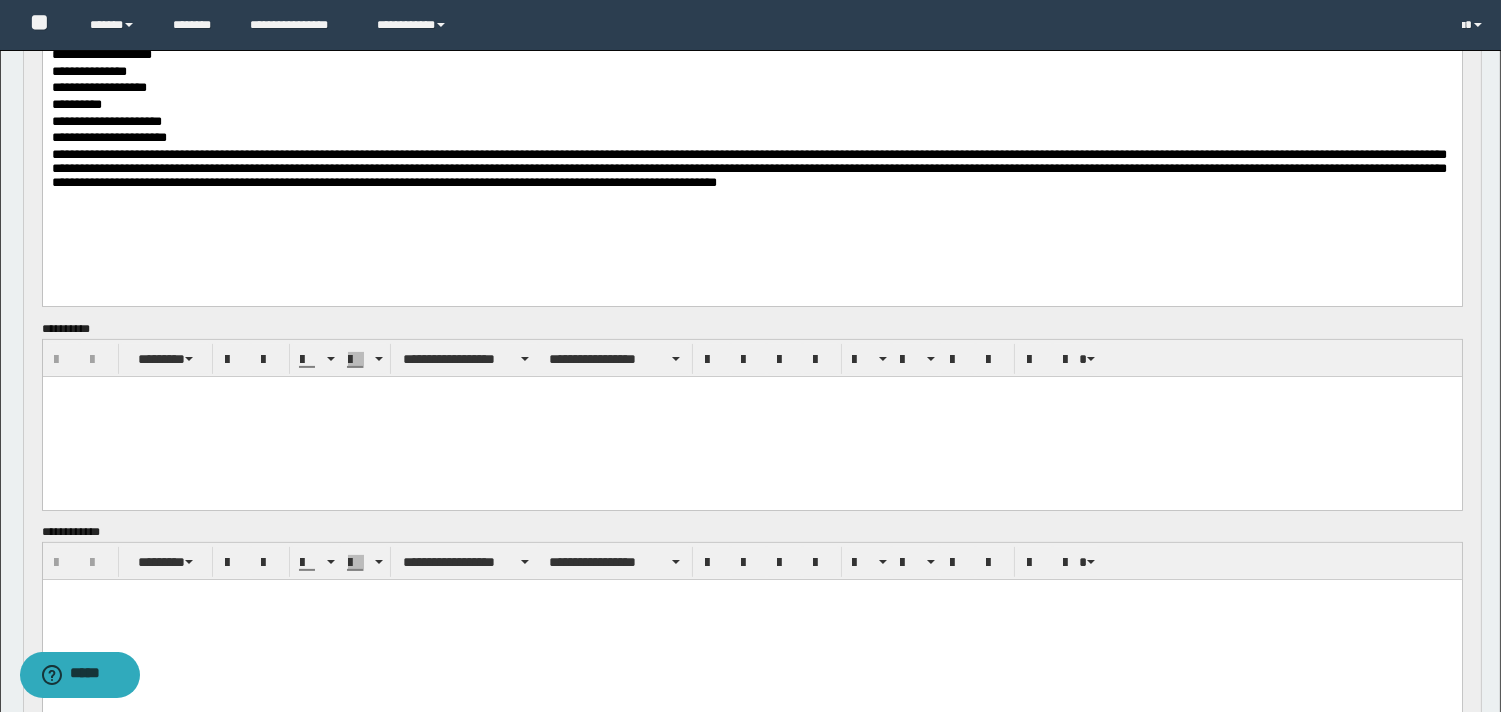 scroll, scrollTop: 1091, scrollLeft: 0, axis: vertical 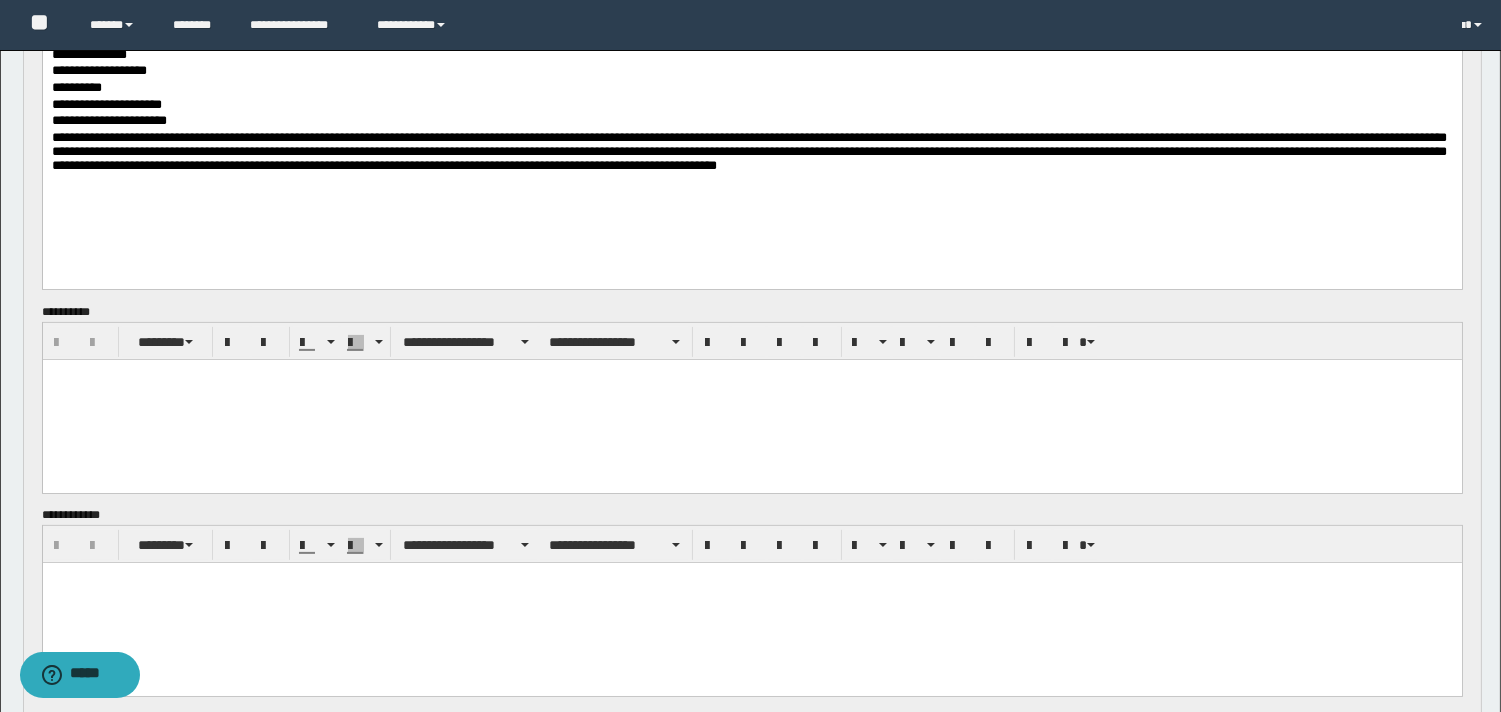 click at bounding box center [751, 399] 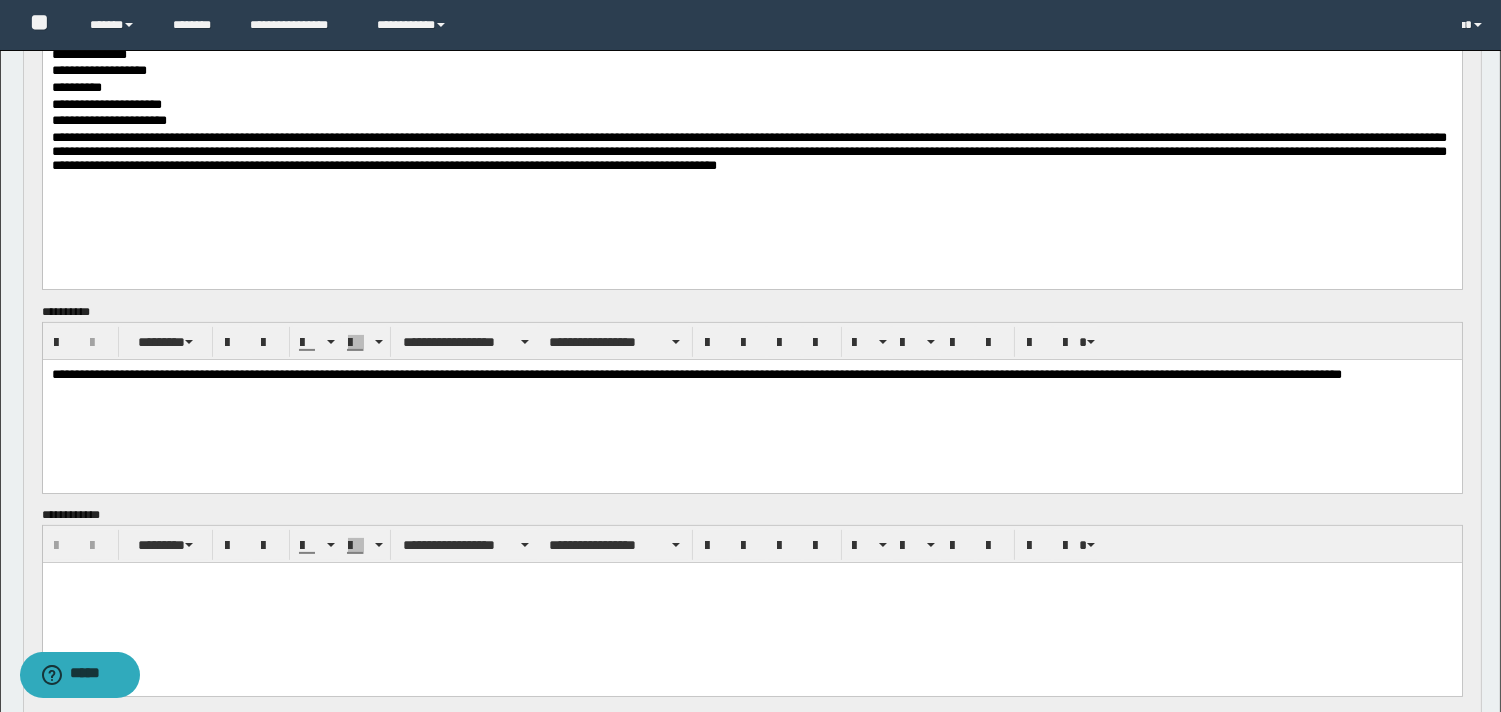 scroll, scrollTop: 1302, scrollLeft: 0, axis: vertical 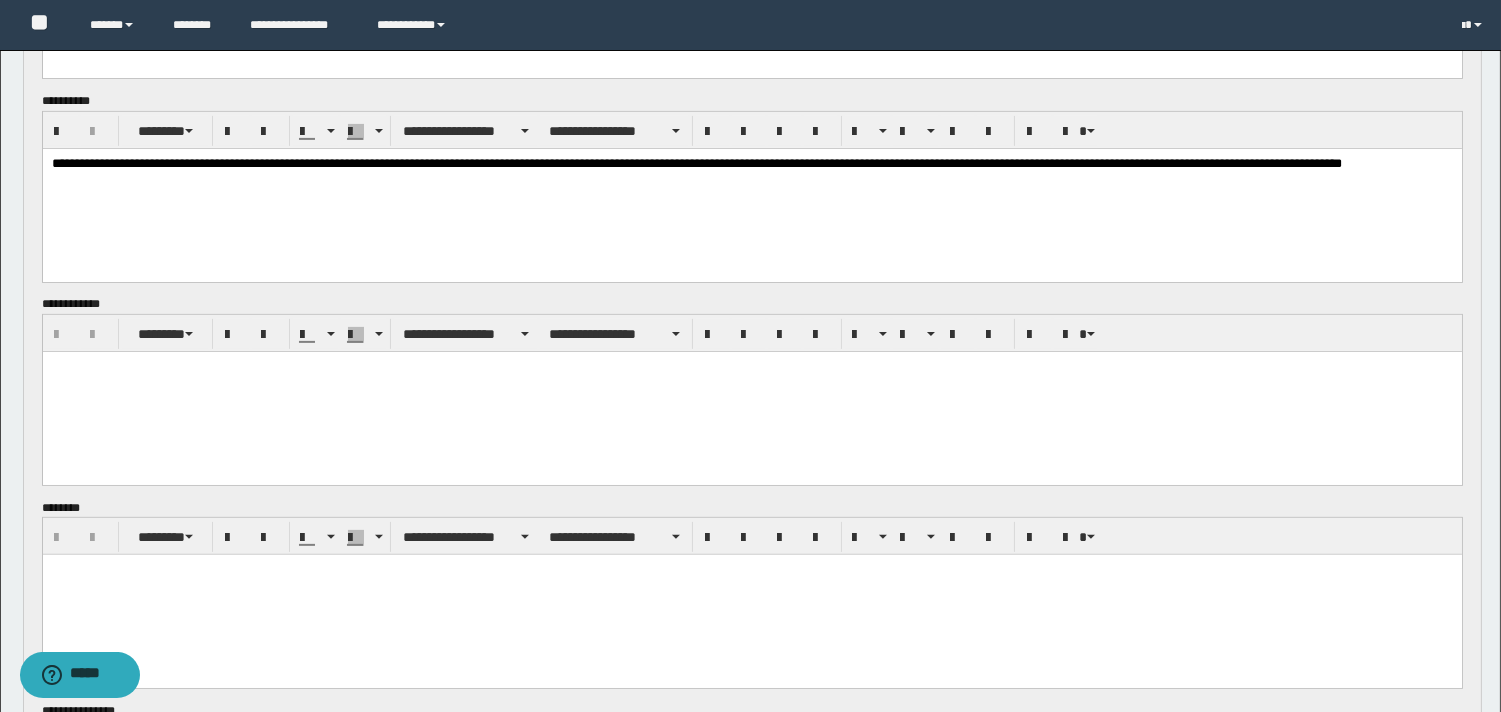 click at bounding box center [751, 392] 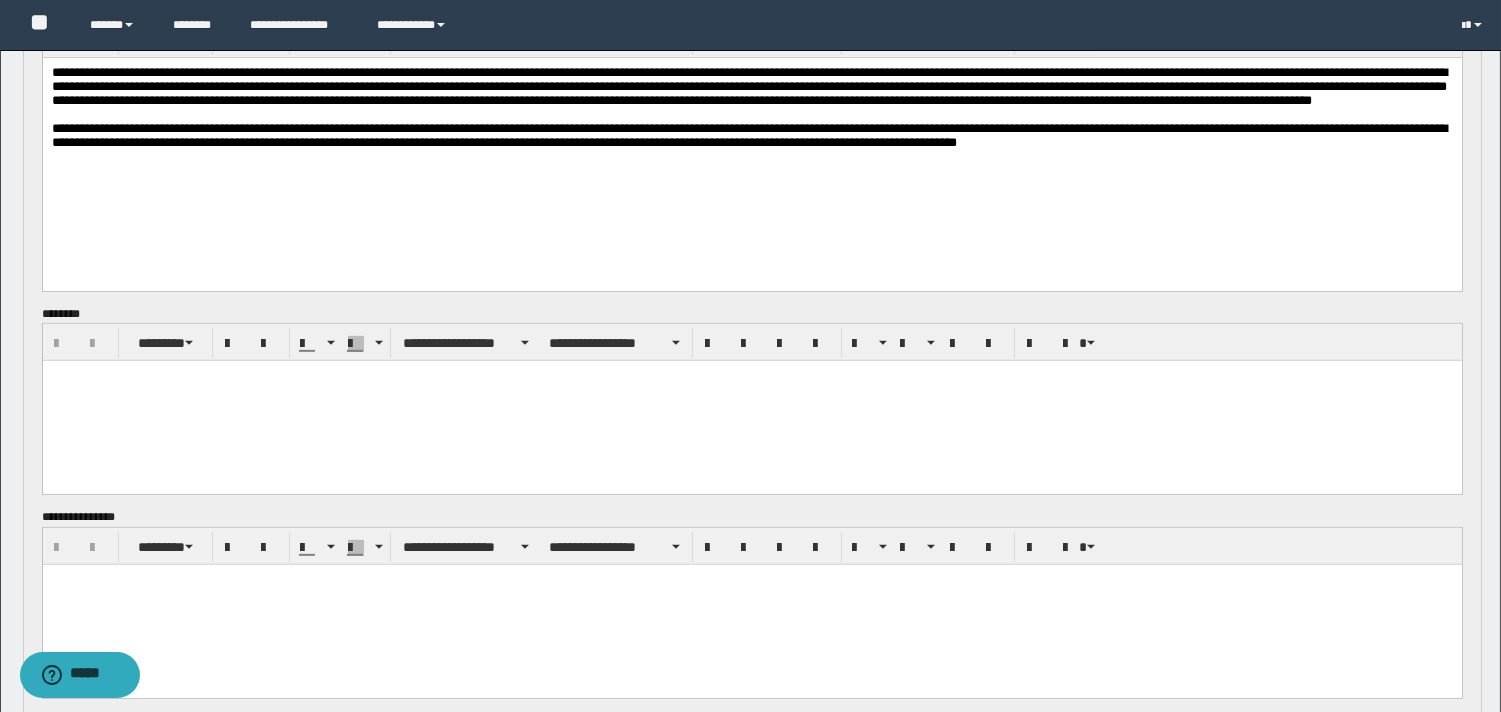 scroll, scrollTop: 1601, scrollLeft: 0, axis: vertical 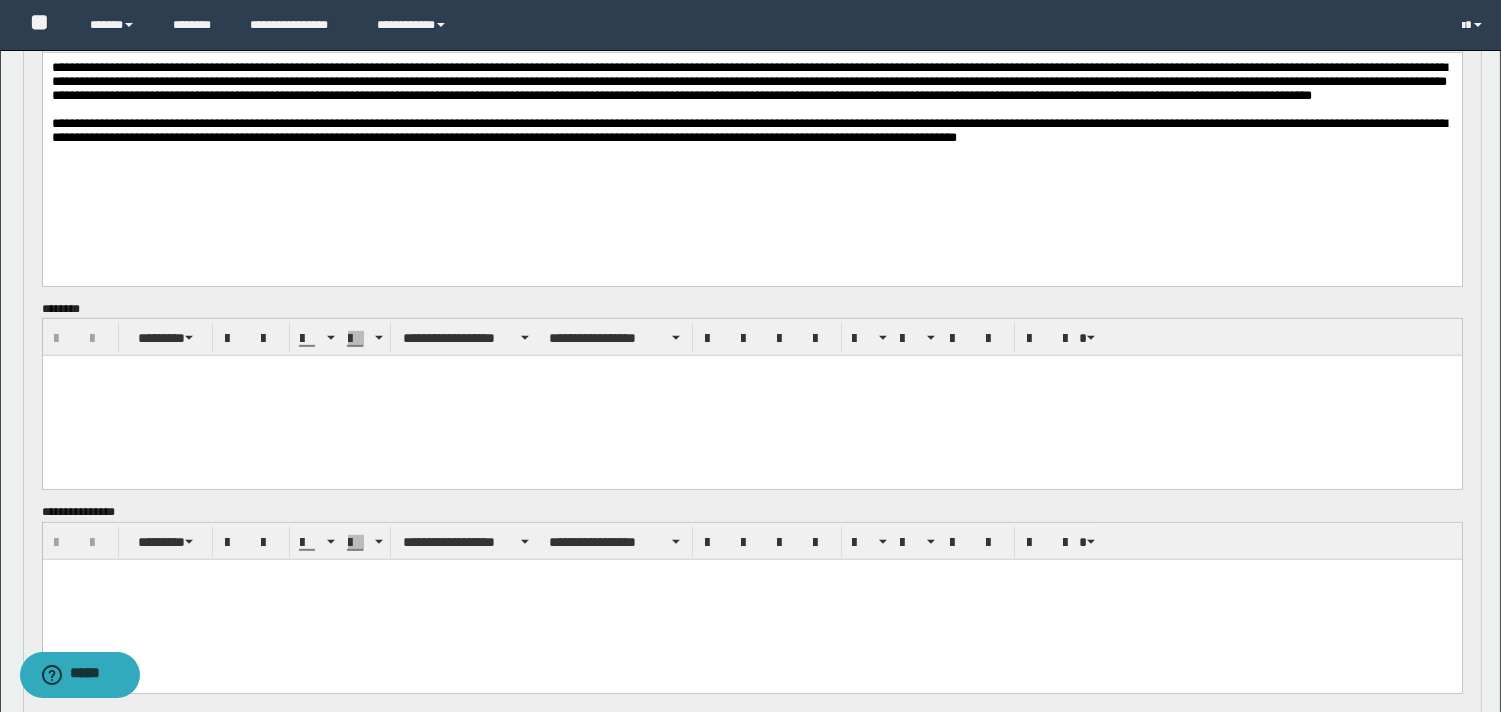 click at bounding box center (751, 396) 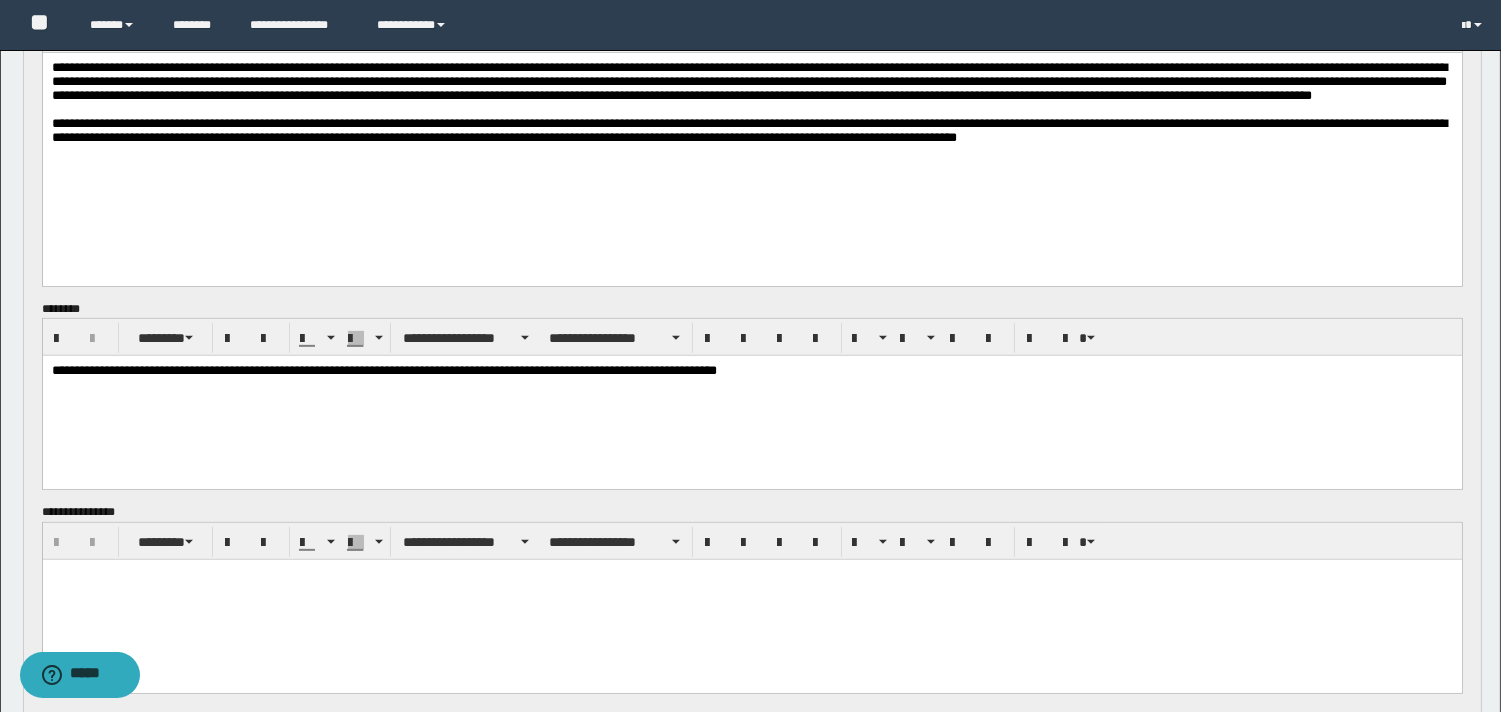 click at bounding box center (751, 599) 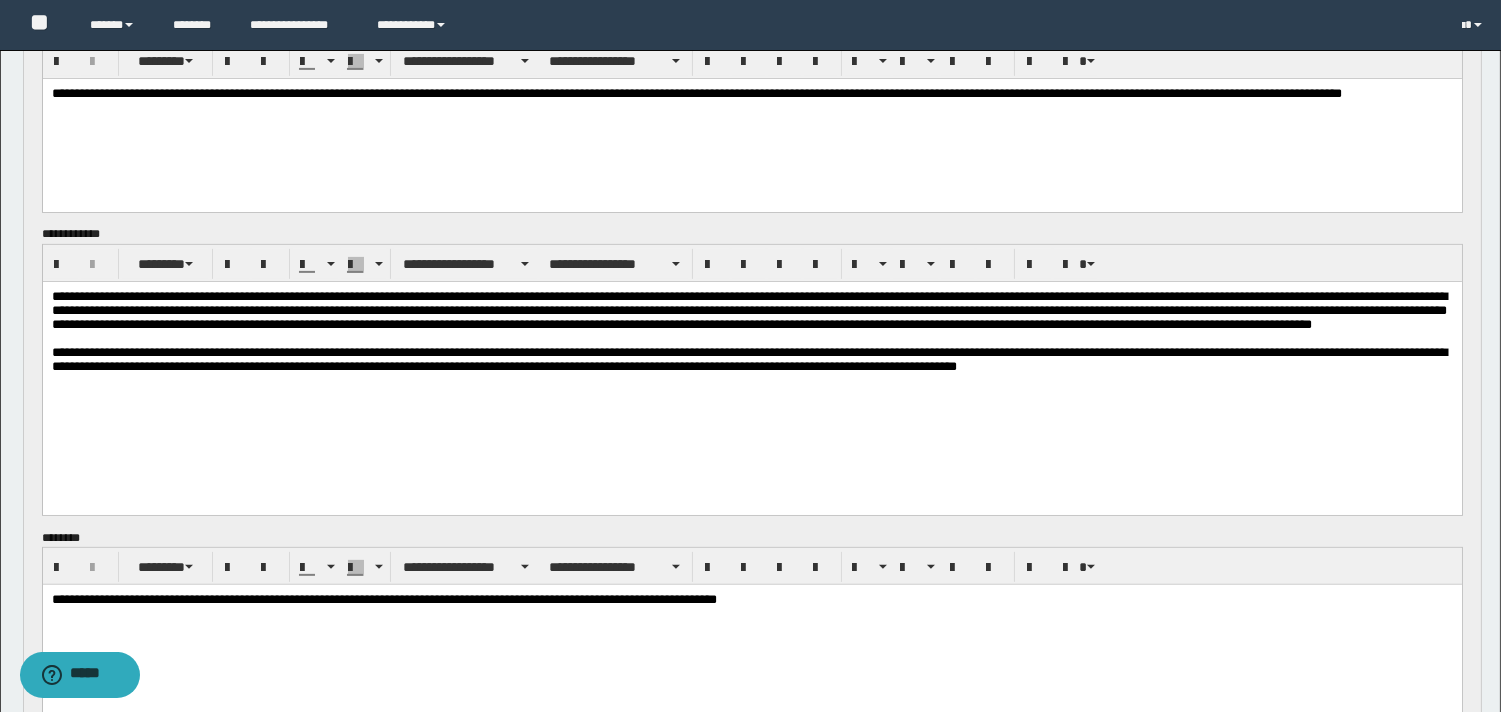 scroll, scrollTop: 1387, scrollLeft: 0, axis: vertical 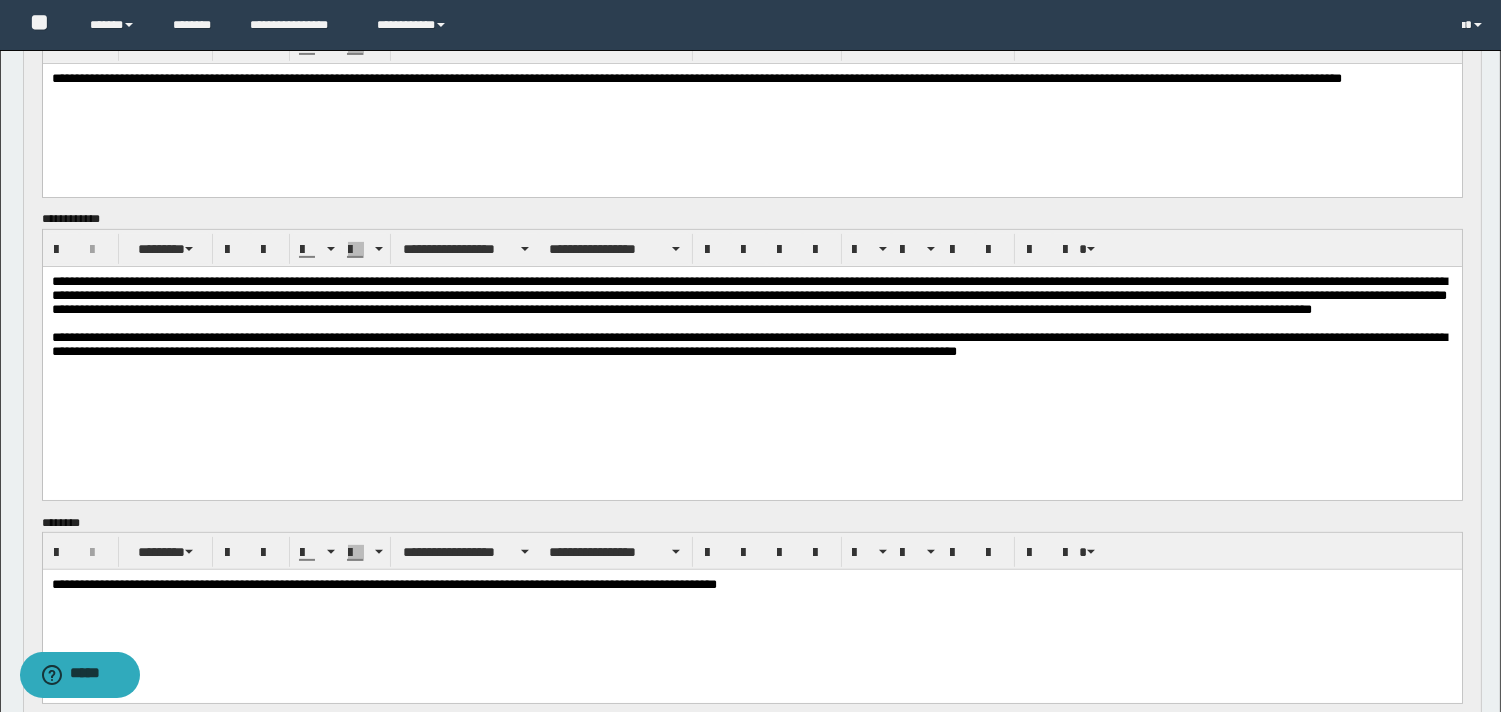 click on "**********" at bounding box center [751, 585] 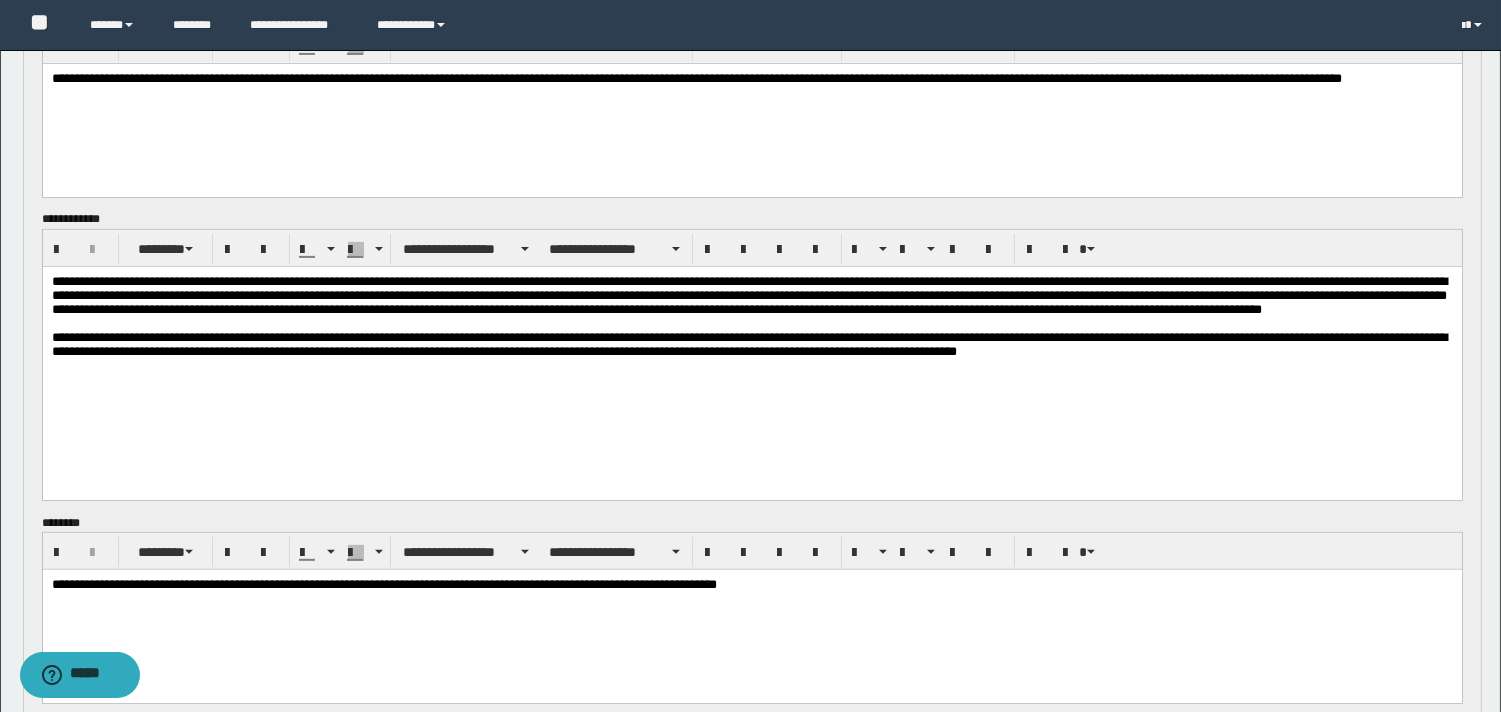 click on "**********" at bounding box center (748, 295) 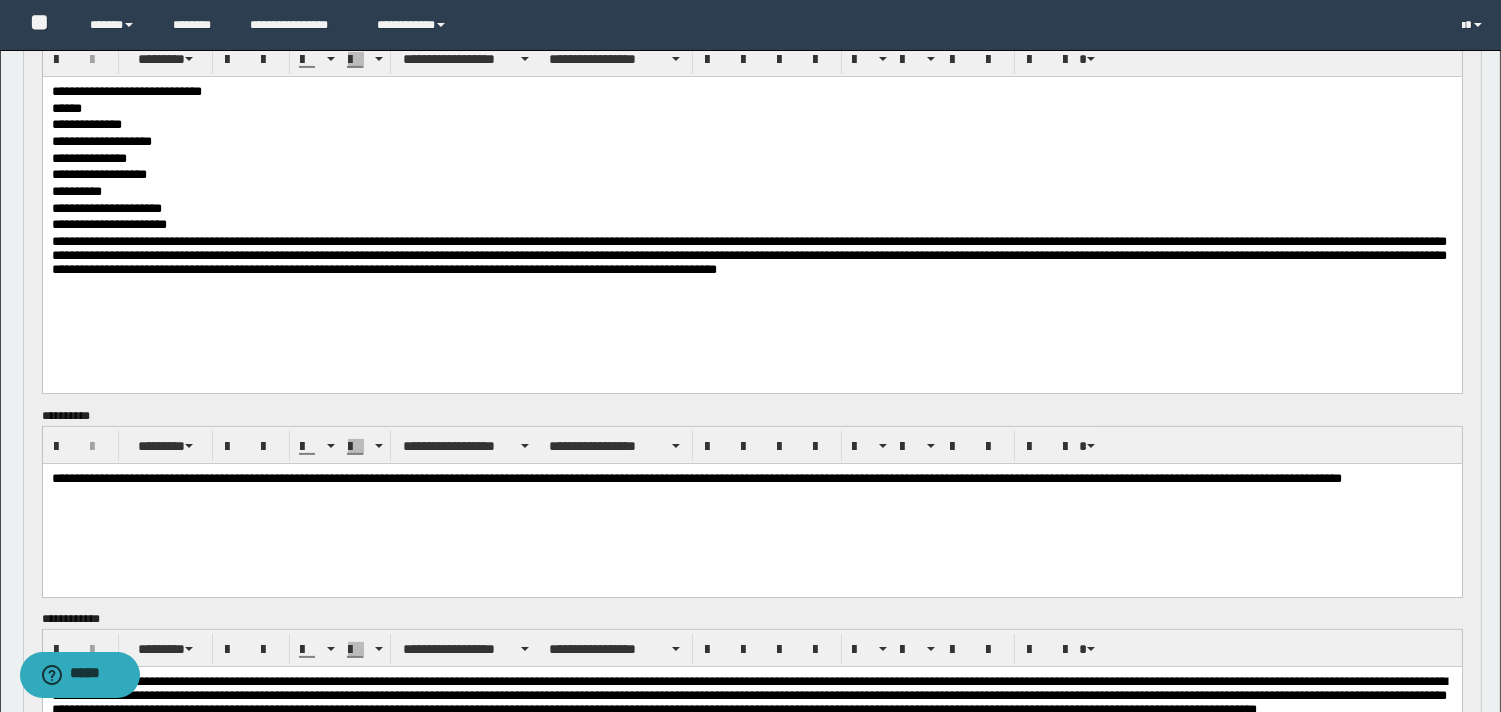 scroll, scrollTop: 918, scrollLeft: 0, axis: vertical 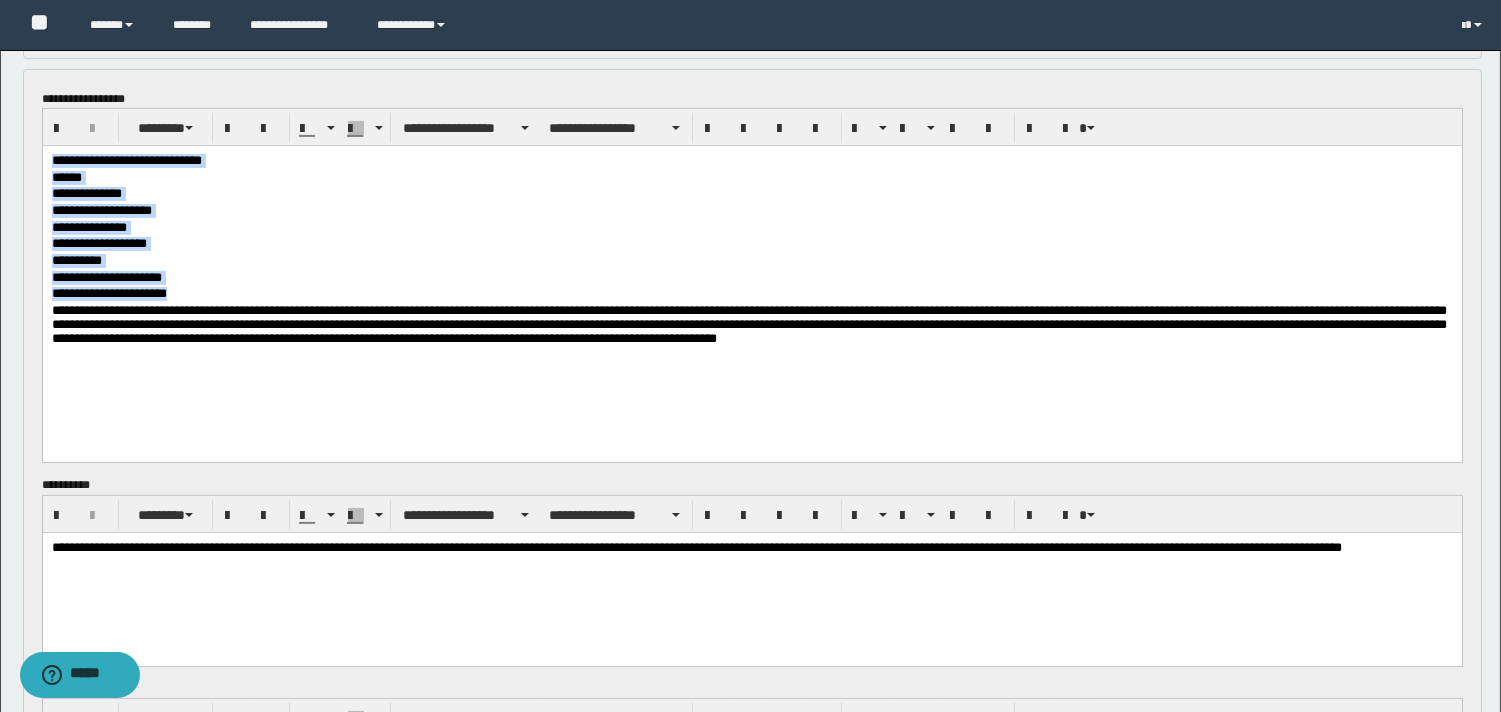 drag, startPoint x: 51, startPoint y: 164, endPoint x: 219, endPoint y: 291, distance: 210.60152 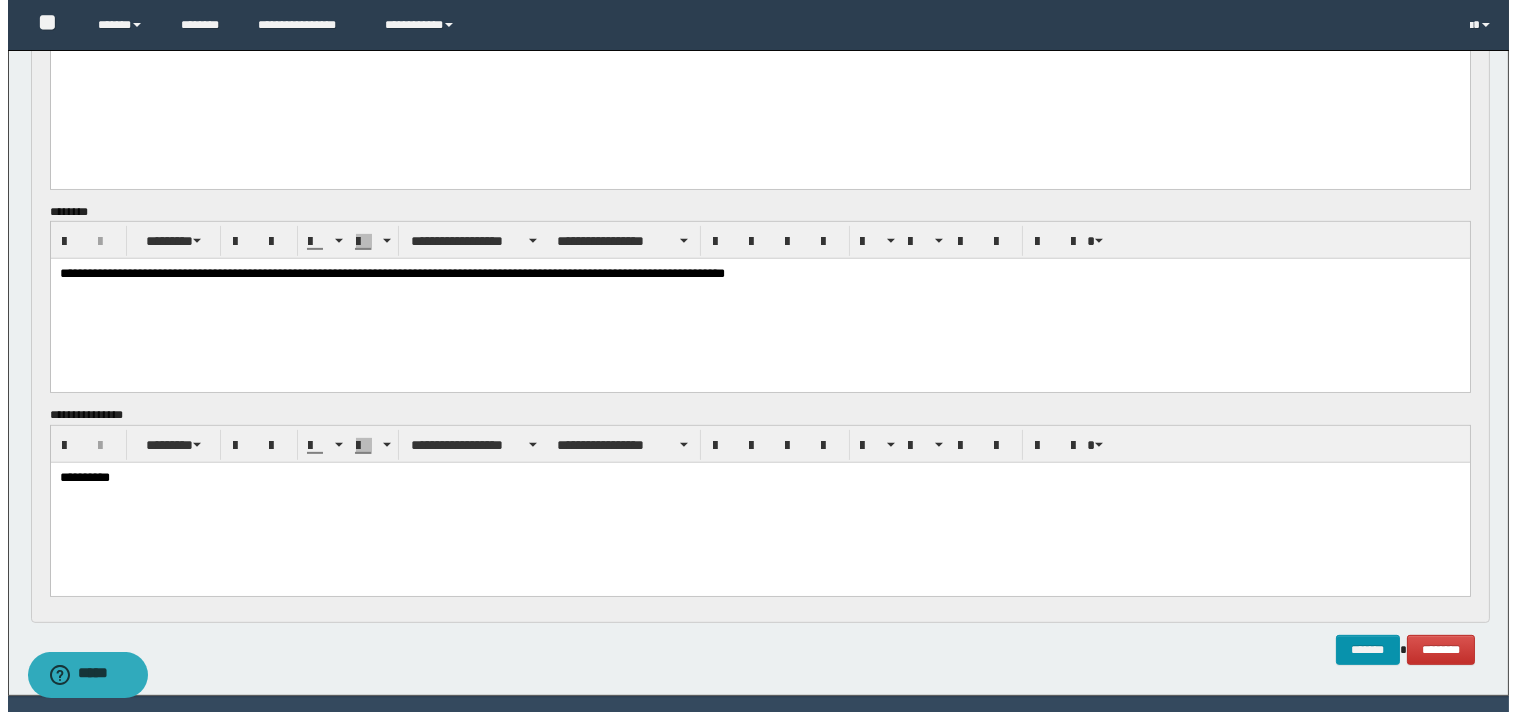 scroll, scrollTop: 1591, scrollLeft: 0, axis: vertical 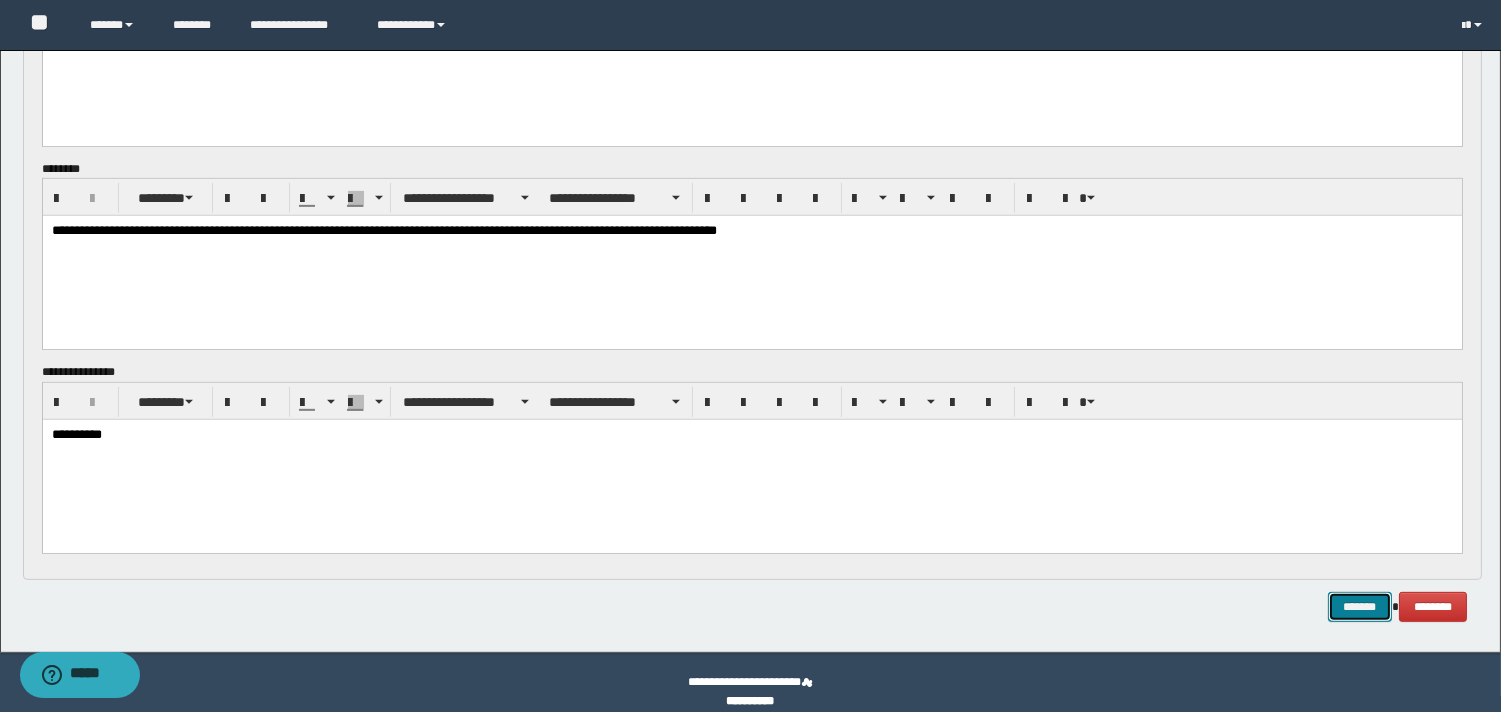 drag, startPoint x: 1347, startPoint y: 603, endPoint x: 1180, endPoint y: 16, distance: 610.2934 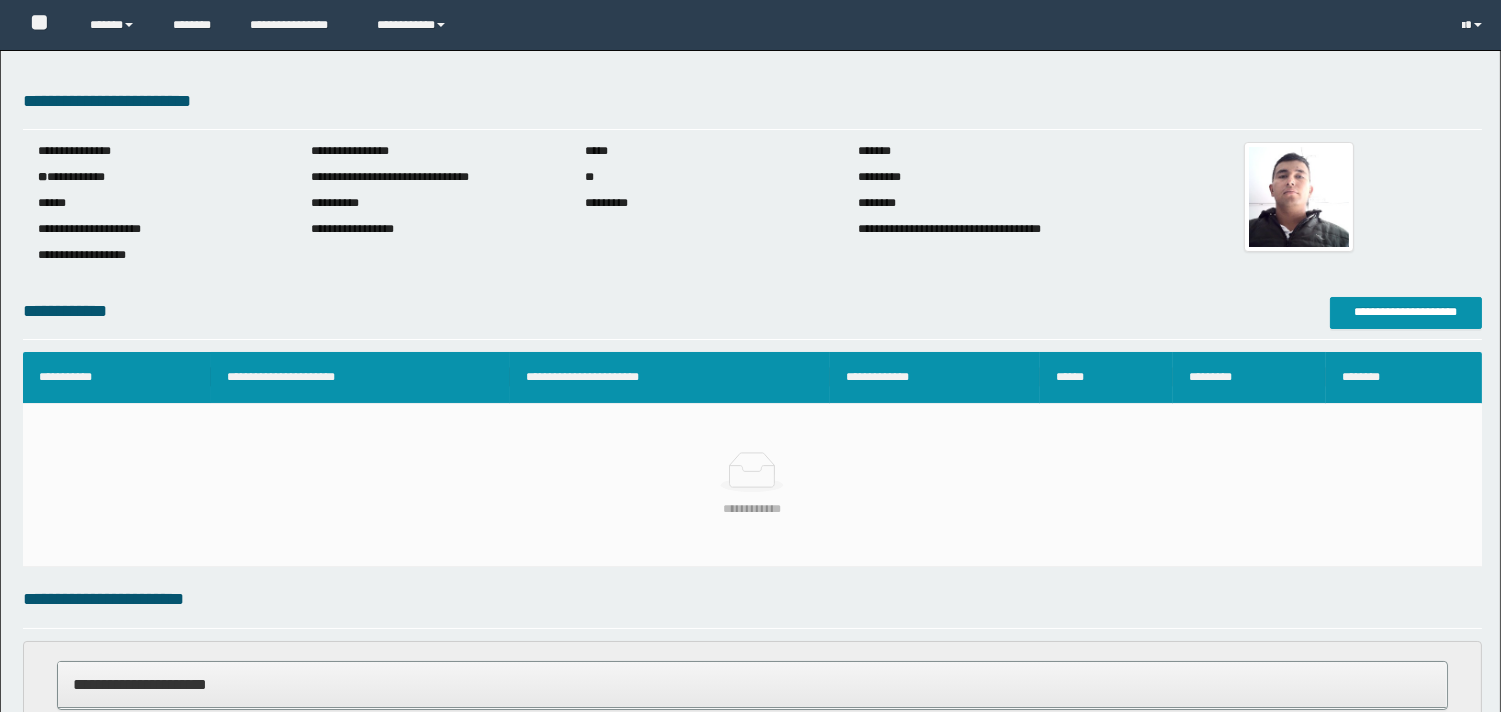scroll, scrollTop: 0, scrollLeft: 0, axis: both 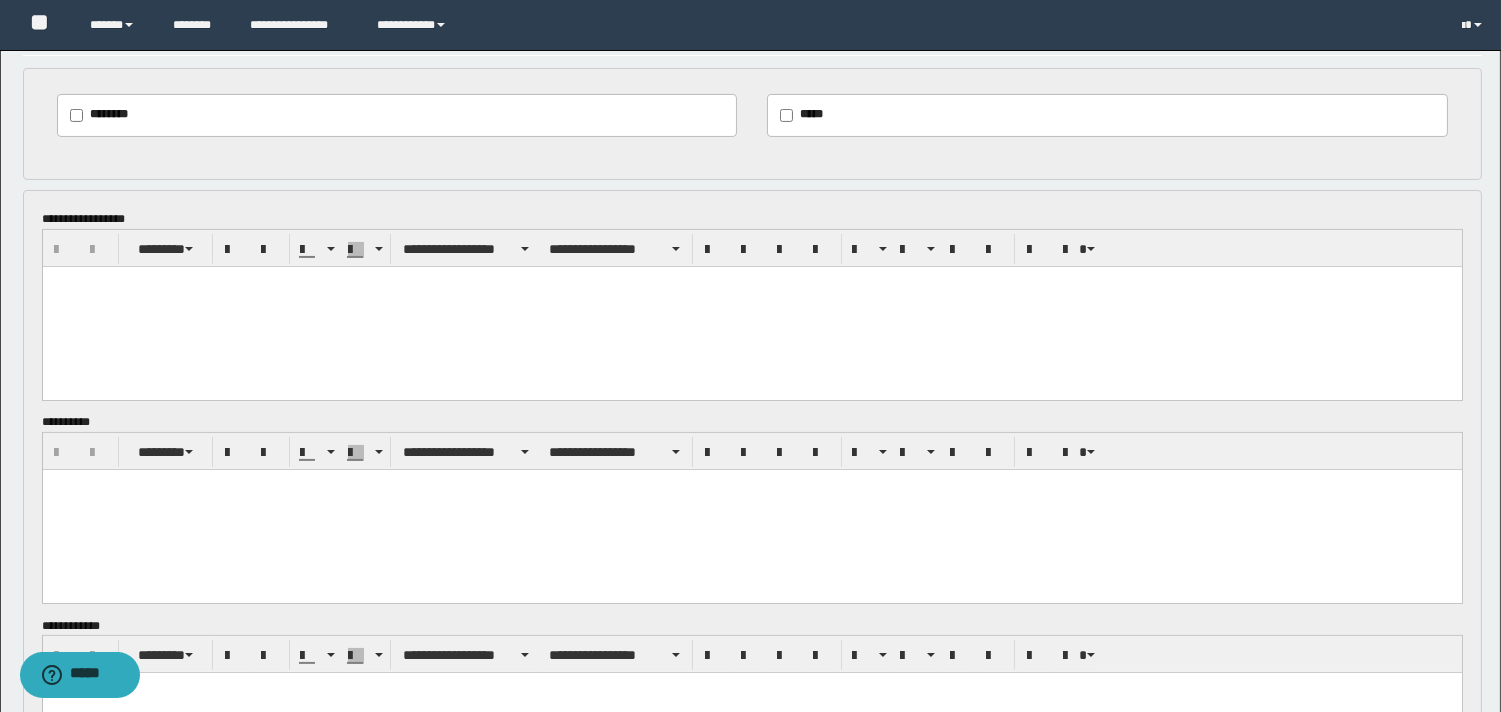 click at bounding box center [751, 306] 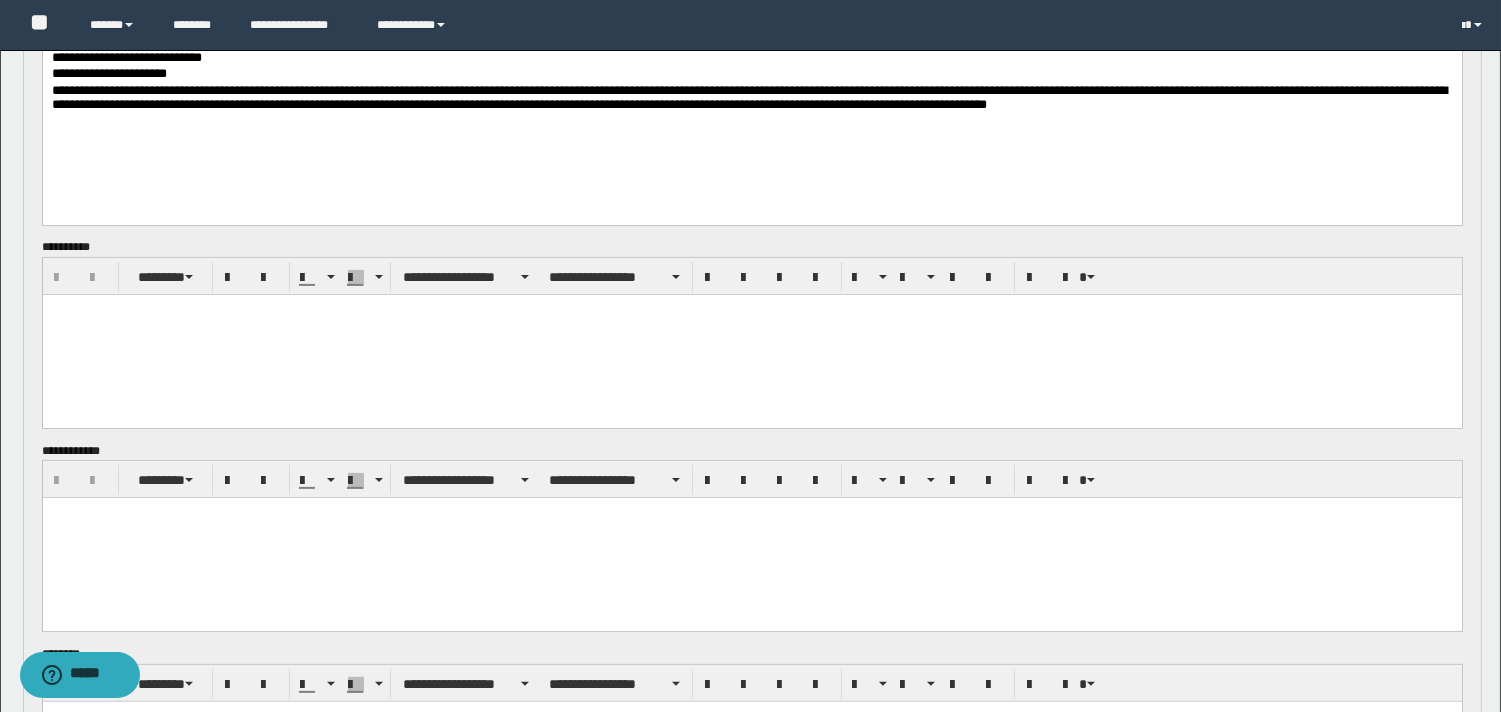 scroll, scrollTop: 1104, scrollLeft: 0, axis: vertical 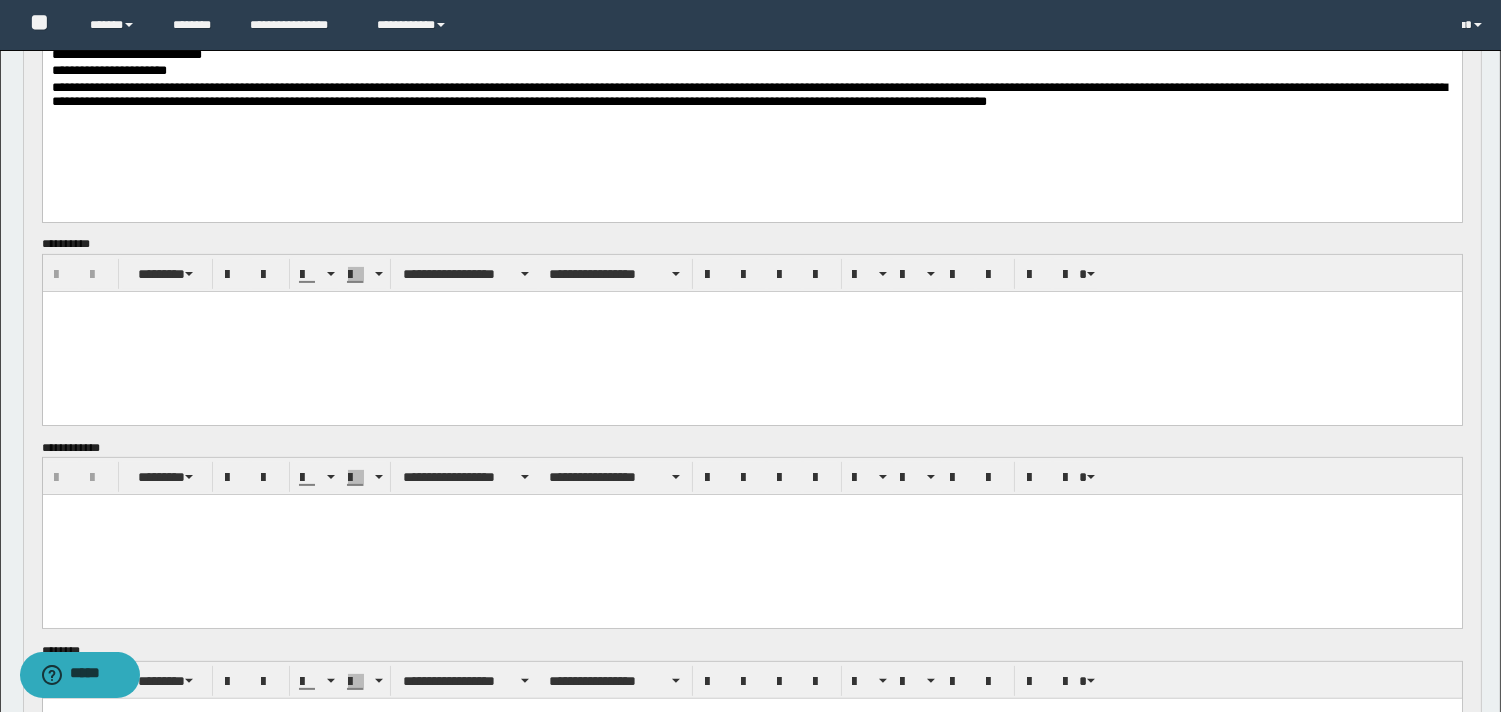click at bounding box center [751, 332] 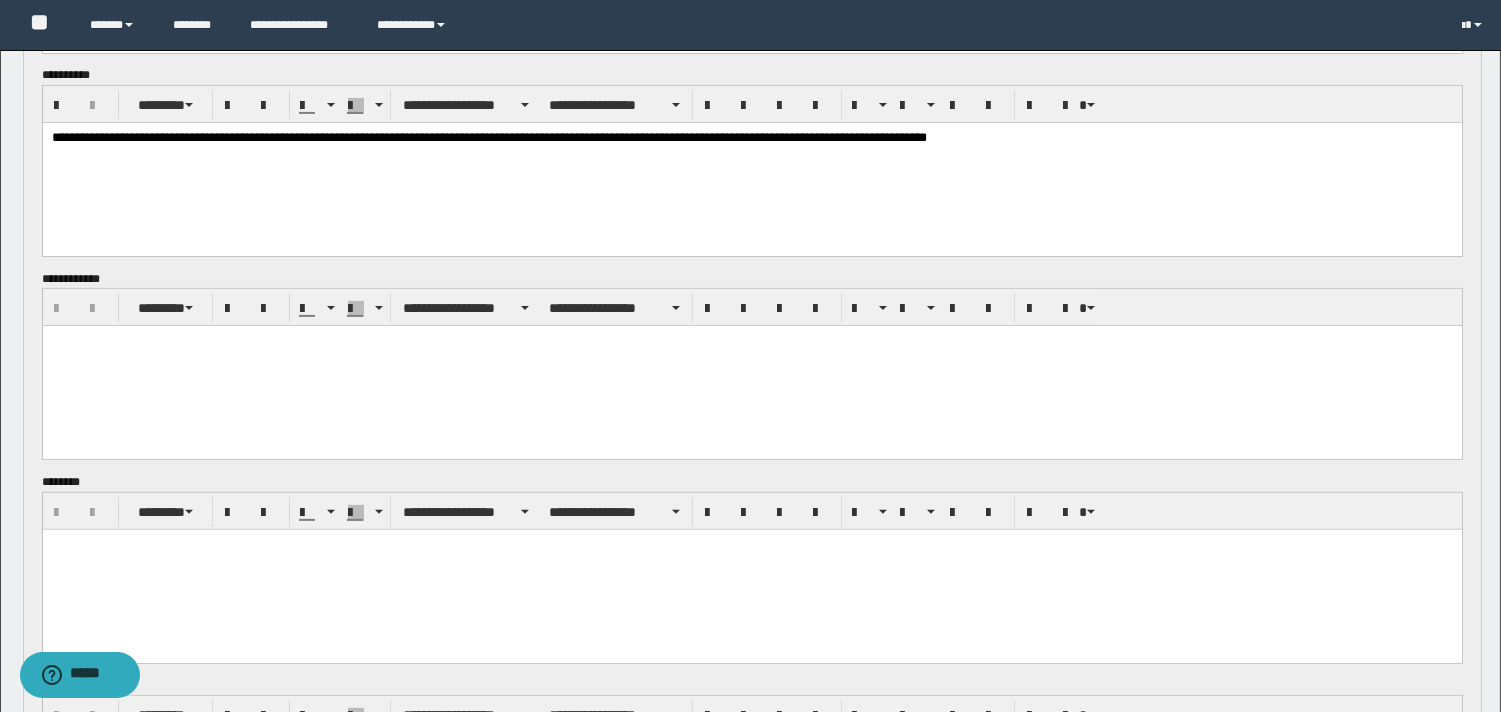 scroll, scrollTop: 1277, scrollLeft: 0, axis: vertical 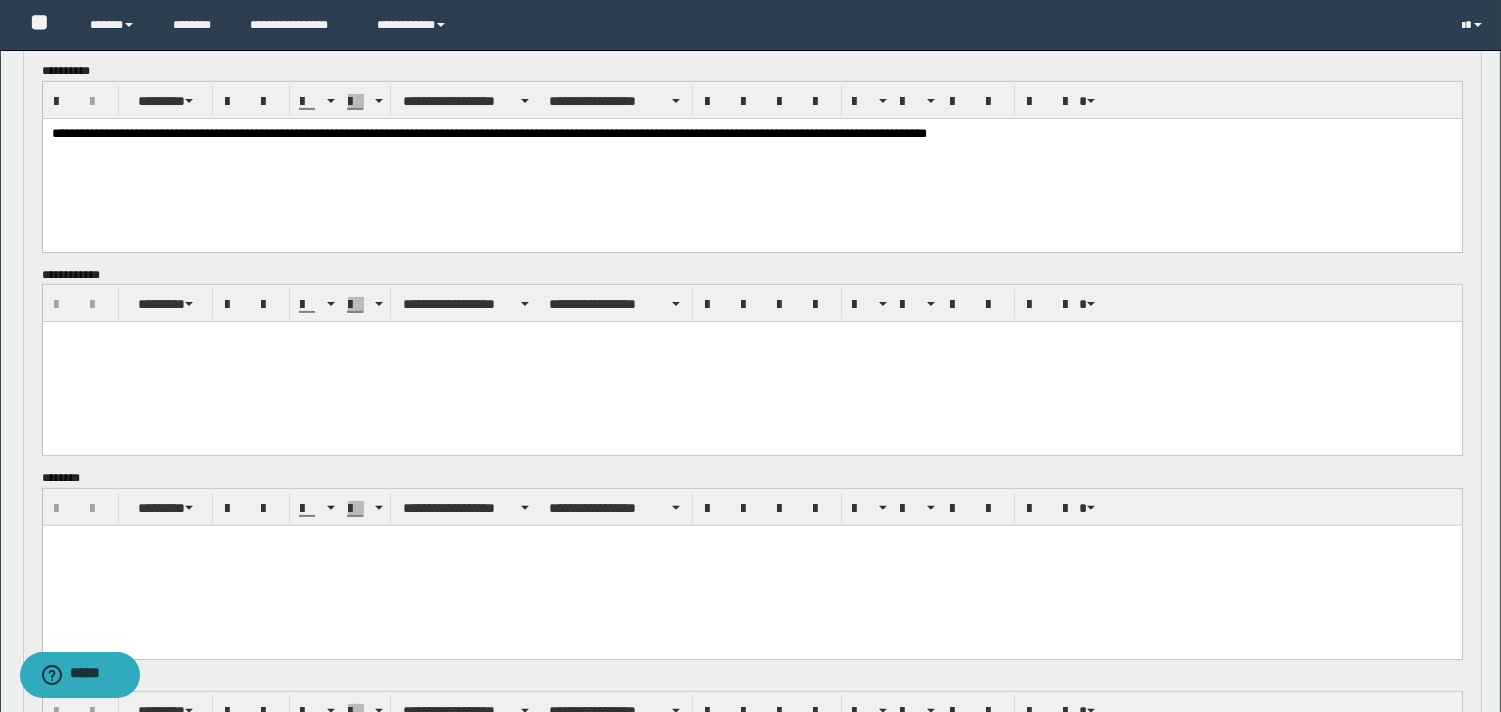 click at bounding box center (751, 362) 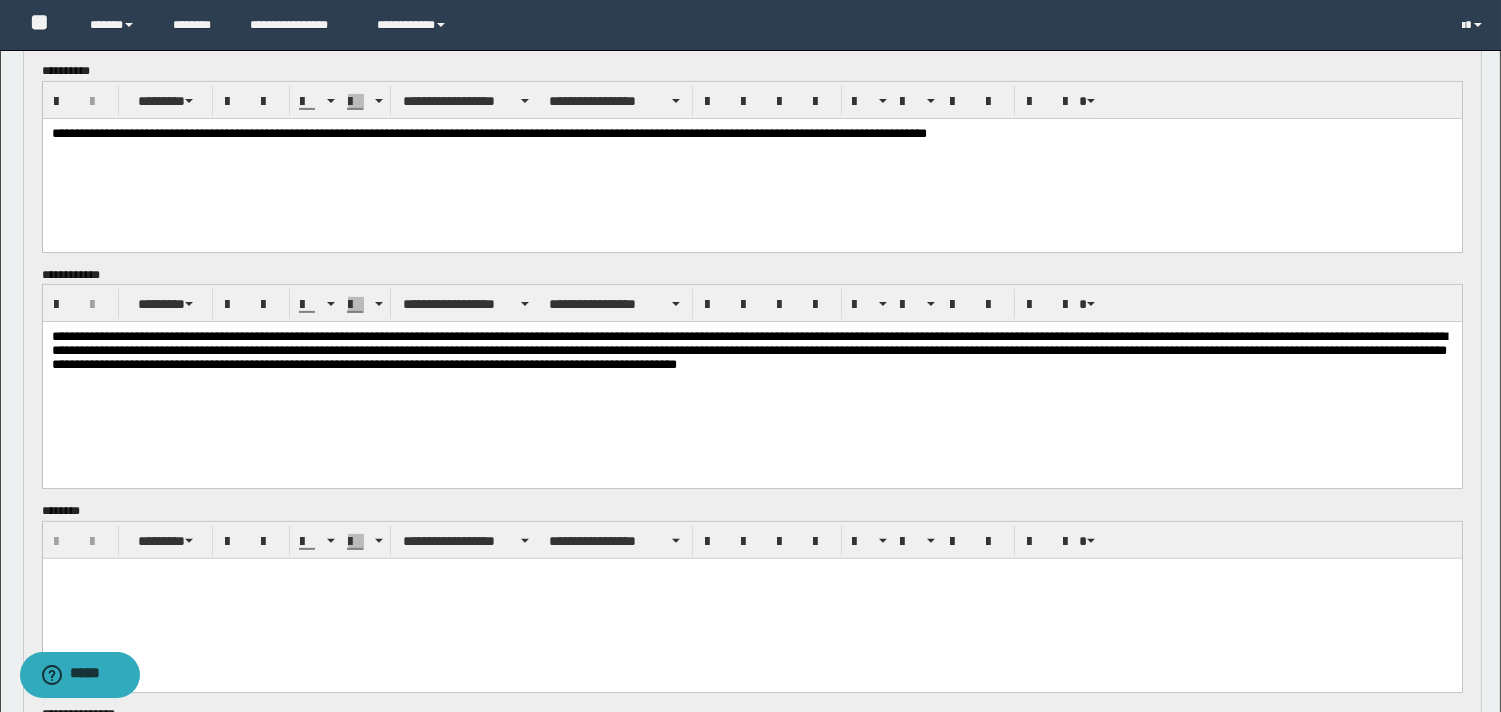 drag, startPoint x: 245, startPoint y: 574, endPoint x: 820, endPoint y: 683, distance: 585.2401 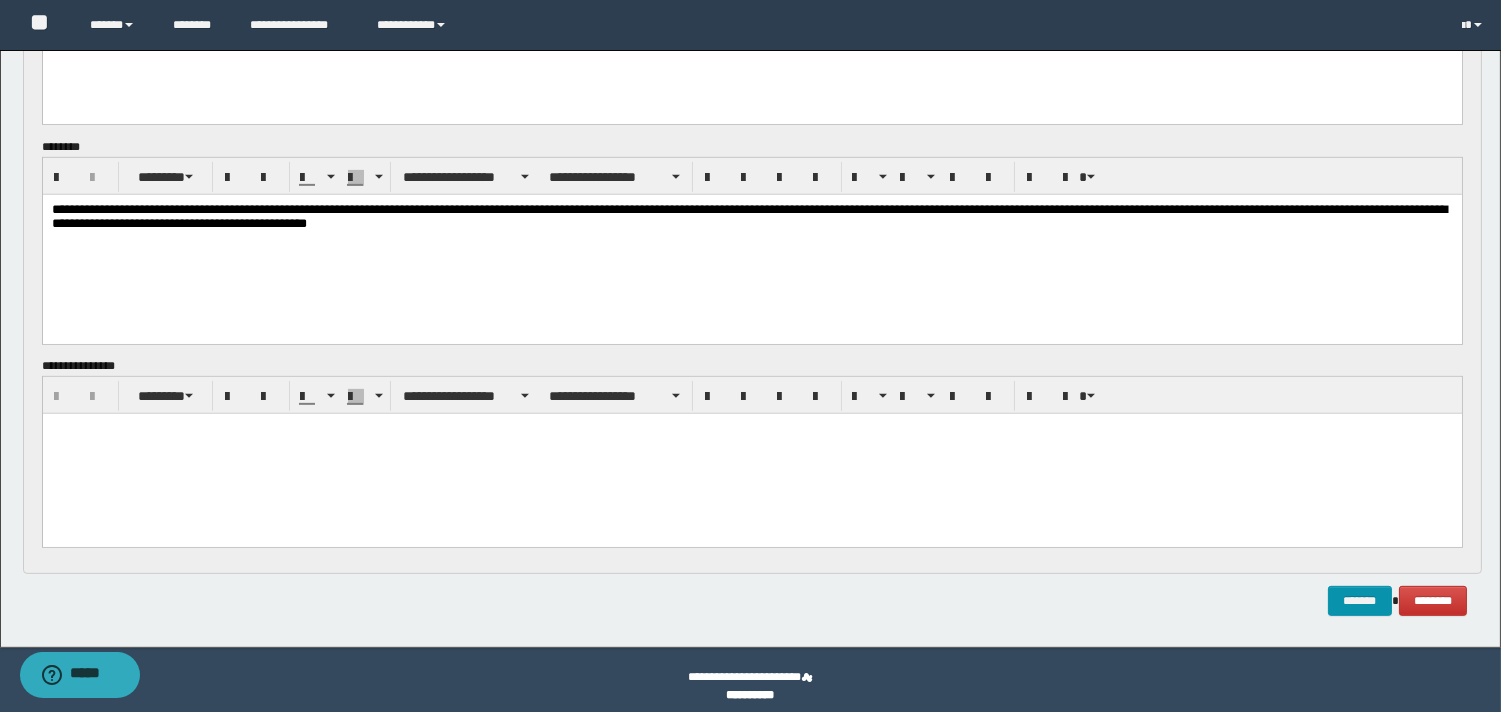scroll, scrollTop: 1648, scrollLeft: 0, axis: vertical 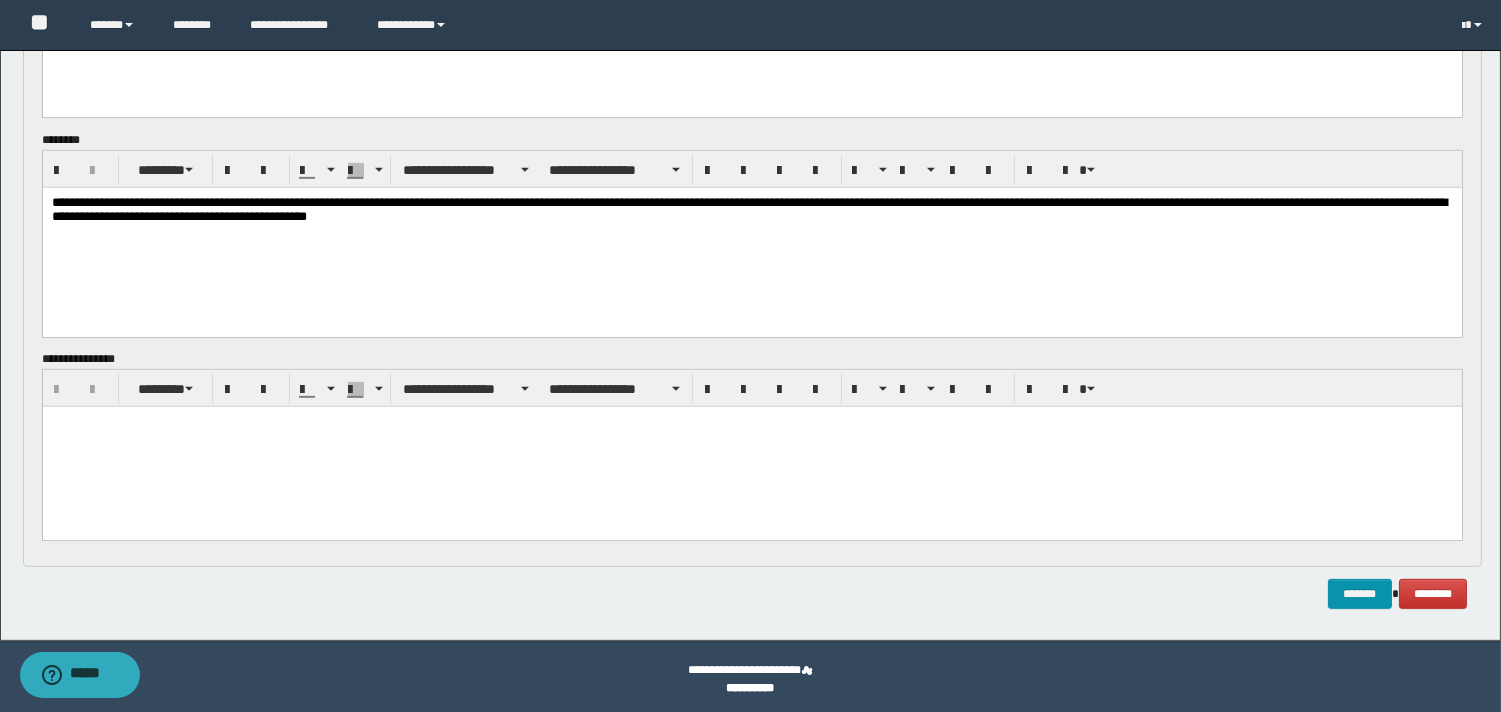 click at bounding box center [751, 447] 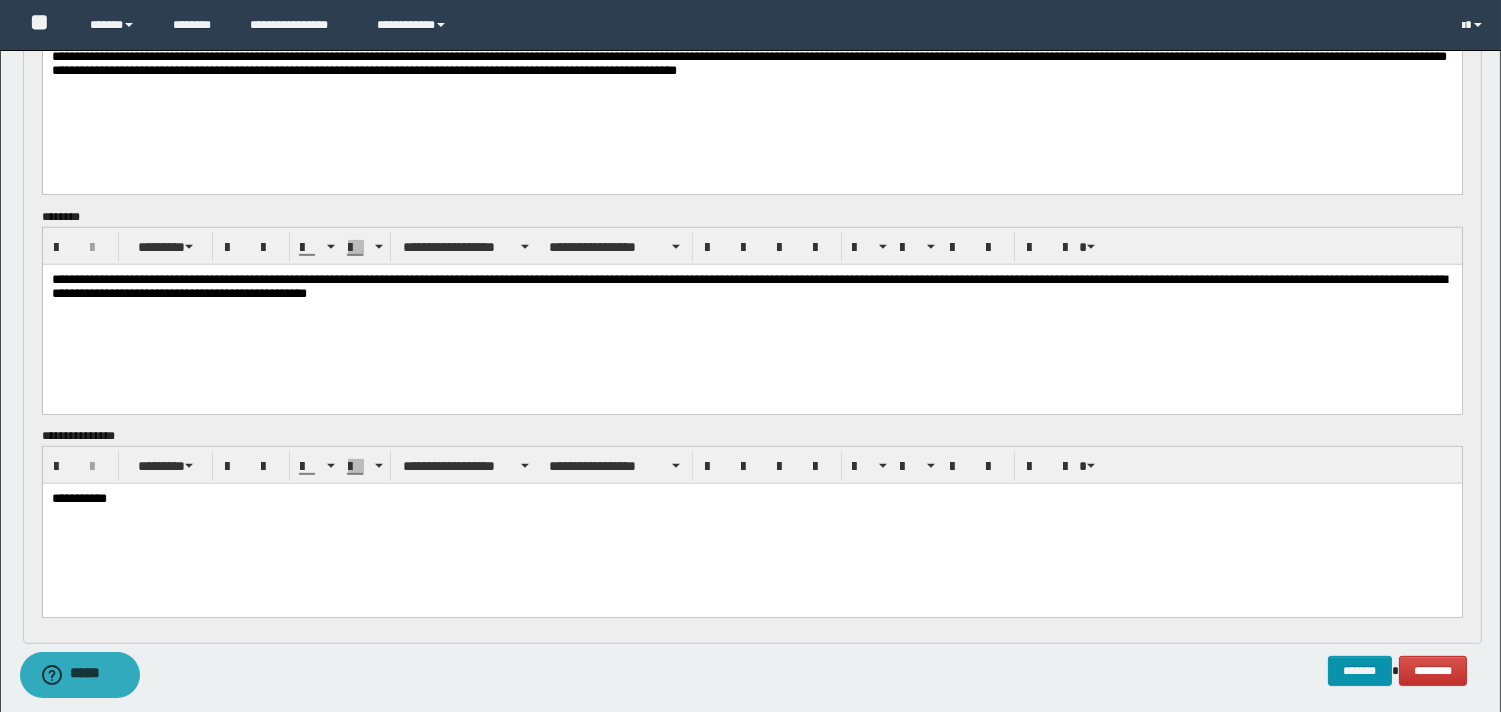 scroll, scrollTop: 1654, scrollLeft: 0, axis: vertical 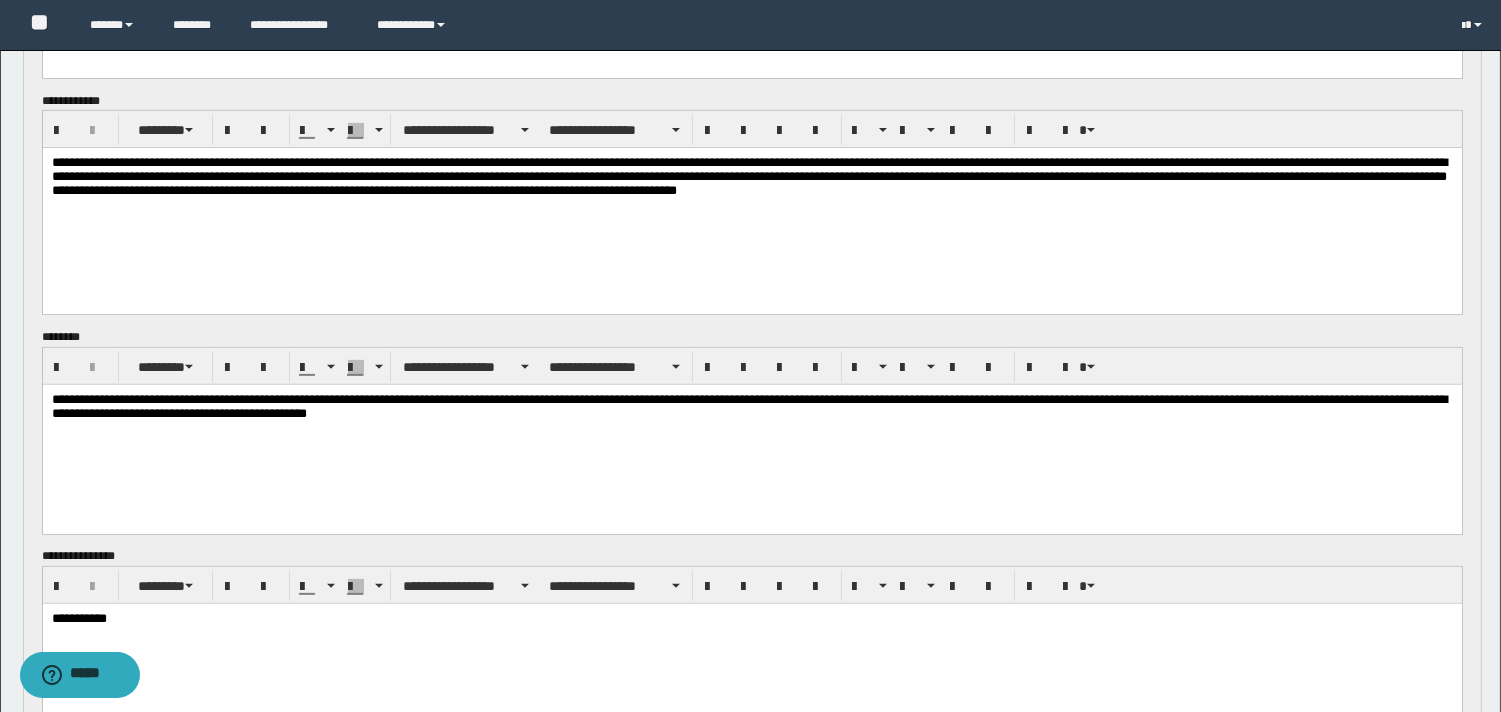 click on "**********" at bounding box center (748, 176) 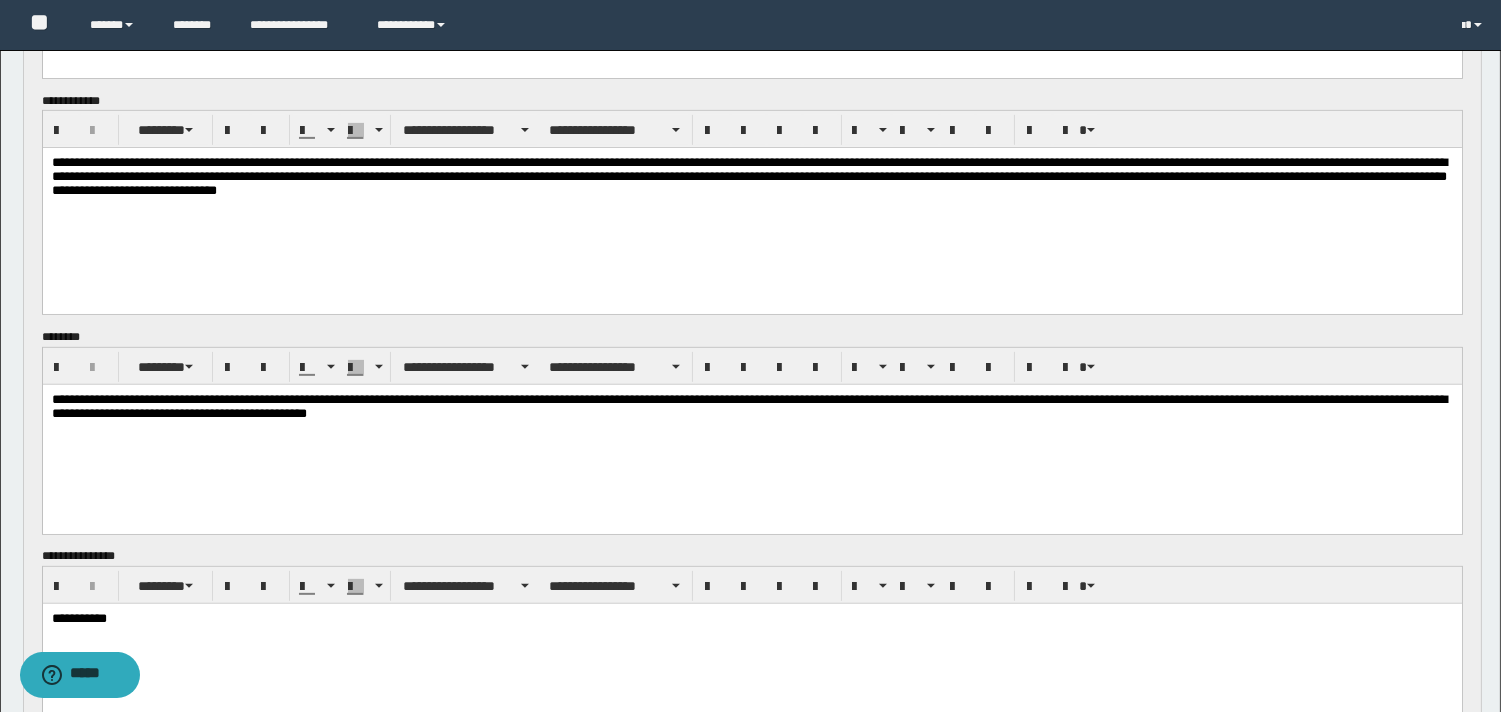 click on "**********" at bounding box center [748, 176] 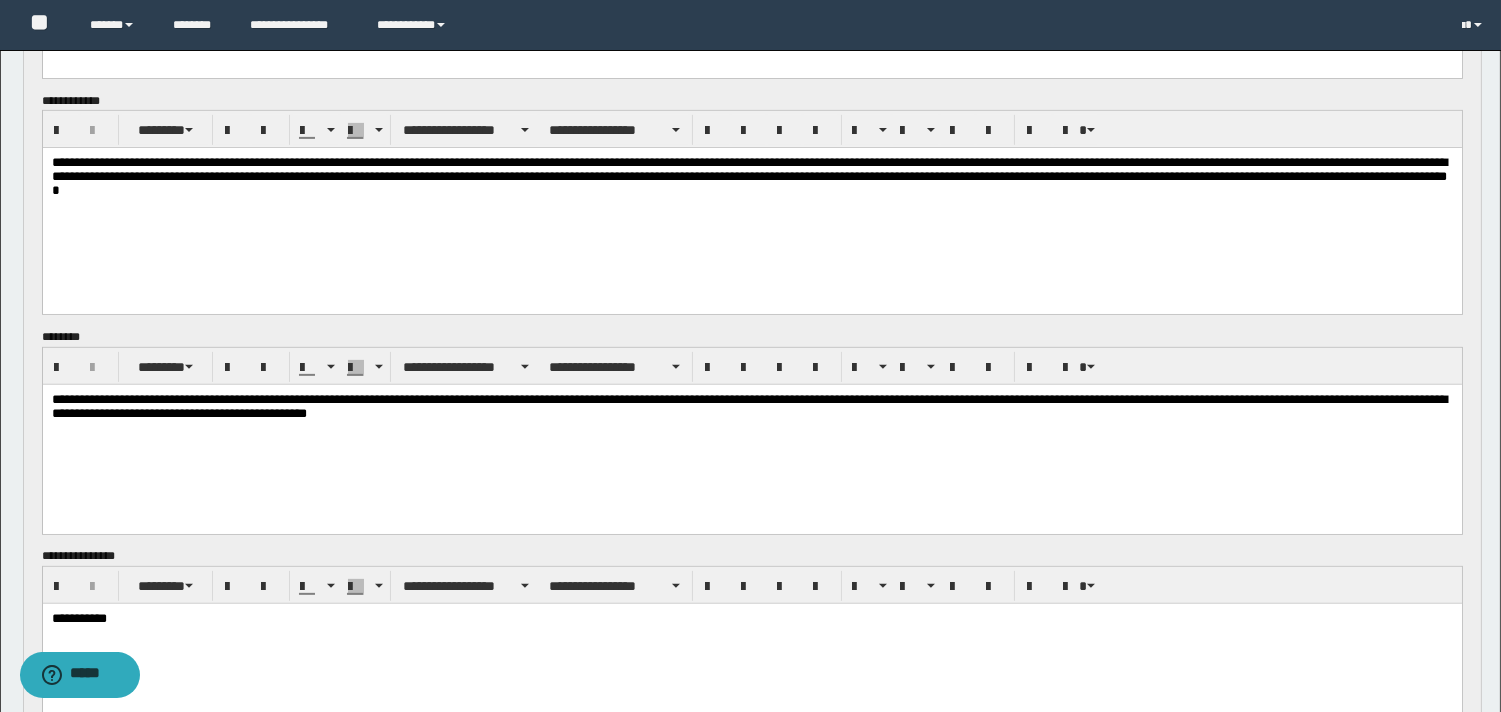 click on "**********" at bounding box center (748, 176) 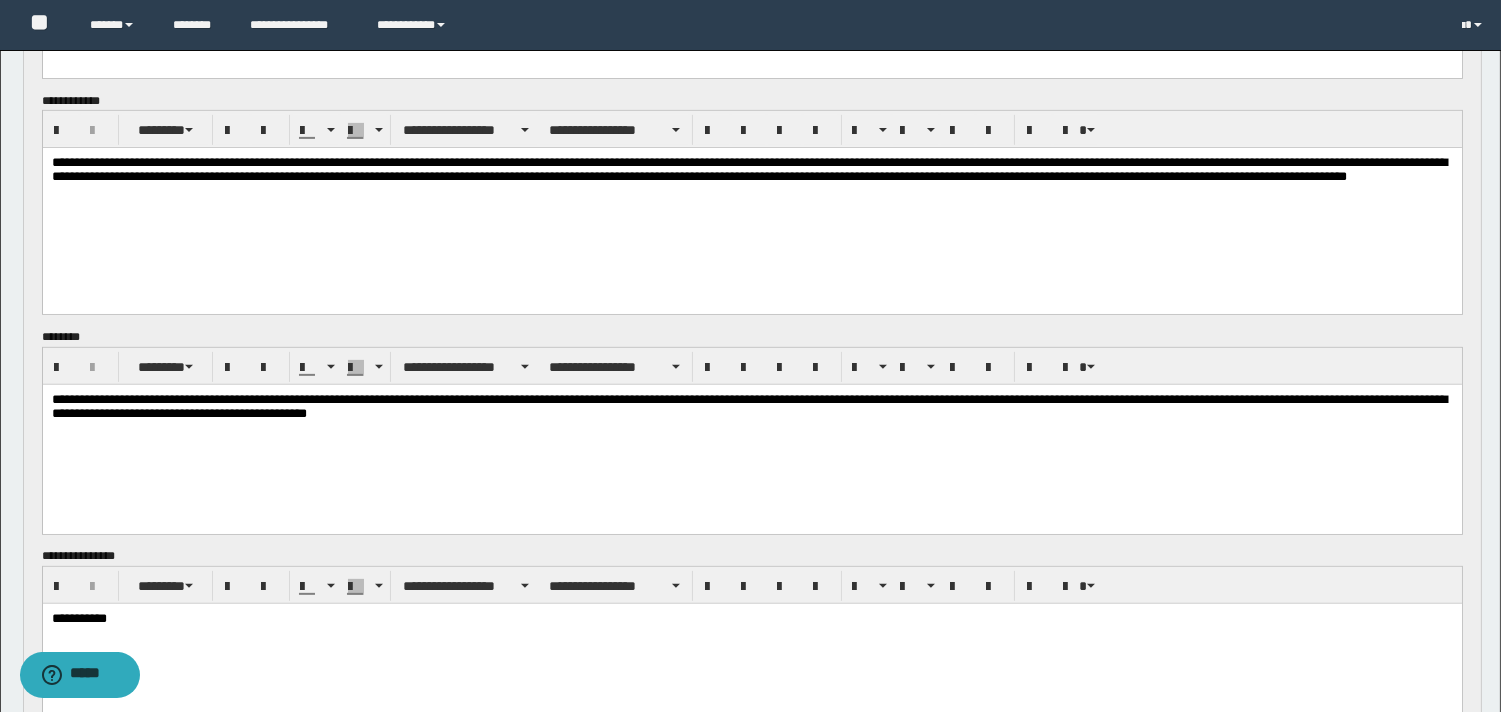 click on "**********" at bounding box center [748, 169] 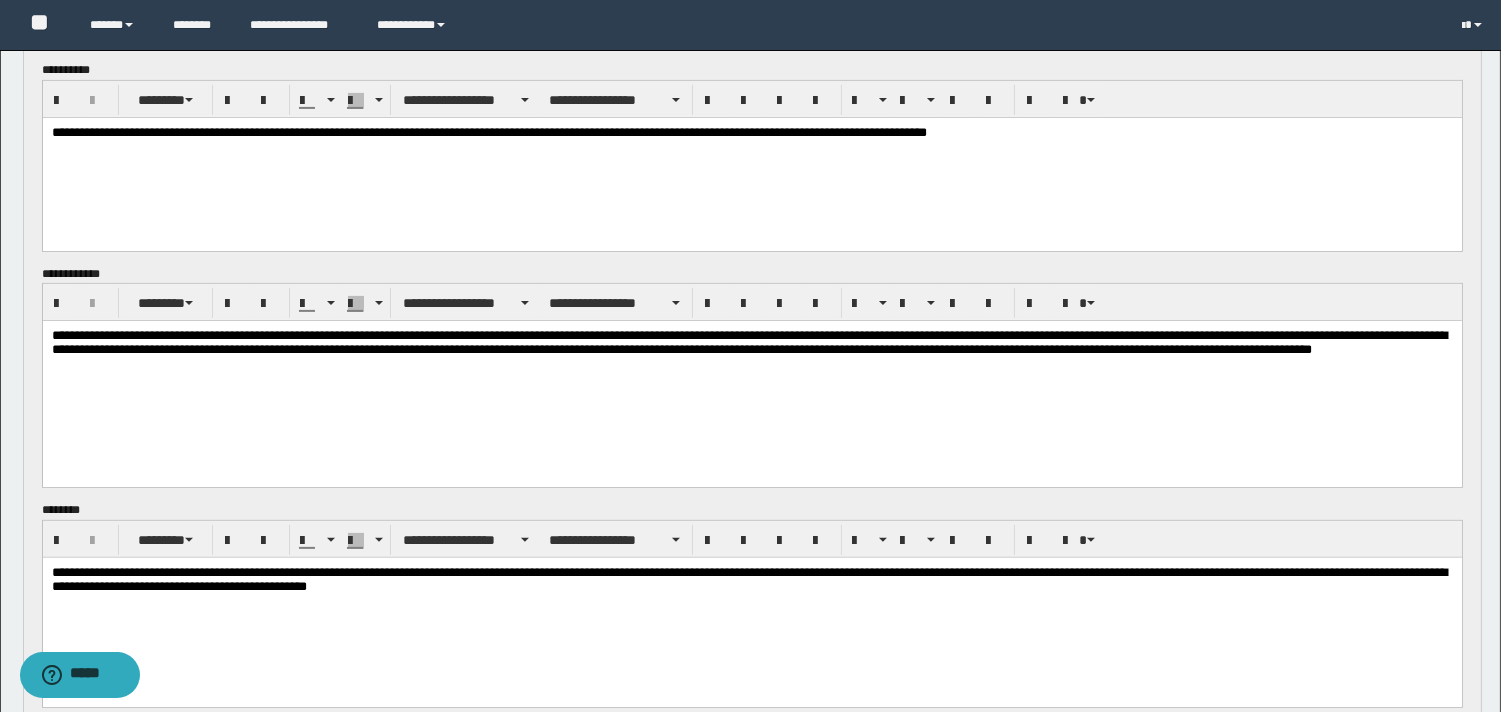 scroll, scrollTop: 1291, scrollLeft: 0, axis: vertical 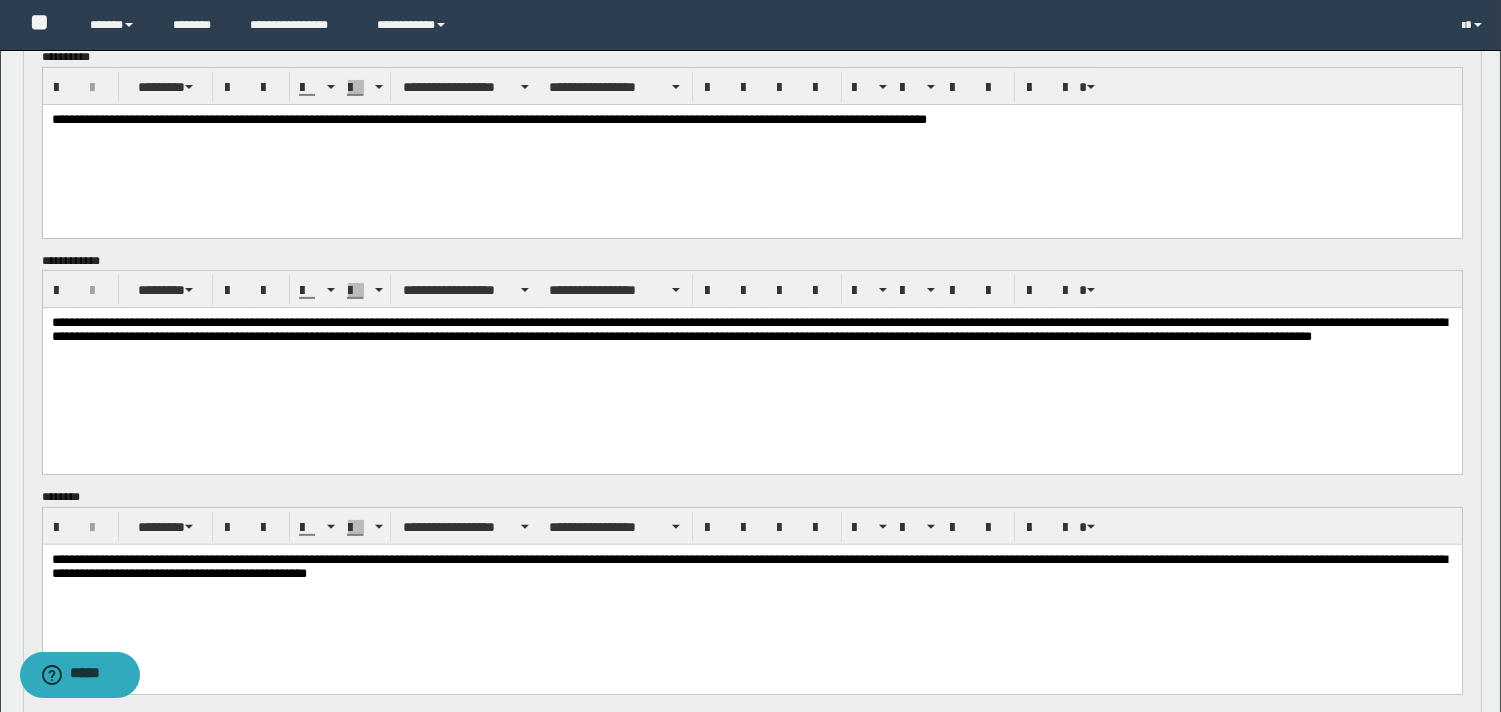 drag, startPoint x: 440, startPoint y: 592, endPoint x: 440, endPoint y: 581, distance: 11 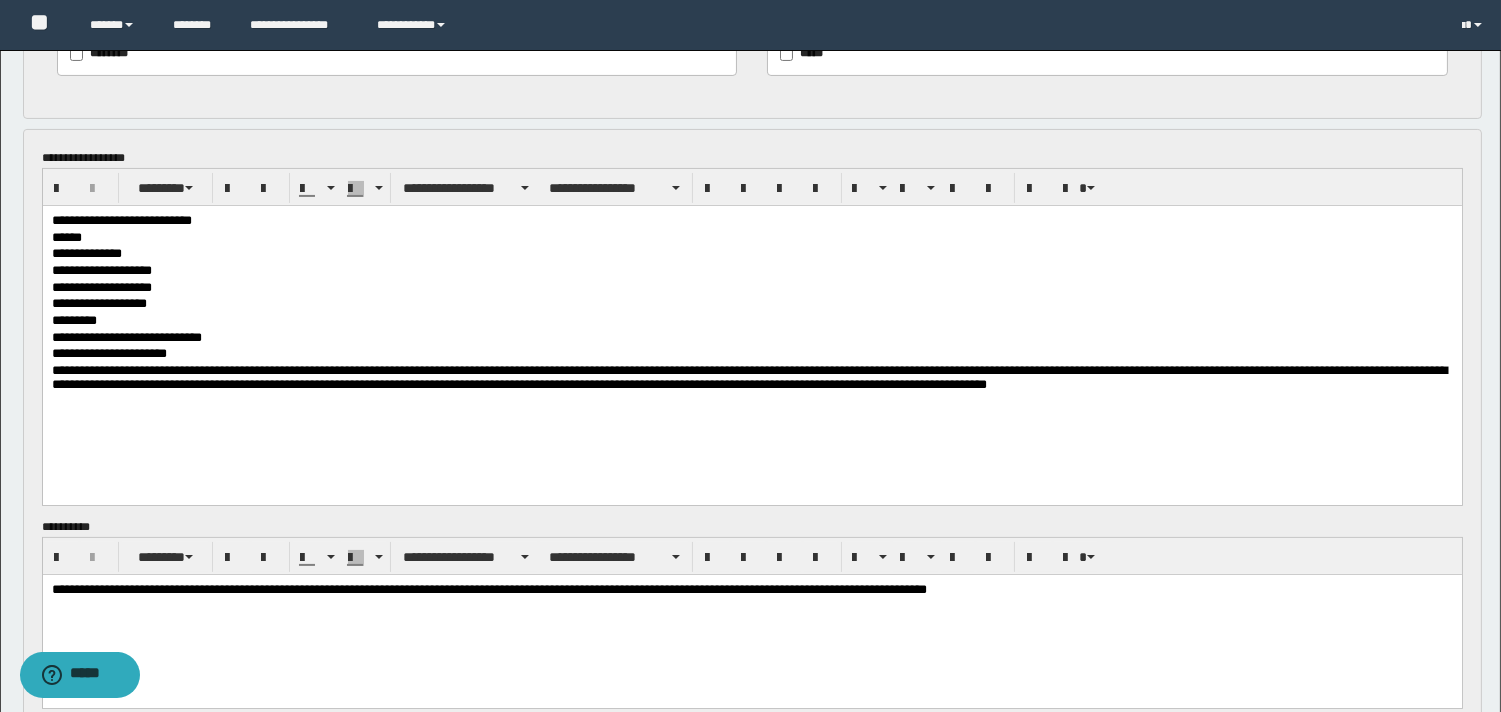 drag, startPoint x: 1511, startPoint y: 440, endPoint x: 1098, endPoint y: 157, distance: 500.65756 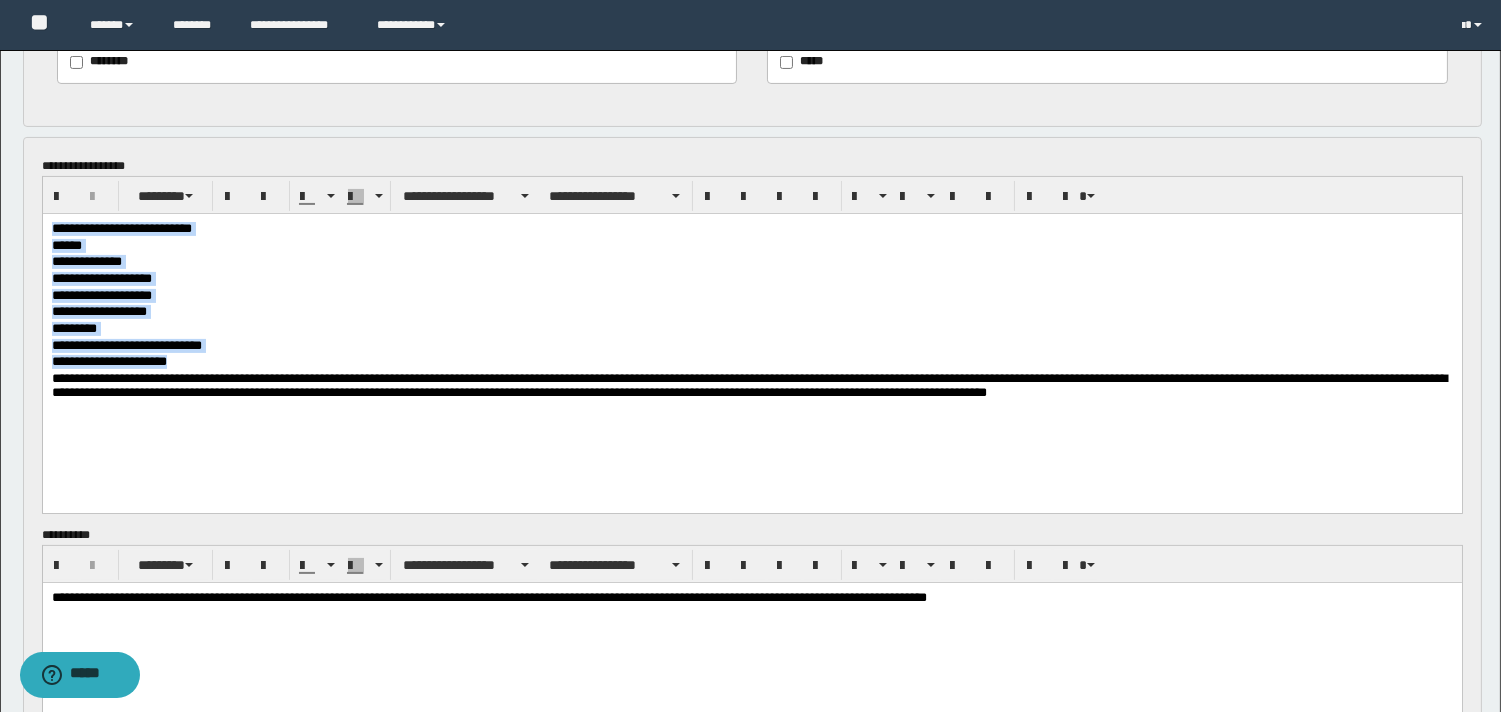 drag, startPoint x: 52, startPoint y: 222, endPoint x: 213, endPoint y: 362, distance: 213.3565 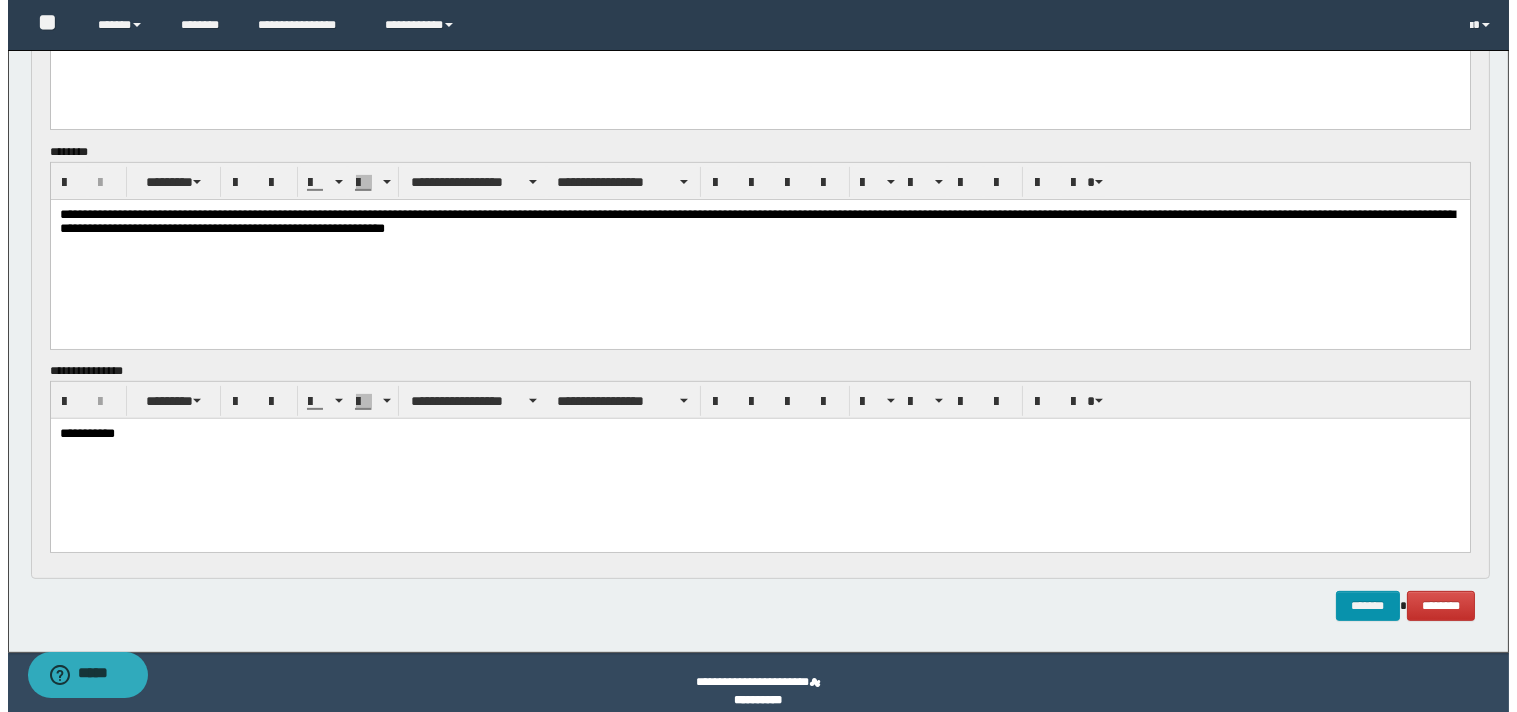 scroll, scrollTop: 1504, scrollLeft: 0, axis: vertical 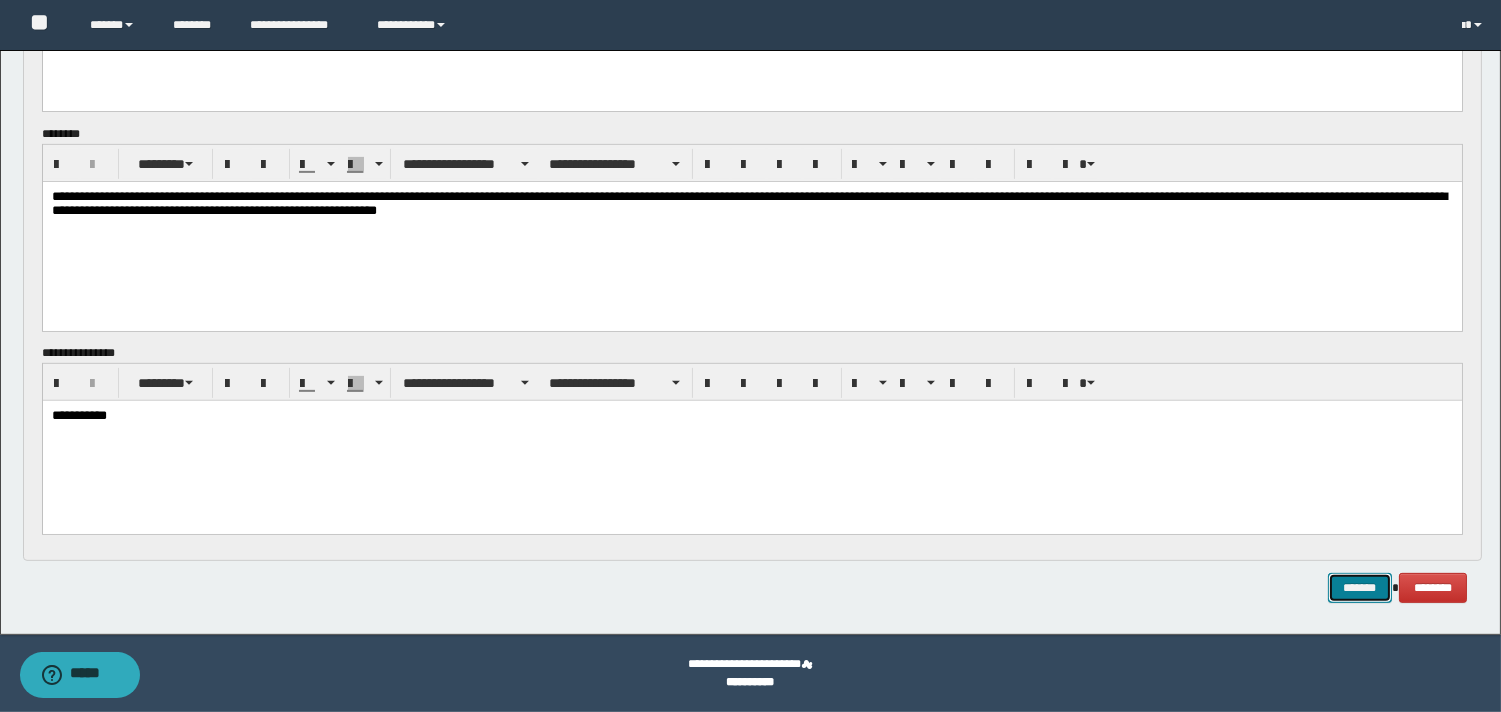 click on "*******" at bounding box center (1360, 588) 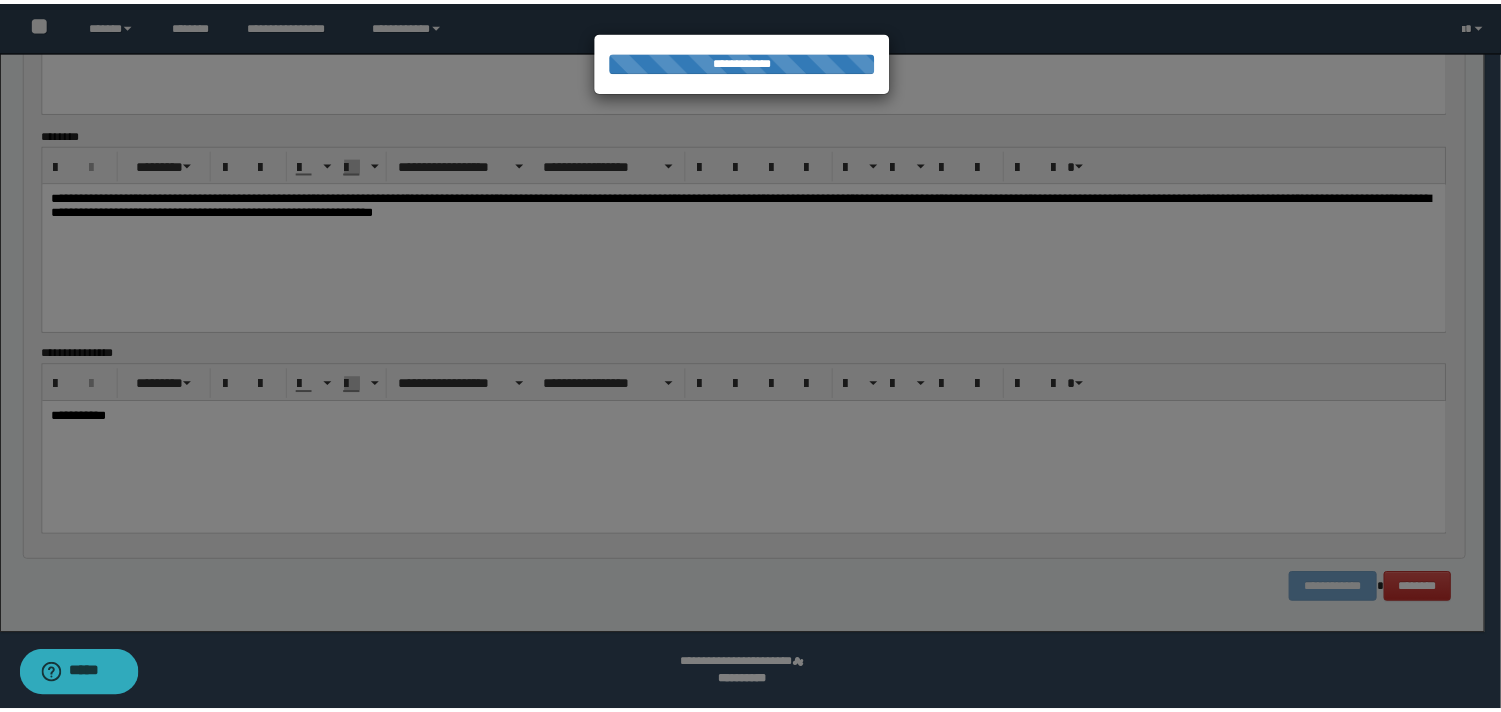 scroll, scrollTop: 1474, scrollLeft: 0, axis: vertical 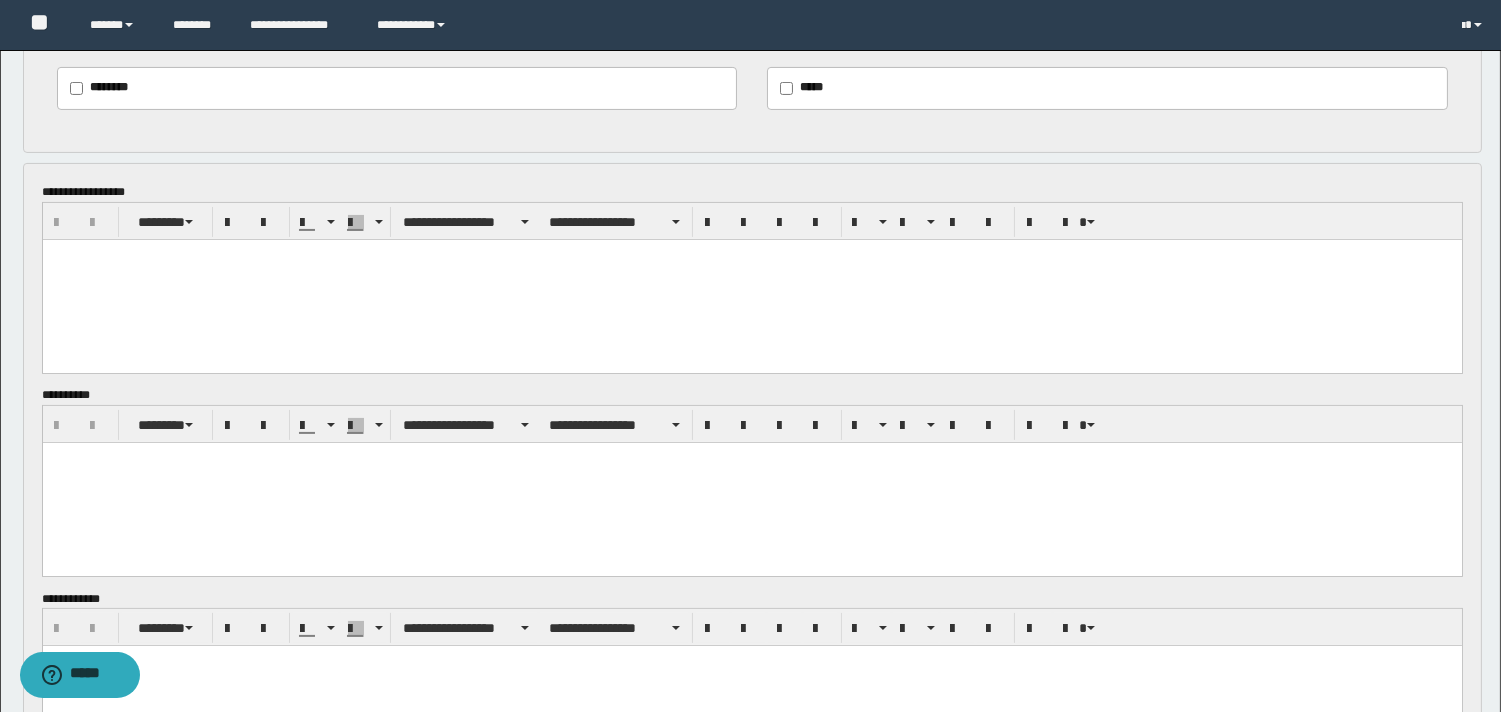 click at bounding box center [751, 279] 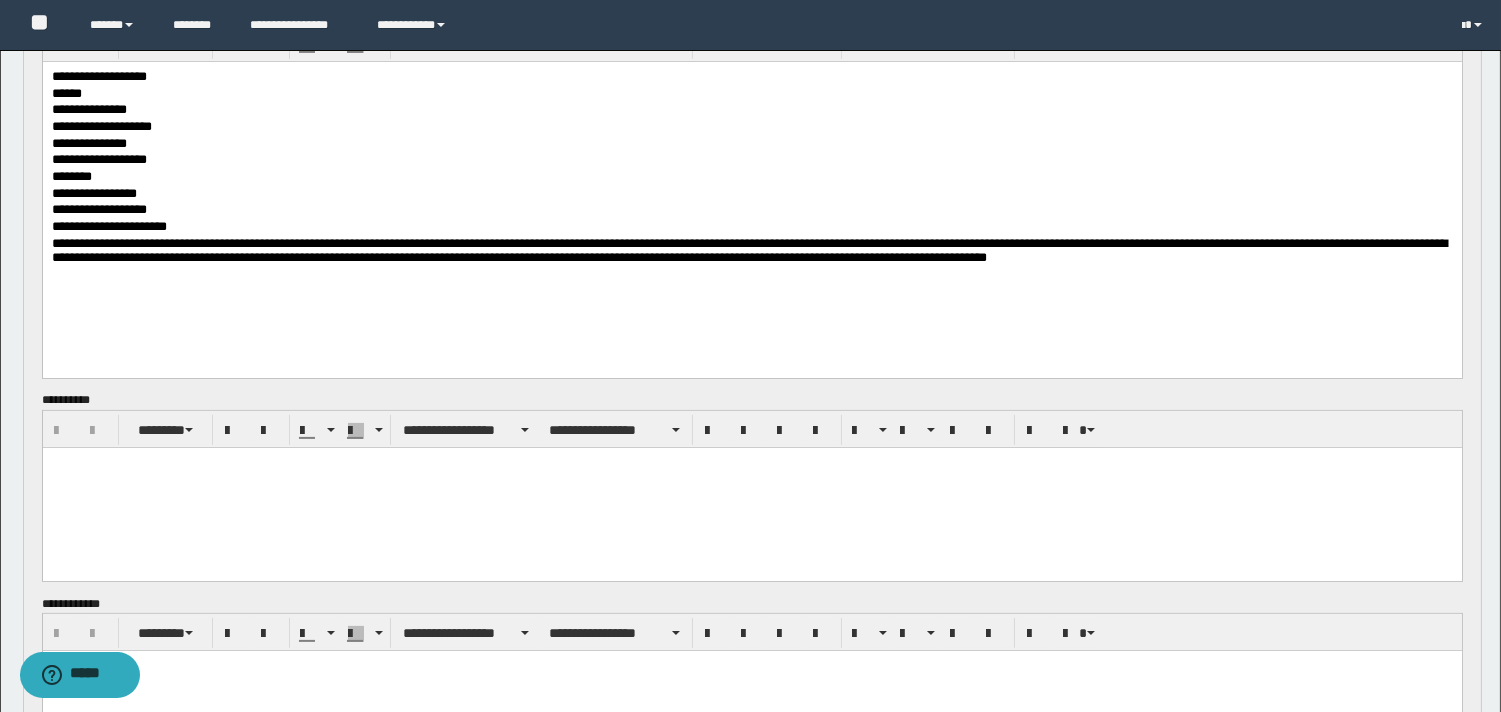 scroll, scrollTop: 973, scrollLeft: 0, axis: vertical 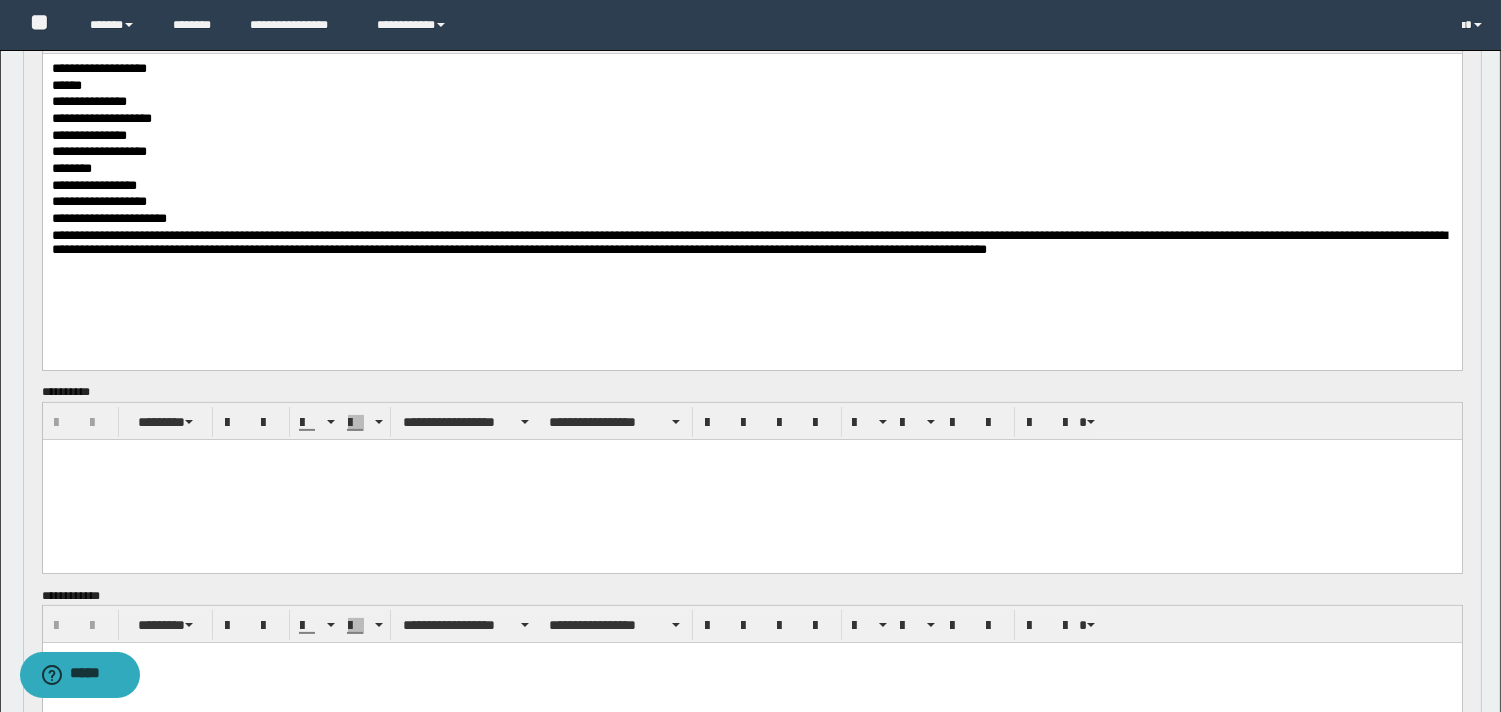 click at bounding box center (751, 480) 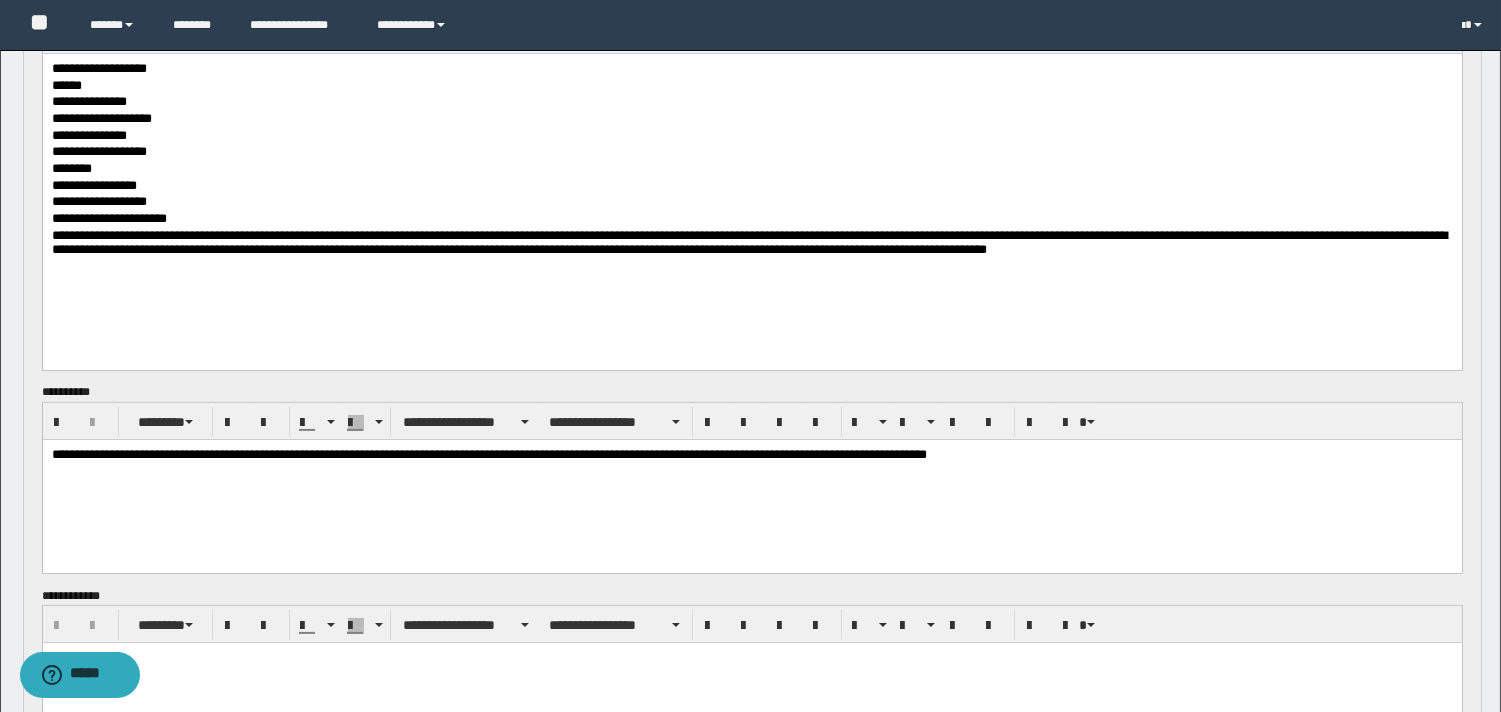scroll, scrollTop: 1297, scrollLeft: 0, axis: vertical 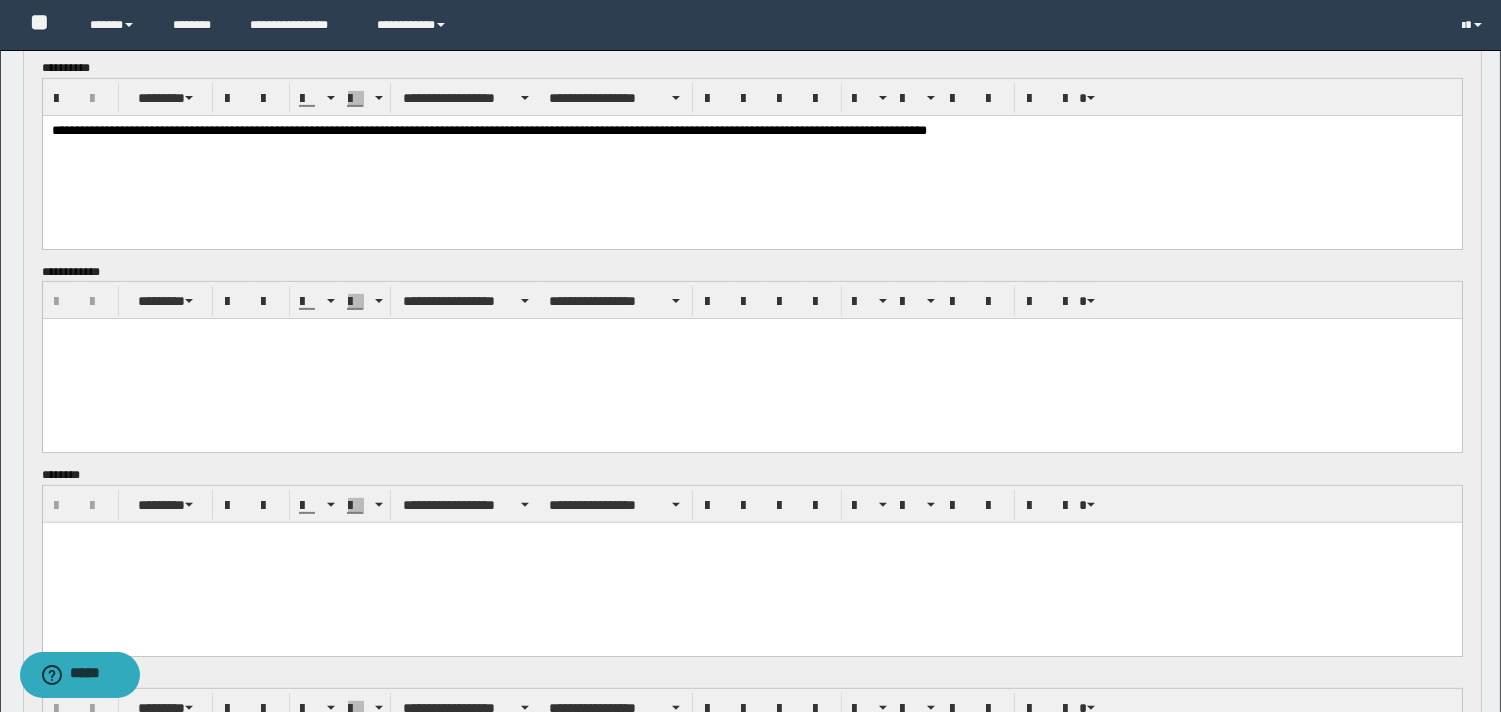 click at bounding box center (751, 359) 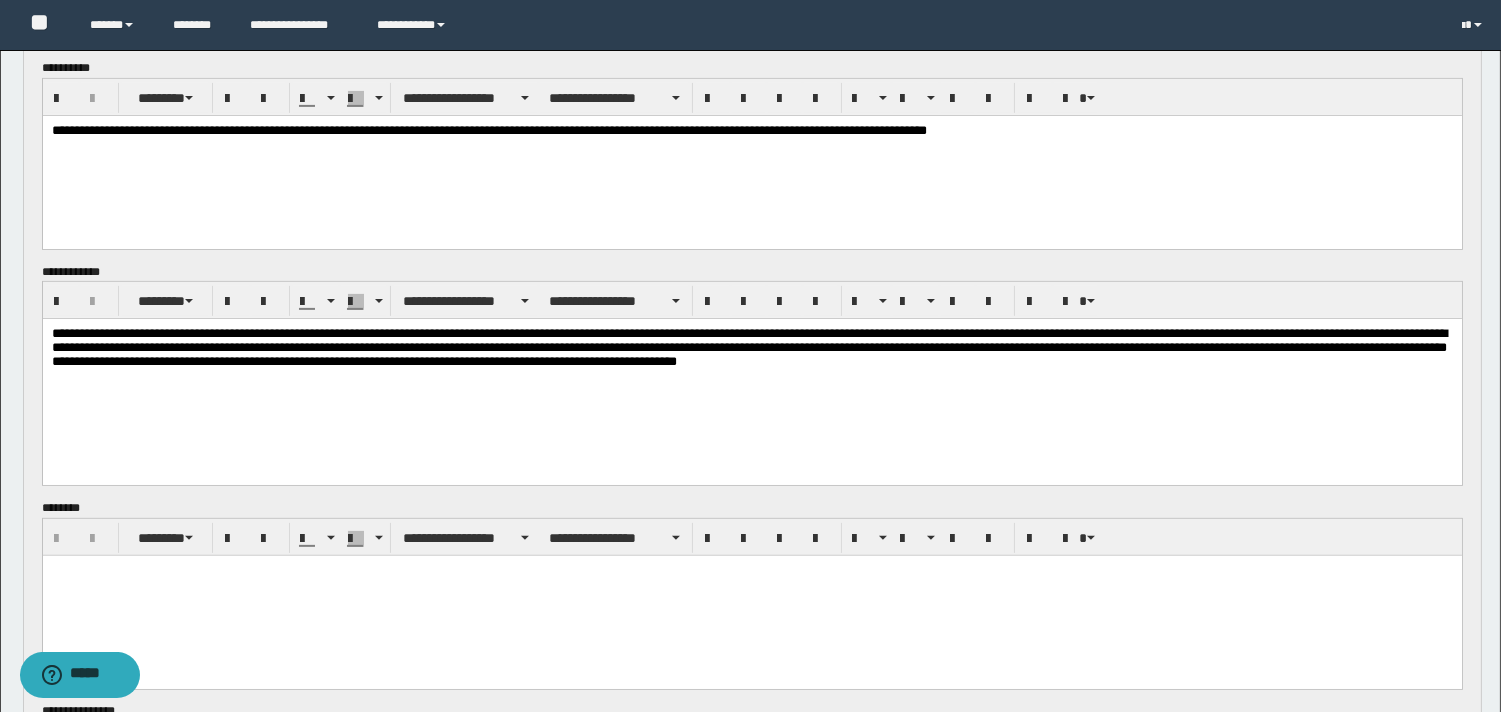 click at bounding box center (751, 595) 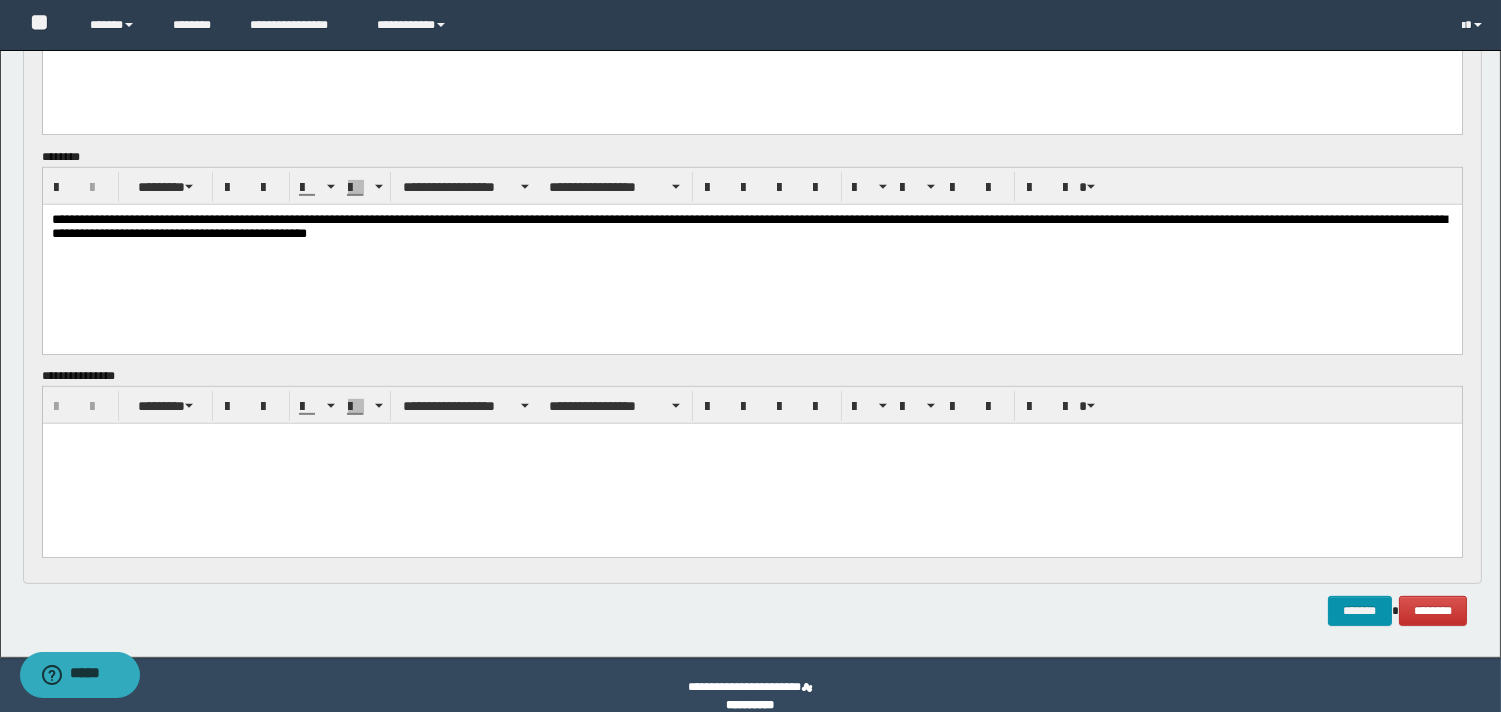 scroll, scrollTop: 1652, scrollLeft: 0, axis: vertical 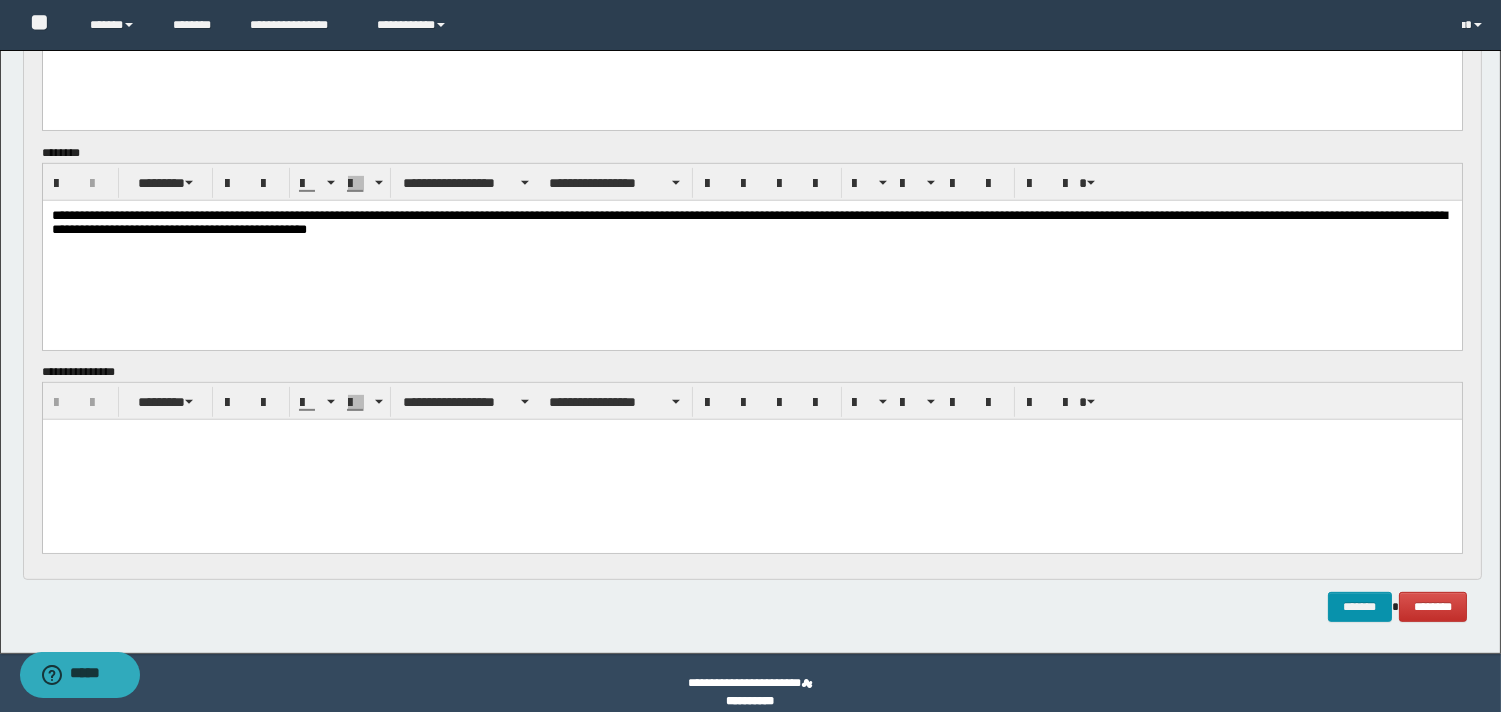 click at bounding box center [751, 460] 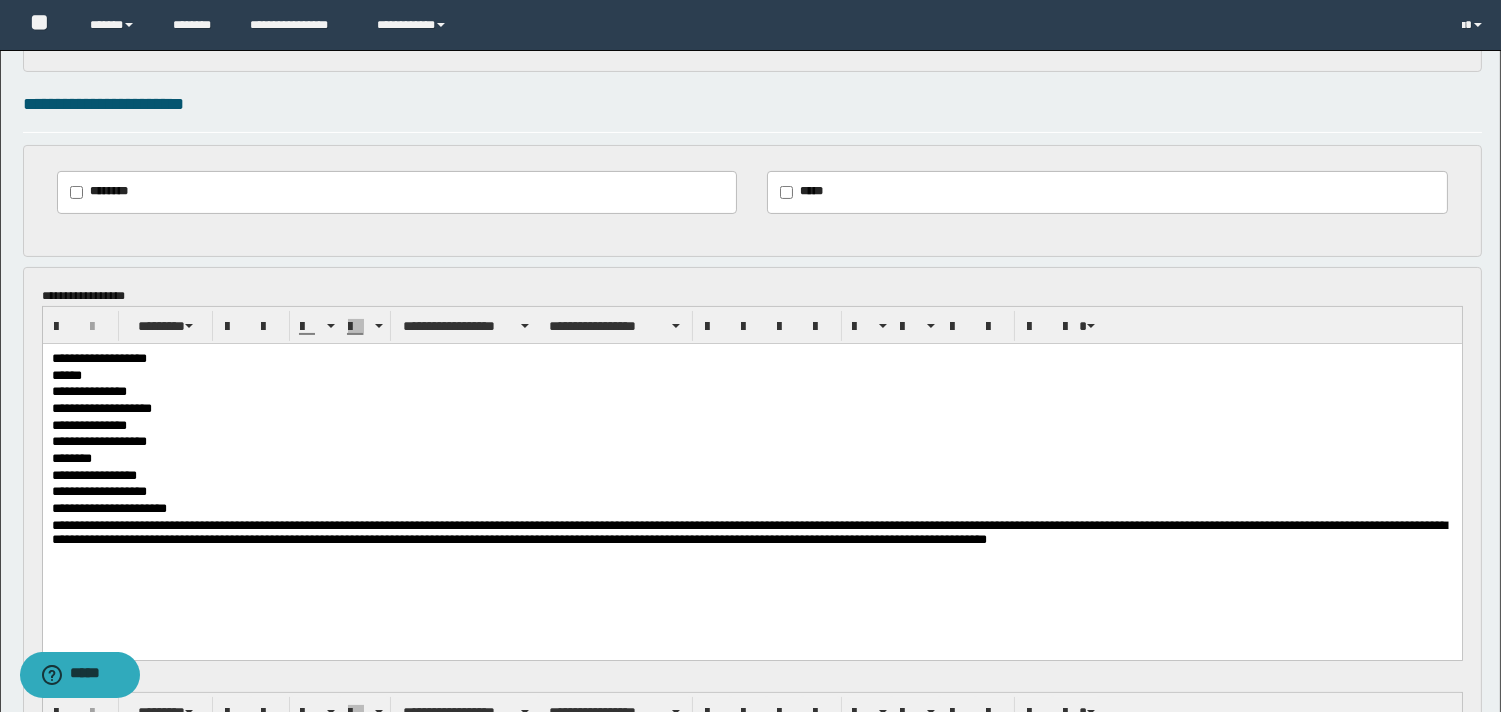 scroll, scrollTop: 651, scrollLeft: 0, axis: vertical 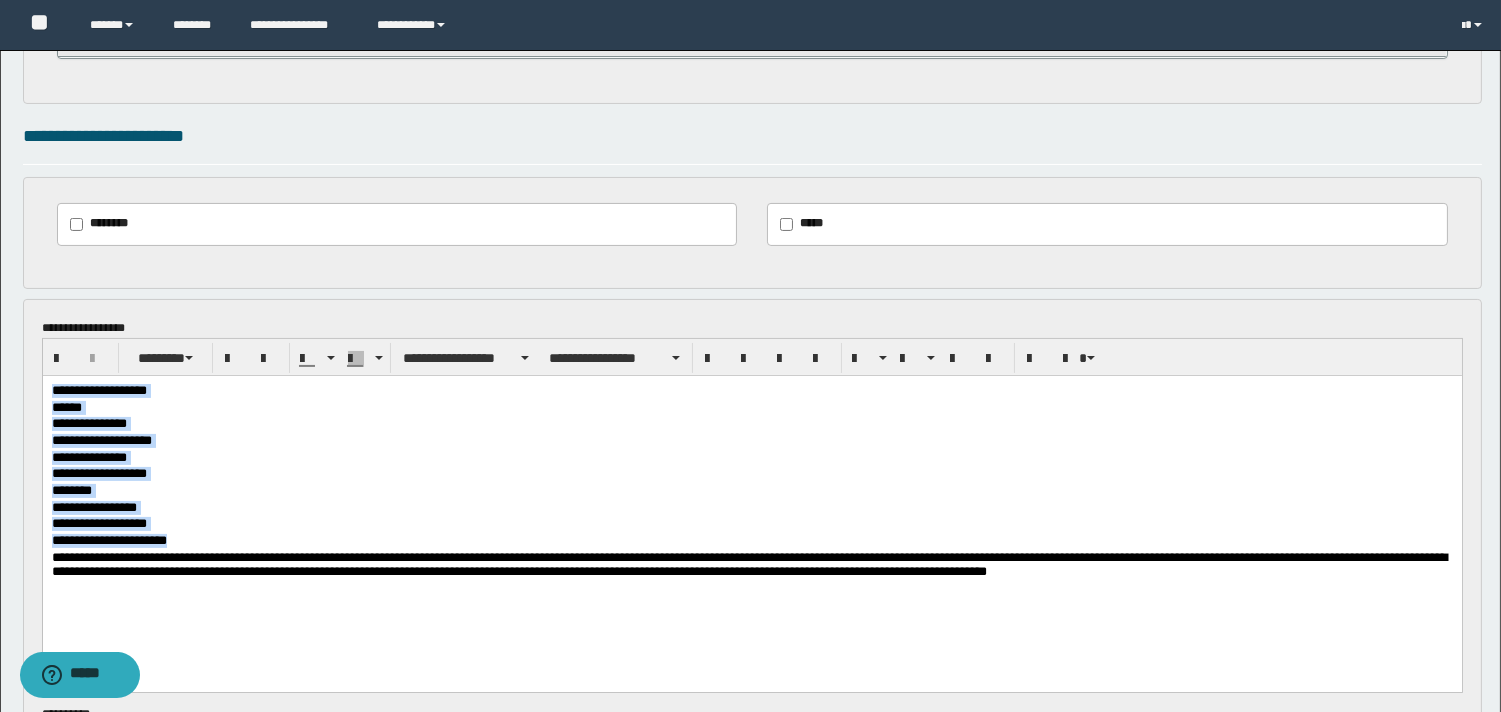 drag, startPoint x: 50, startPoint y: 387, endPoint x: 226, endPoint y: 537, distance: 231.24878 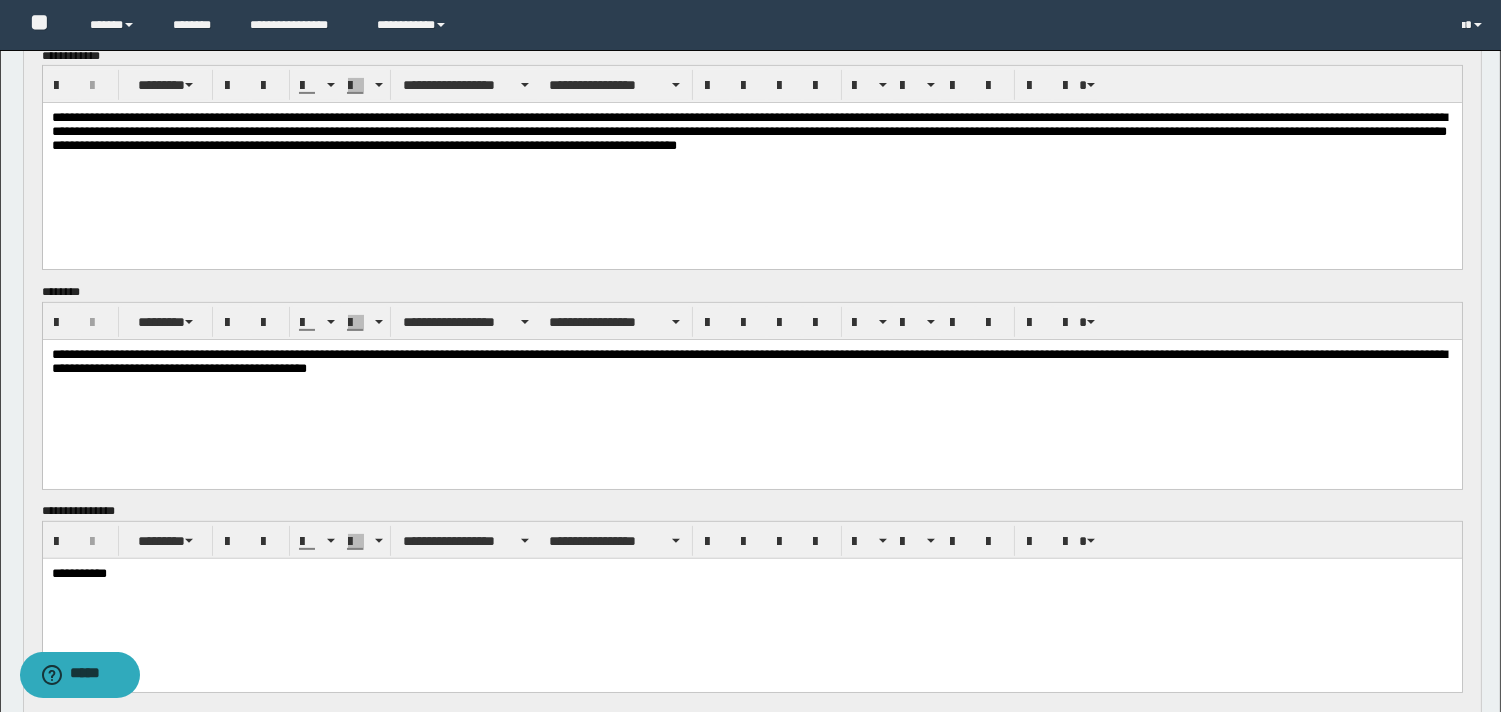 scroll, scrollTop: 1357, scrollLeft: 0, axis: vertical 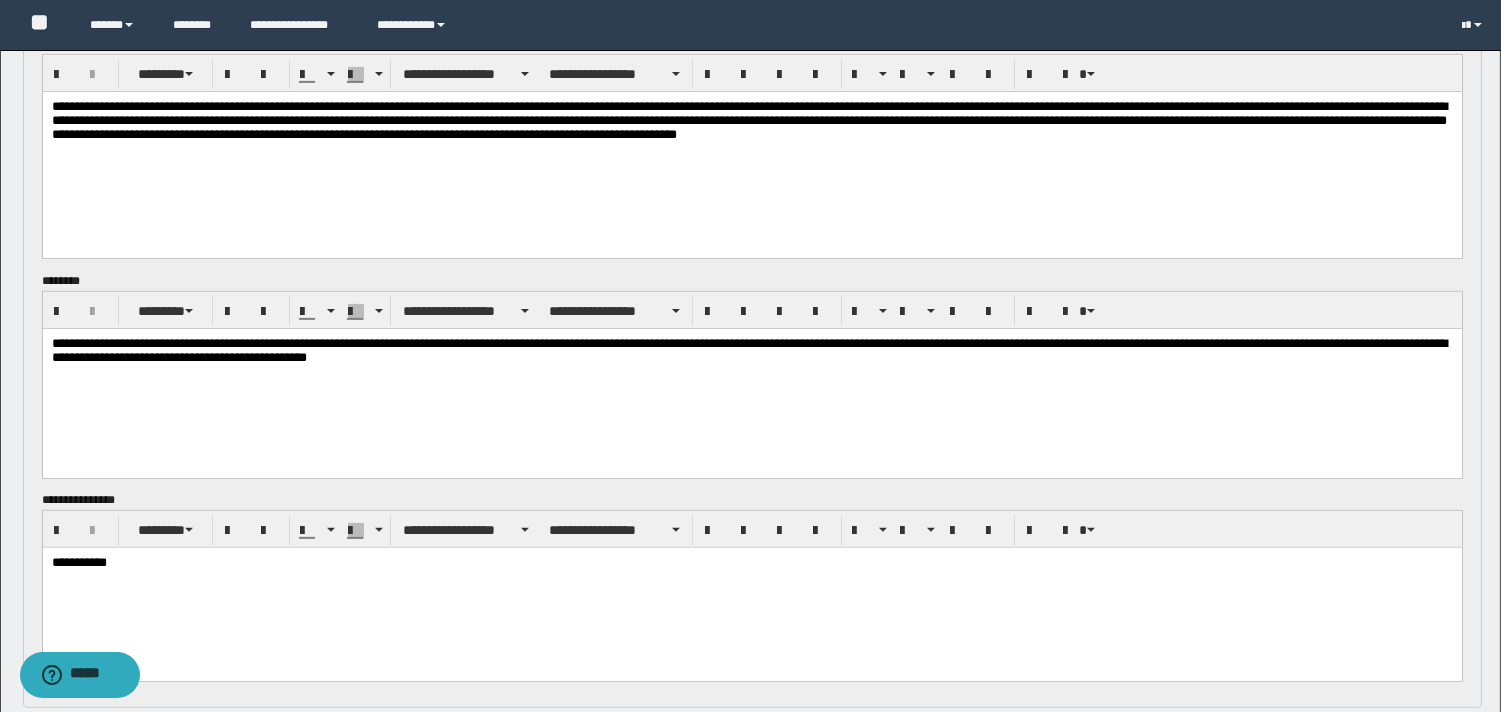 click on "**********" at bounding box center (748, 120) 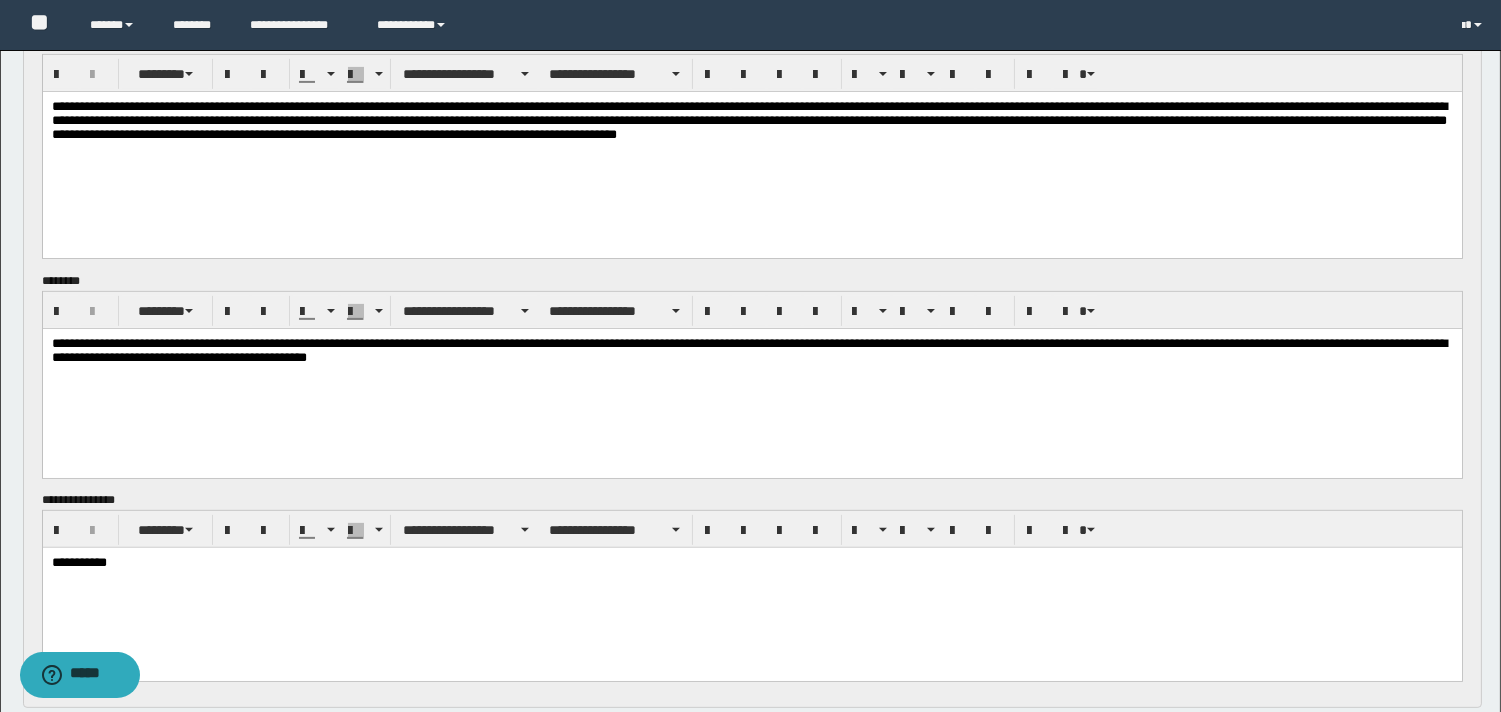 click on "**********" at bounding box center [748, 120] 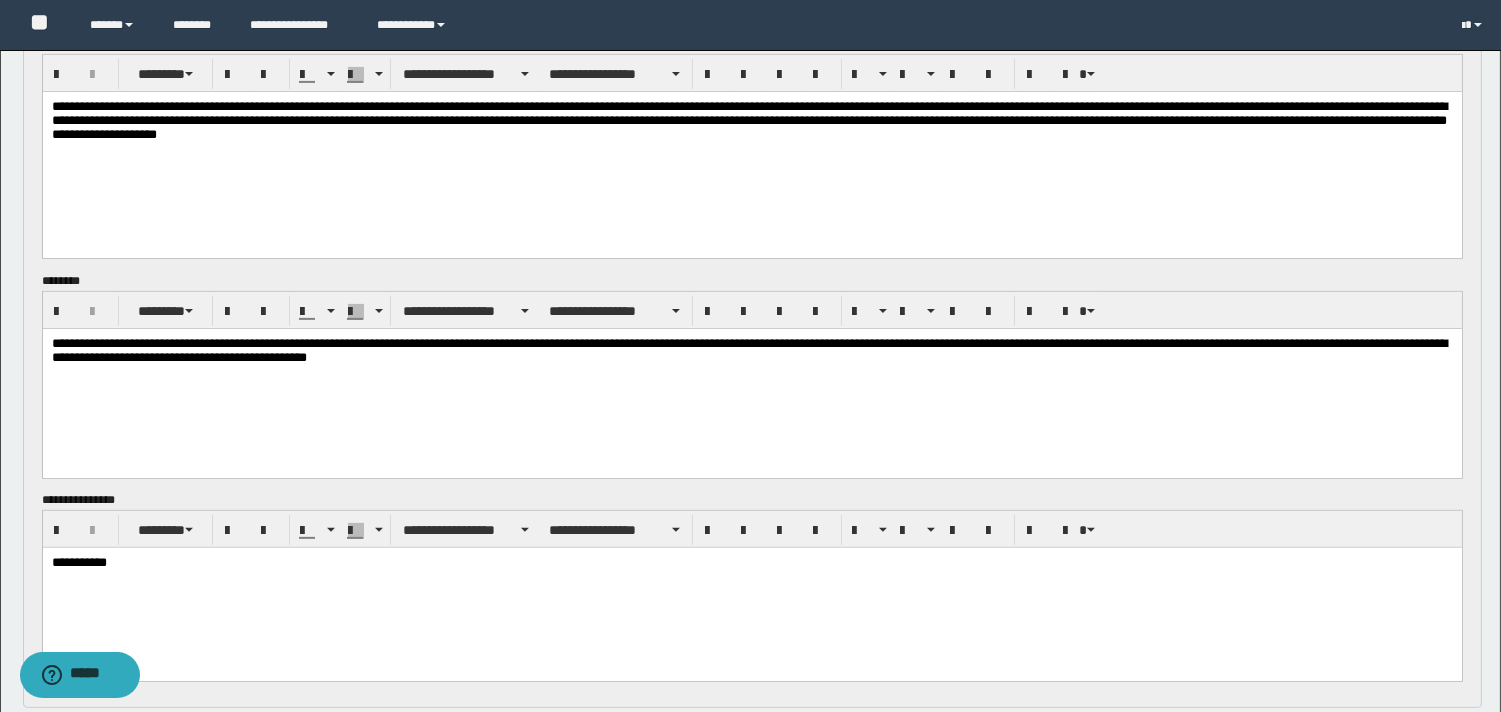 click on "**********" at bounding box center (748, 120) 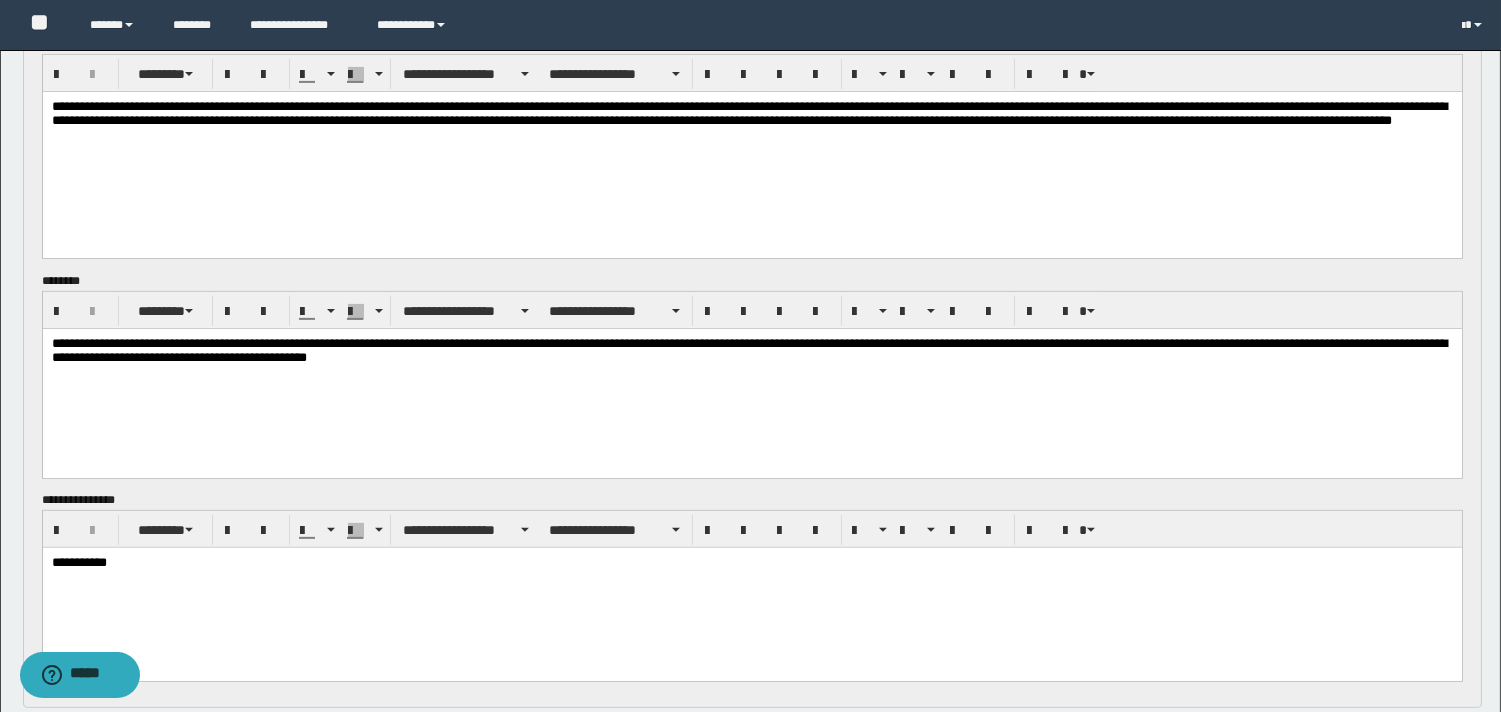 click on "**********" at bounding box center [748, 113] 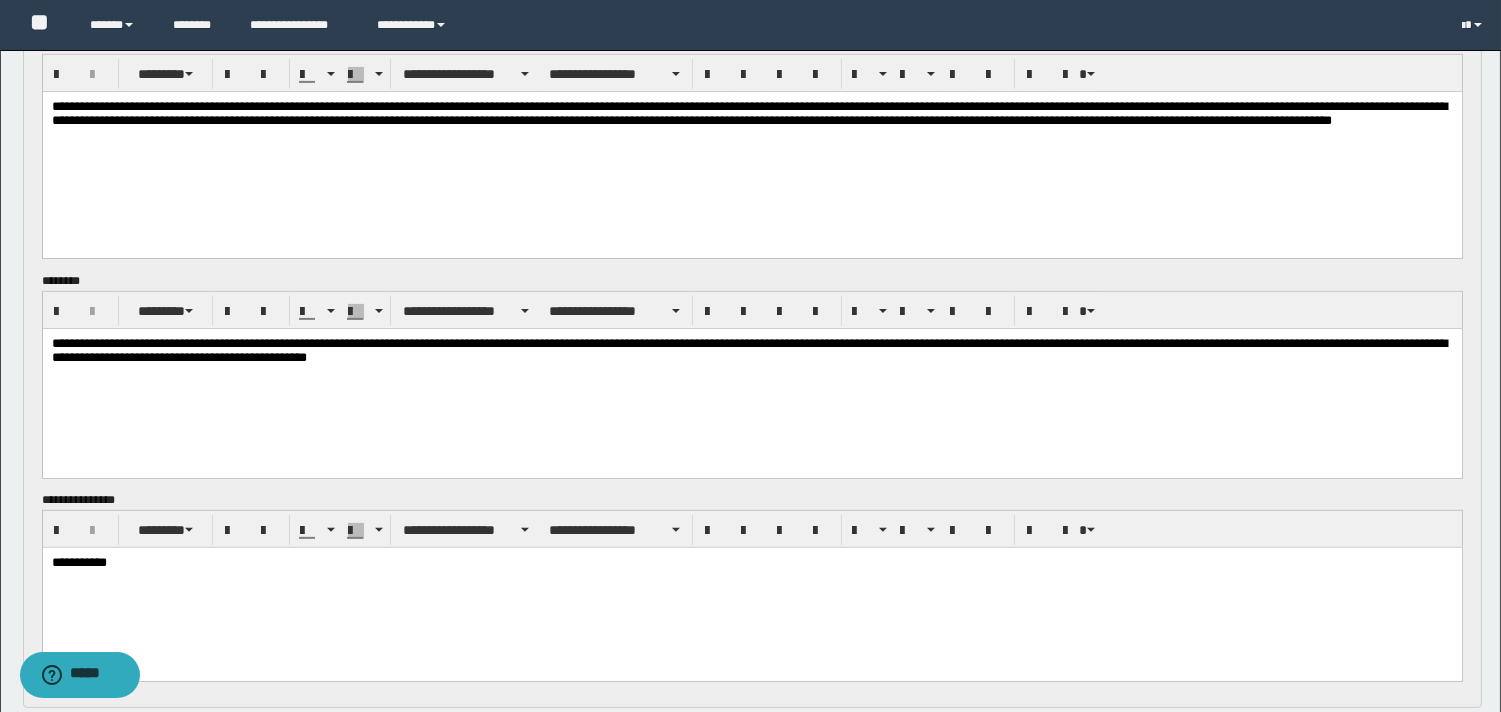 click on "**********" at bounding box center [751, 350] 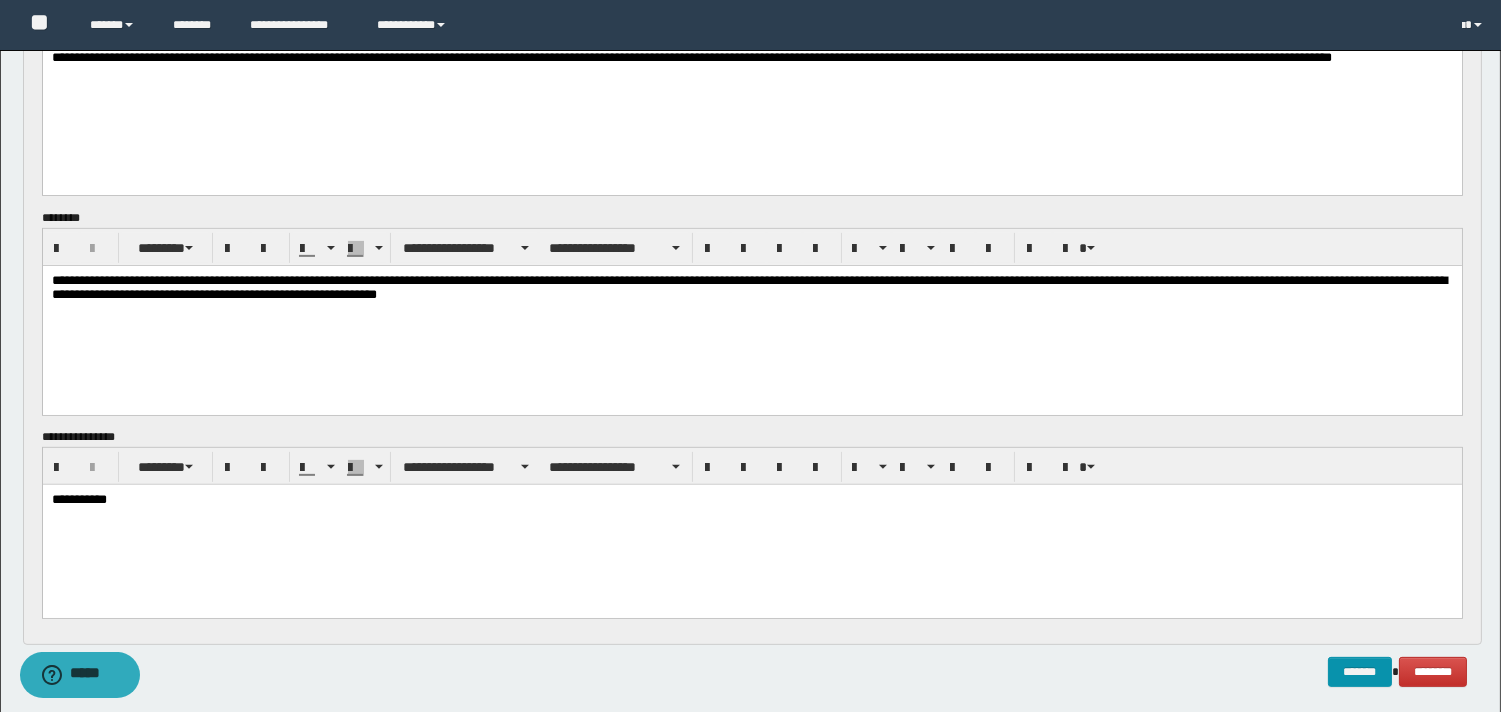 scroll, scrollTop: 1504, scrollLeft: 0, axis: vertical 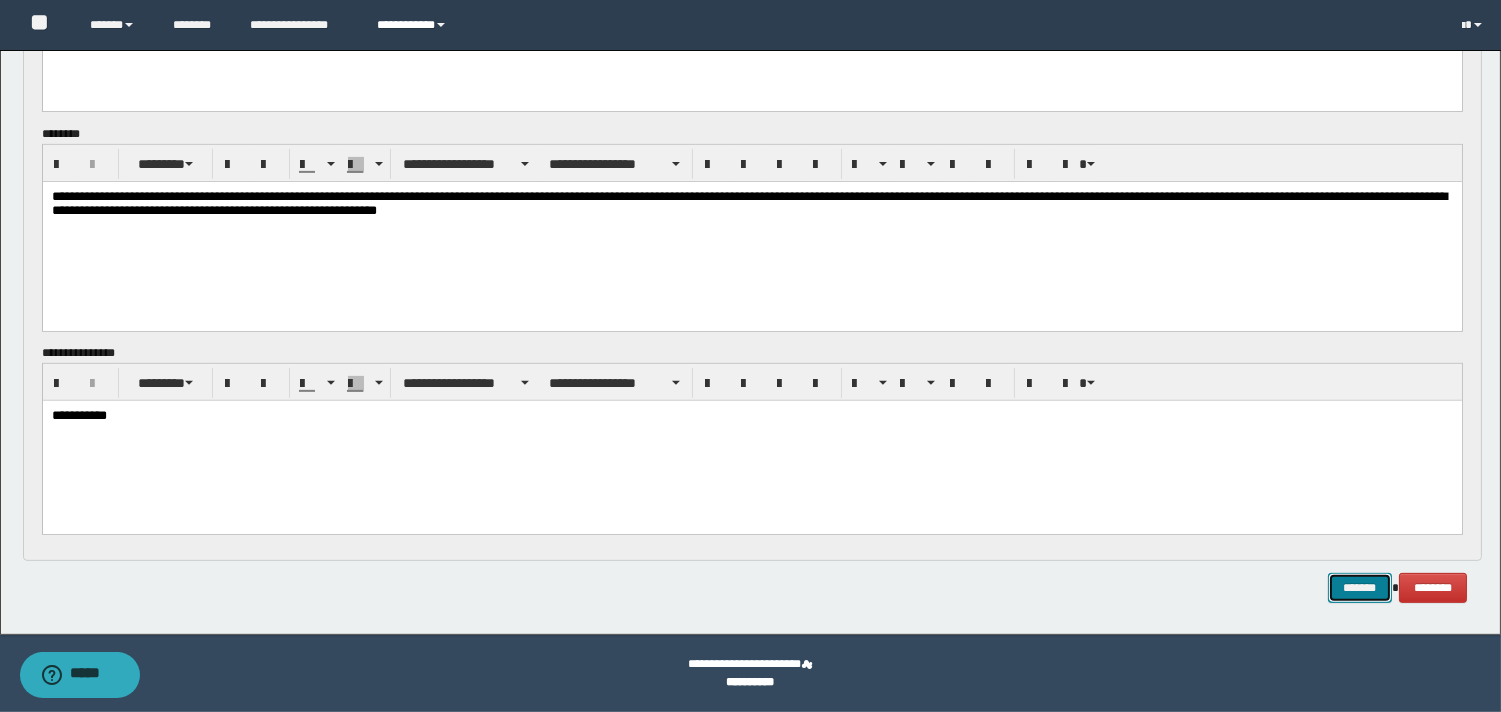 drag, startPoint x: 1360, startPoint y: 580, endPoint x: 438, endPoint y: 23, distance: 1077.1875 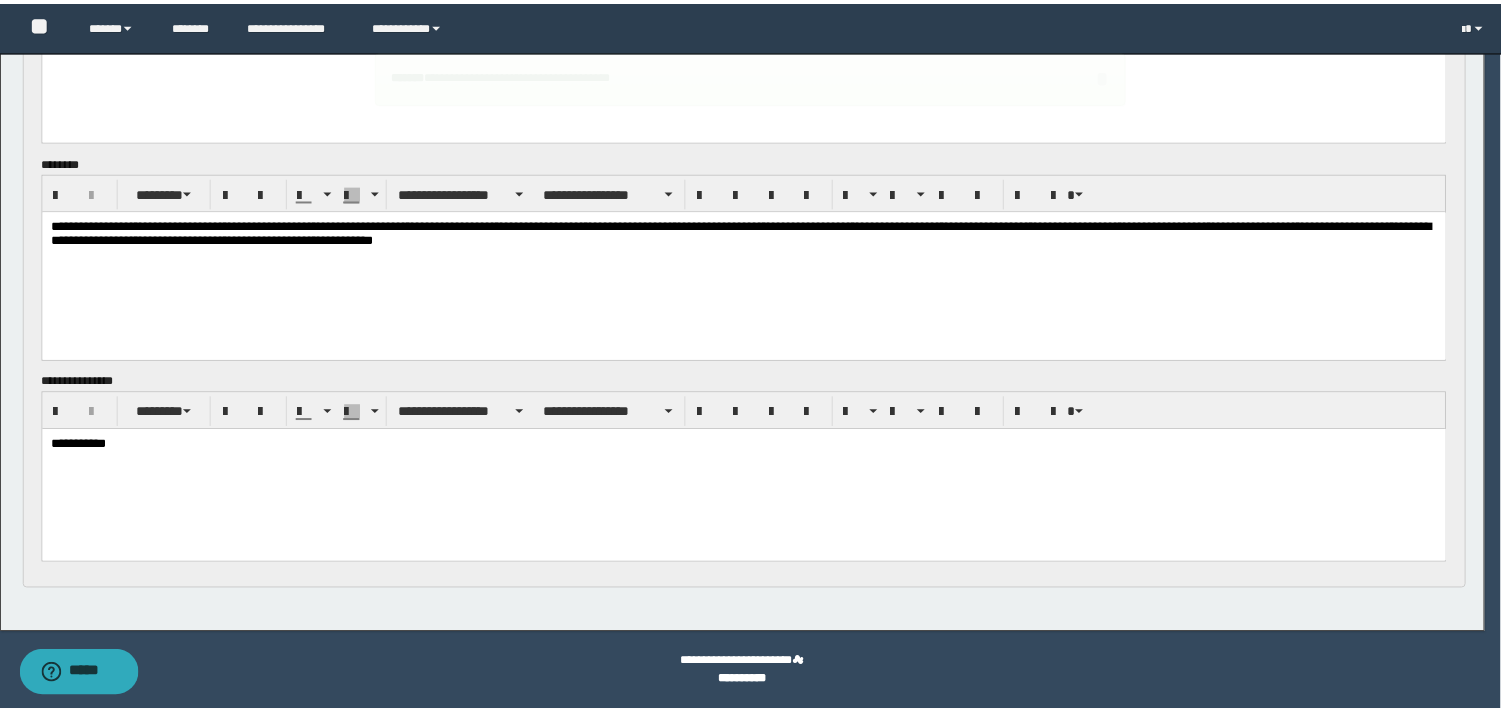 scroll, scrollTop: 1474, scrollLeft: 0, axis: vertical 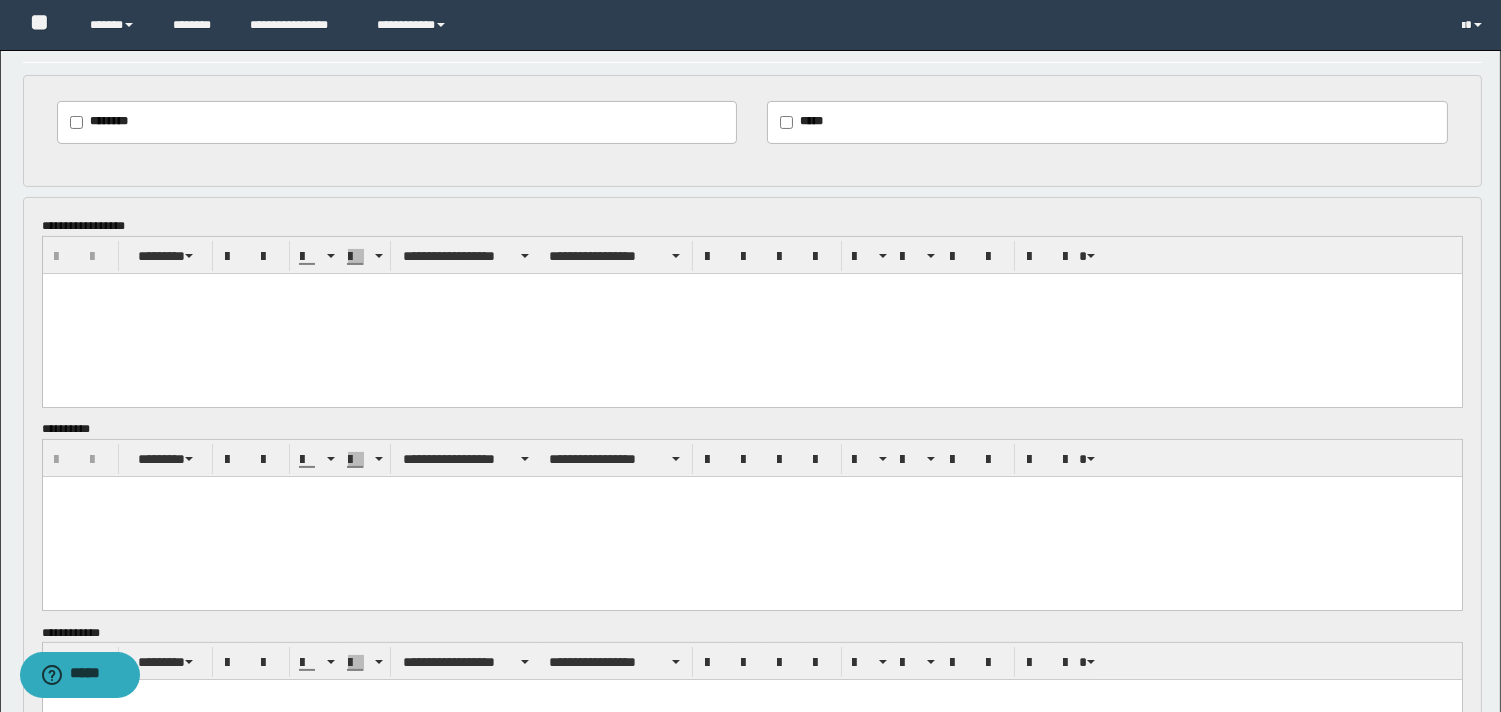 click at bounding box center [751, 313] 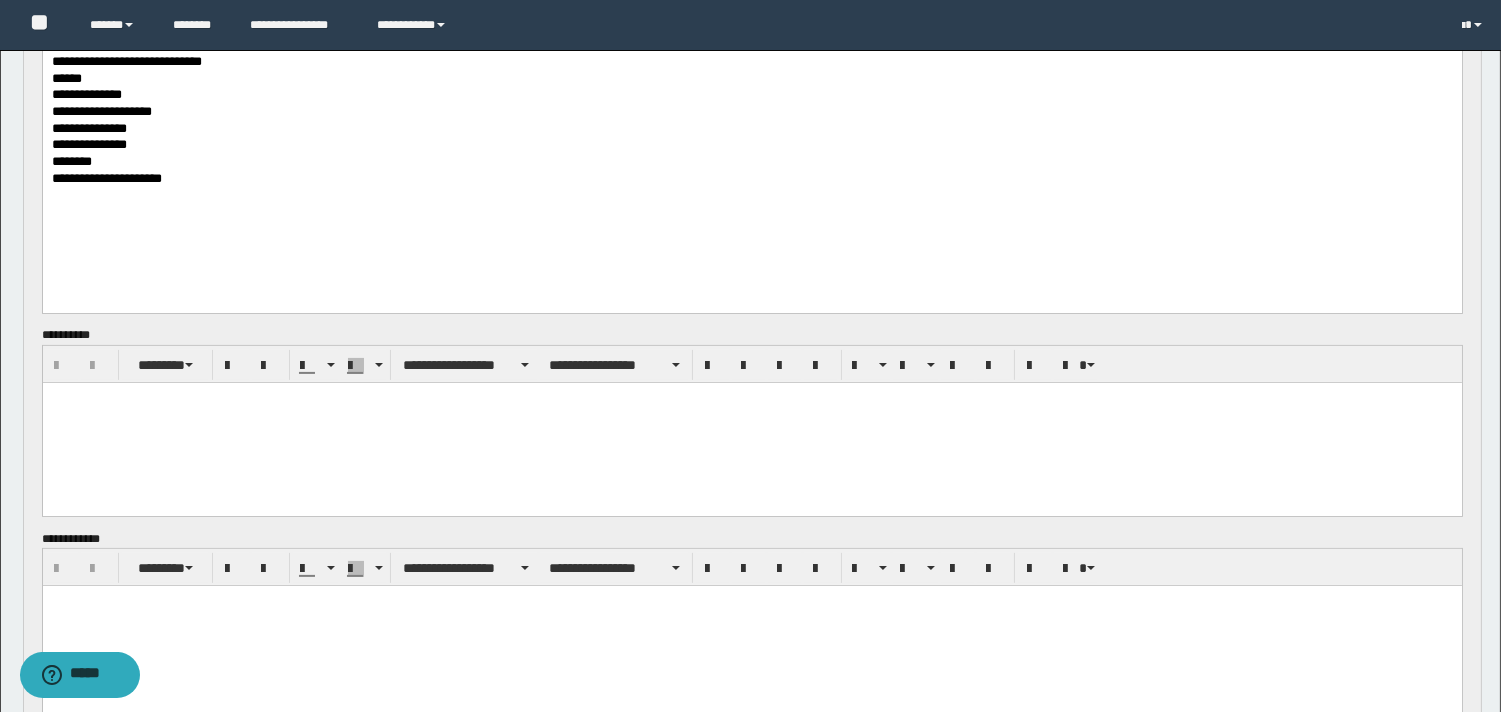 scroll, scrollTop: 991, scrollLeft: 0, axis: vertical 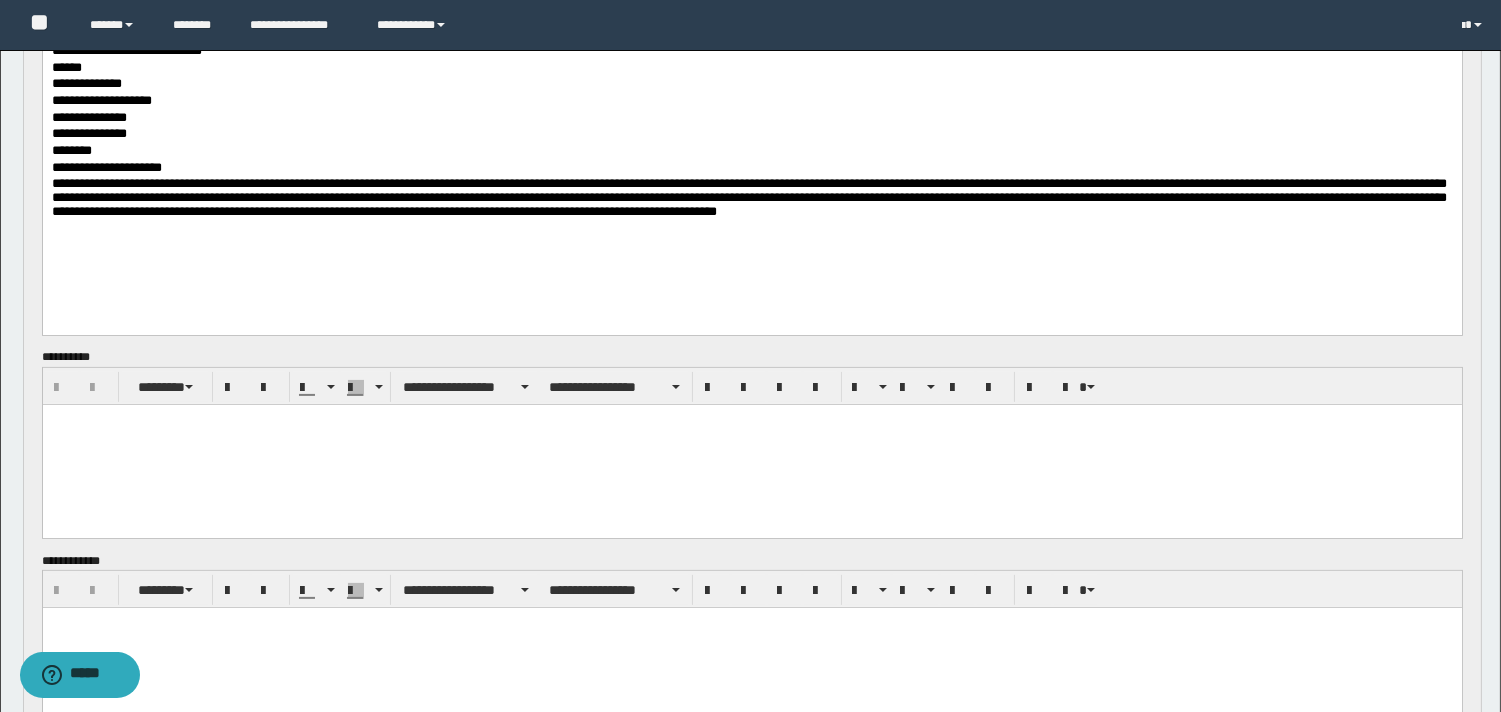 click at bounding box center [751, 445] 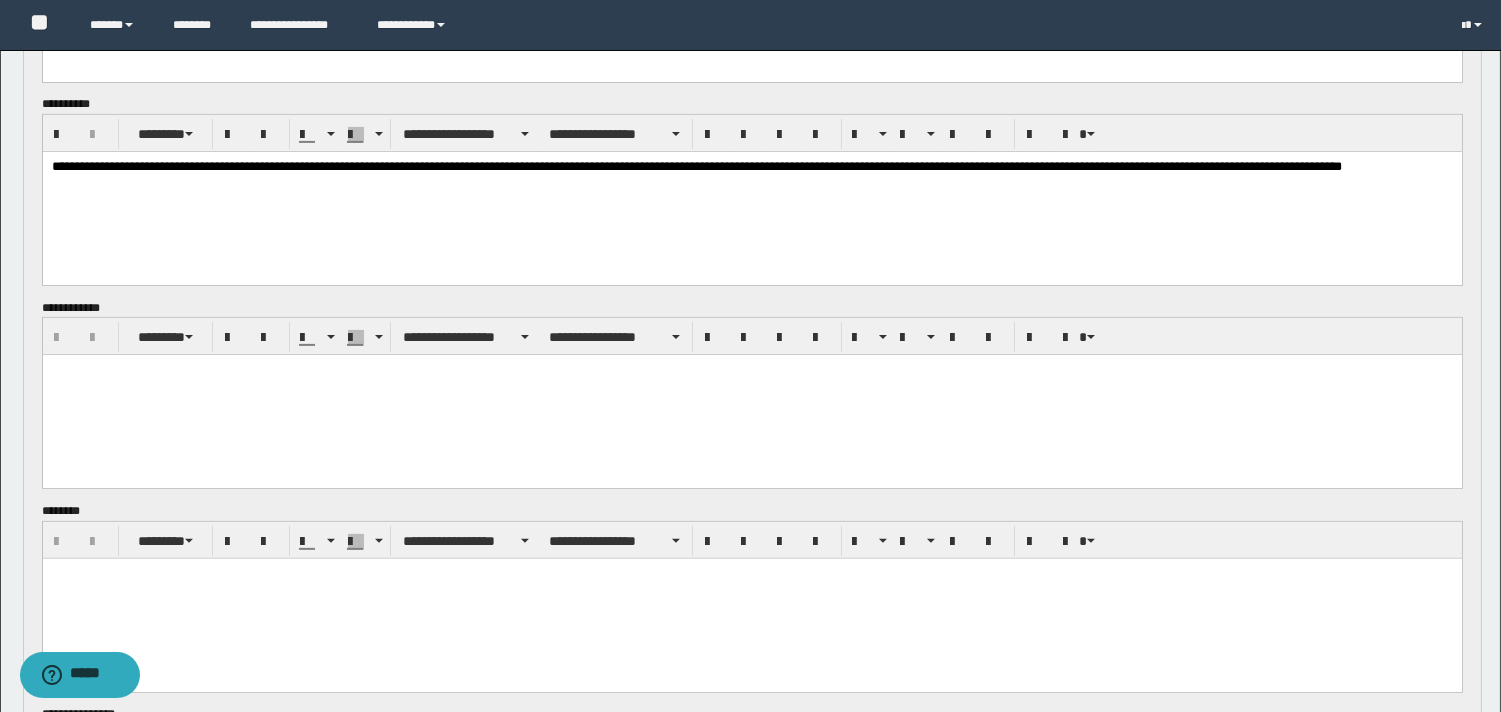 scroll, scrollTop: 1252, scrollLeft: 0, axis: vertical 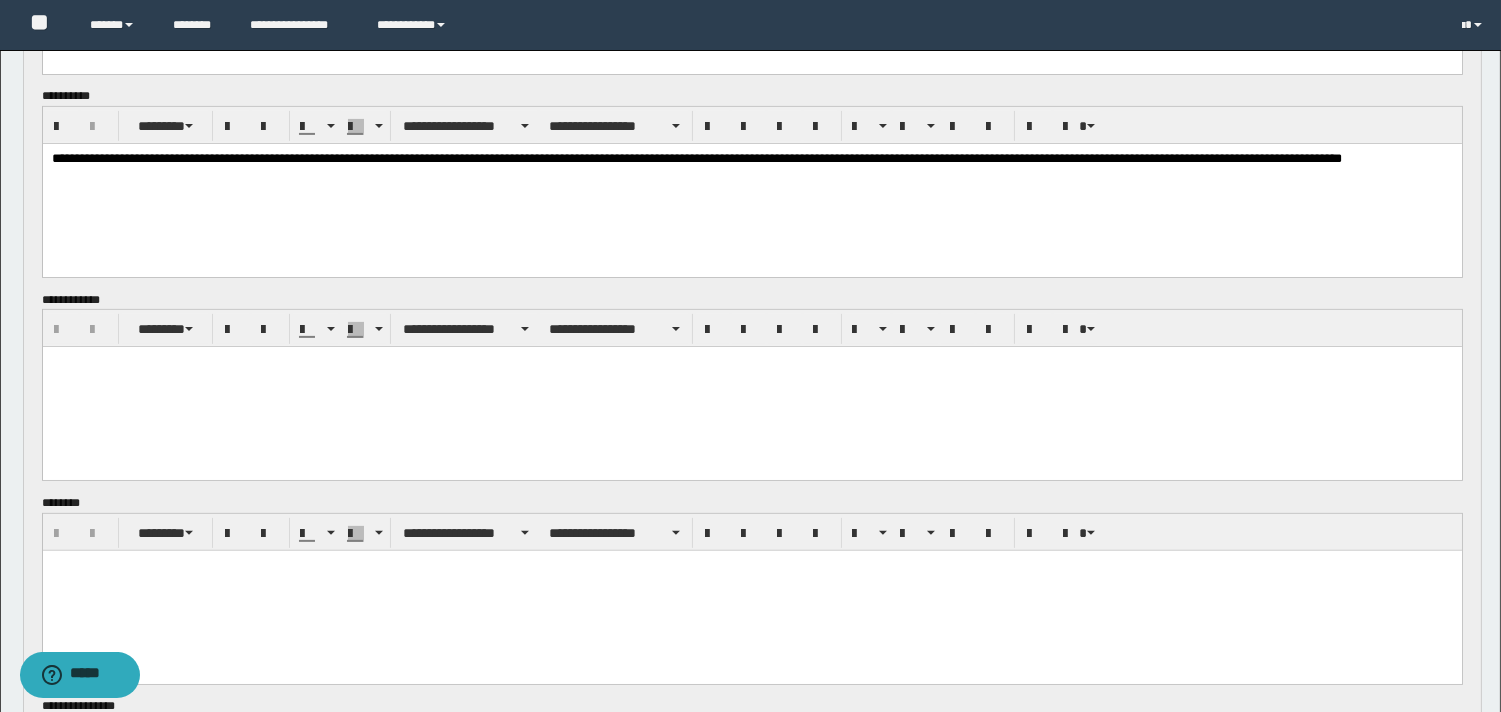 drag, startPoint x: 1511, startPoint y: 453, endPoint x: 904, endPoint y: 103, distance: 700.67755 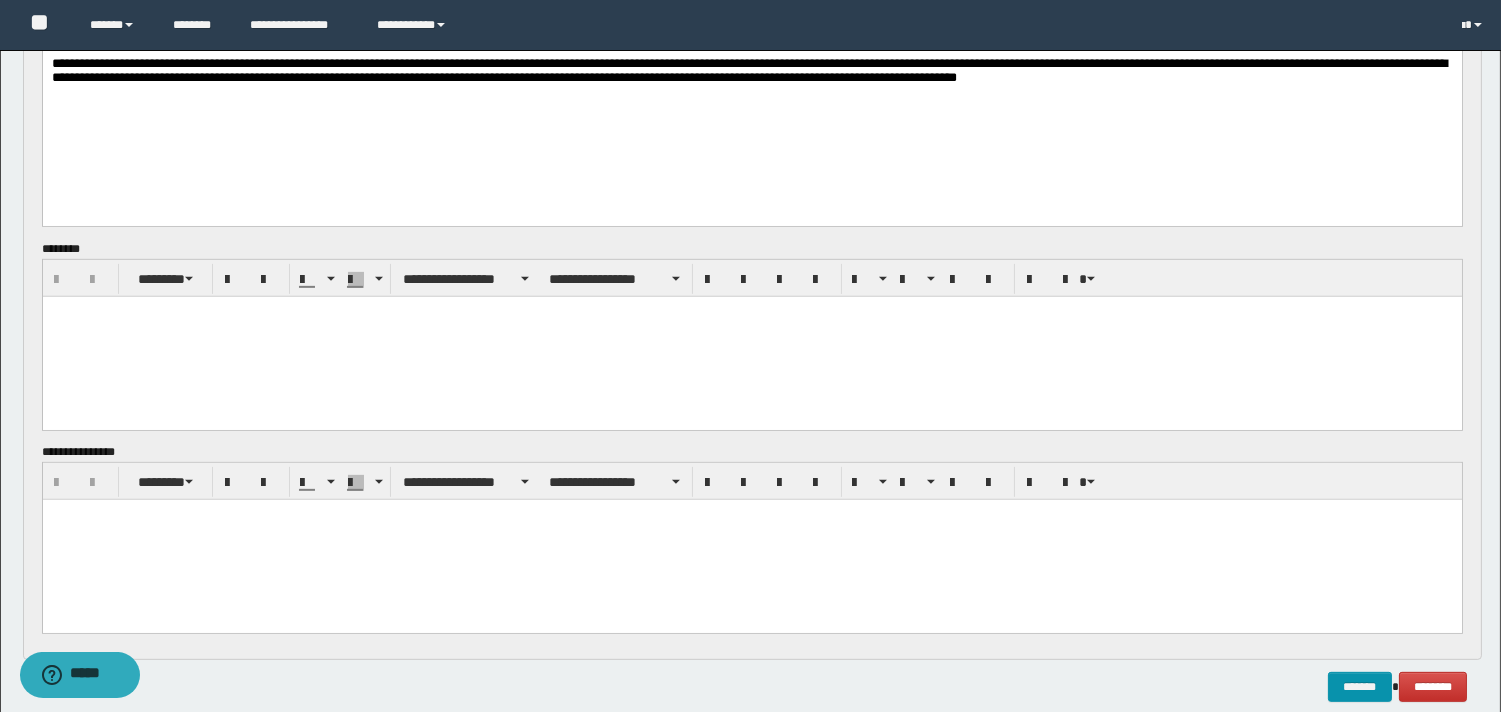 scroll, scrollTop: 1611, scrollLeft: 0, axis: vertical 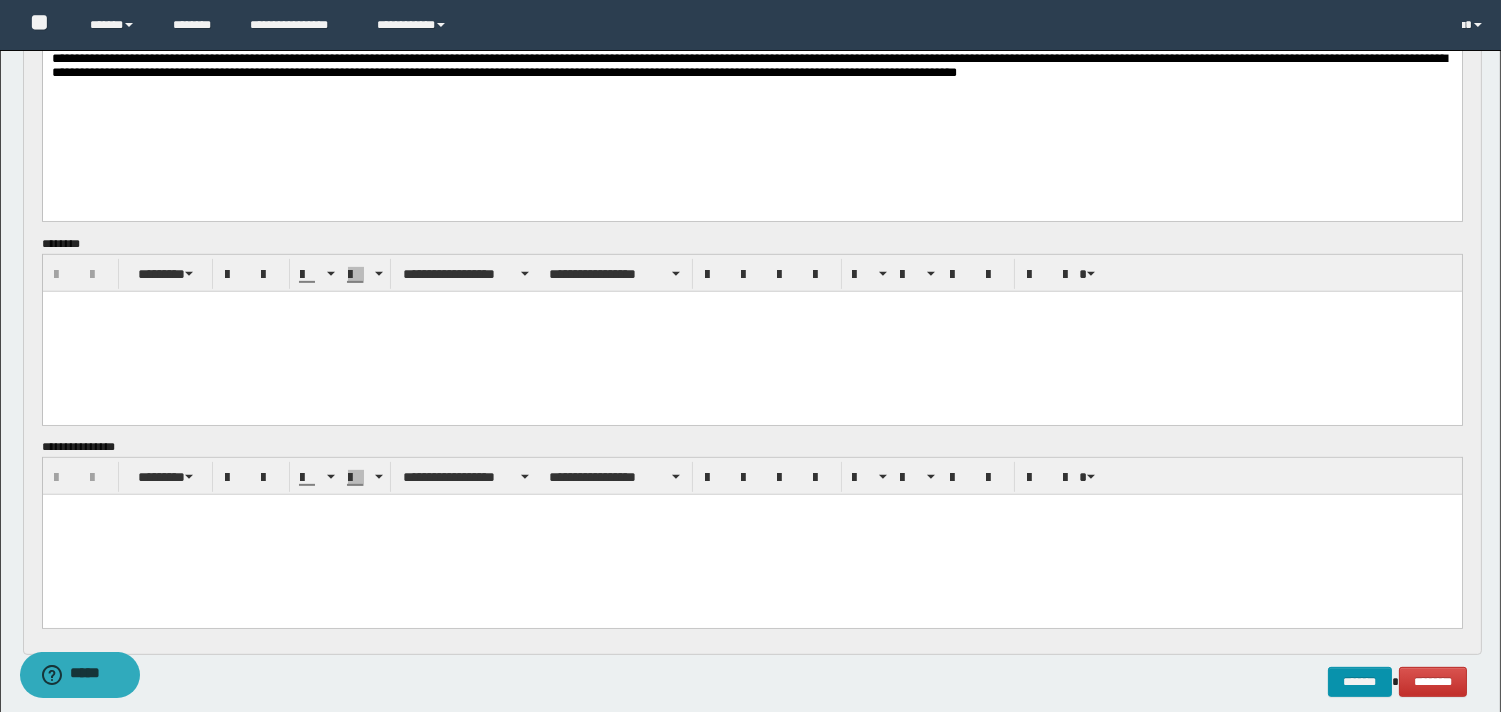click at bounding box center [751, 331] 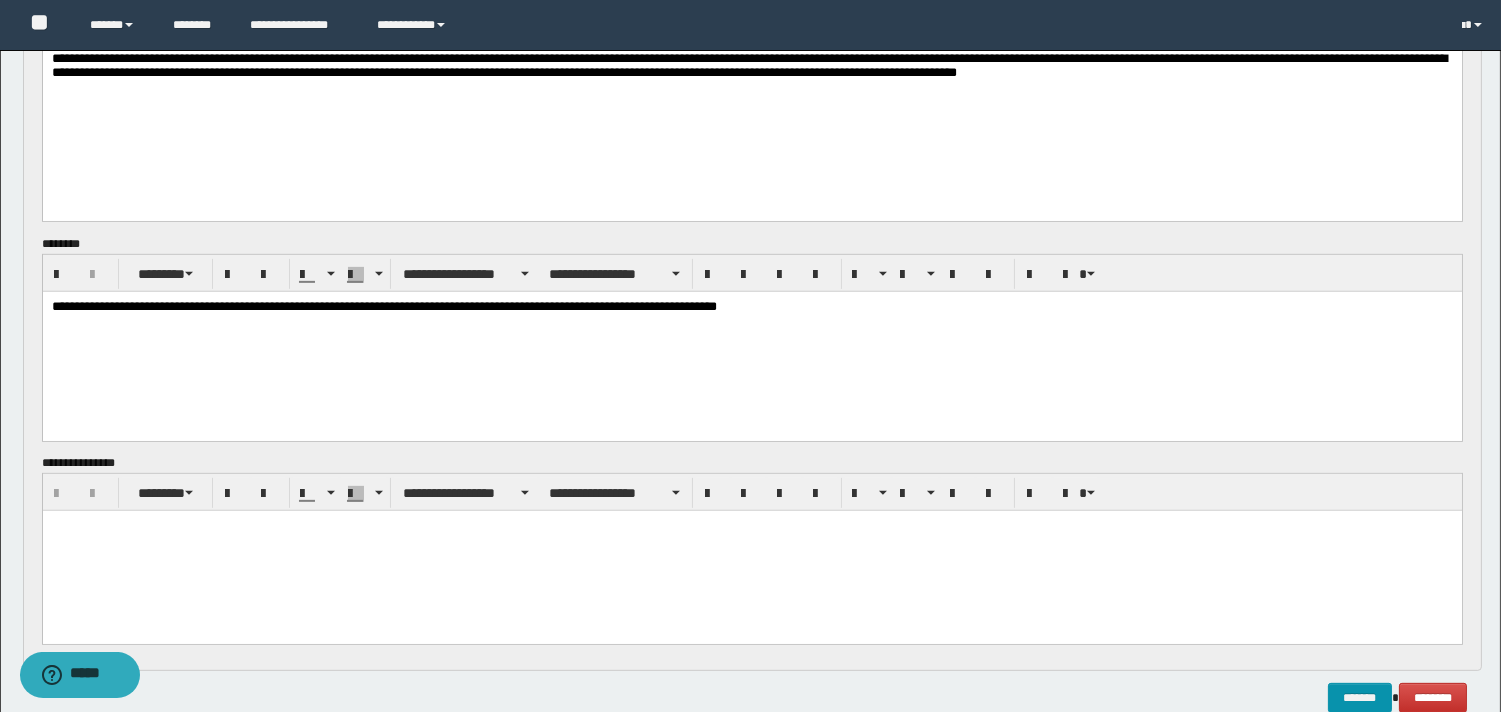 click at bounding box center [751, 551] 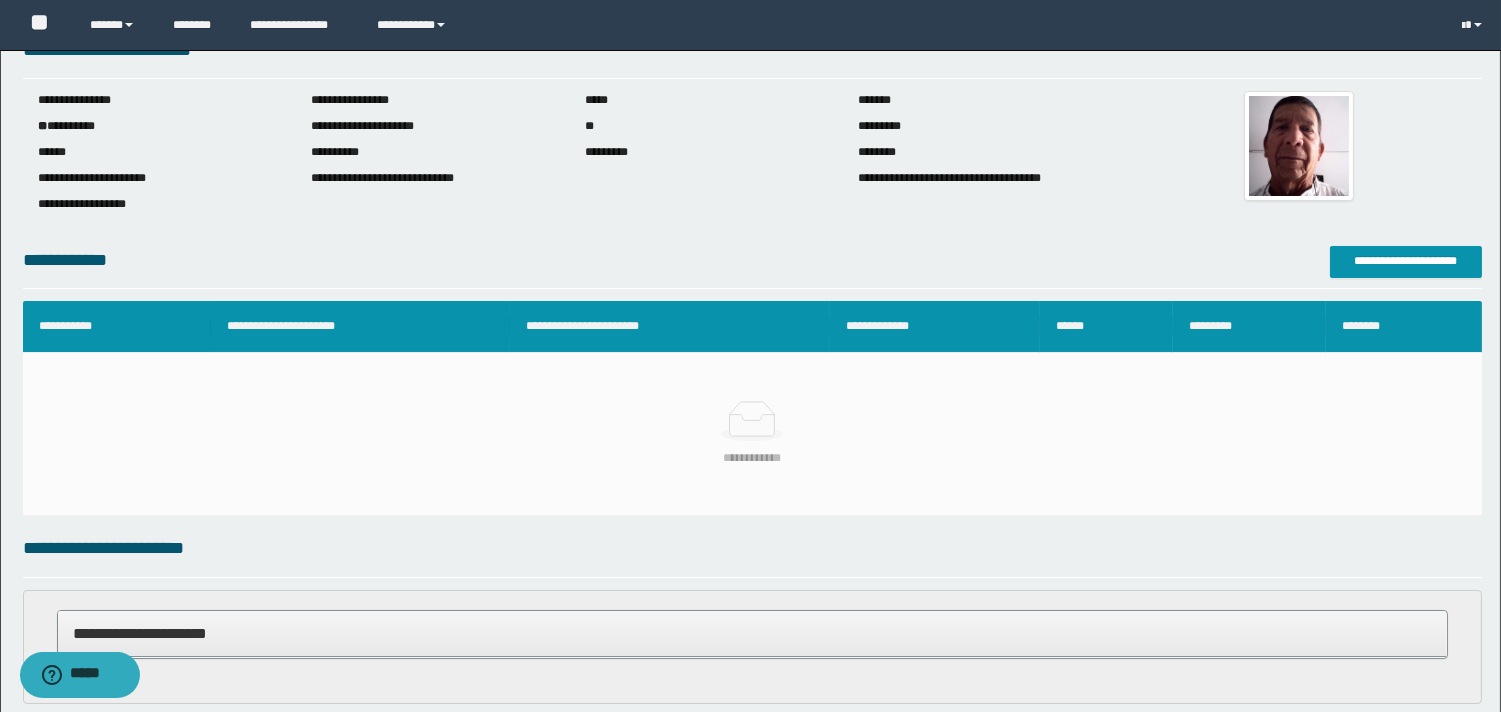 scroll, scrollTop: 0, scrollLeft: 0, axis: both 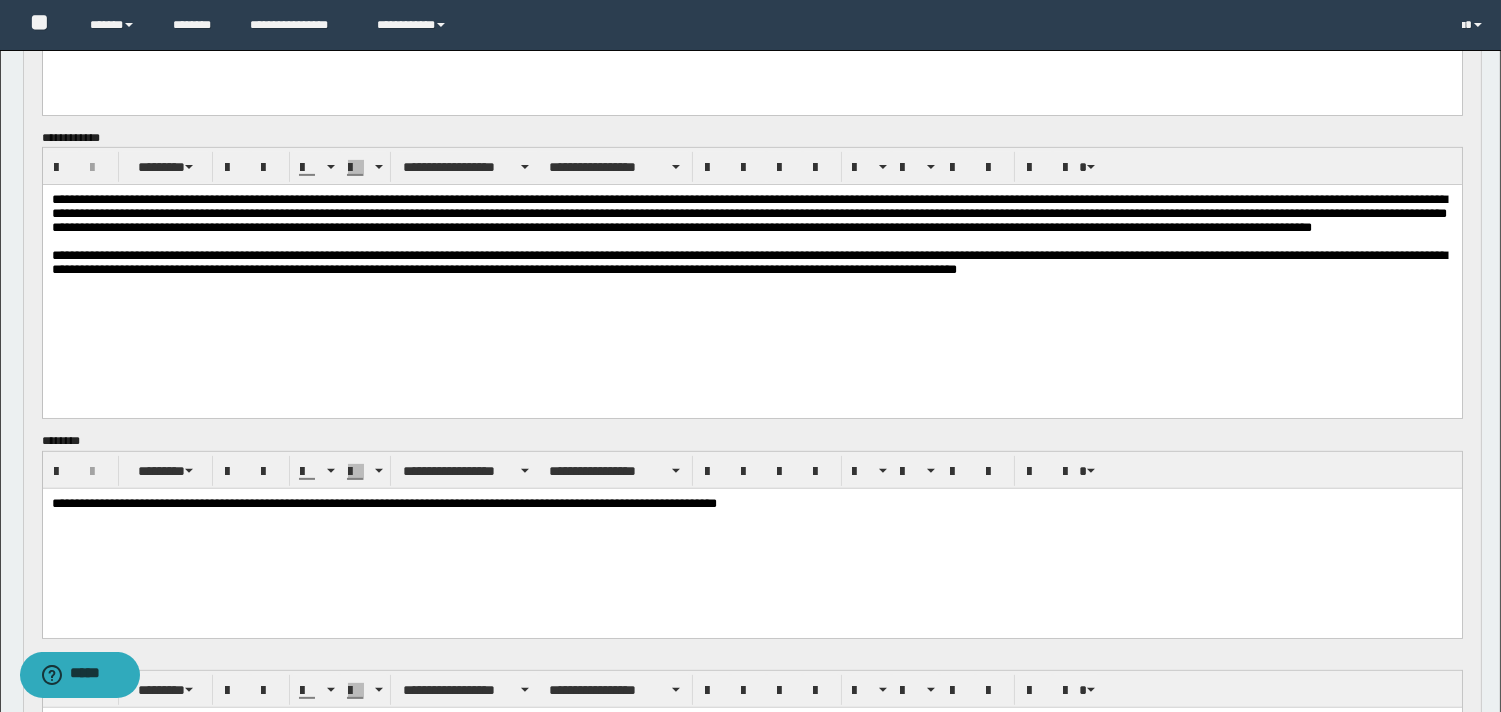 drag, startPoint x: 1504, startPoint y: 553, endPoint x: 1048, endPoint y: 104, distance: 639.9508 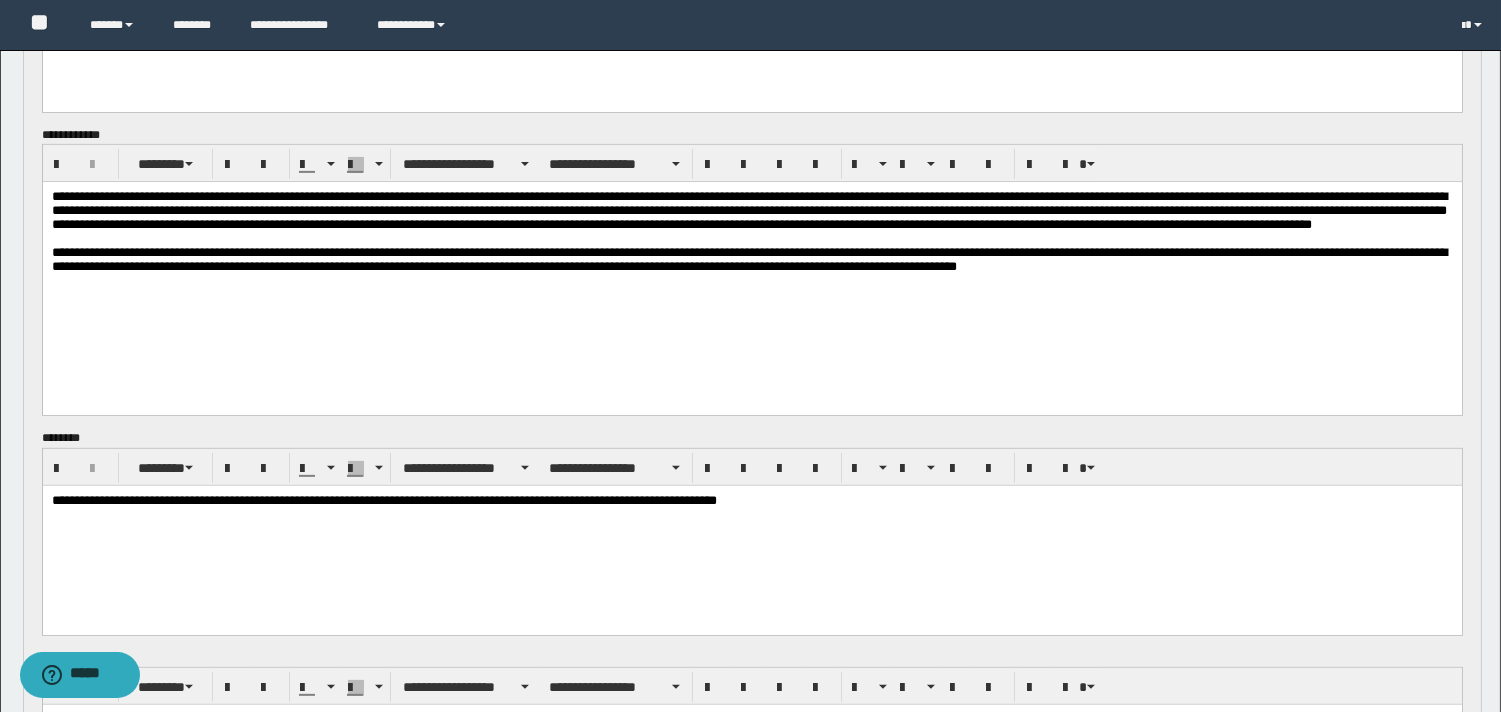 click at bounding box center [751, 514] 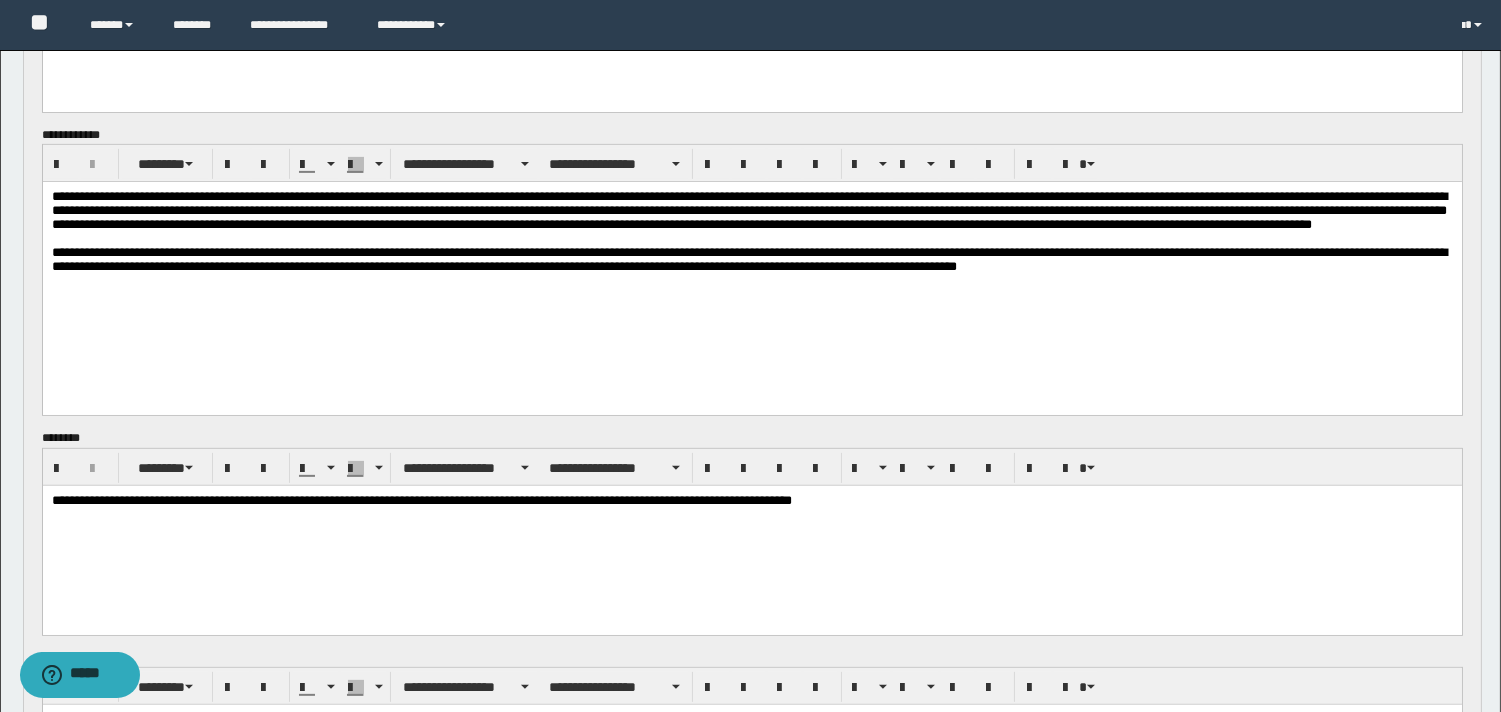 click on "**********" at bounding box center (748, 210) 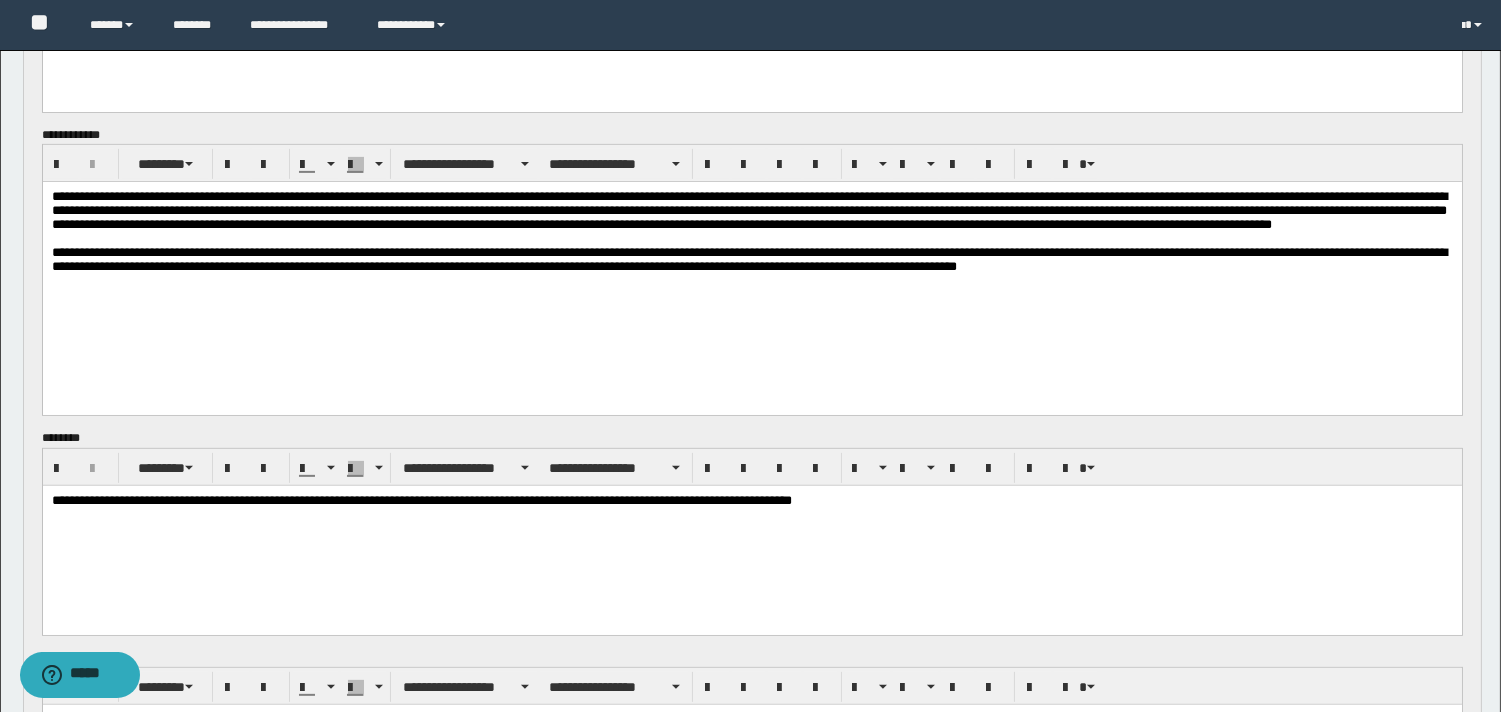 click on "**********" at bounding box center [748, 210] 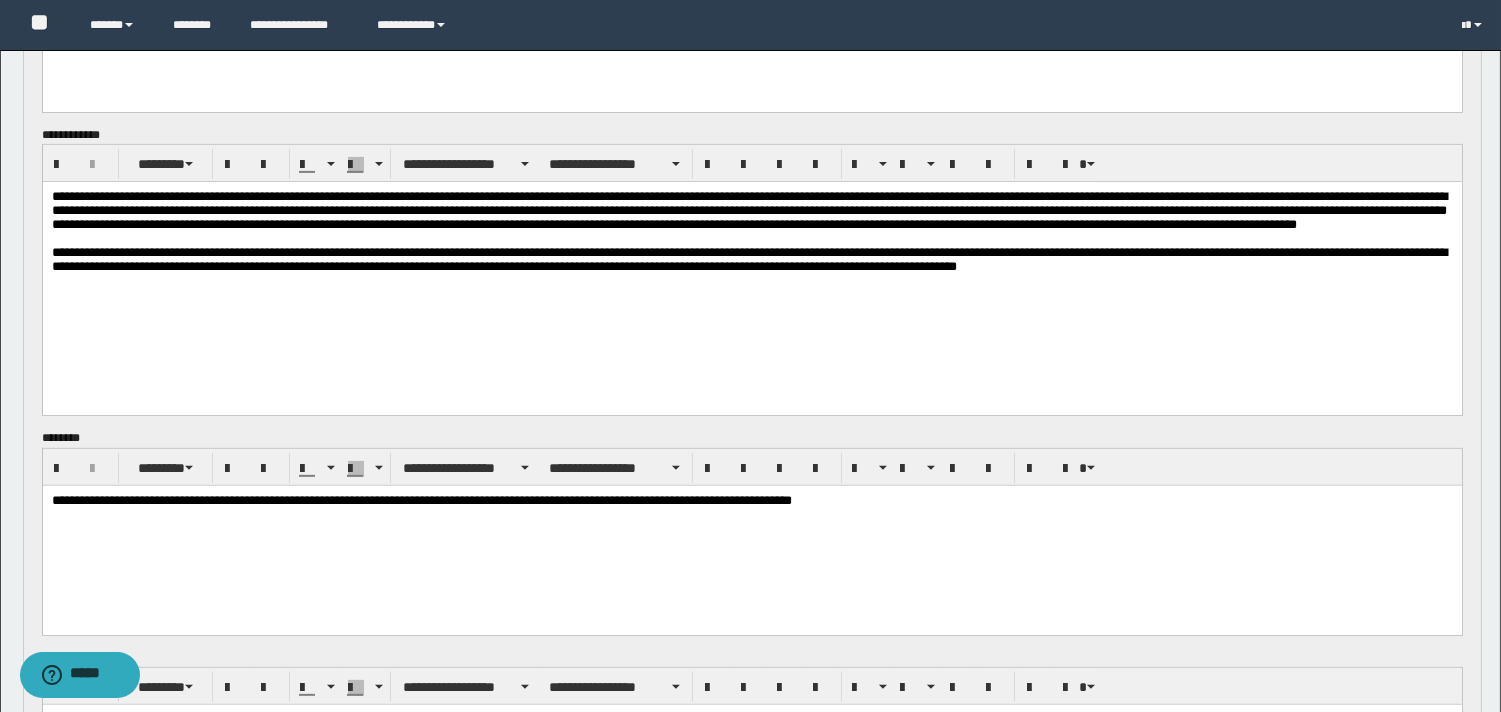 click on "**********" at bounding box center [748, 210] 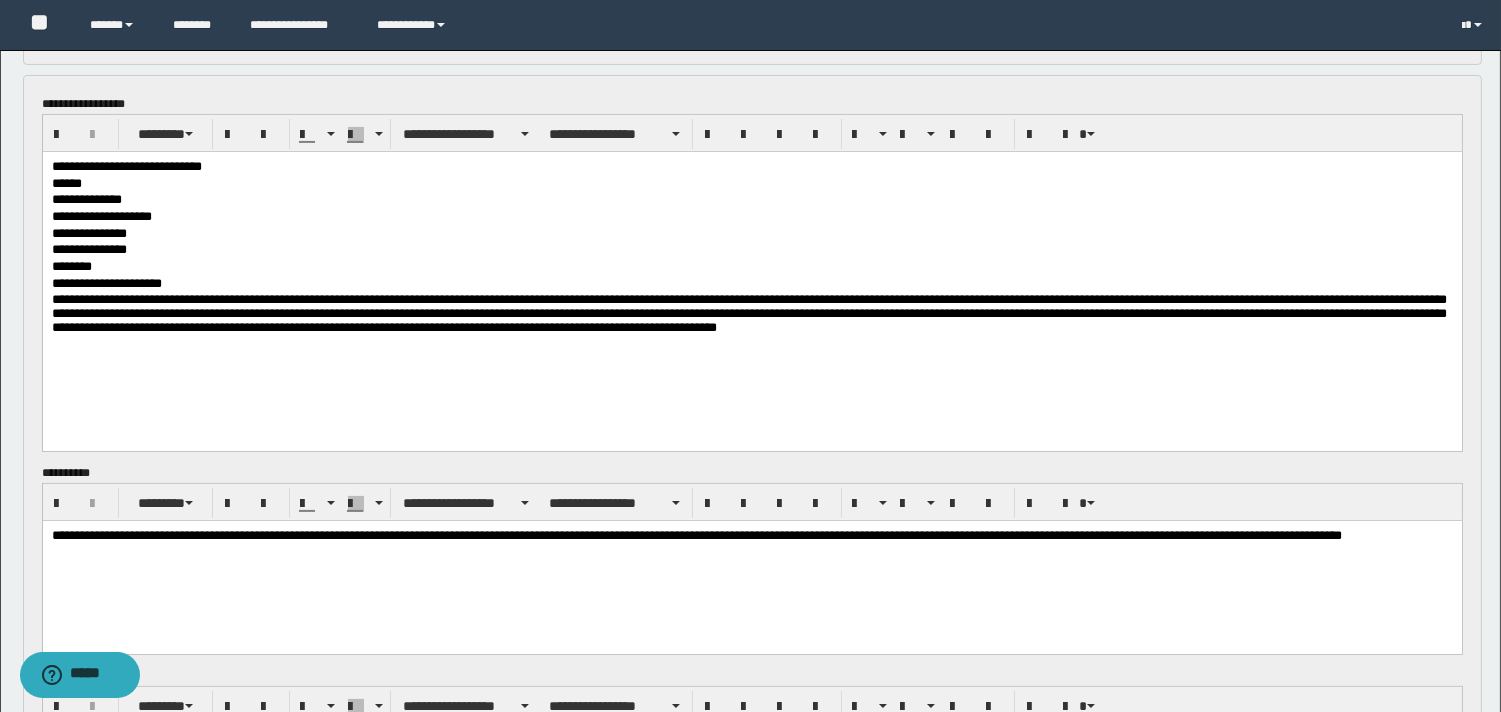 scroll, scrollTop: 871, scrollLeft: 0, axis: vertical 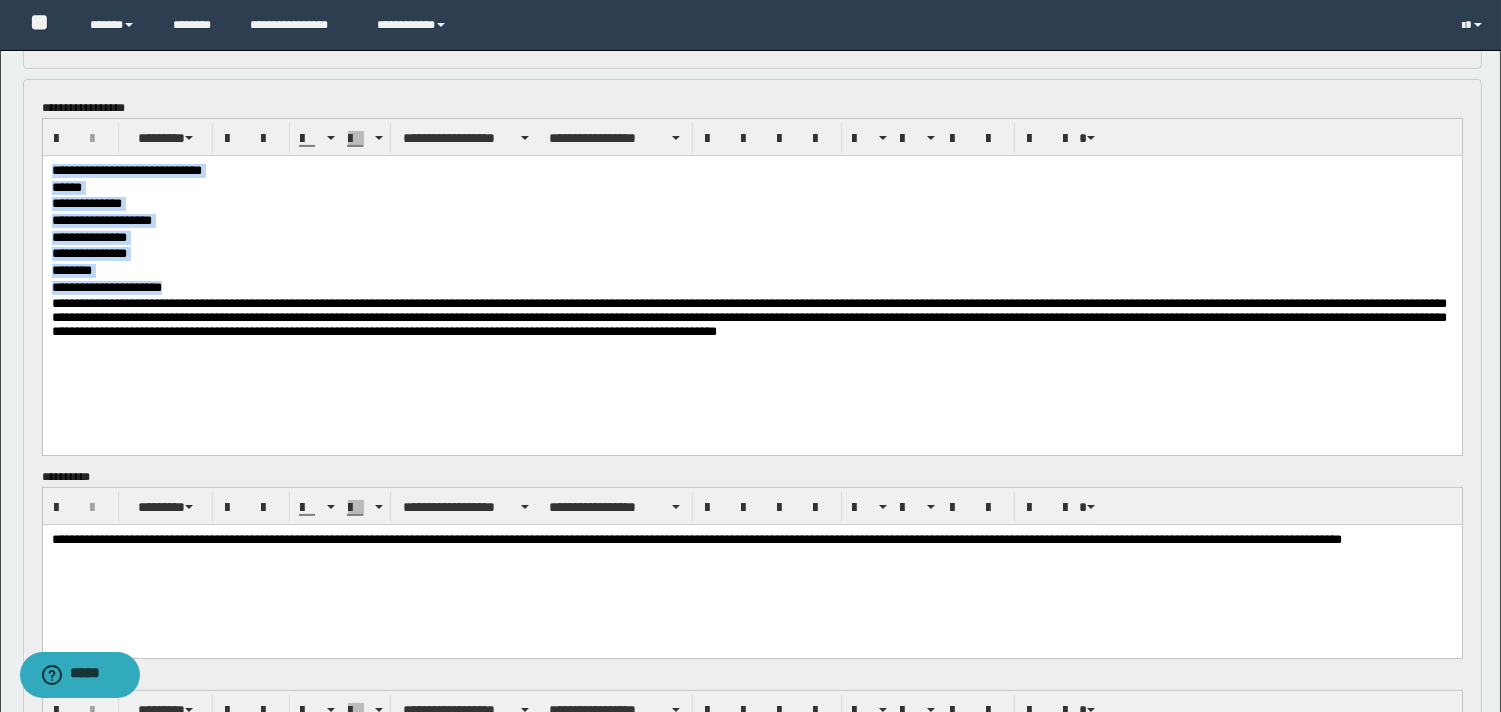 drag, startPoint x: 52, startPoint y: 170, endPoint x: 237, endPoint y: 287, distance: 218.89267 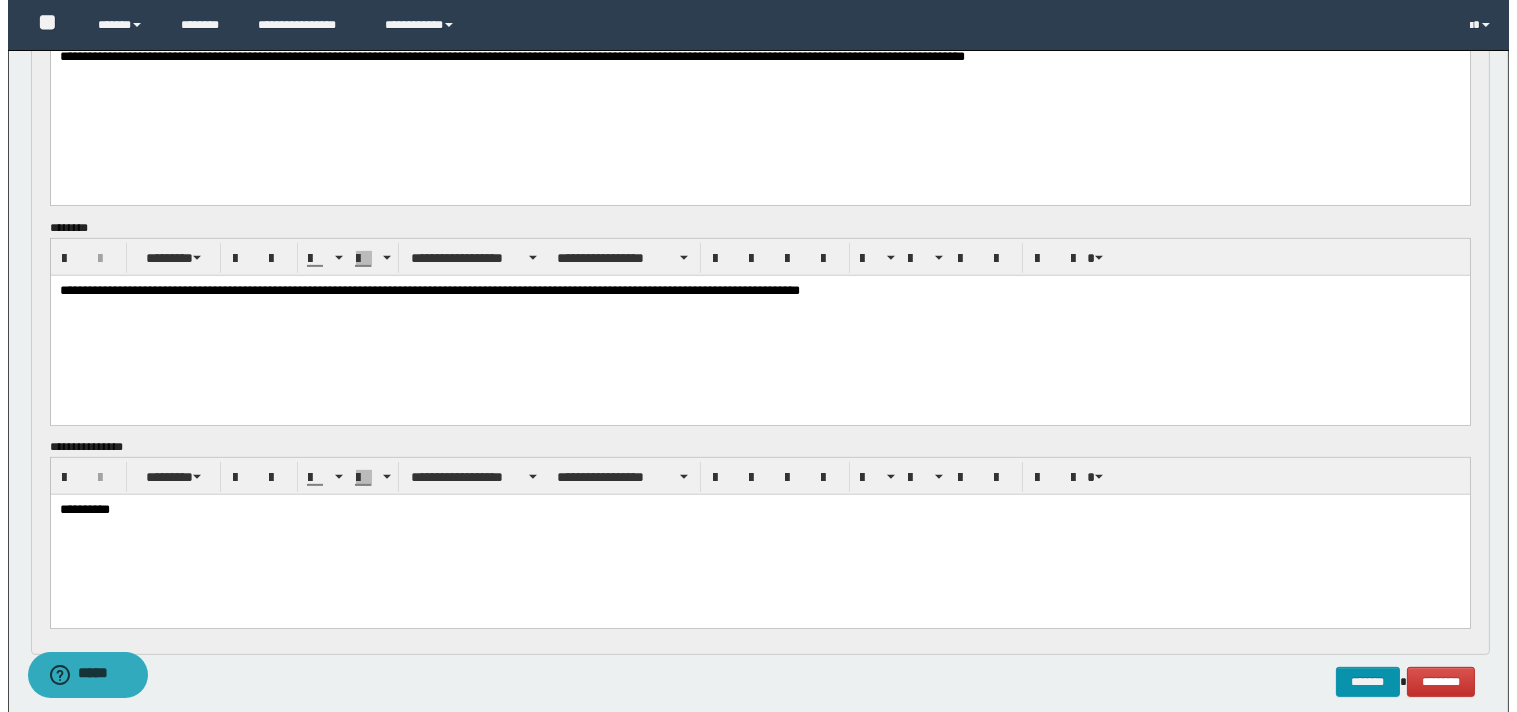 scroll, scrollTop: 1587, scrollLeft: 0, axis: vertical 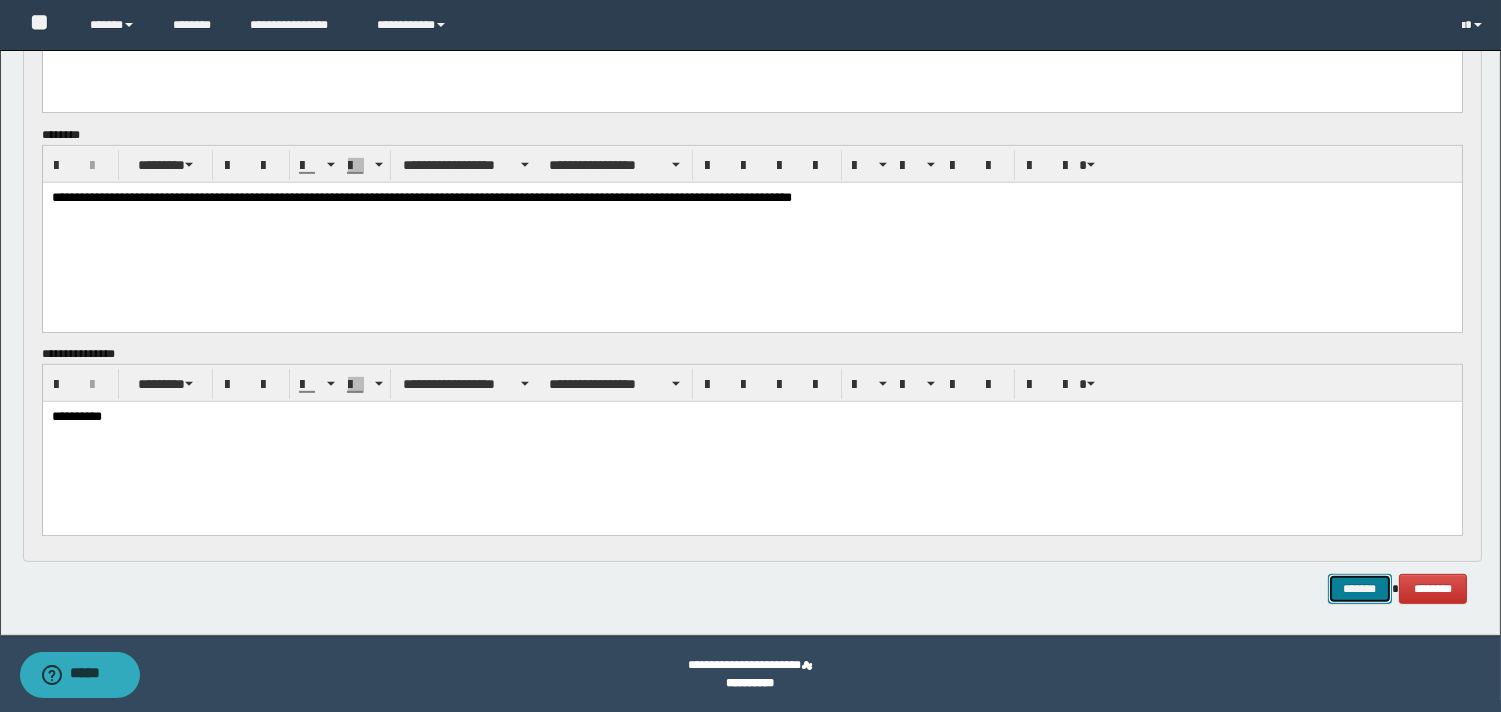 click on "*******" at bounding box center (1360, 589) 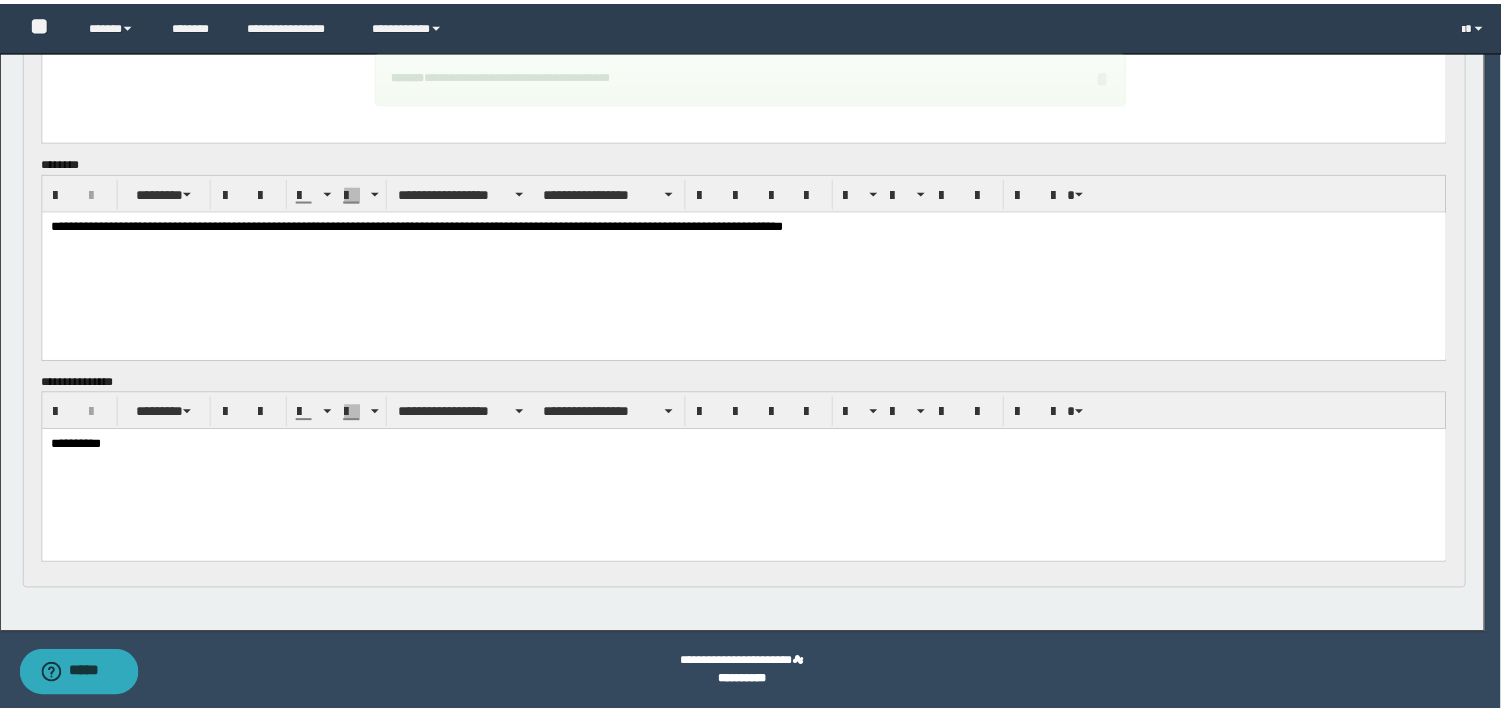 scroll, scrollTop: 1558, scrollLeft: 0, axis: vertical 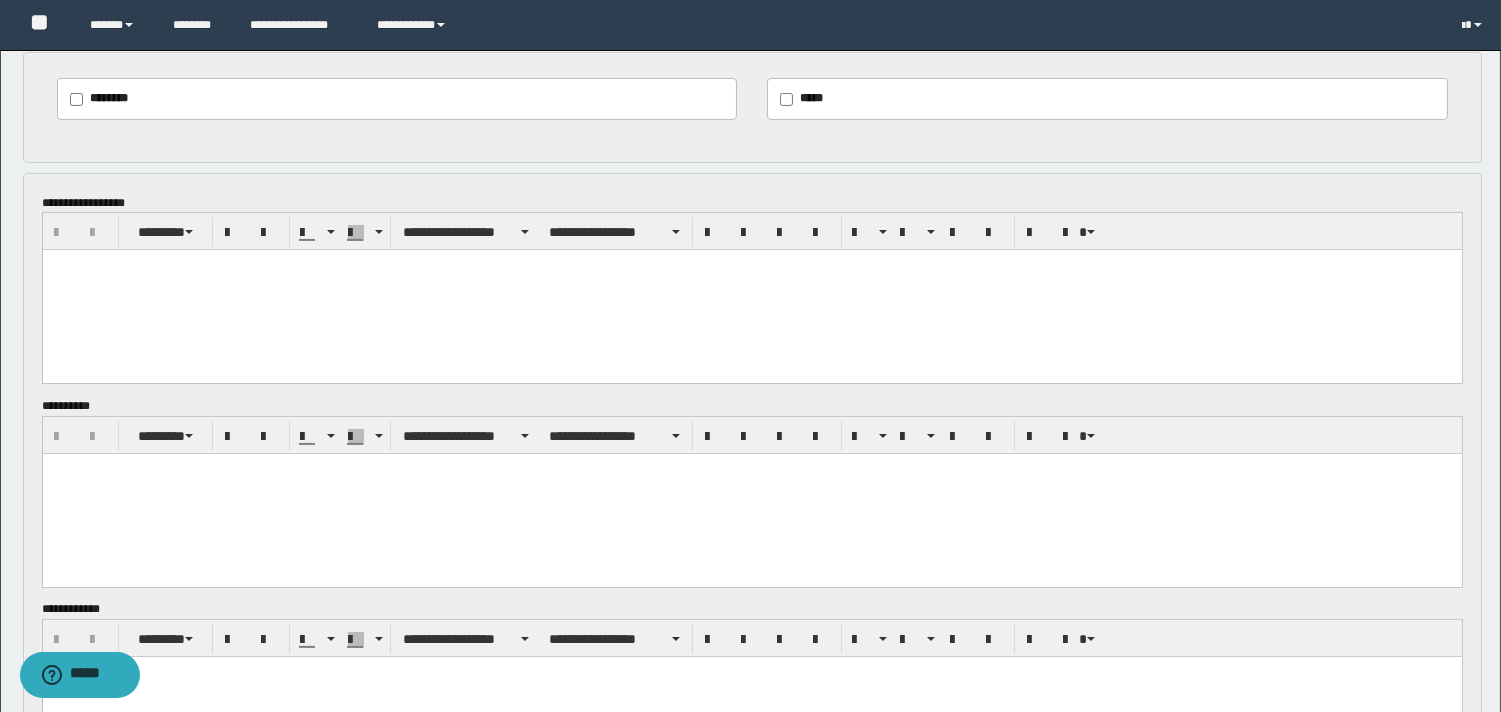 click at bounding box center [751, 290] 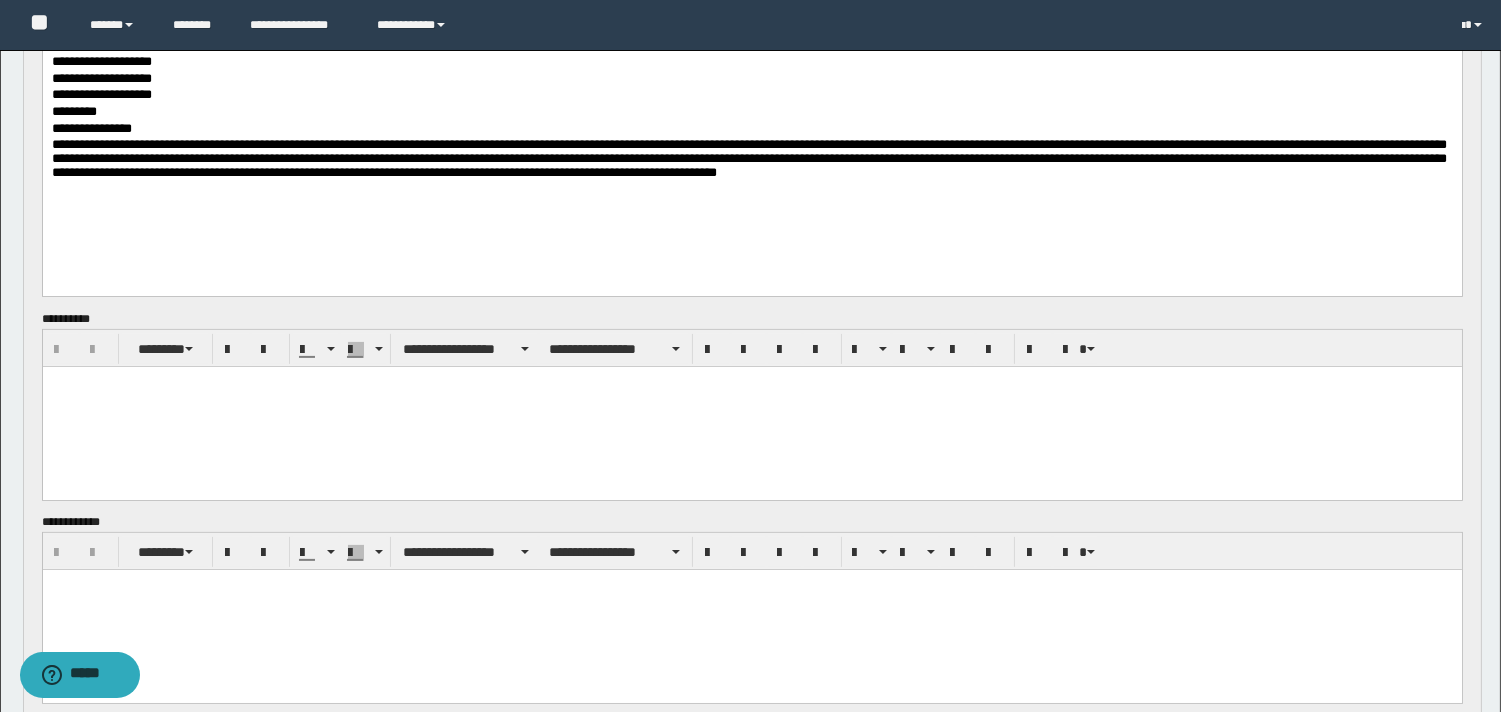 scroll, scrollTop: 1078, scrollLeft: 0, axis: vertical 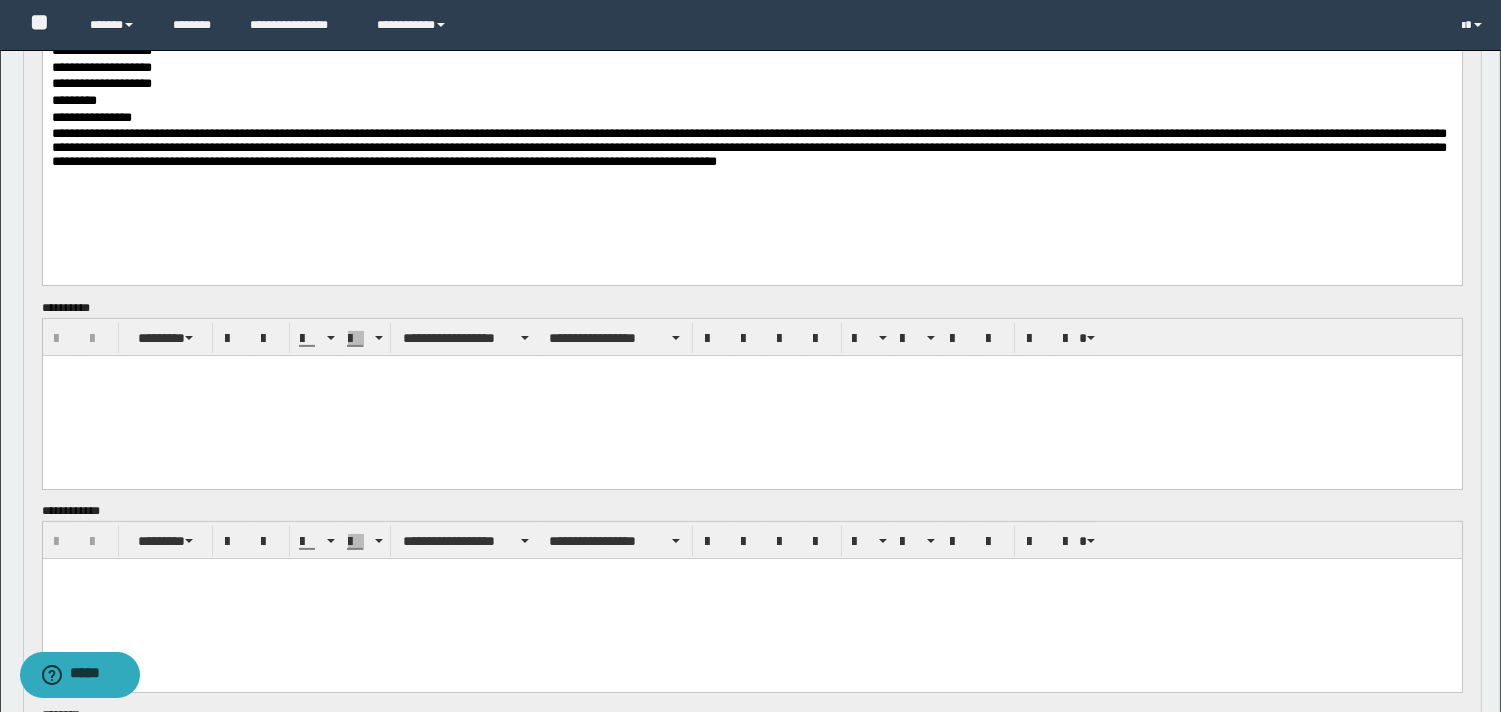 click at bounding box center [751, 395] 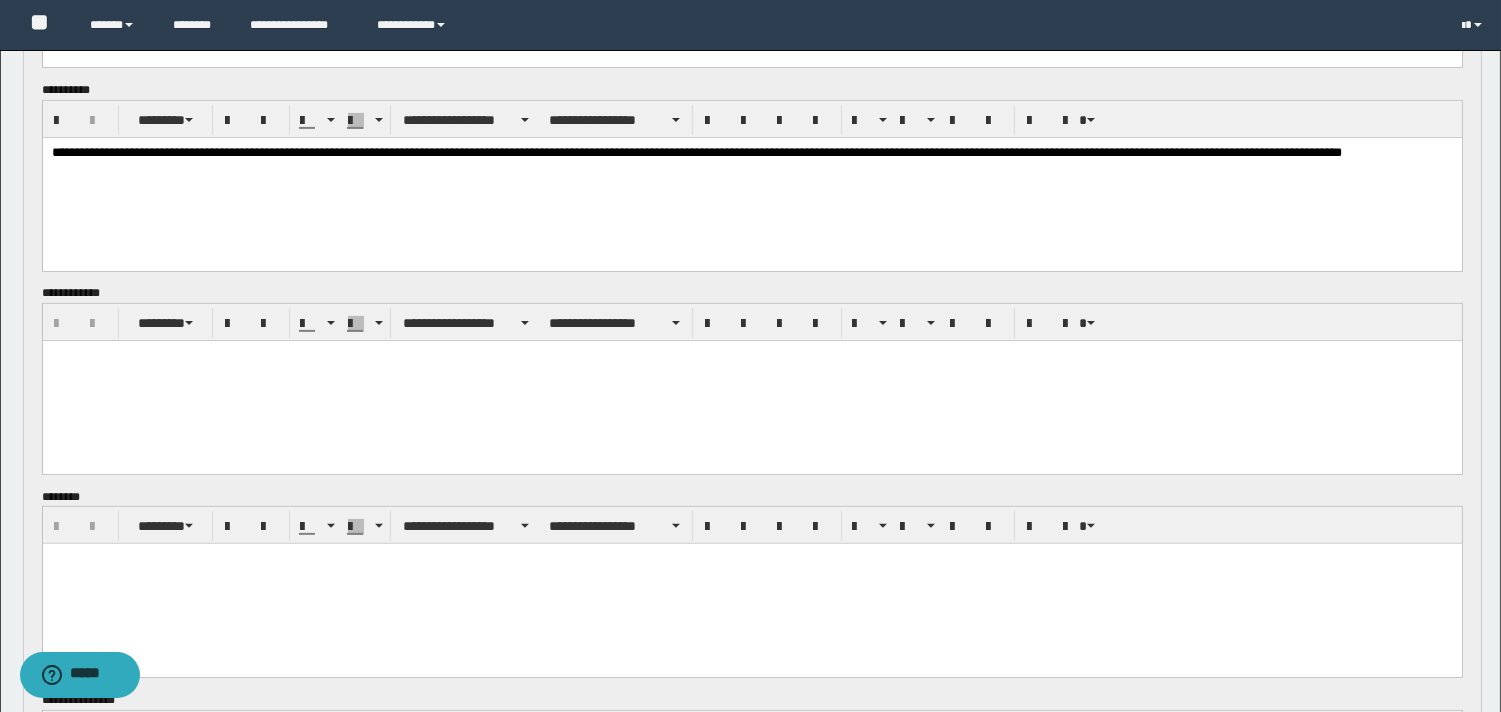 scroll, scrollTop: 1358, scrollLeft: 0, axis: vertical 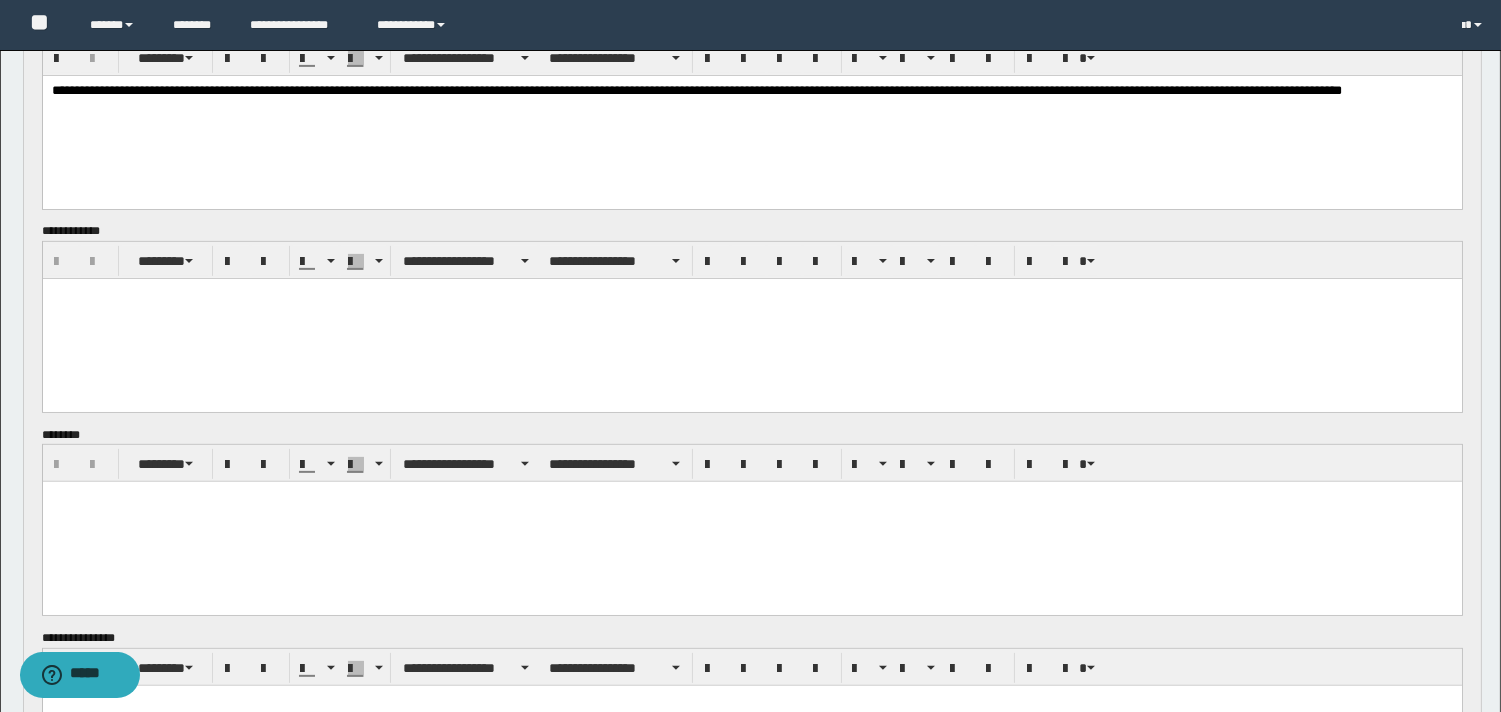 click at bounding box center [751, 319] 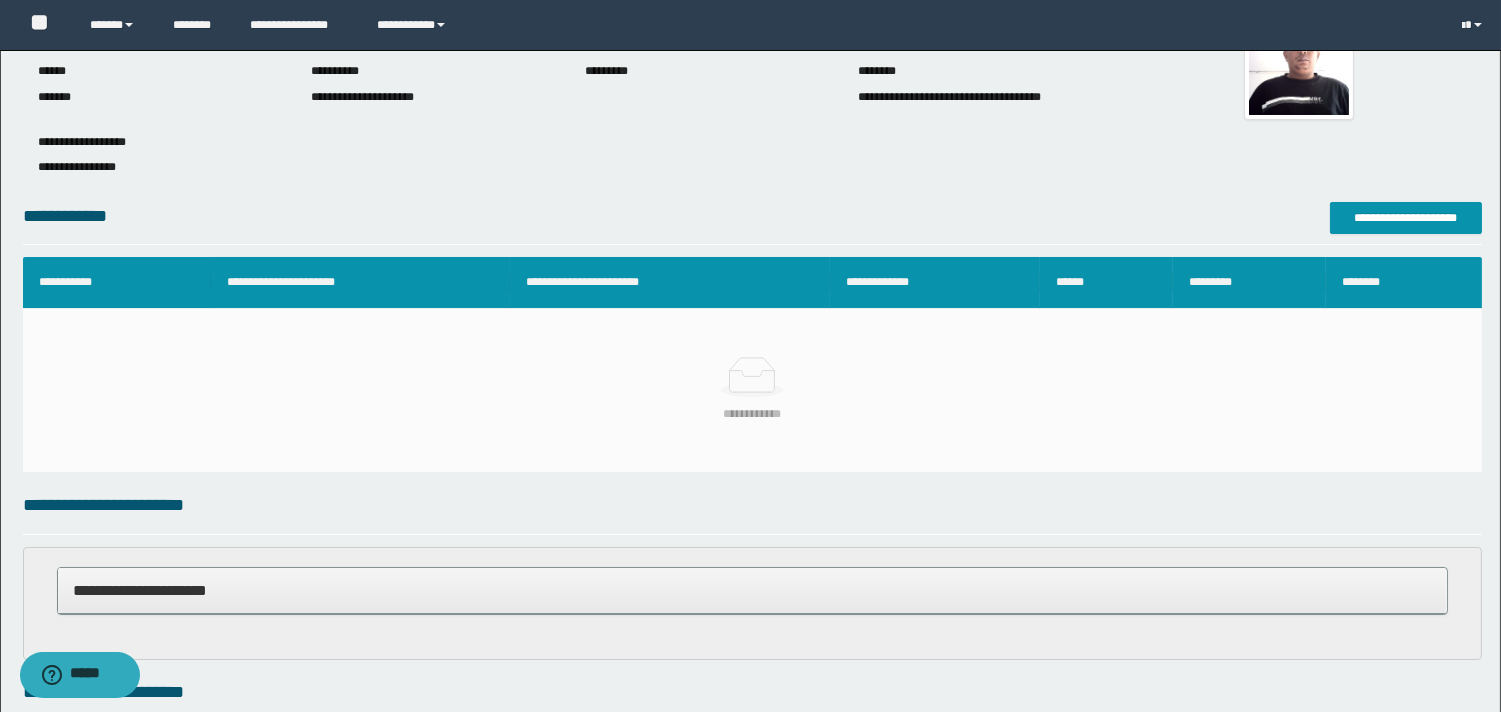 scroll, scrollTop: 0, scrollLeft: 0, axis: both 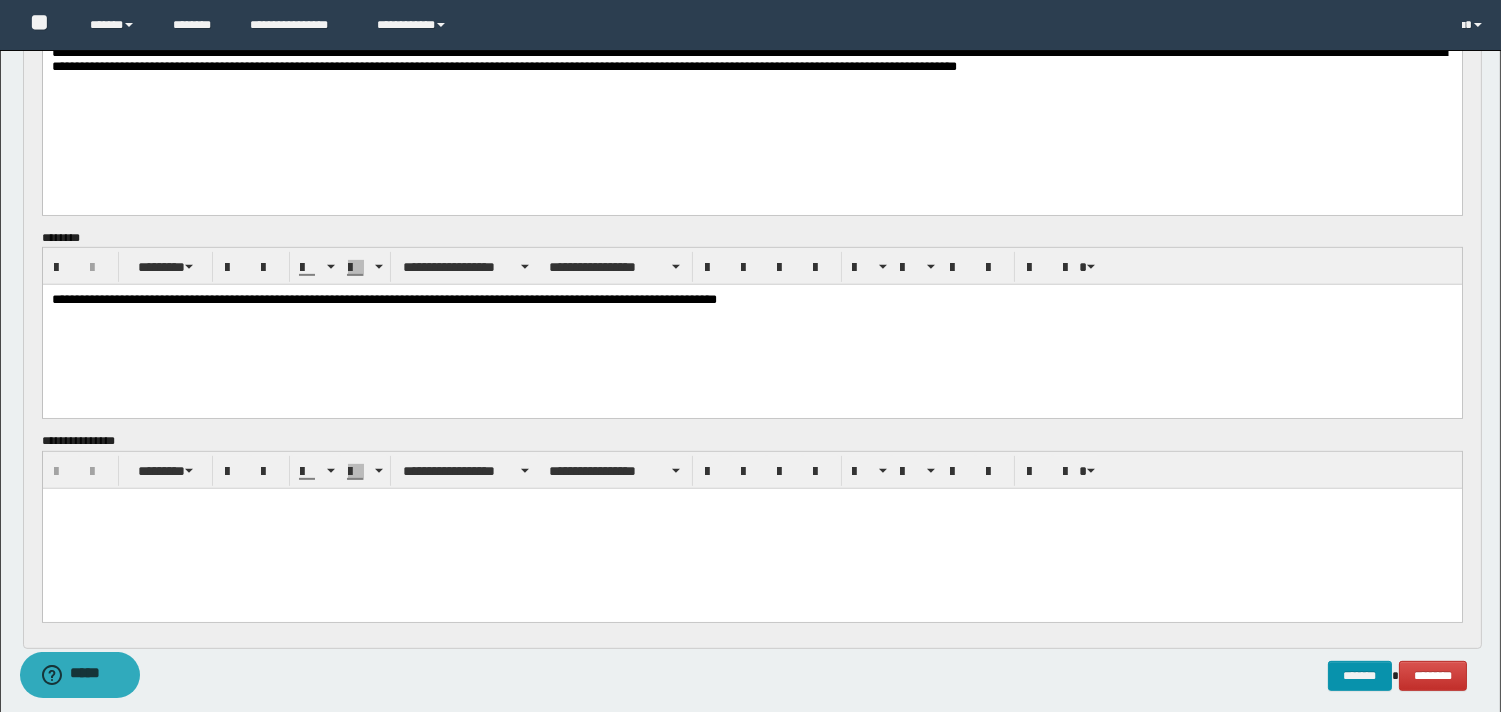 type 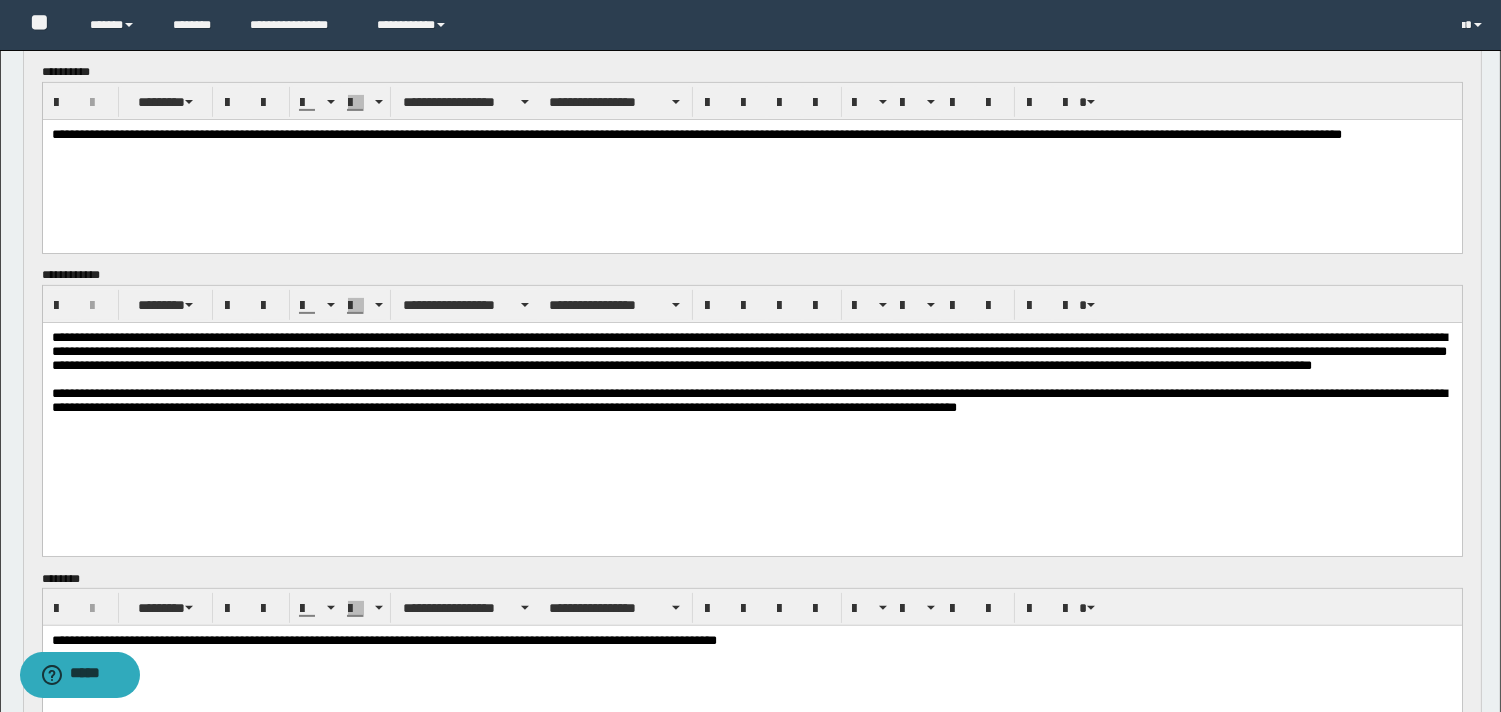 scroll, scrollTop: 1310, scrollLeft: 0, axis: vertical 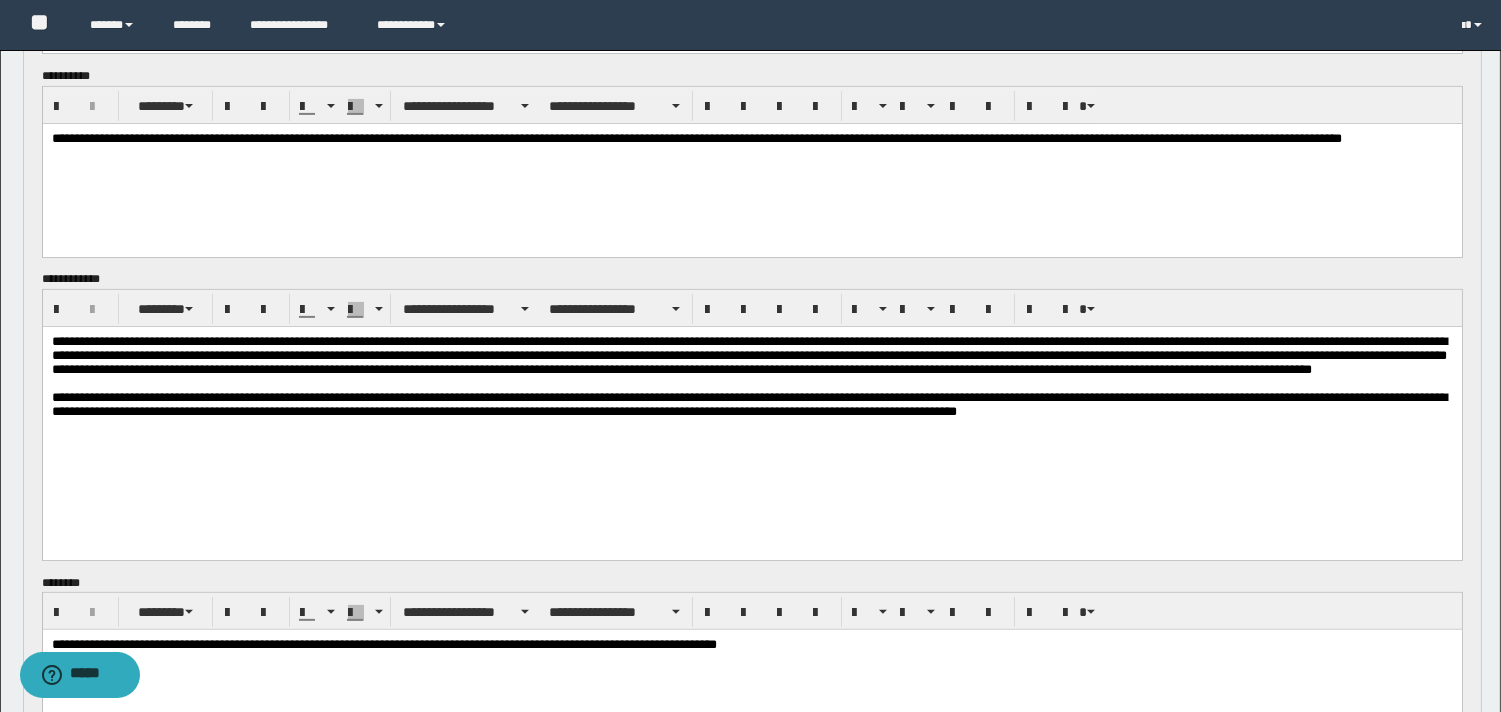 click on "**********" at bounding box center (748, 355) 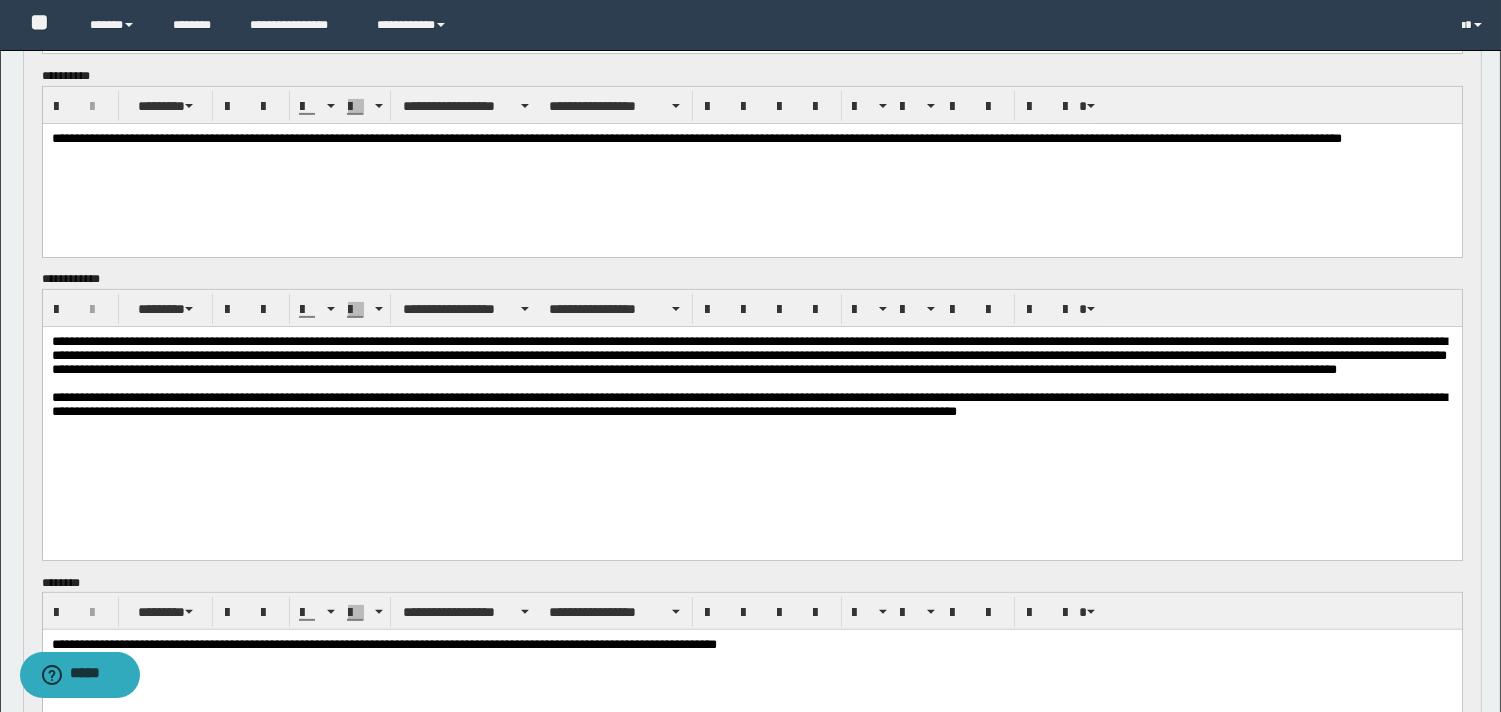 click on "**********" at bounding box center (748, 355) 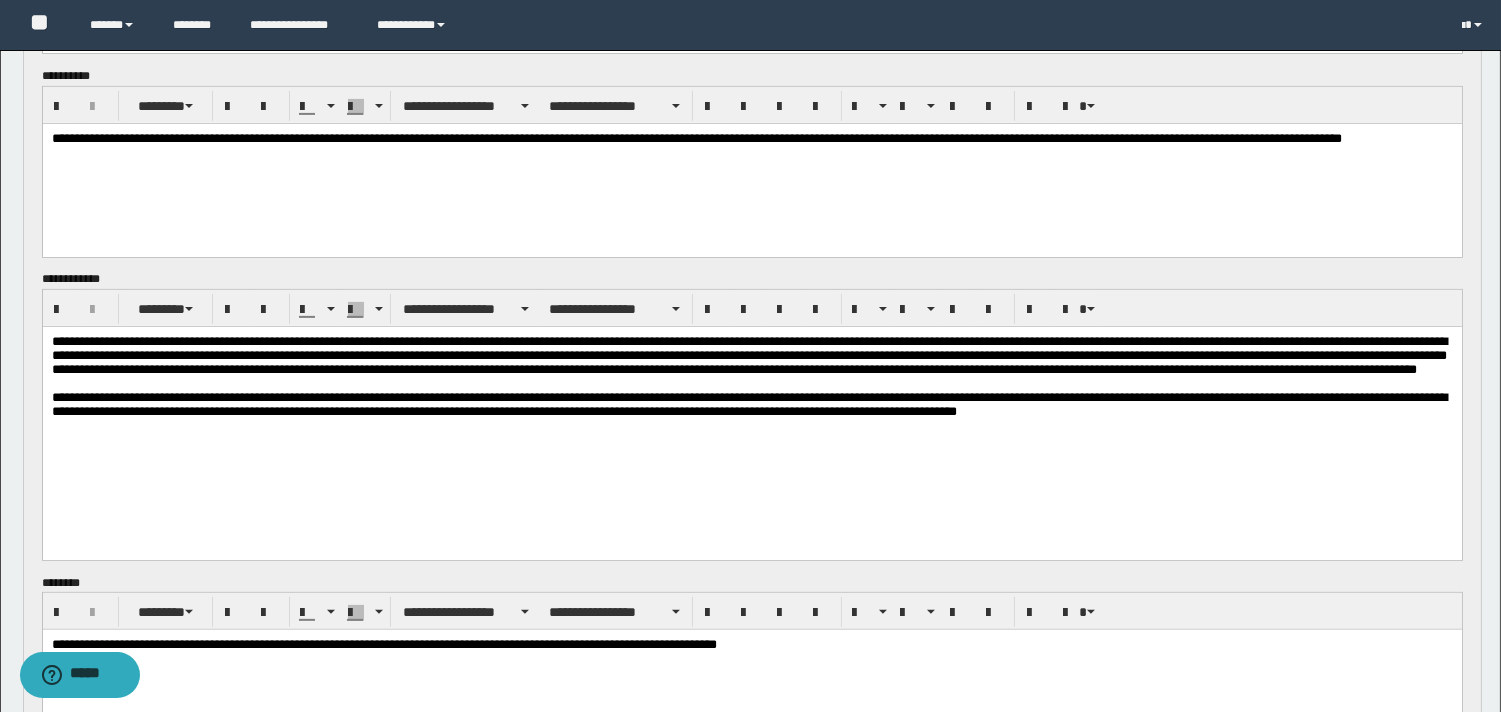 click on "**********" at bounding box center [748, 355] 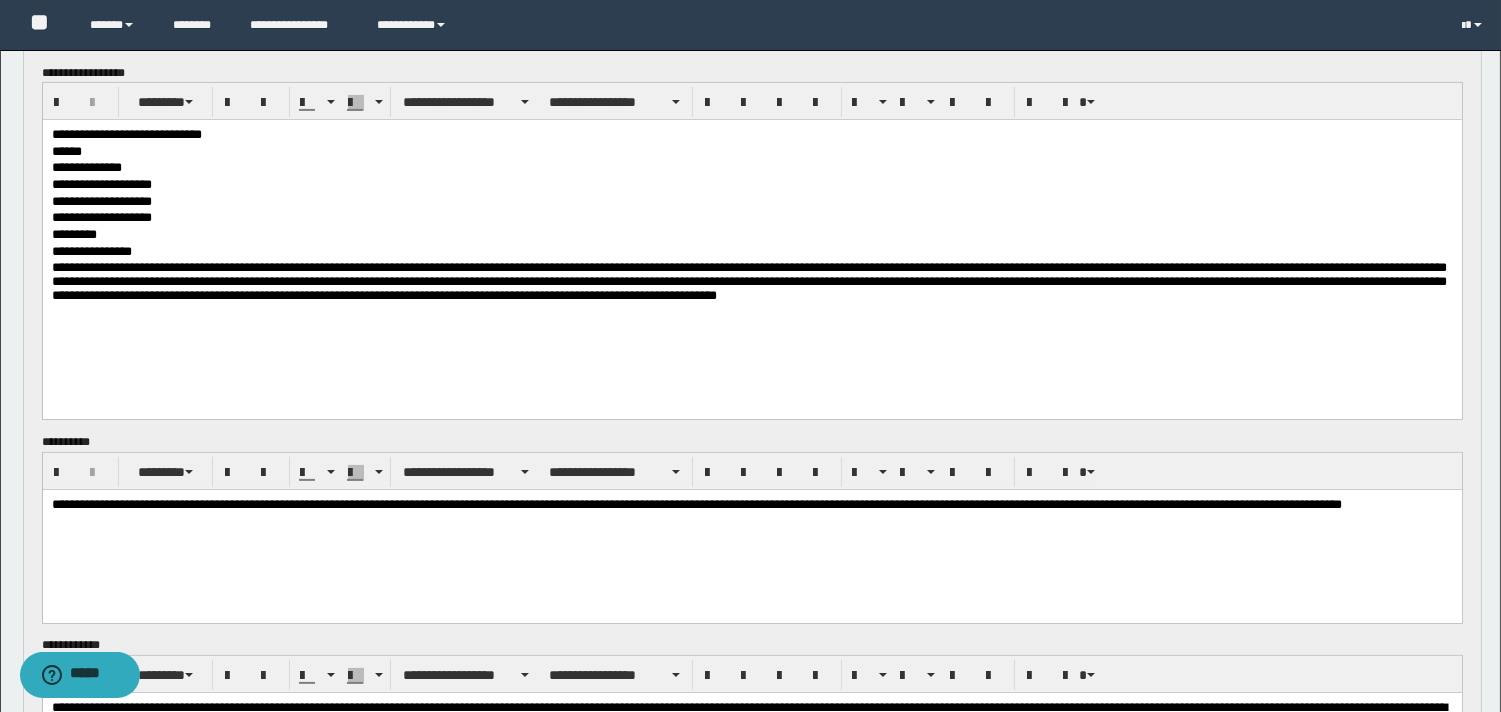 scroll, scrollTop: 924, scrollLeft: 0, axis: vertical 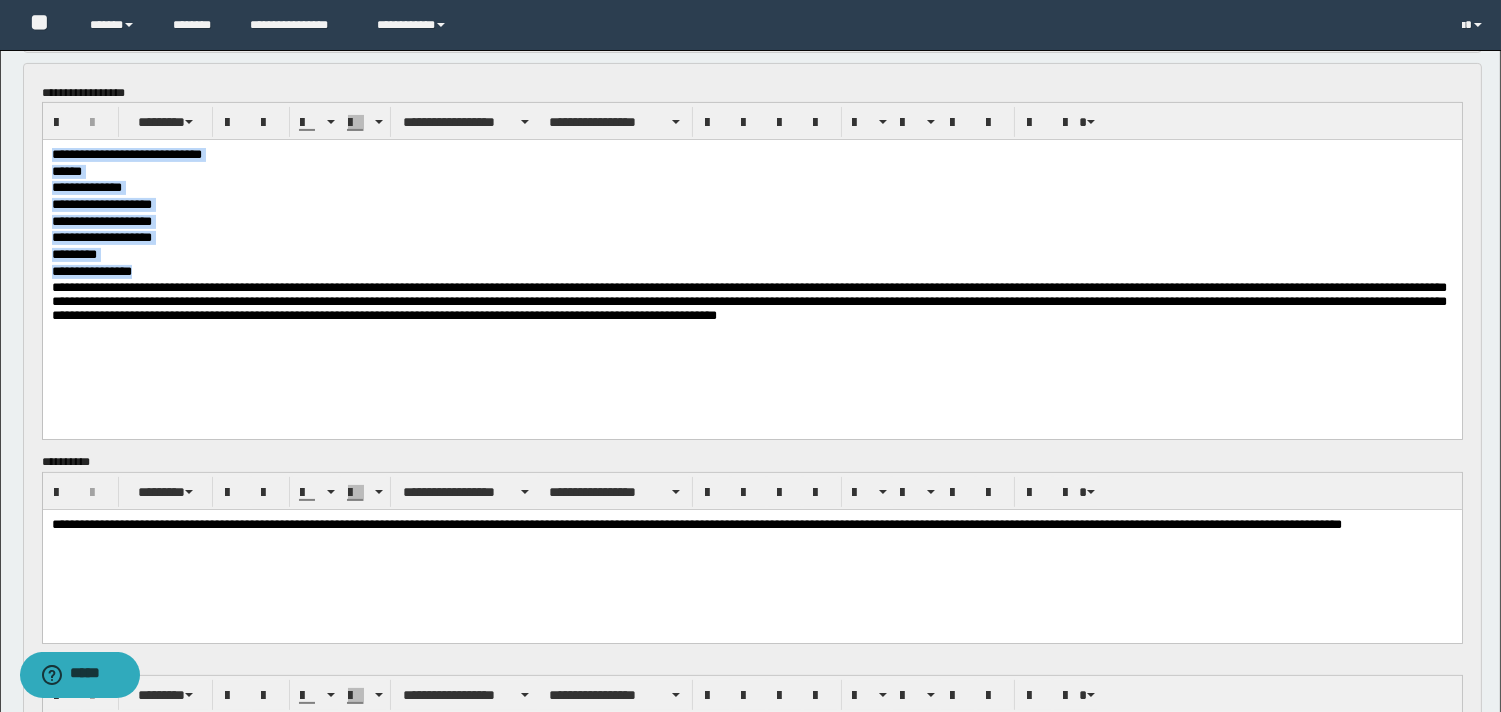 drag, startPoint x: 51, startPoint y: 158, endPoint x: 159, endPoint y: 265, distance: 152.0296 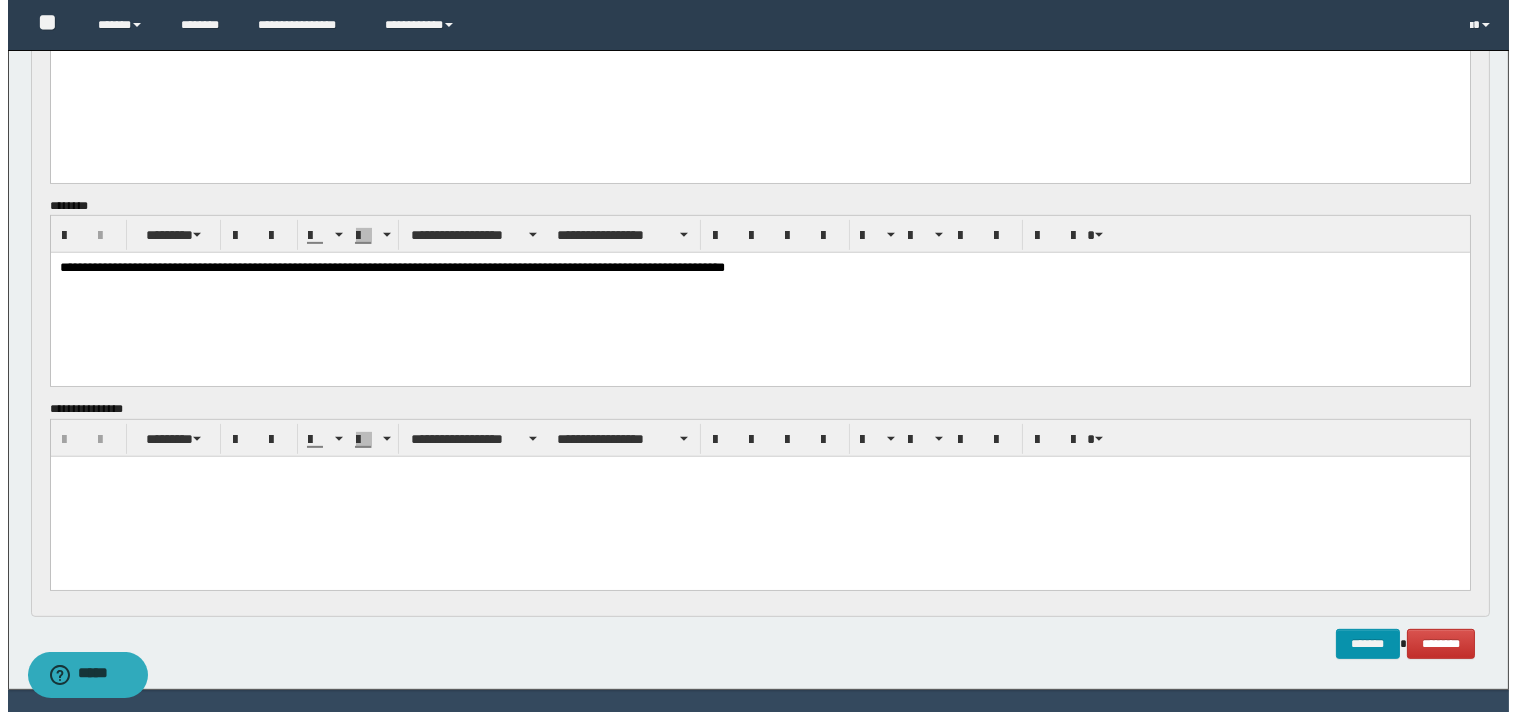 scroll, scrollTop: 1610, scrollLeft: 0, axis: vertical 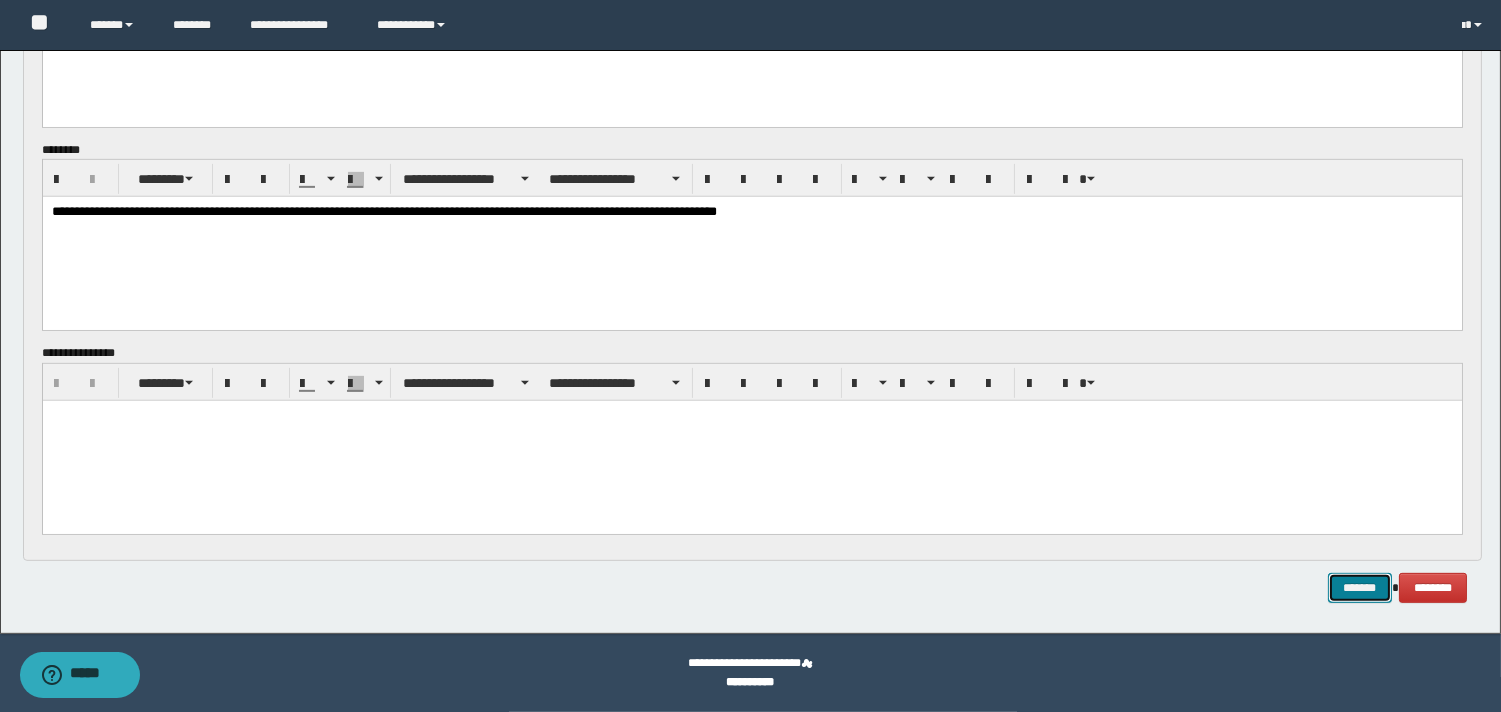 click on "*******" at bounding box center (1360, 588) 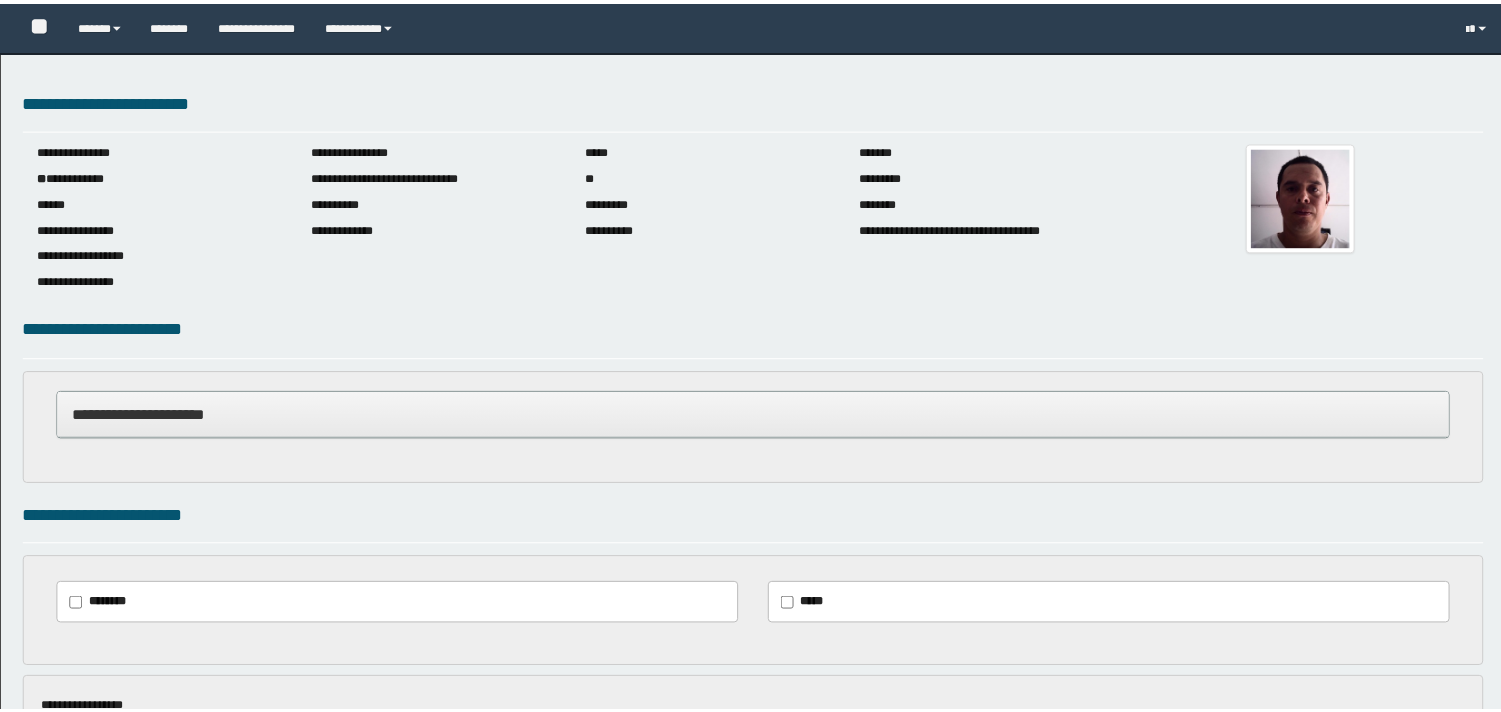 scroll, scrollTop: 0, scrollLeft: 0, axis: both 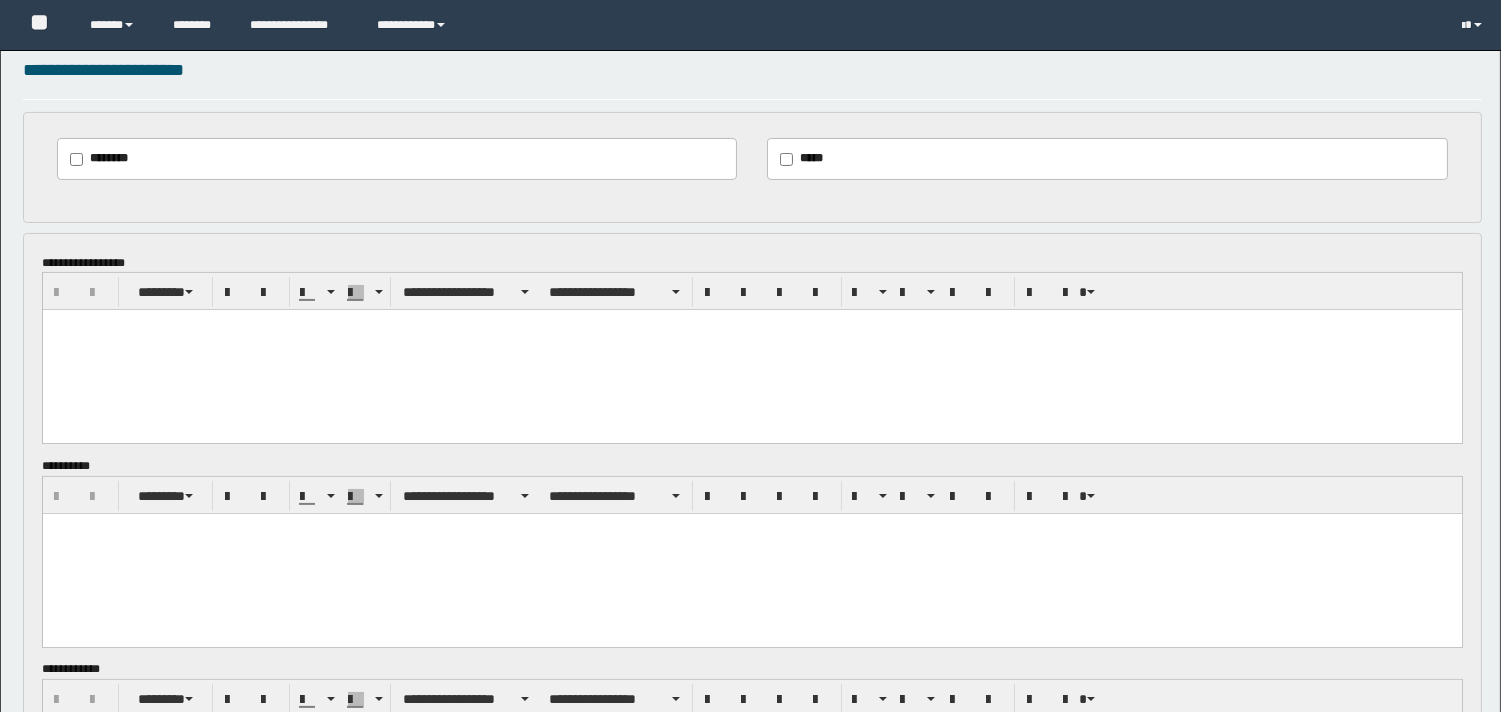 click at bounding box center (751, 350) 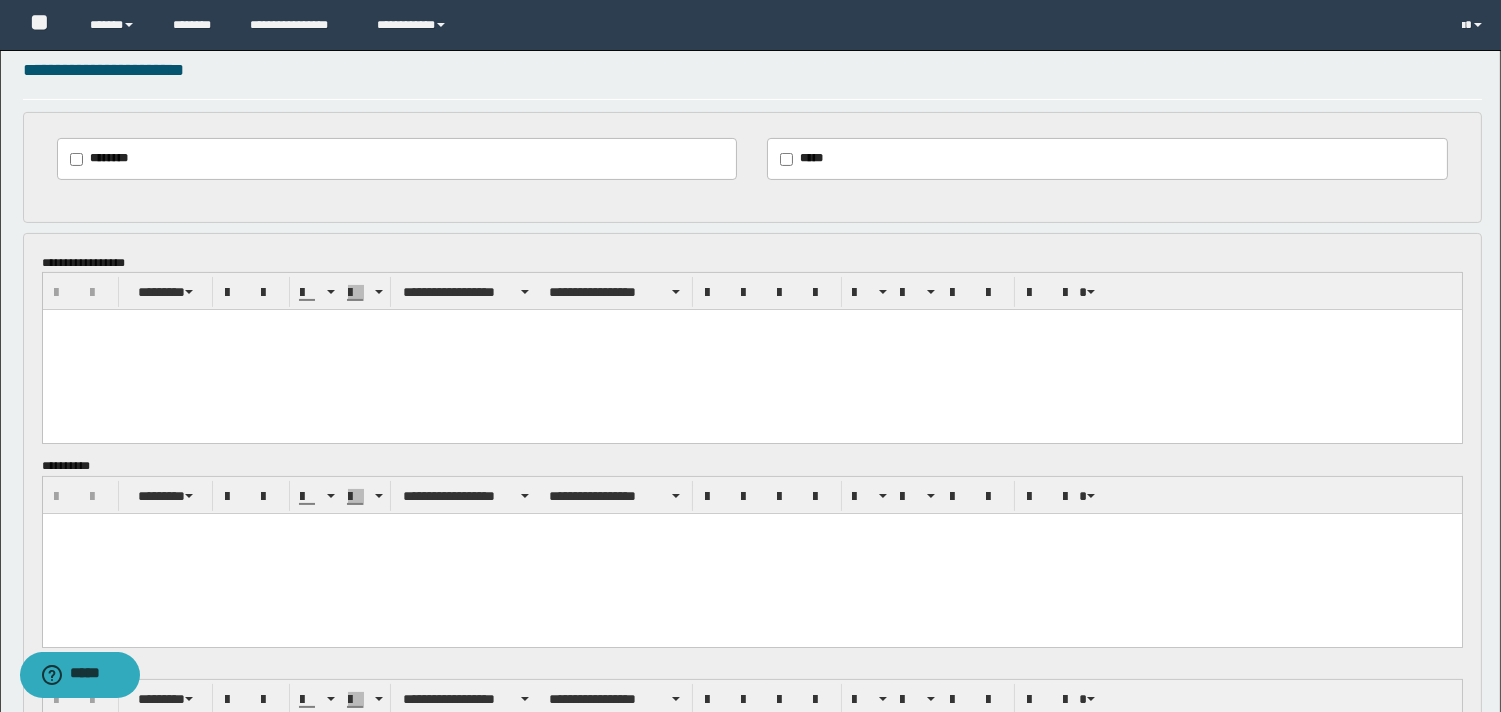 scroll, scrollTop: 0, scrollLeft: 0, axis: both 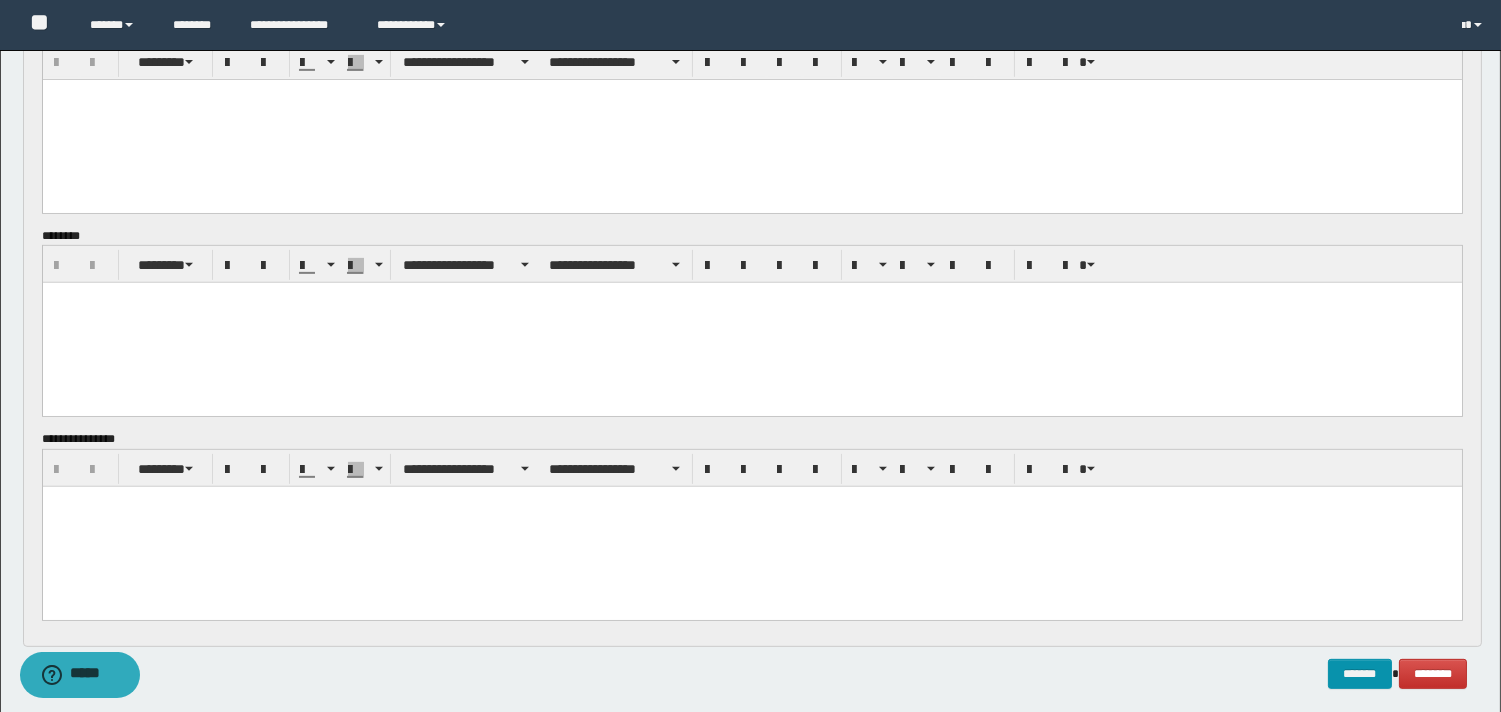 drag, startPoint x: 1515, startPoint y: 330, endPoint x: 1125, endPoint y: 19, distance: 498.8196 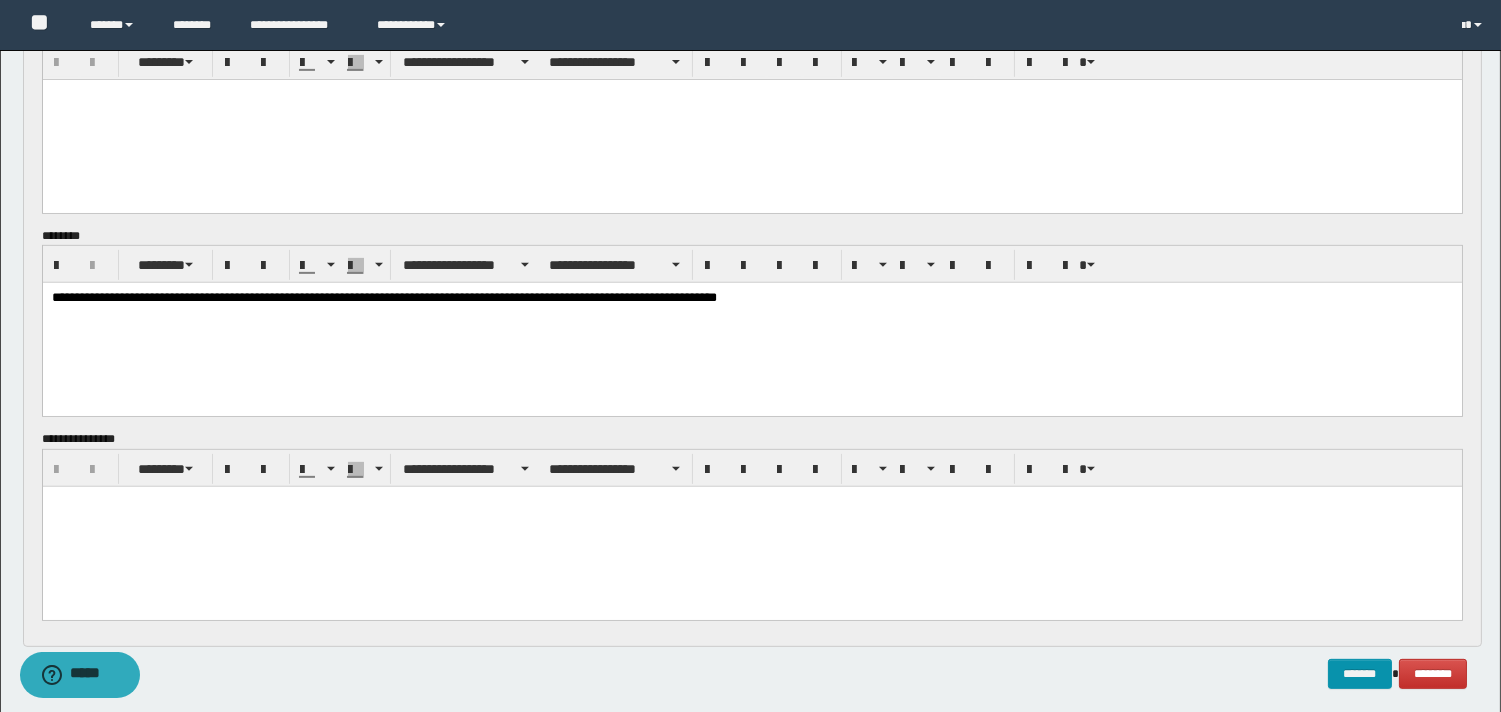 click at bounding box center (751, 526) 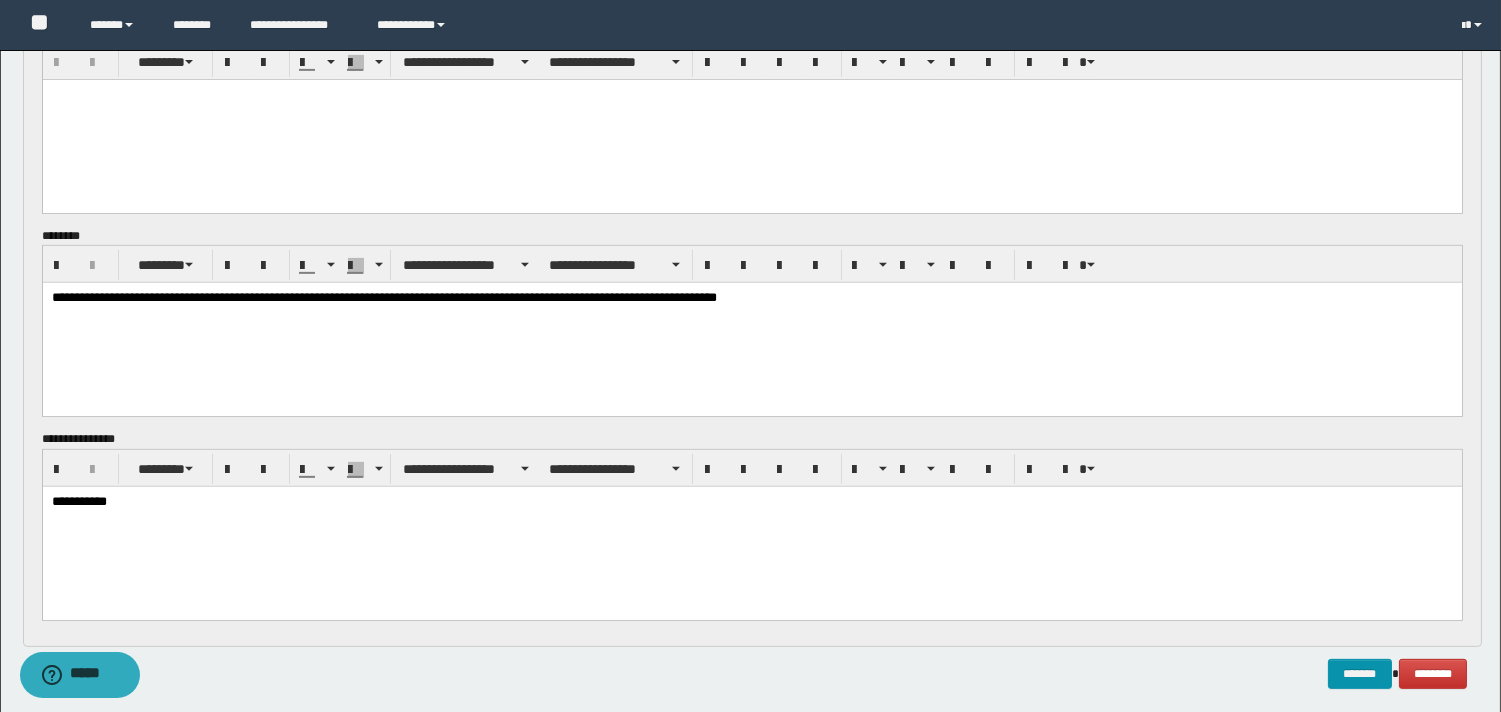 click at bounding box center [751, 120] 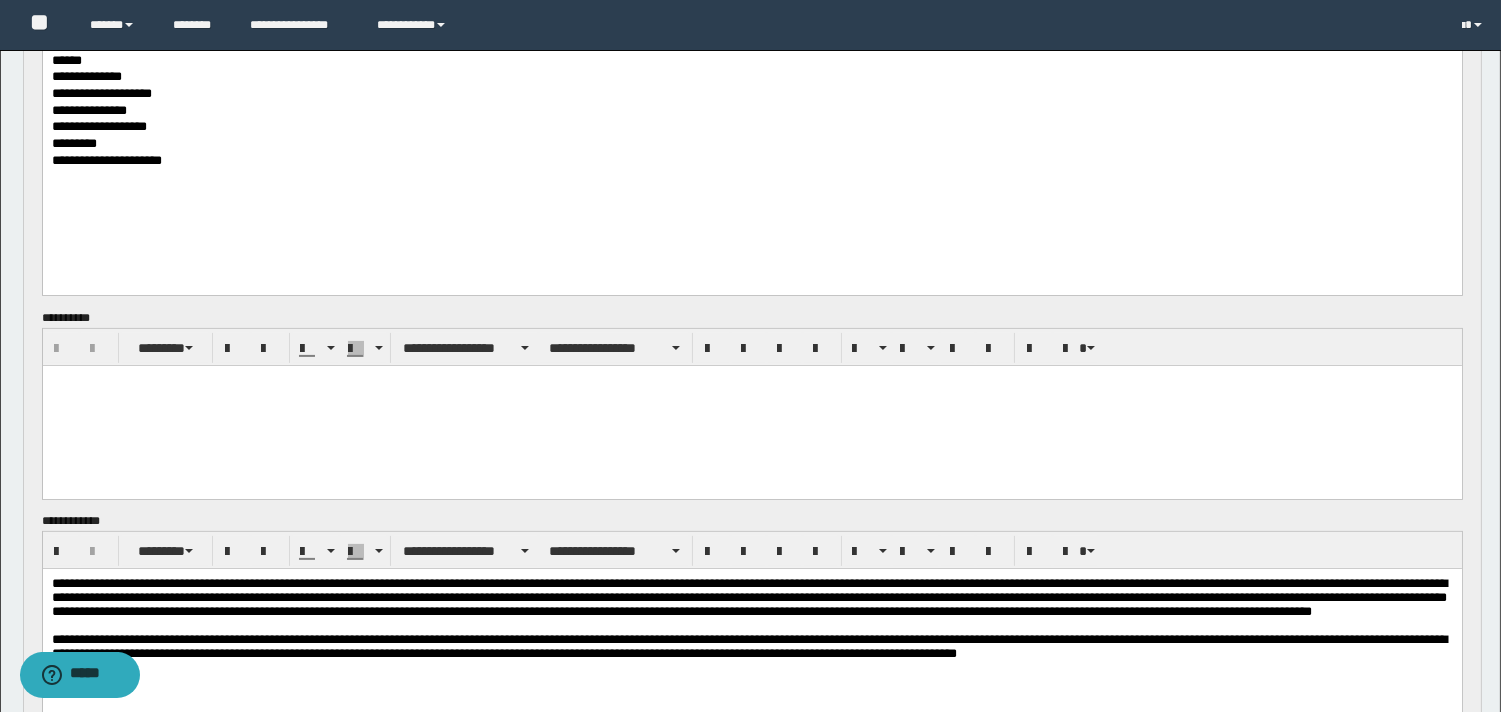 scroll, scrollTop: 1032, scrollLeft: 0, axis: vertical 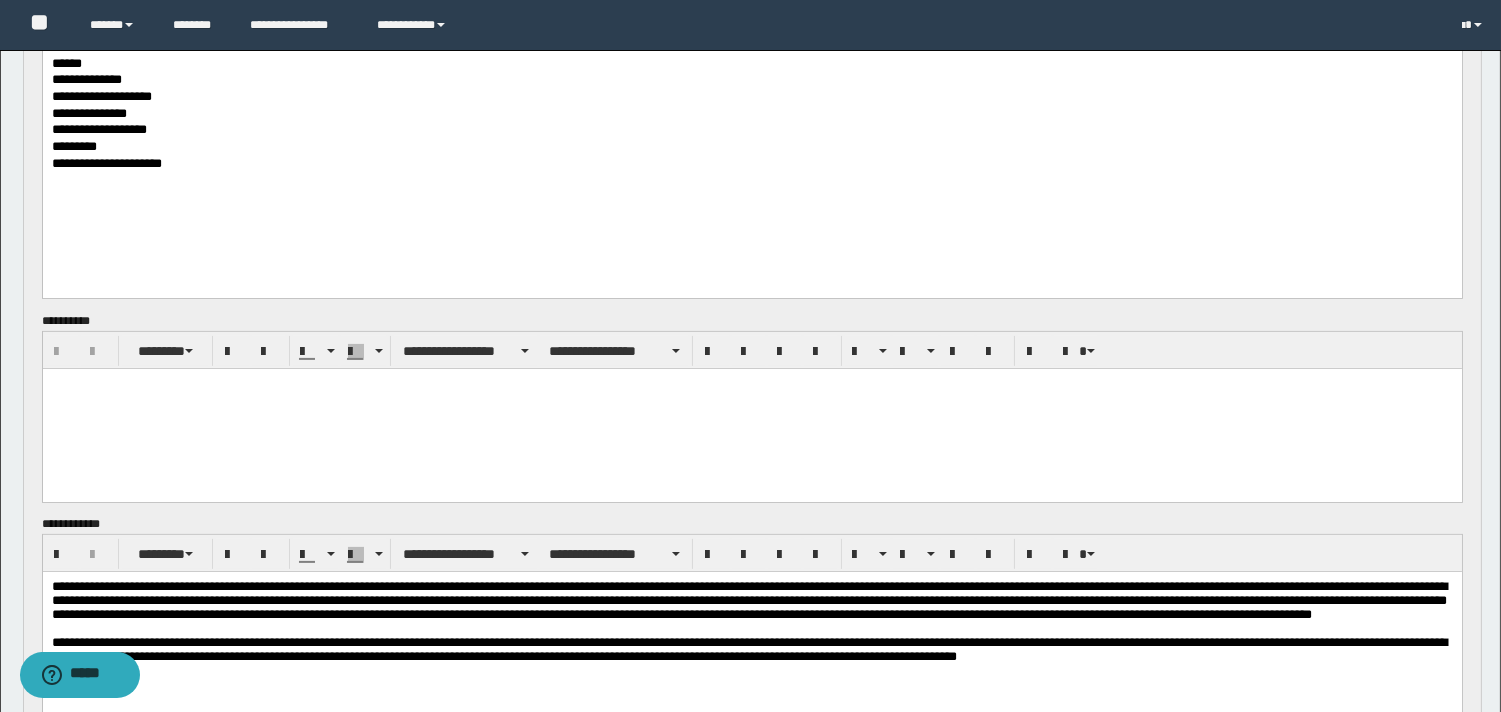 drag, startPoint x: 346, startPoint y: 397, endPoint x: 752, endPoint y: 894, distance: 641.7515 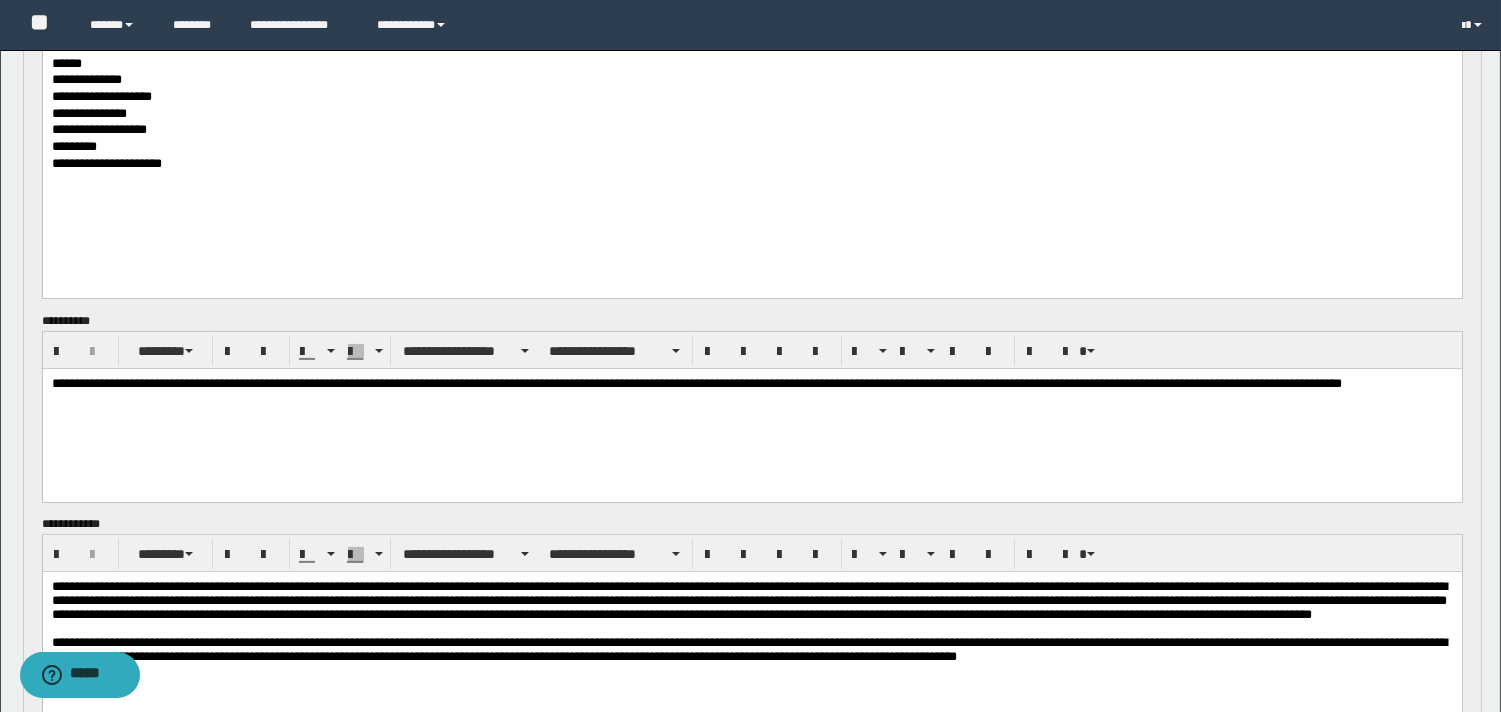 drag, startPoint x: 126, startPoint y: 192, endPoint x: 744, endPoint y: 385, distance: 647.4357 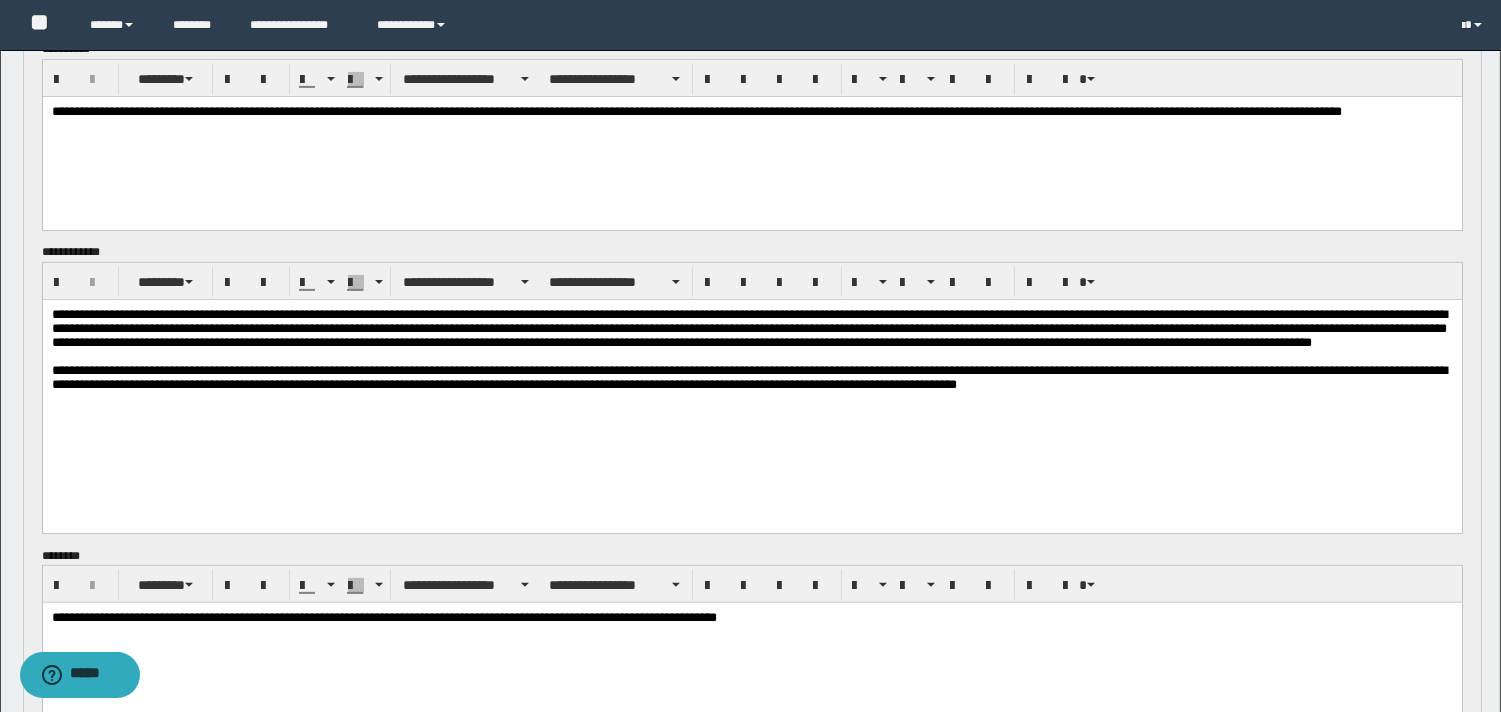 scroll, scrollTop: 1358, scrollLeft: 0, axis: vertical 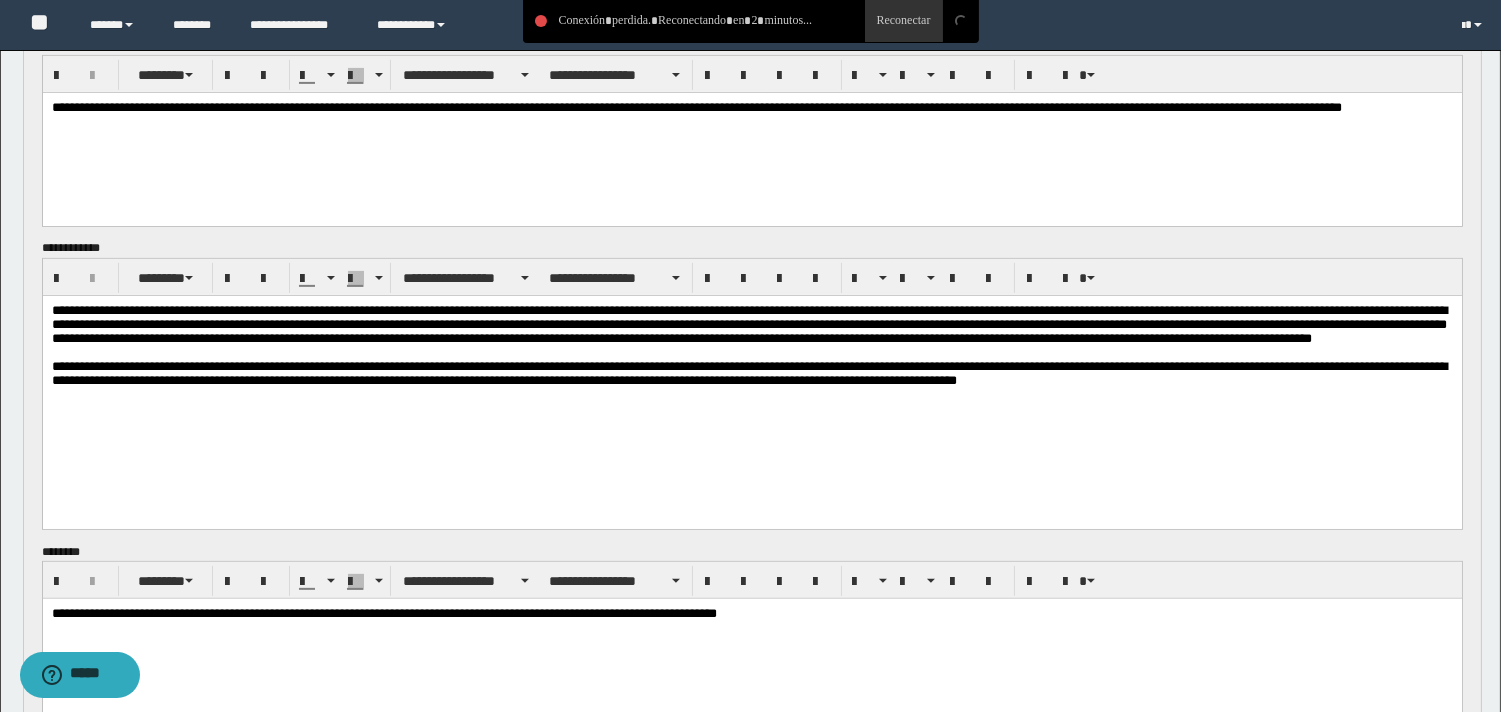 drag, startPoint x: 929, startPoint y: 182, endPoint x: 945, endPoint y: 154, distance: 32.24903 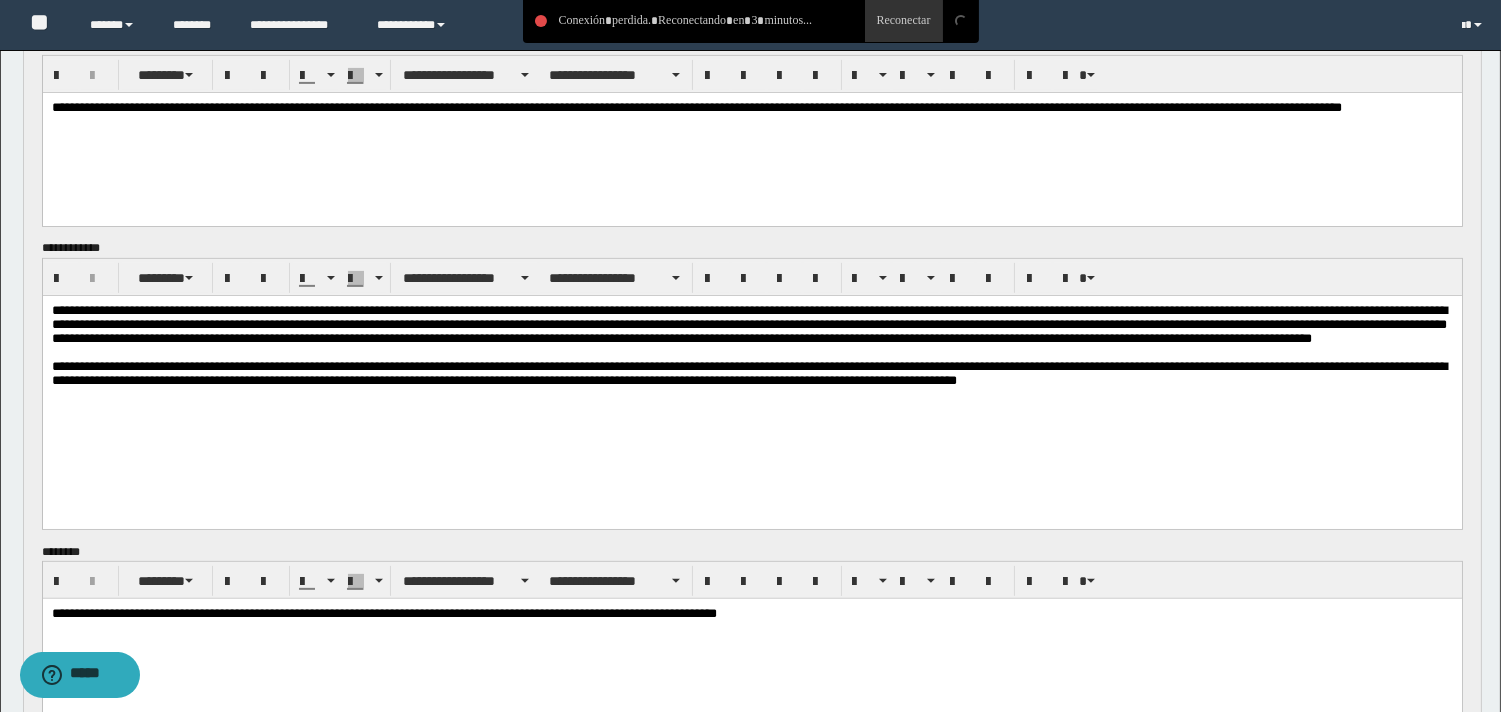 click on "**********" at bounding box center (751, 639) 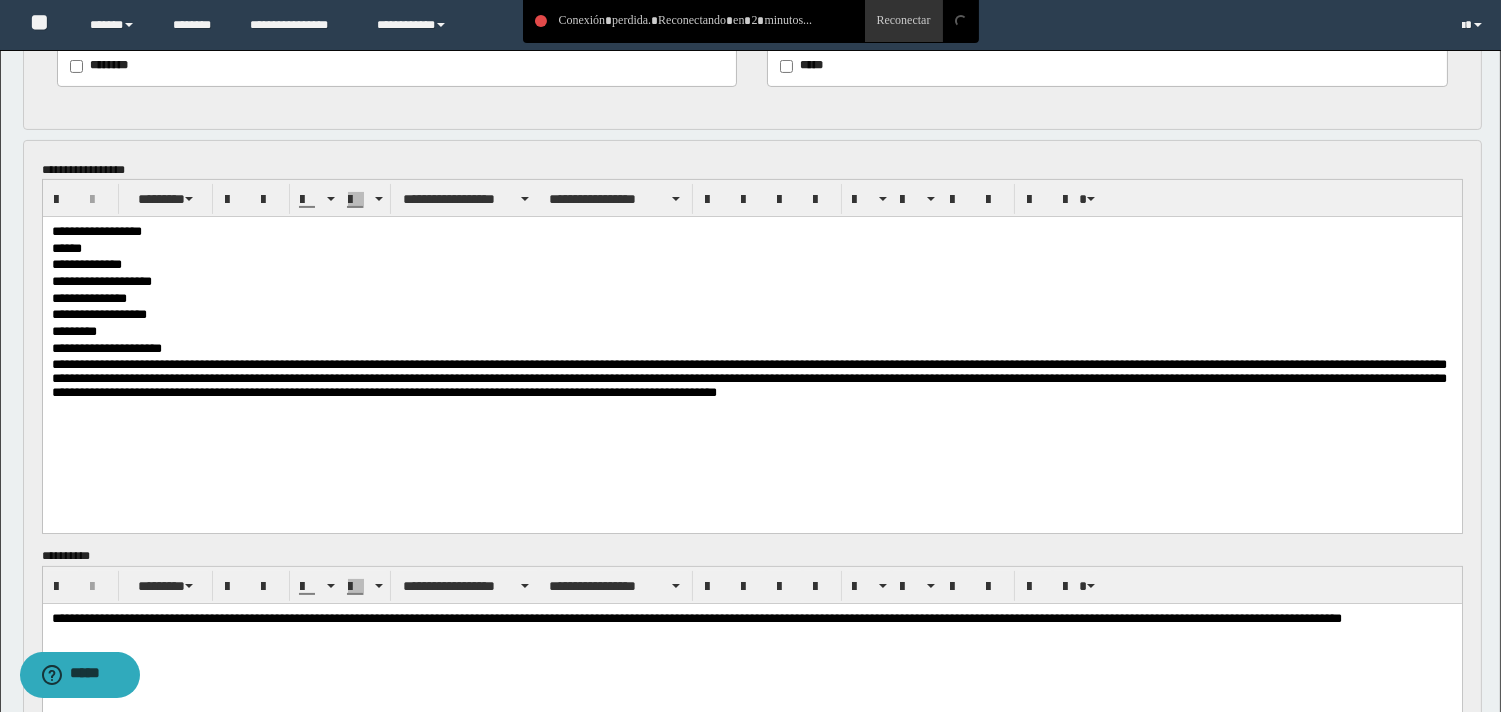 scroll, scrollTop: 762, scrollLeft: 0, axis: vertical 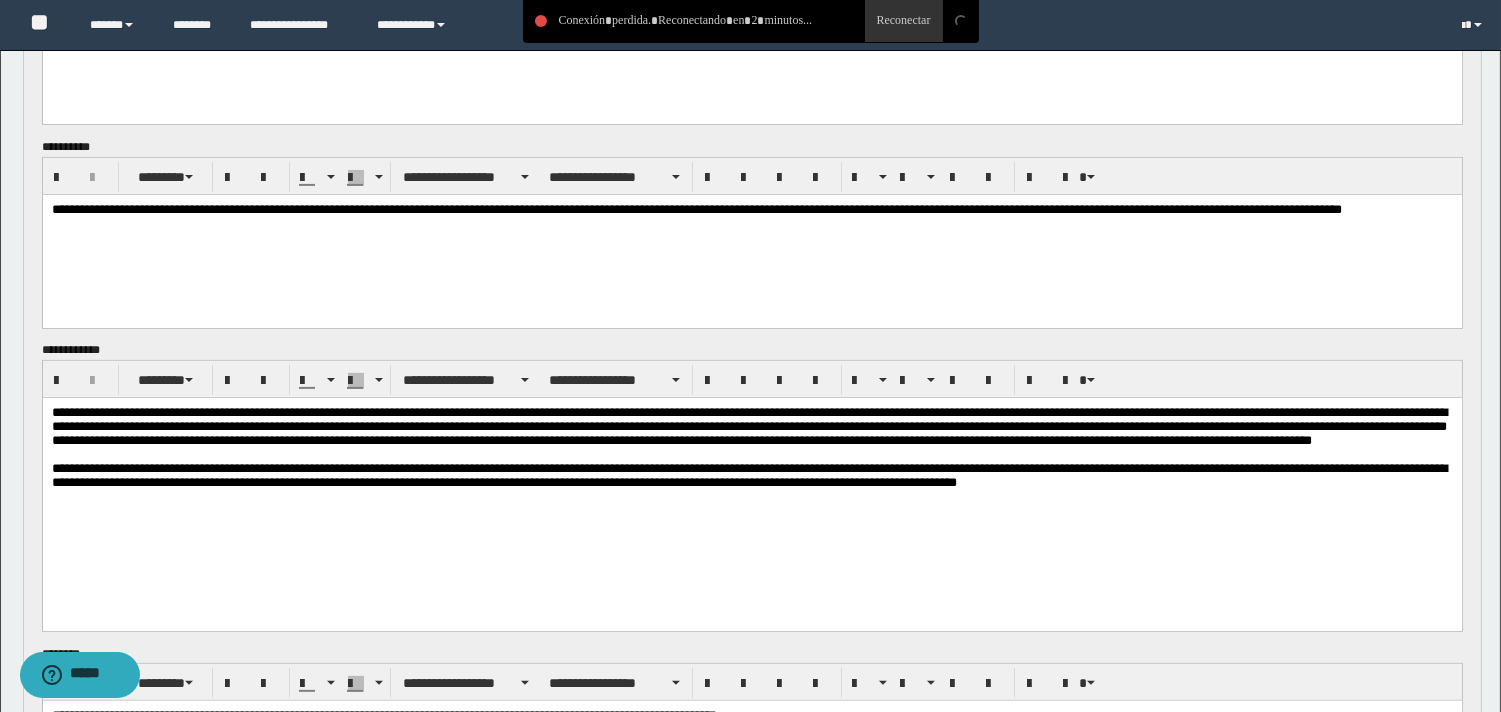 drag, startPoint x: 674, startPoint y: 408, endPoint x: 710, endPoint y: 423, distance: 39 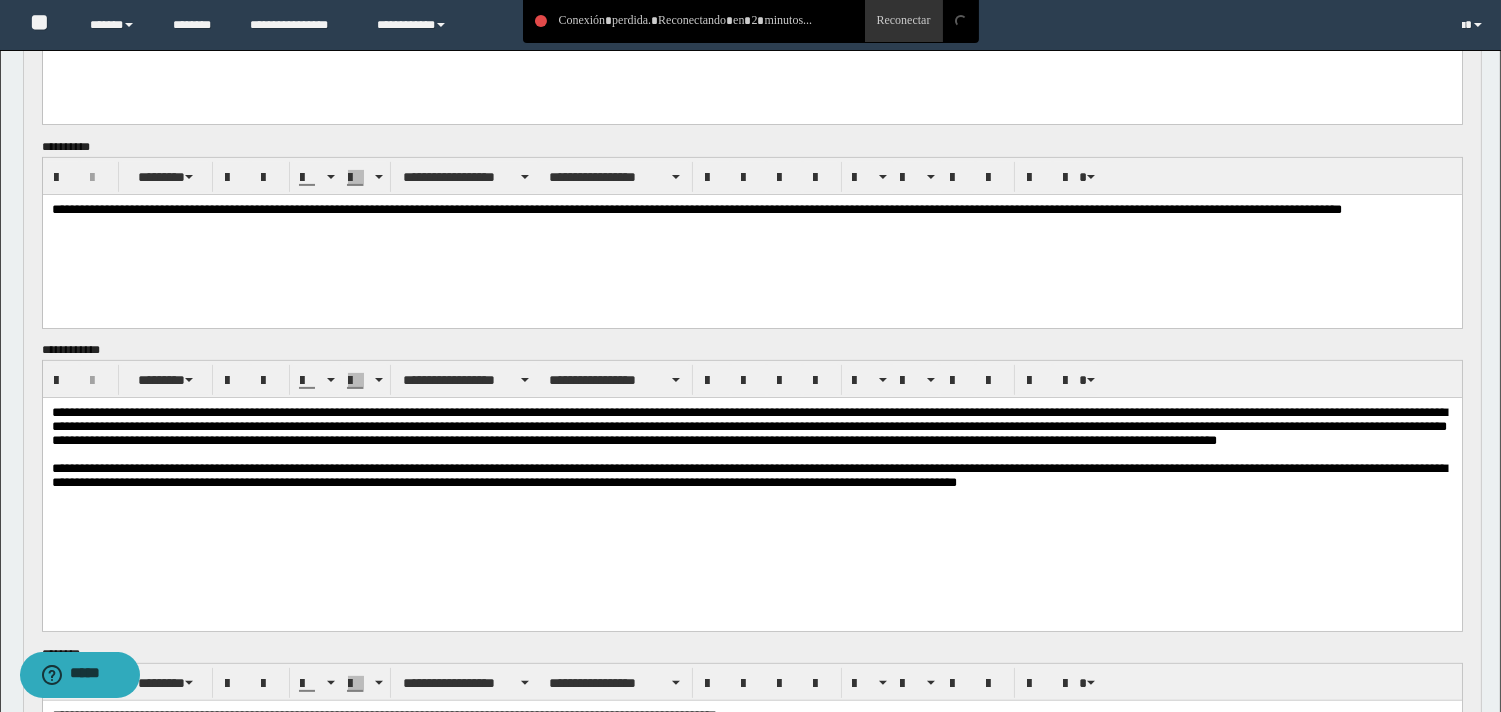 click on "**********" at bounding box center [748, 426] 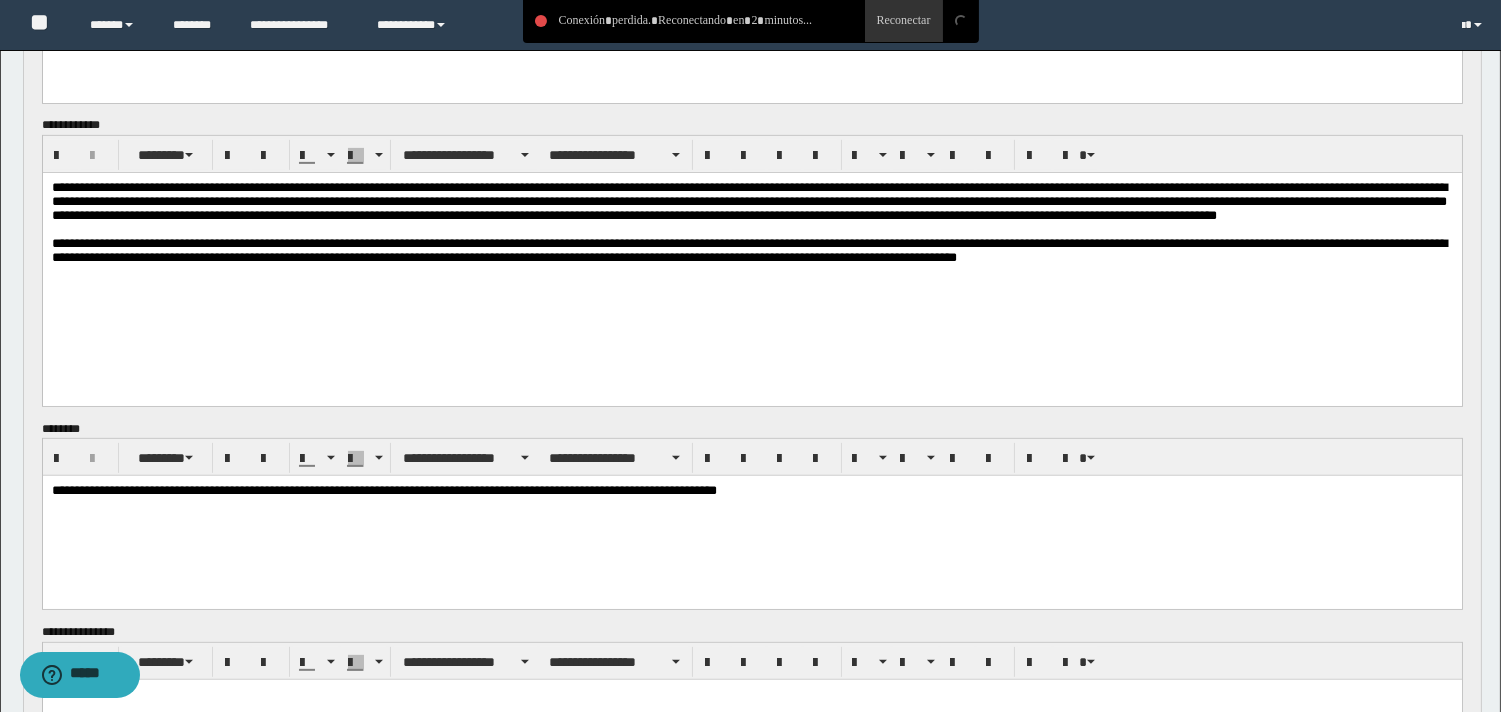 scroll, scrollTop: 1530, scrollLeft: 0, axis: vertical 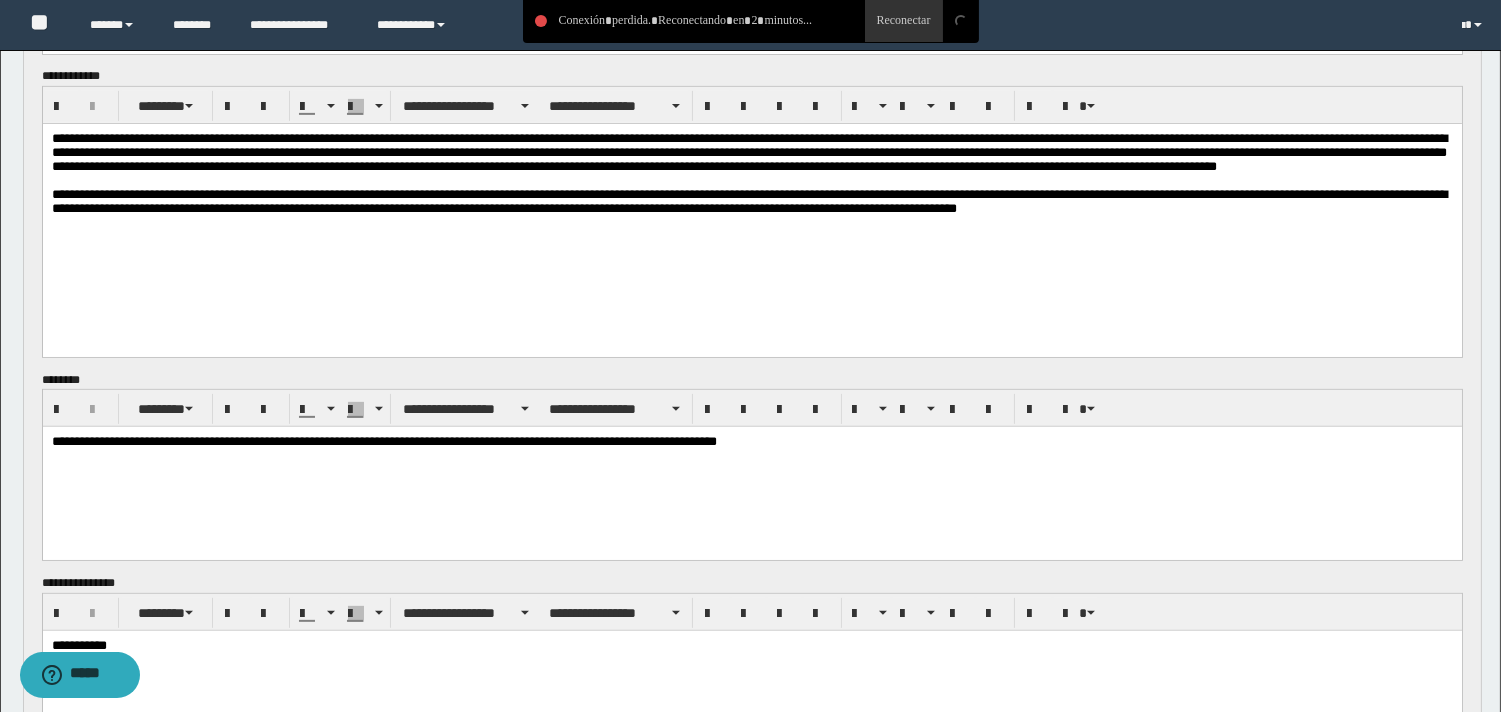 click on "**********" at bounding box center (751, 442) 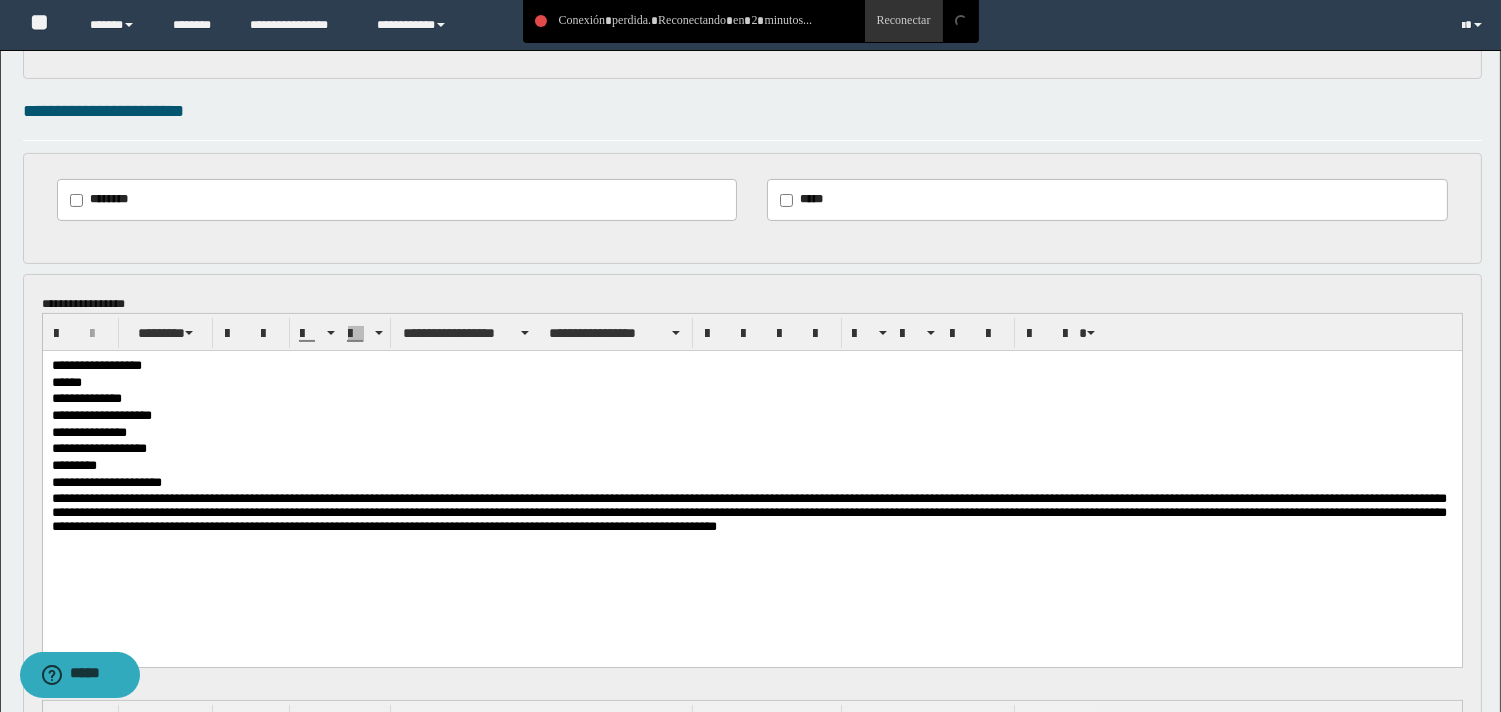 scroll, scrollTop: 701, scrollLeft: 0, axis: vertical 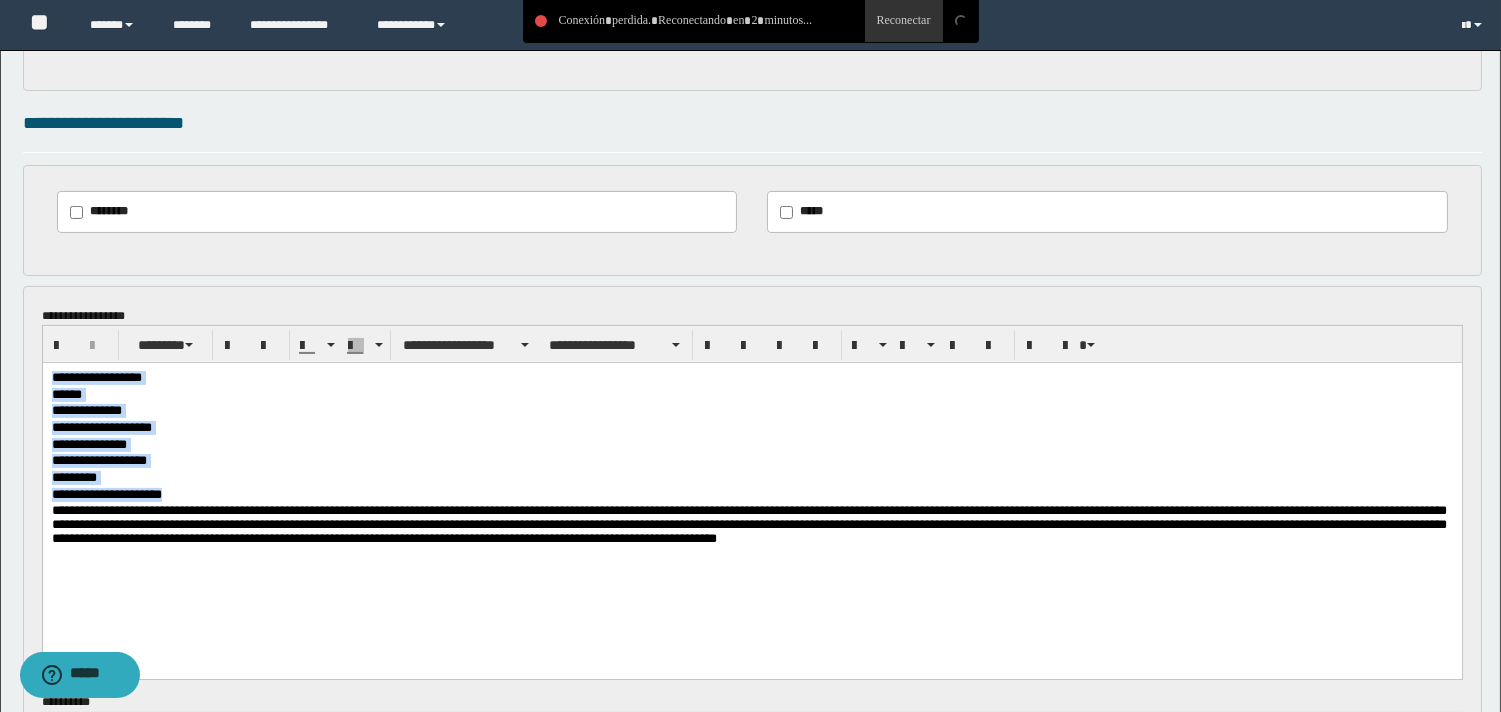 drag, startPoint x: 53, startPoint y: 377, endPoint x: 251, endPoint y: 493, distance: 229.47766 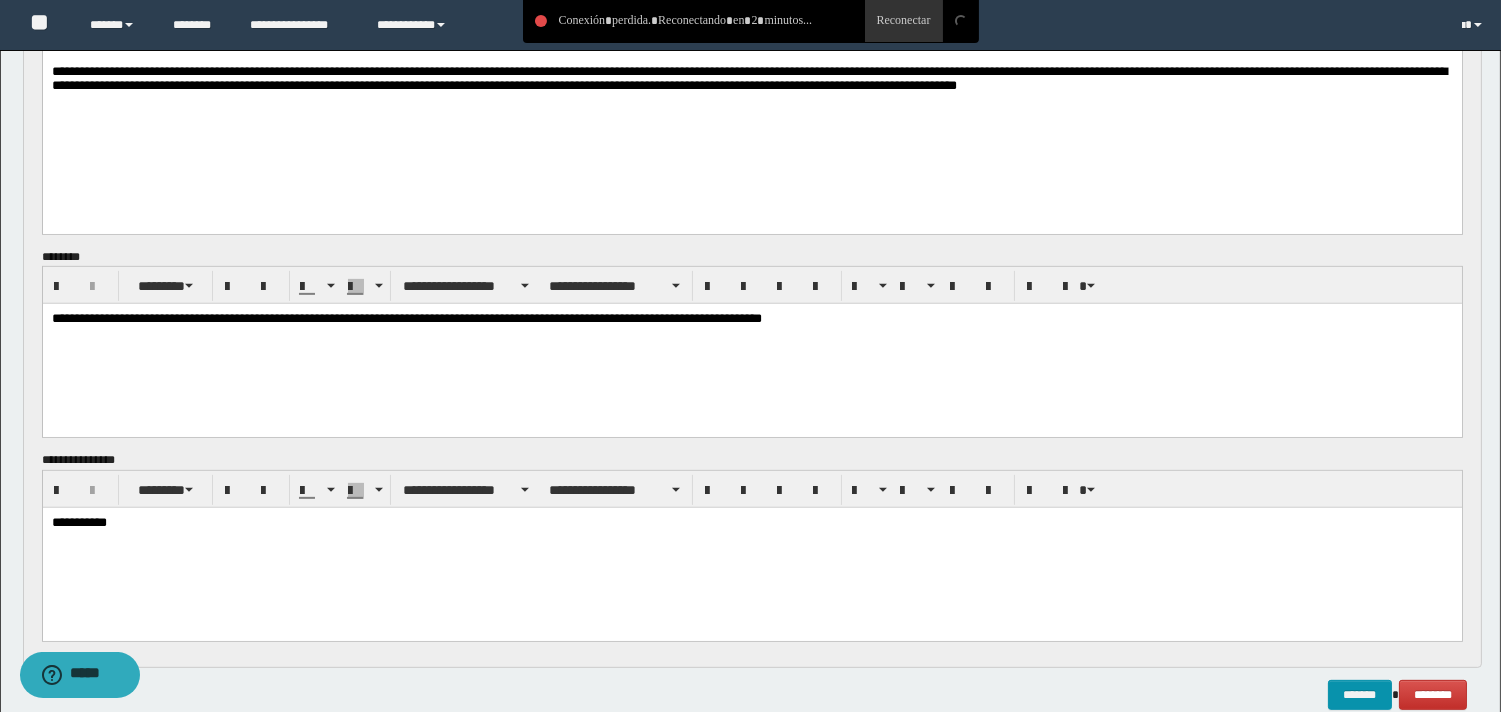 scroll, scrollTop: 1512, scrollLeft: 0, axis: vertical 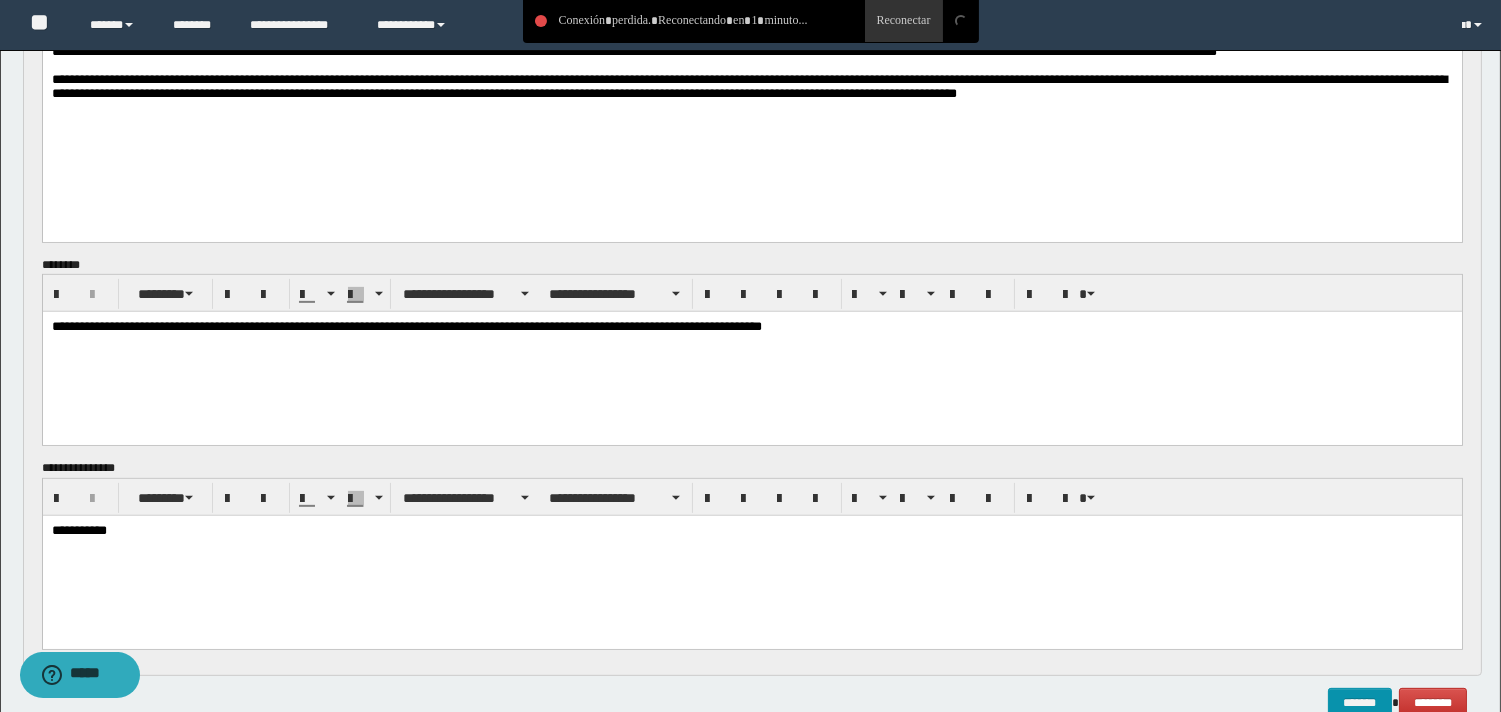 click on "**********" at bounding box center [751, 327] 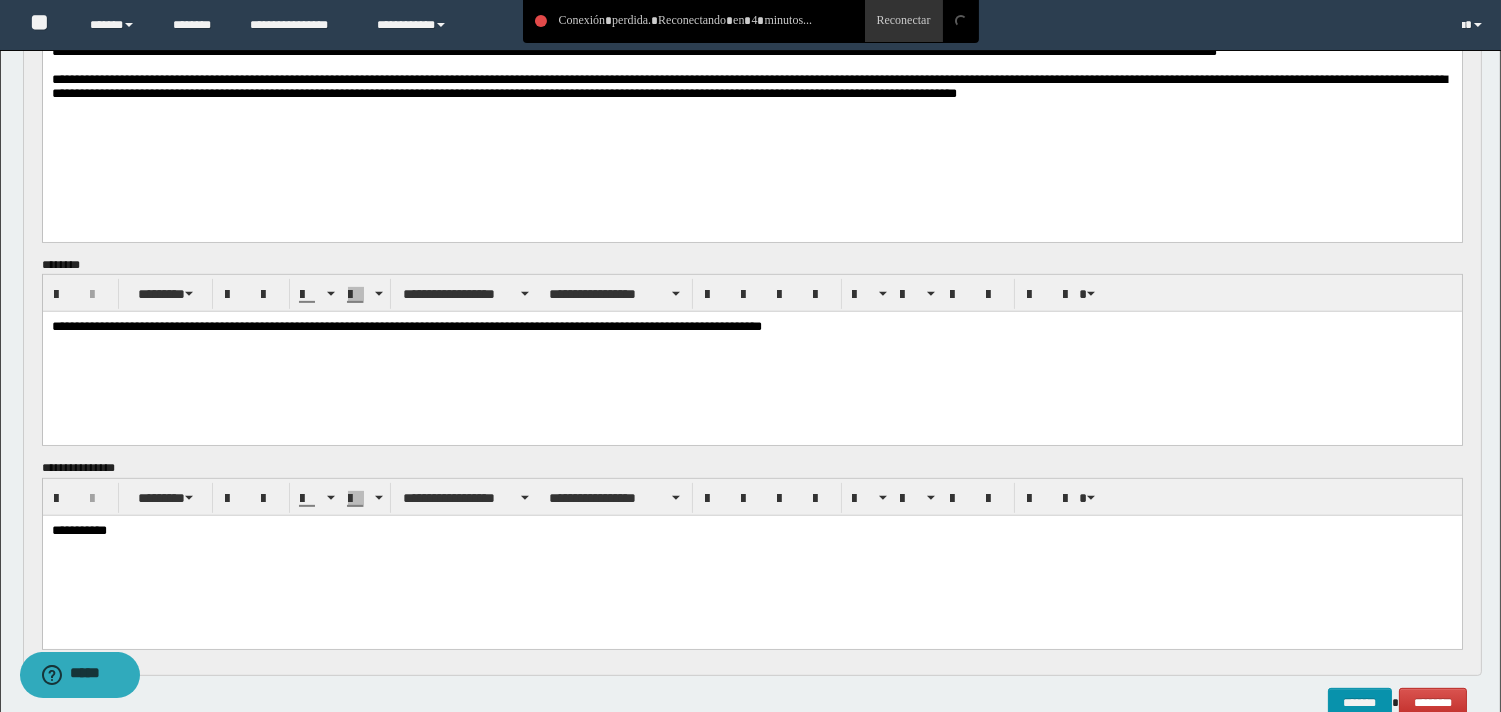click on "**********" at bounding box center [751, 84] 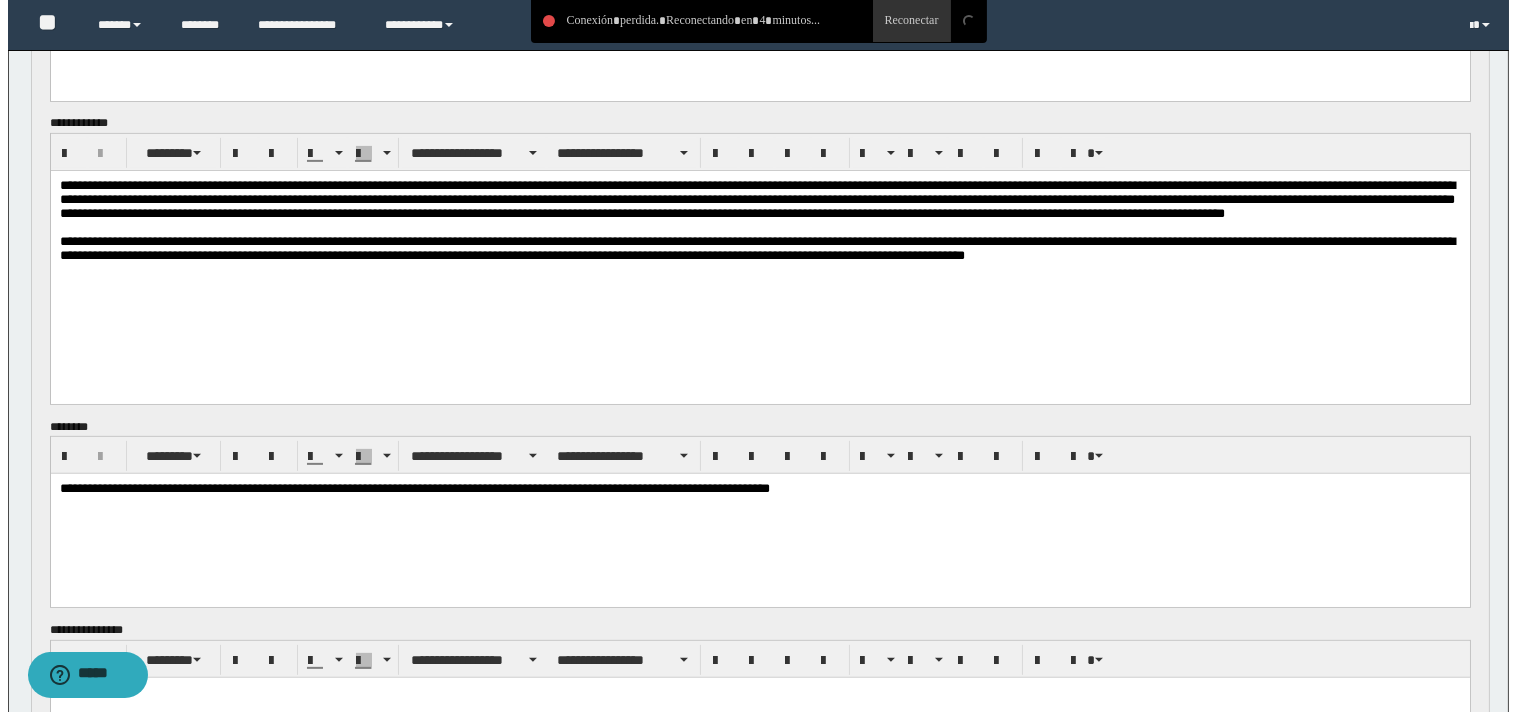scroll, scrollTop: 1626, scrollLeft: 0, axis: vertical 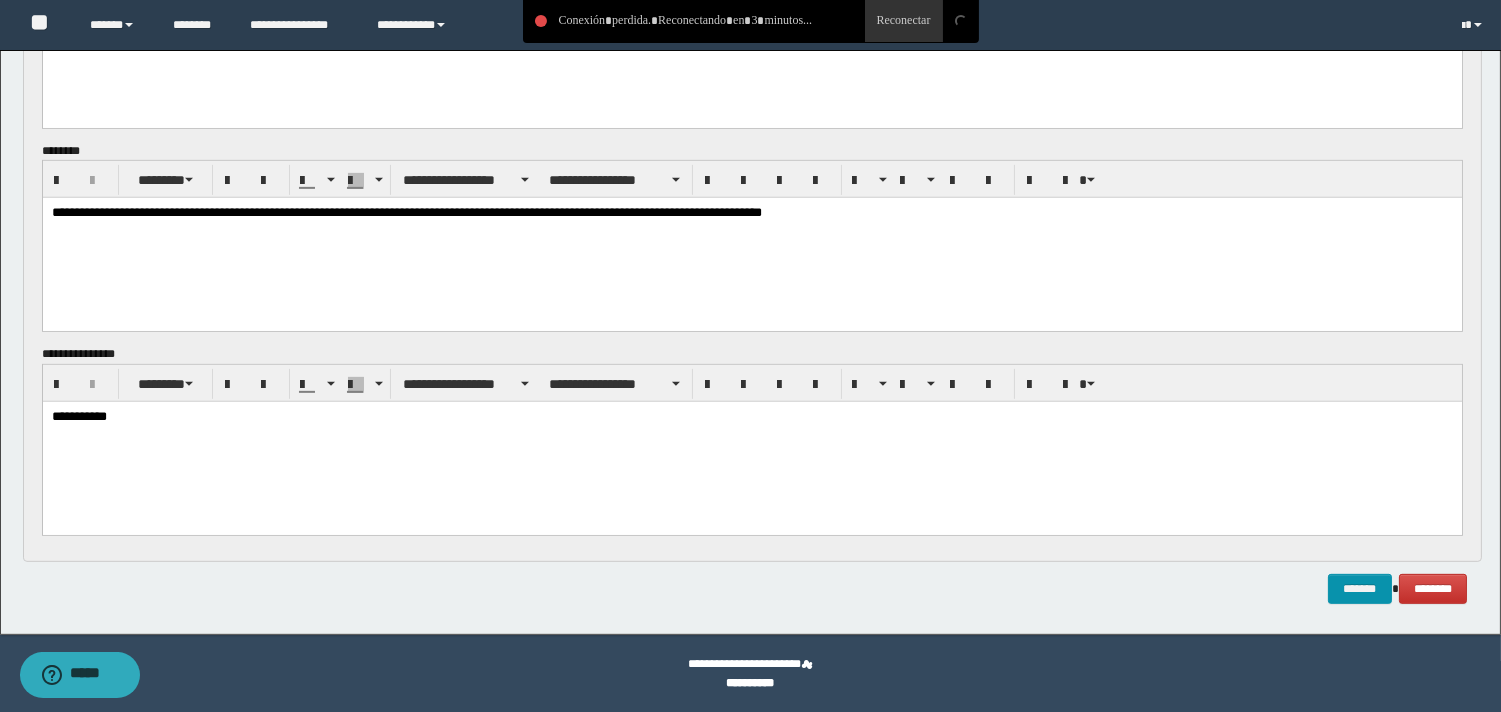 click at bounding box center [904, 21] 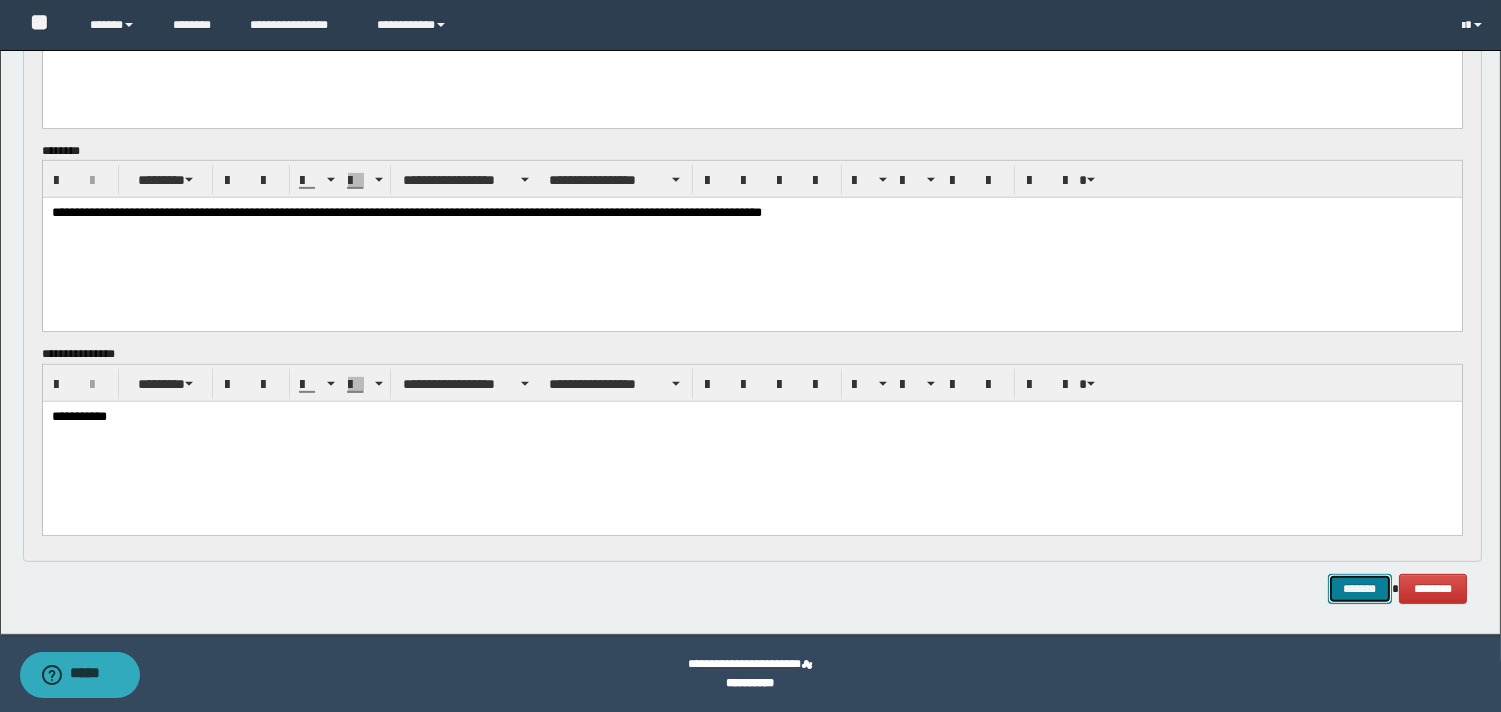 click on "*******" at bounding box center [1360, 589] 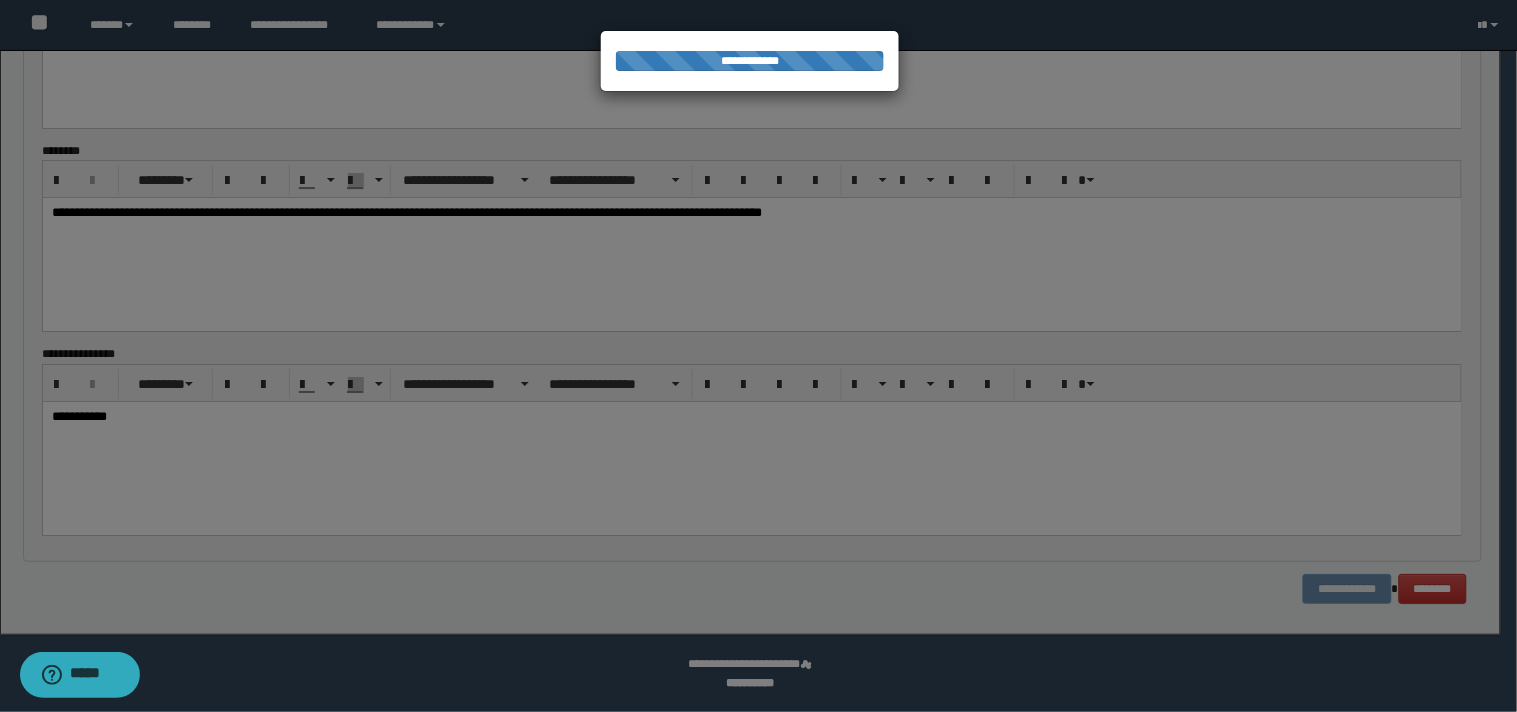 click at bounding box center (759, 356) 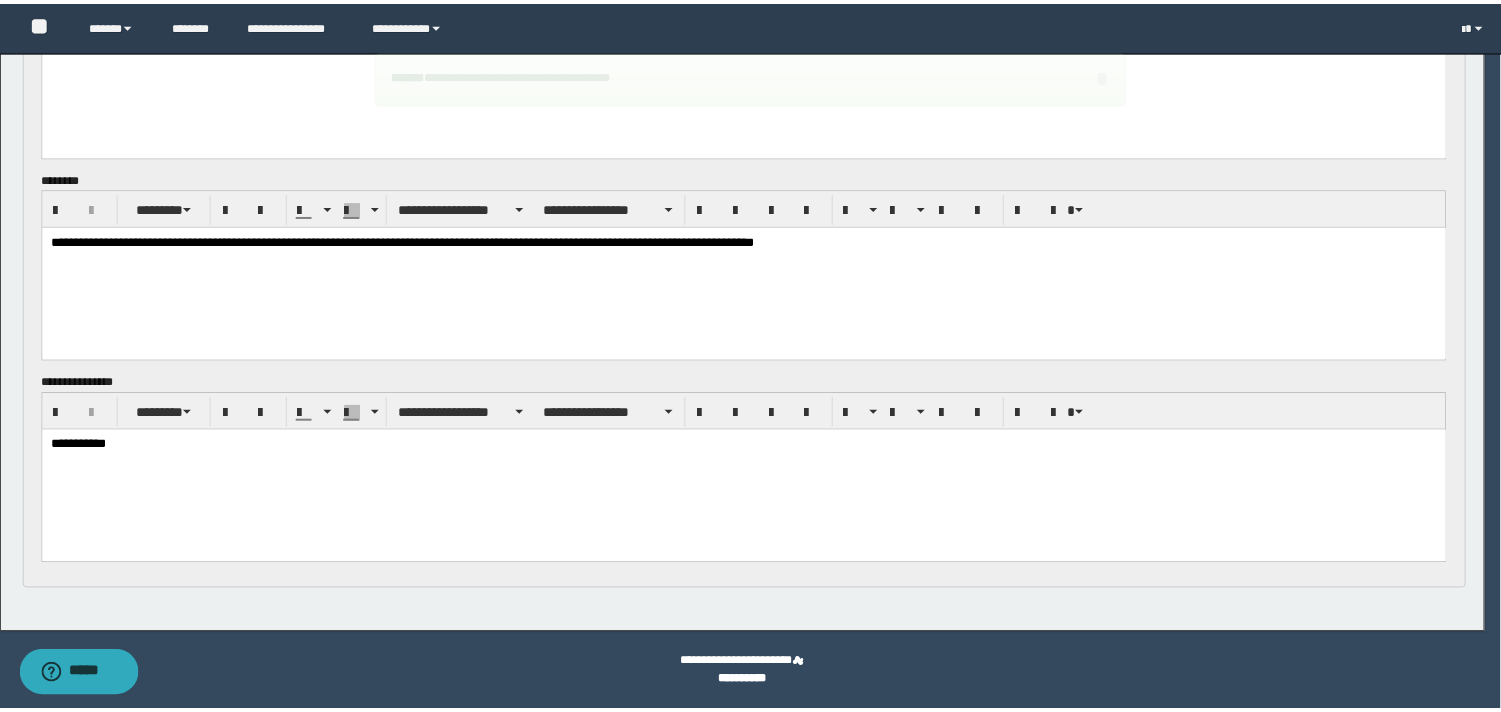 scroll, scrollTop: 1597, scrollLeft: 0, axis: vertical 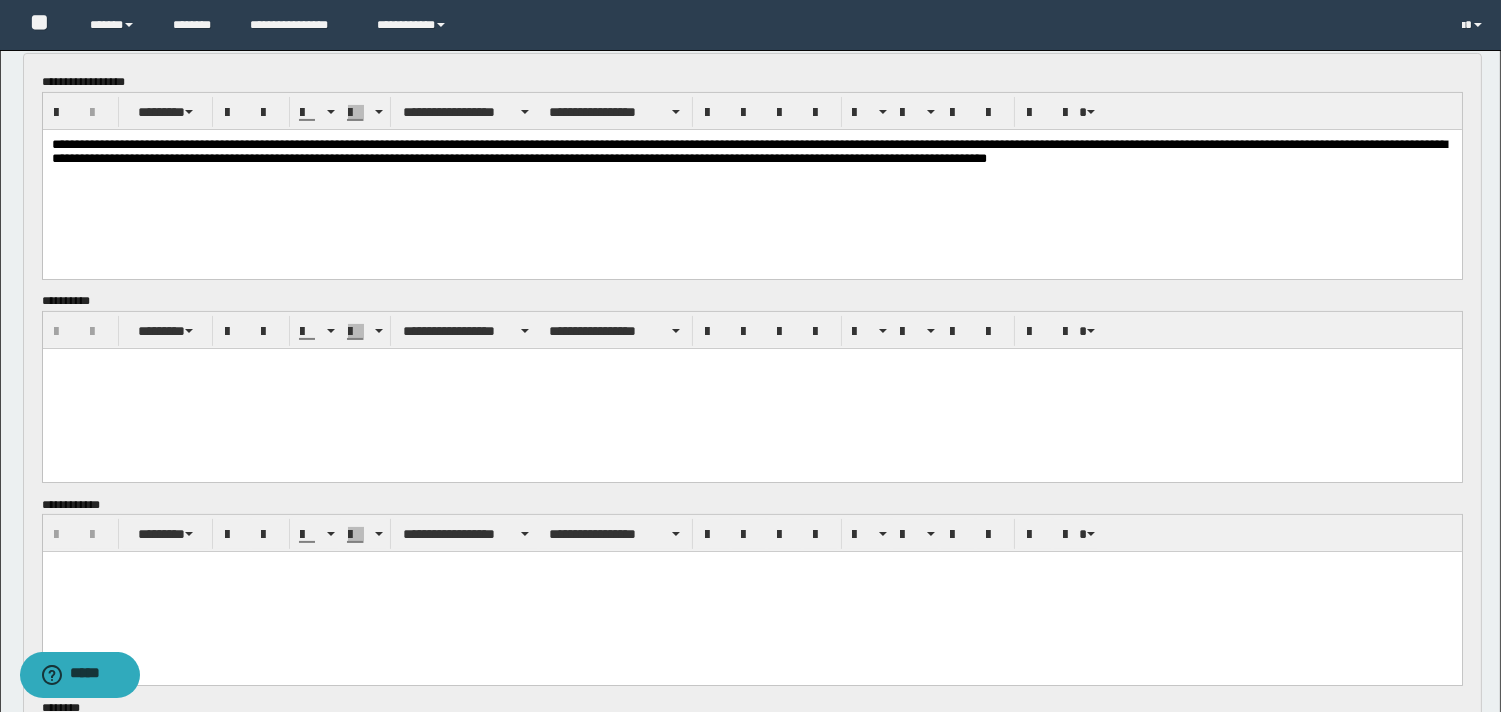 click at bounding box center [751, 389] 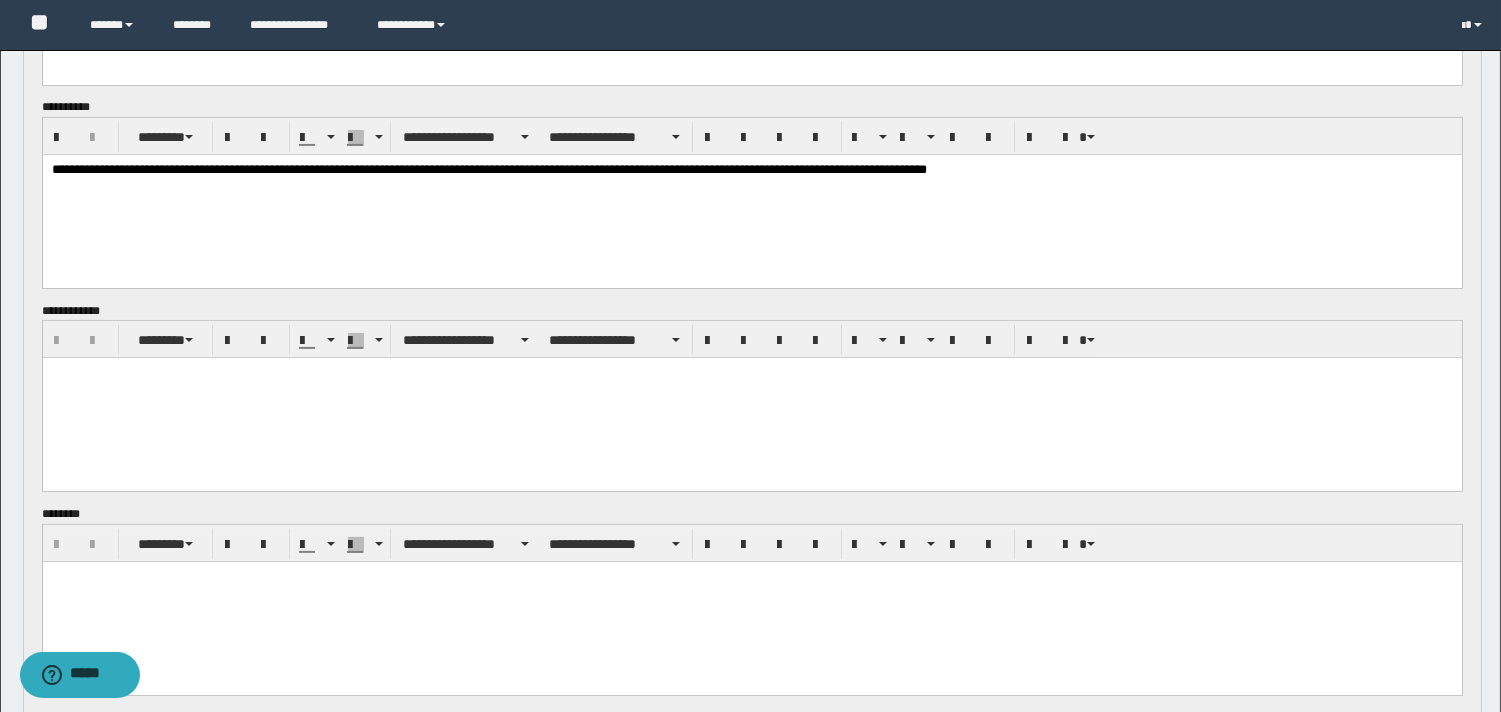 scroll, scrollTop: 1102, scrollLeft: 0, axis: vertical 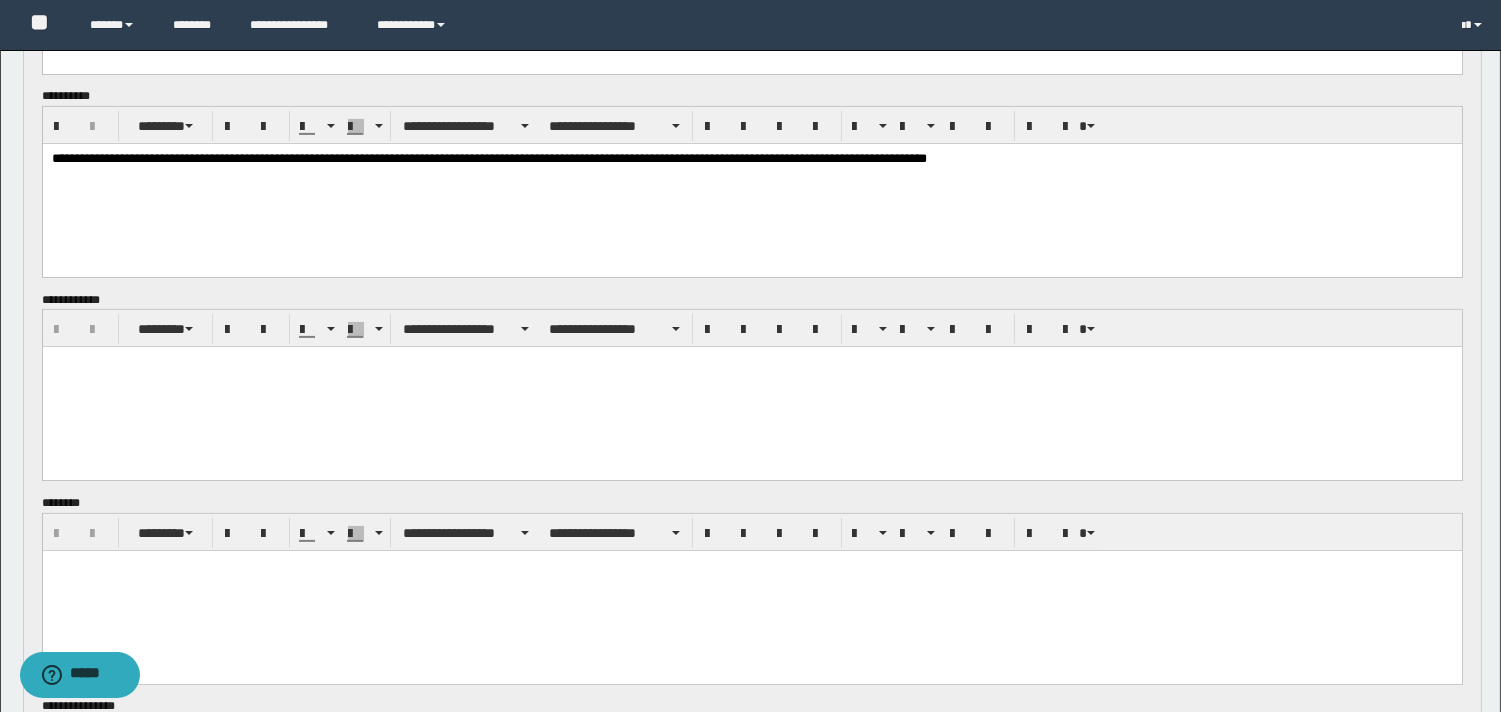 click at bounding box center [751, 387] 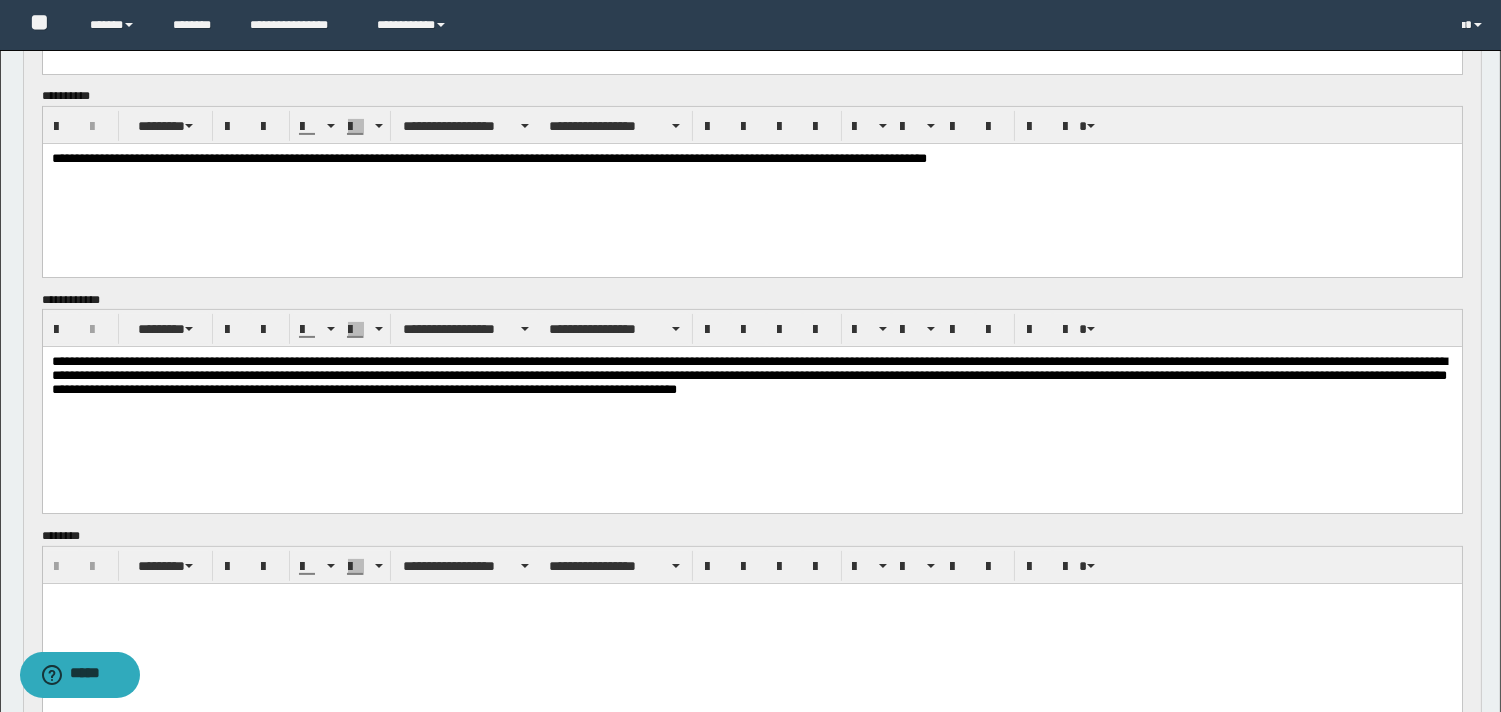 click at bounding box center (751, 623) 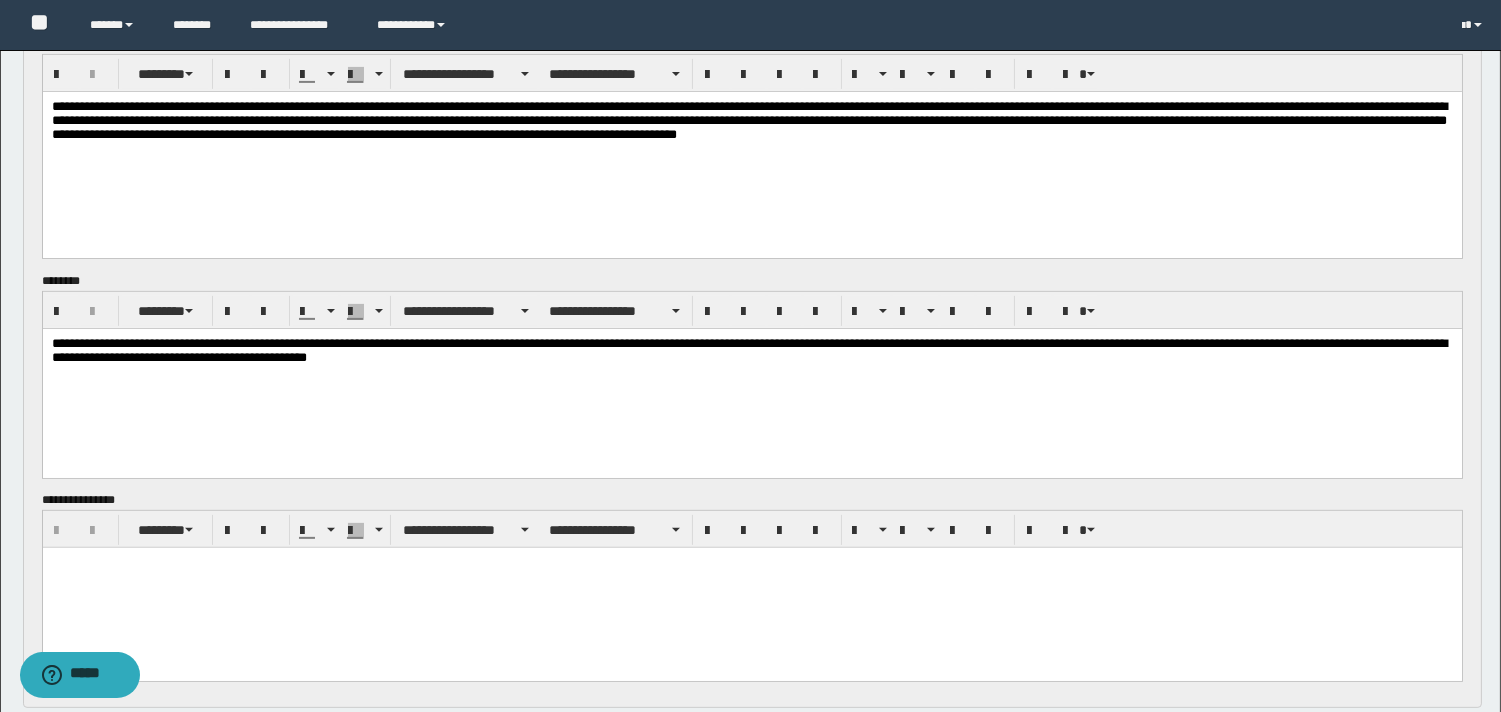 scroll, scrollTop: 1427, scrollLeft: 0, axis: vertical 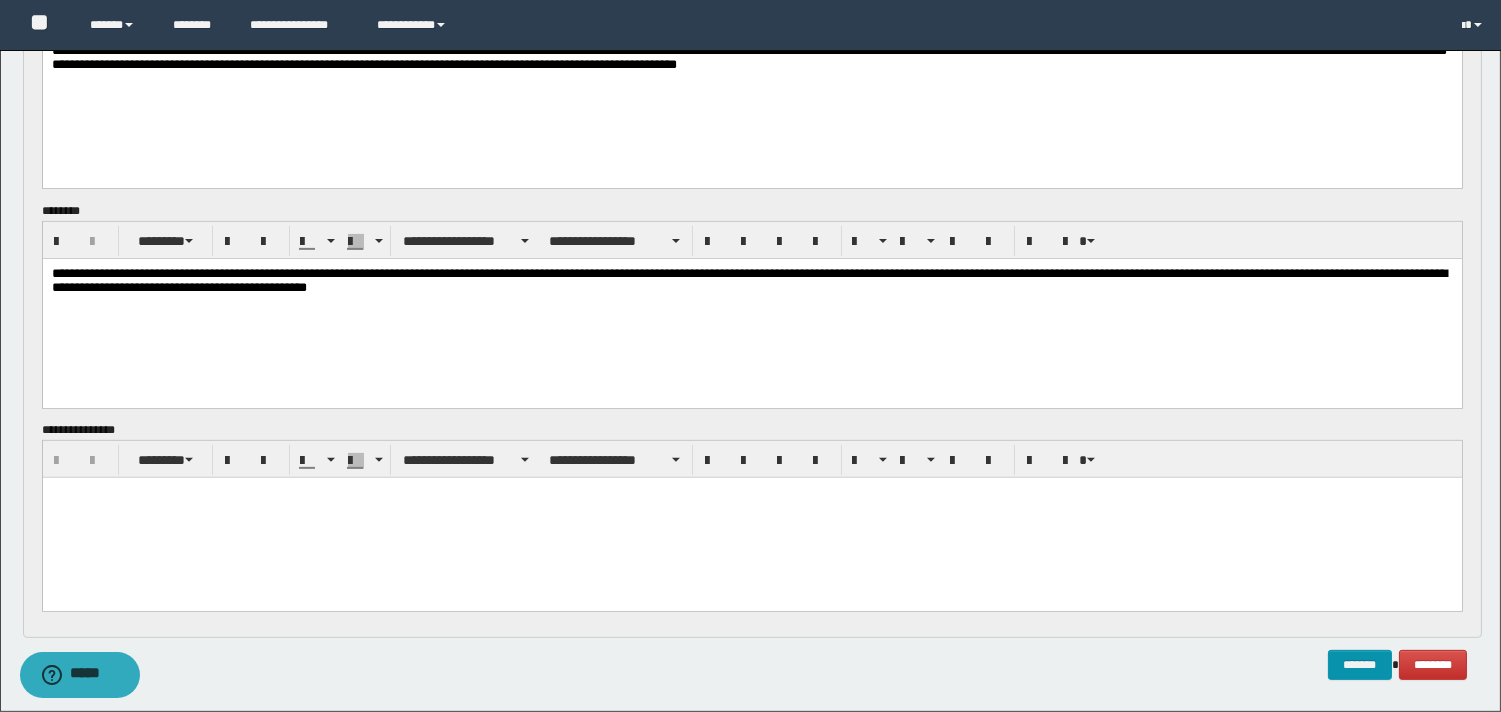 drag, startPoint x: 1512, startPoint y: 510, endPoint x: 1370, endPoint y: 126, distance: 409.4142 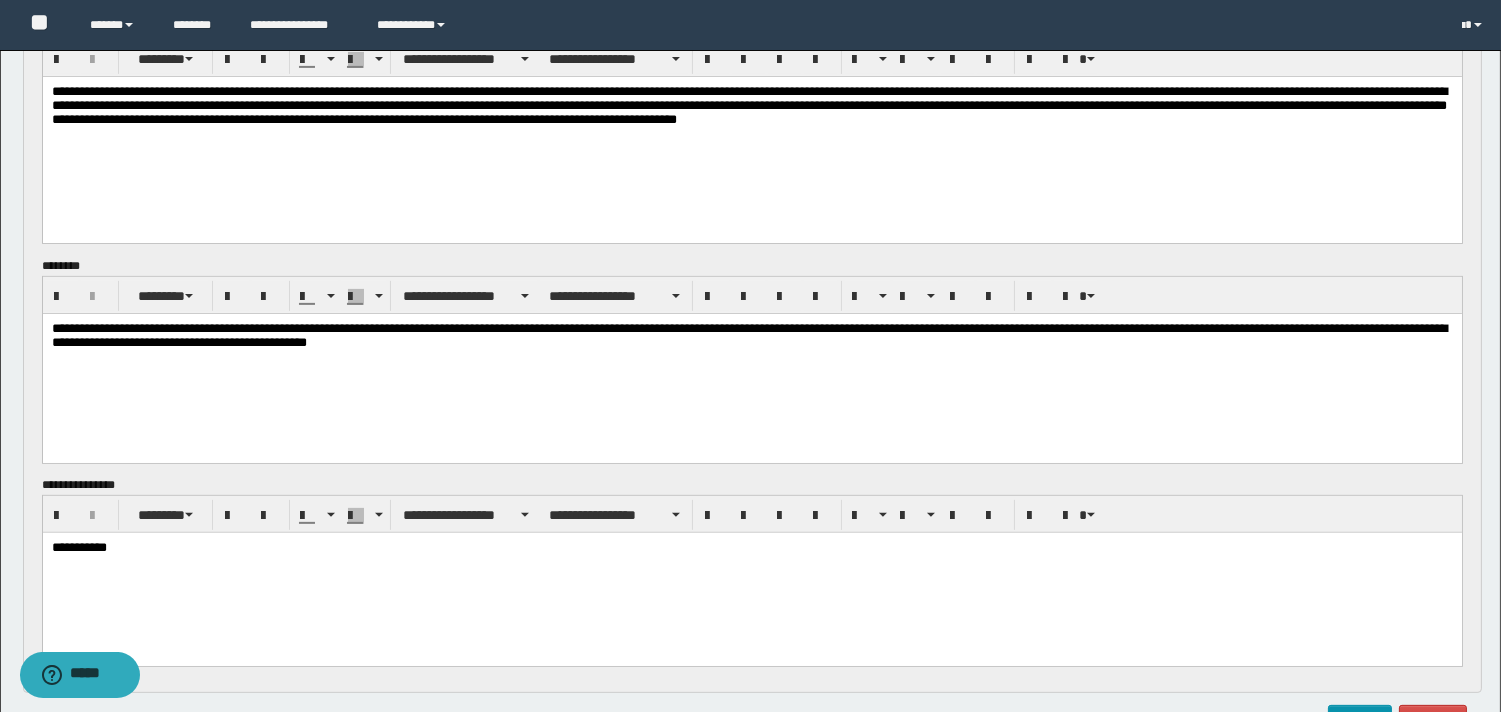 scroll, scrollTop: 1376, scrollLeft: 0, axis: vertical 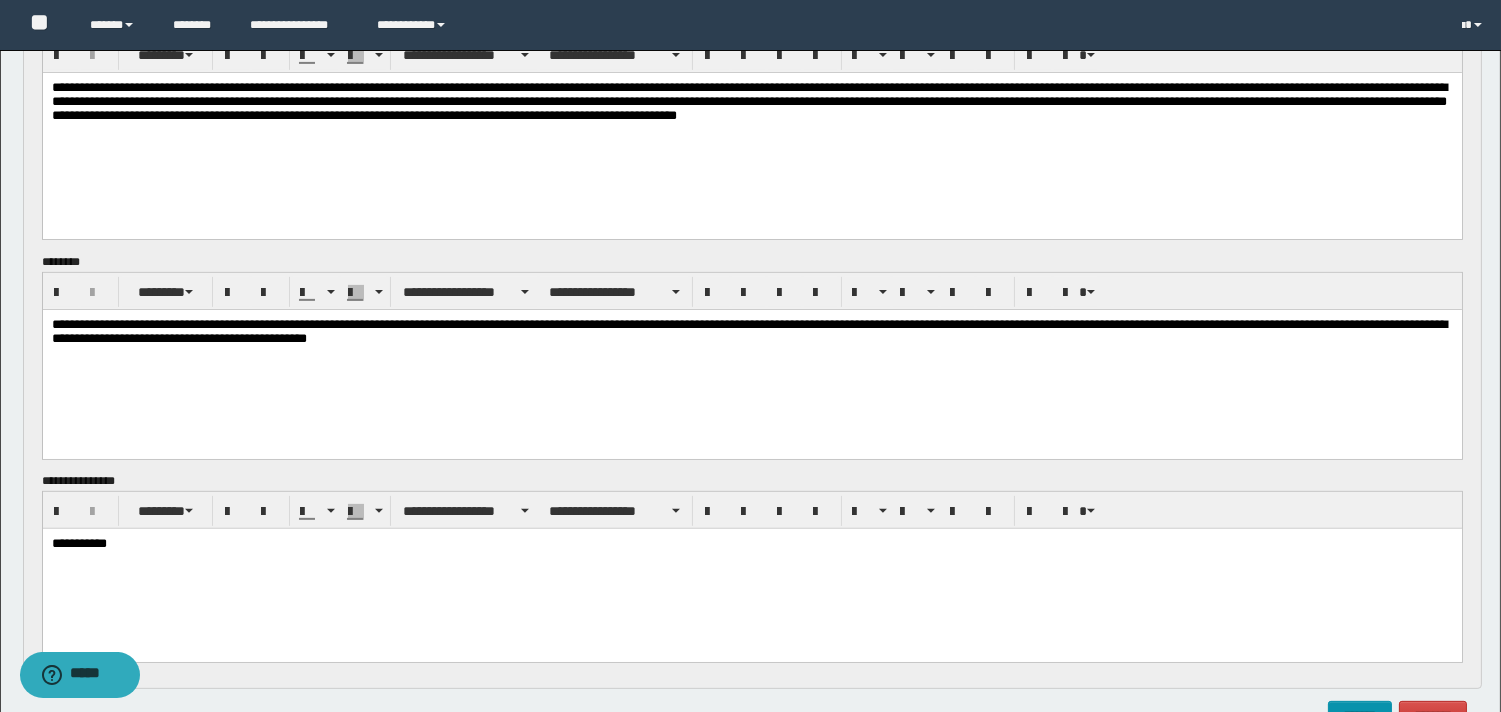 click on "**********" at bounding box center [751, 331] 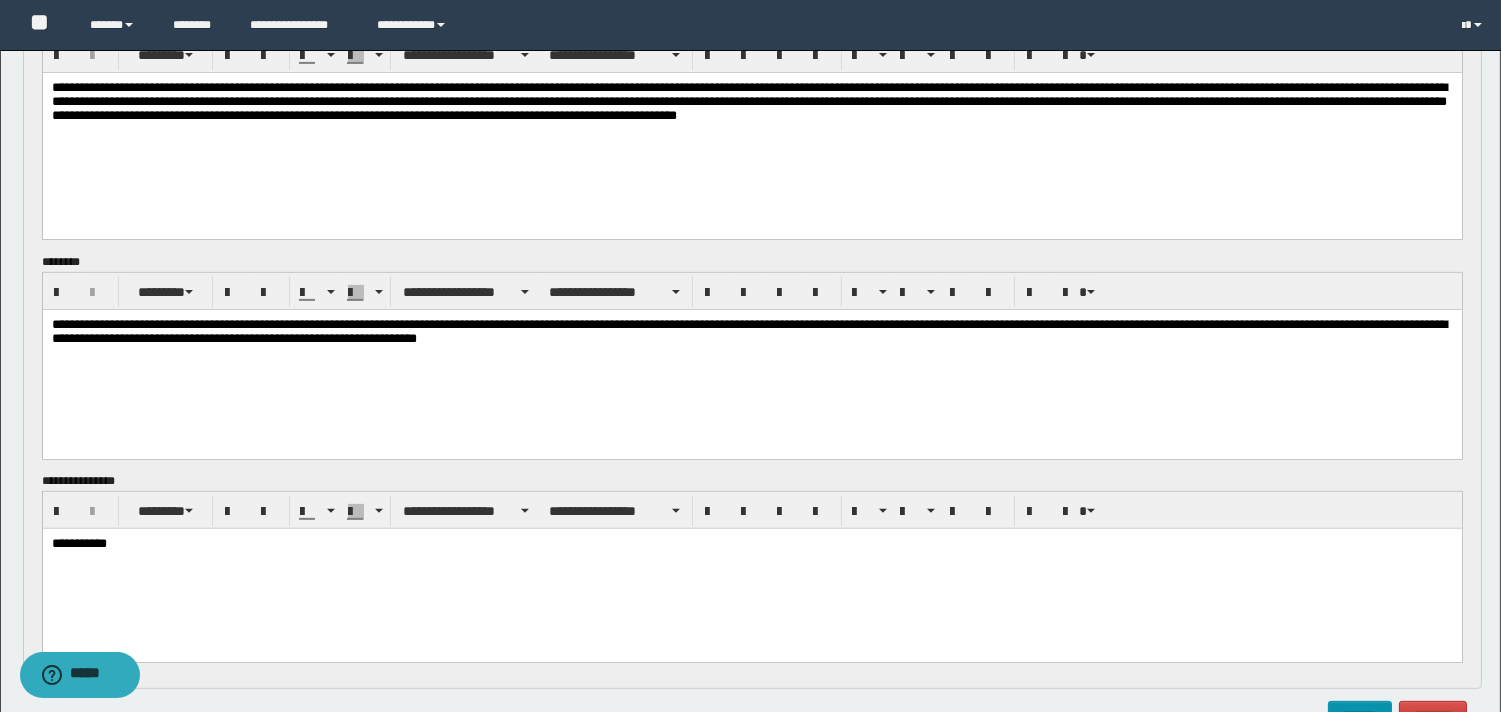 click on "**********" at bounding box center [748, 101] 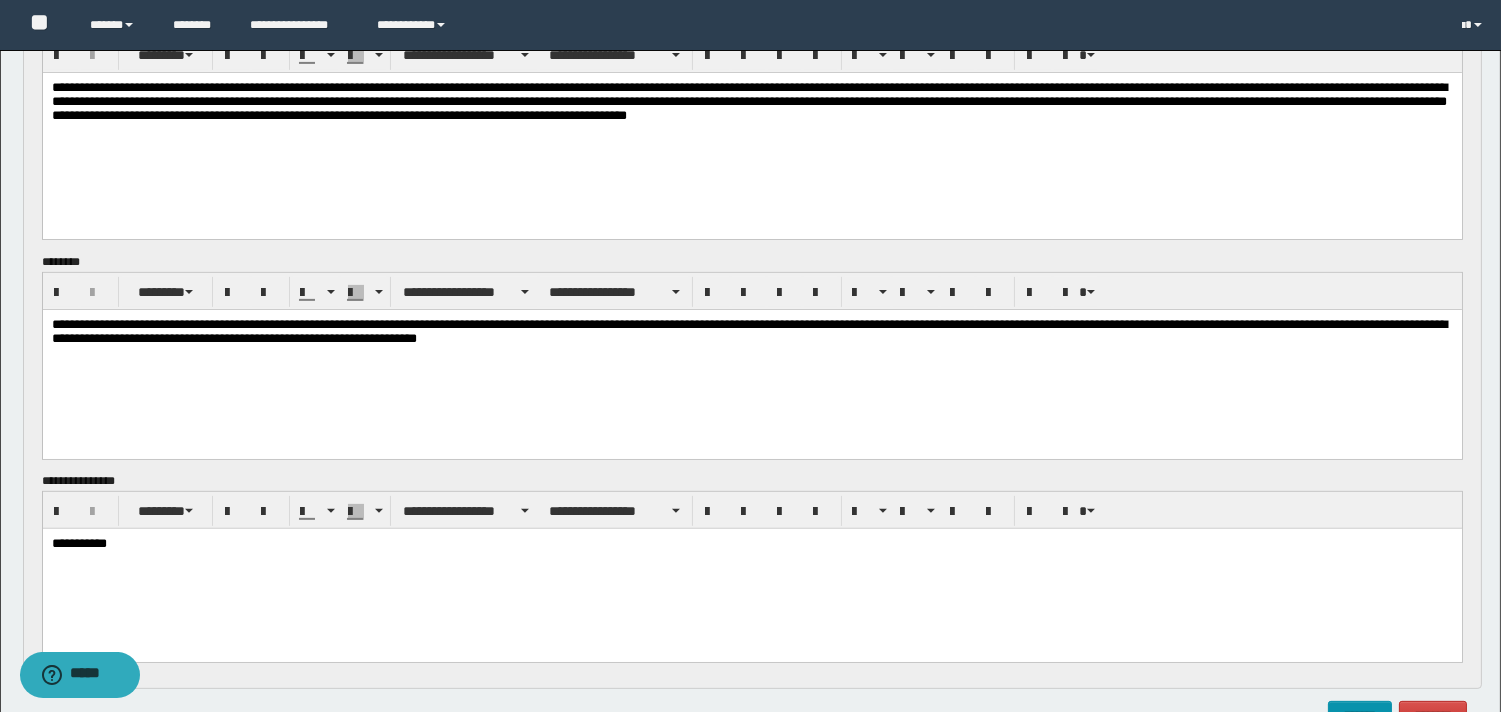 click on "**********" at bounding box center (748, 101) 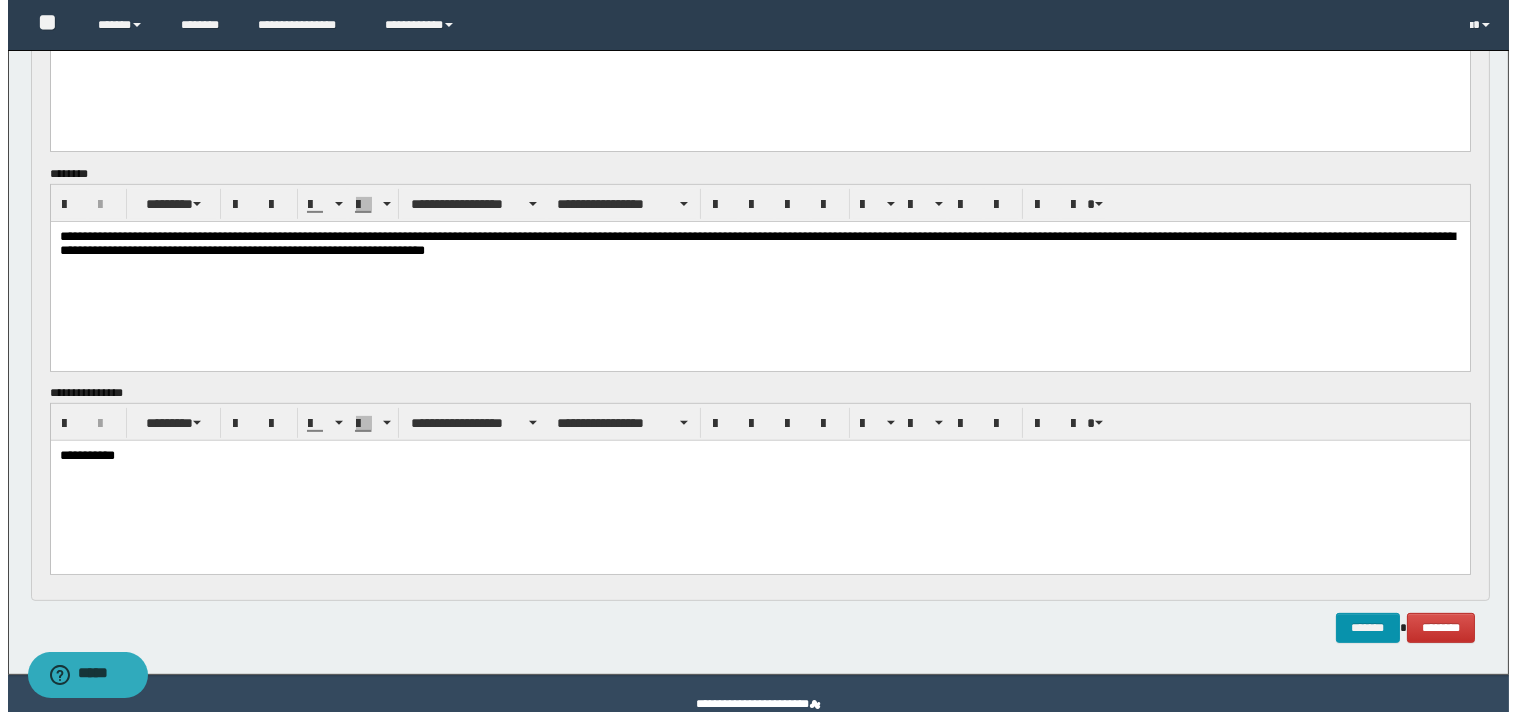 scroll, scrollTop: 1504, scrollLeft: 0, axis: vertical 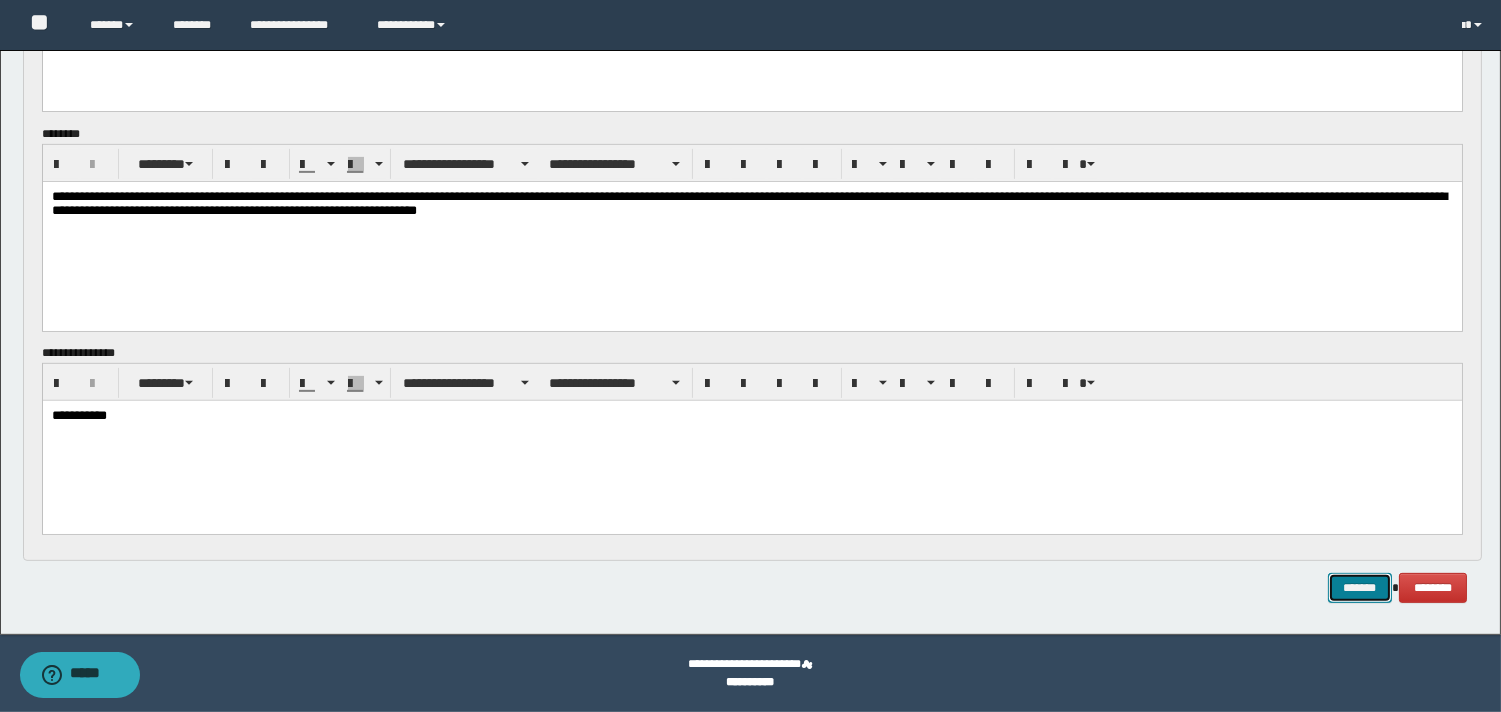 drag, startPoint x: 1354, startPoint y: 584, endPoint x: 737, endPoint y: 4, distance: 846.8111 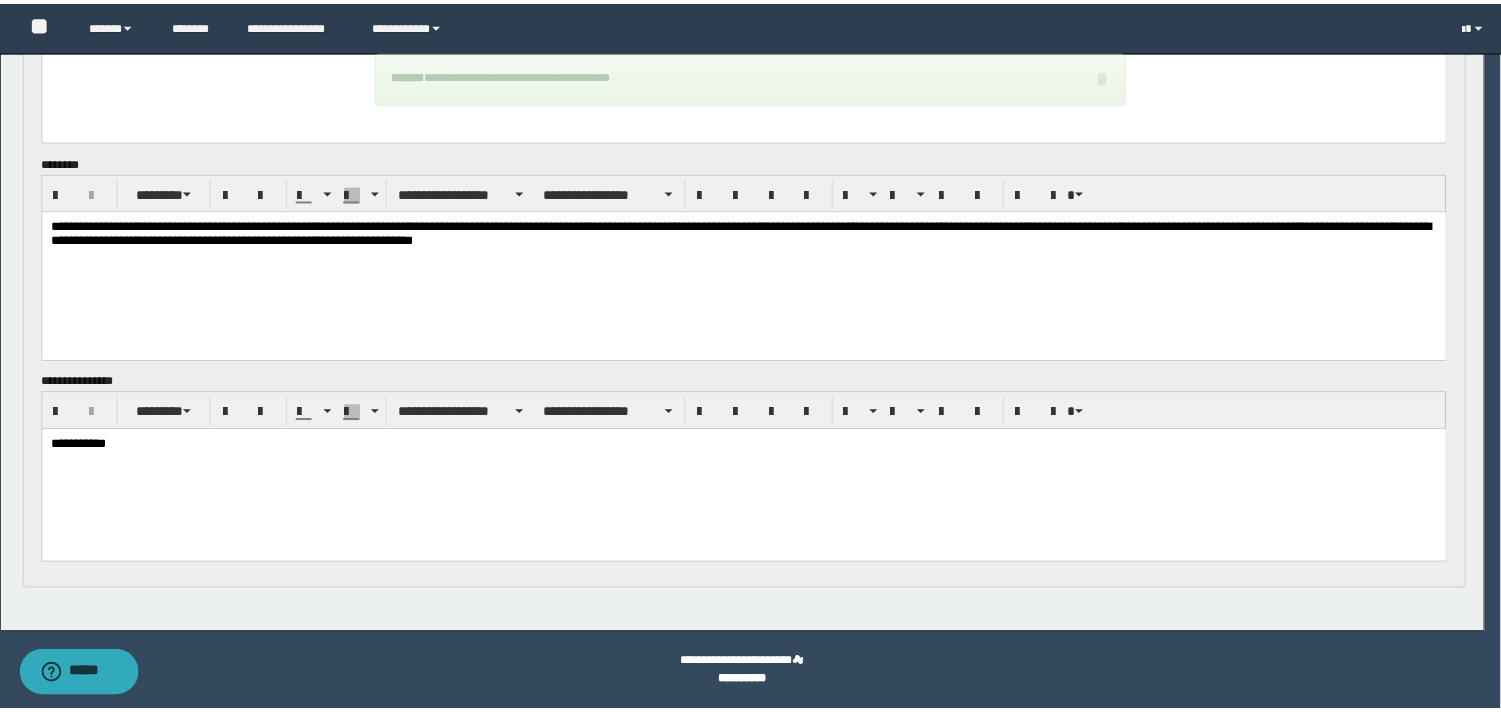 scroll, scrollTop: 1474, scrollLeft: 0, axis: vertical 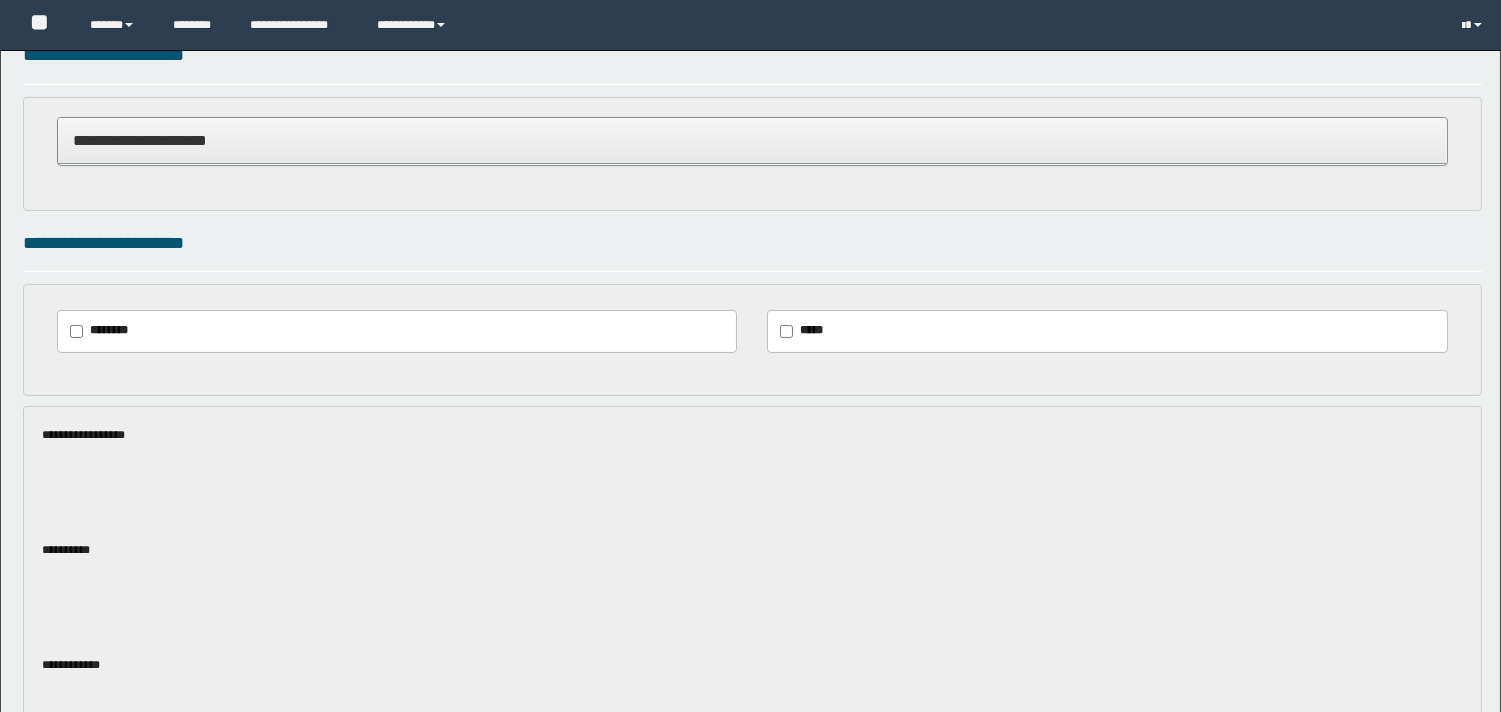 drag, startPoint x: 1511, startPoint y: 265, endPoint x: 227, endPoint y: 314, distance: 1284.9346 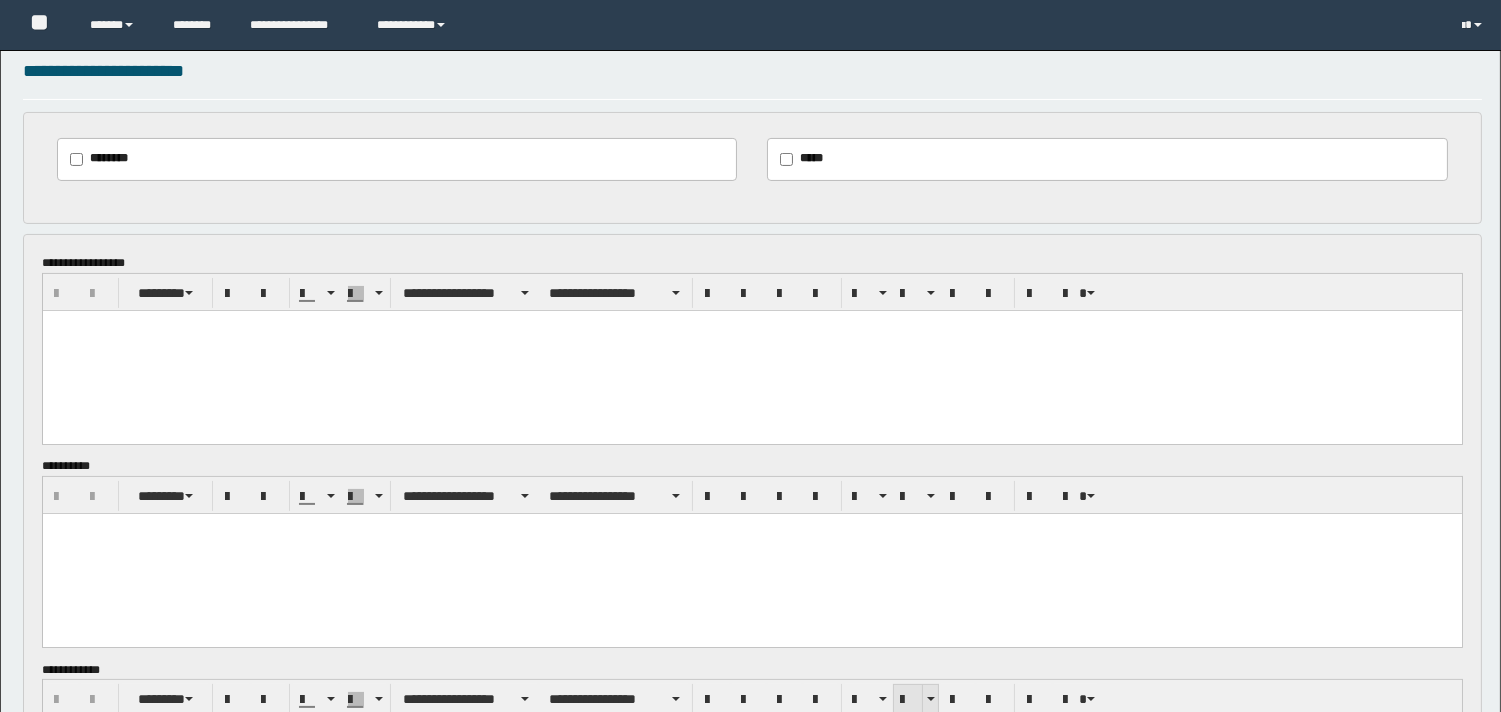 scroll, scrollTop: 0, scrollLeft: 0, axis: both 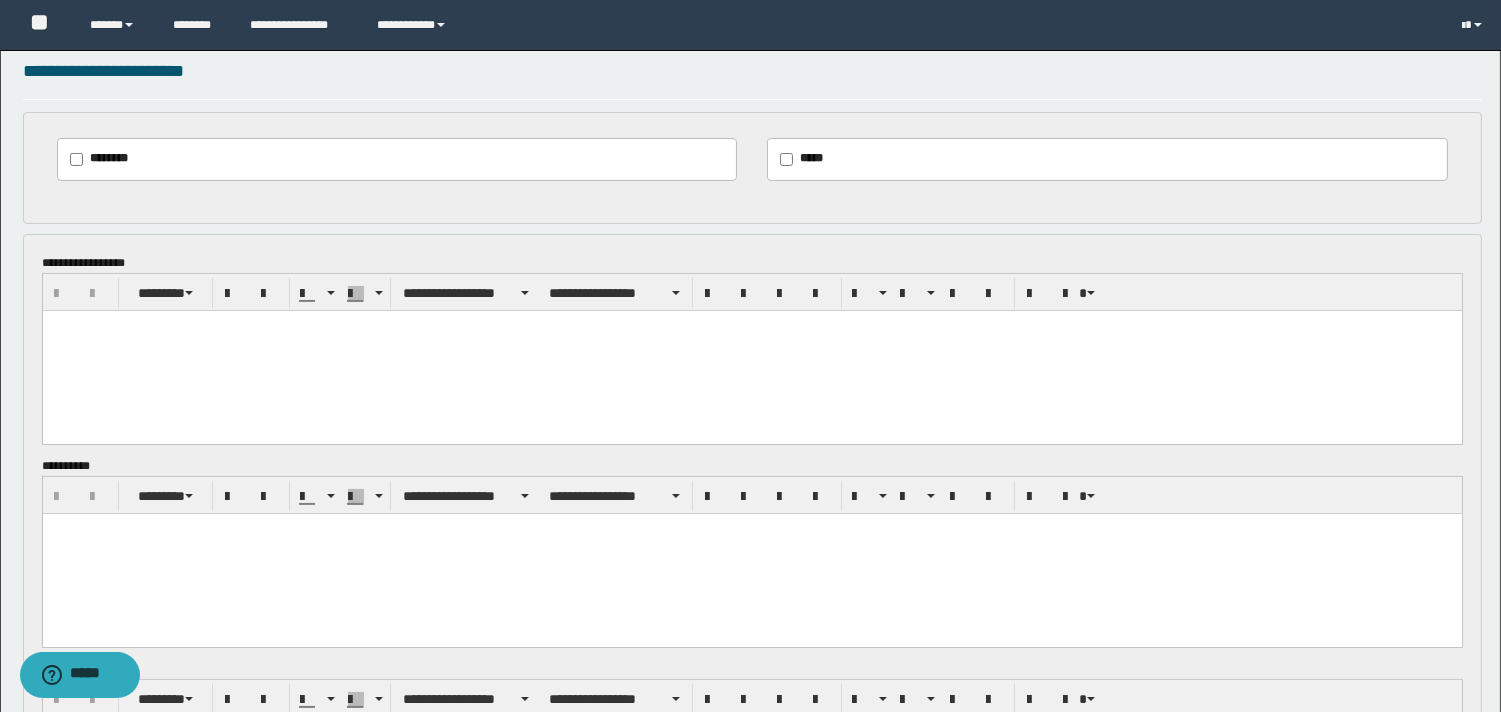 click at bounding box center (751, 350) 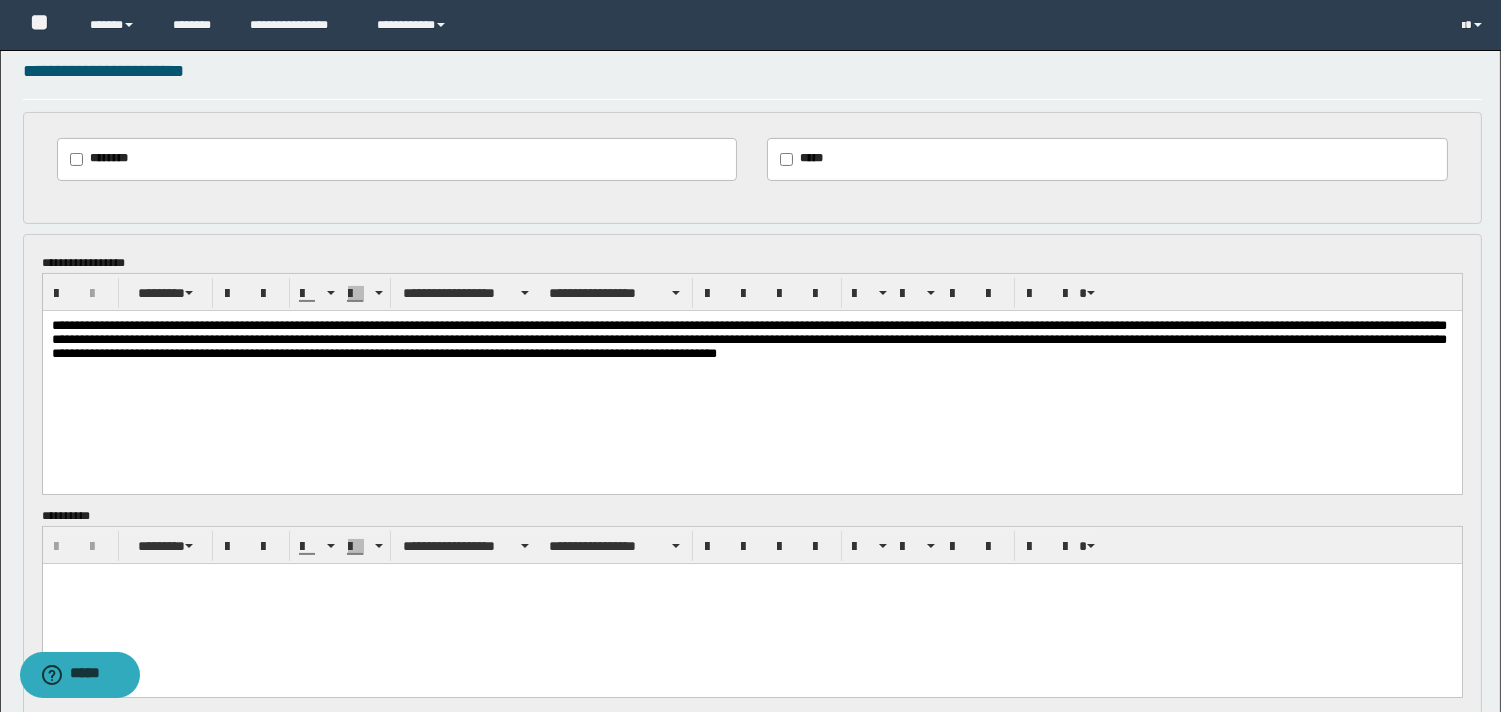 click at bounding box center (751, 604) 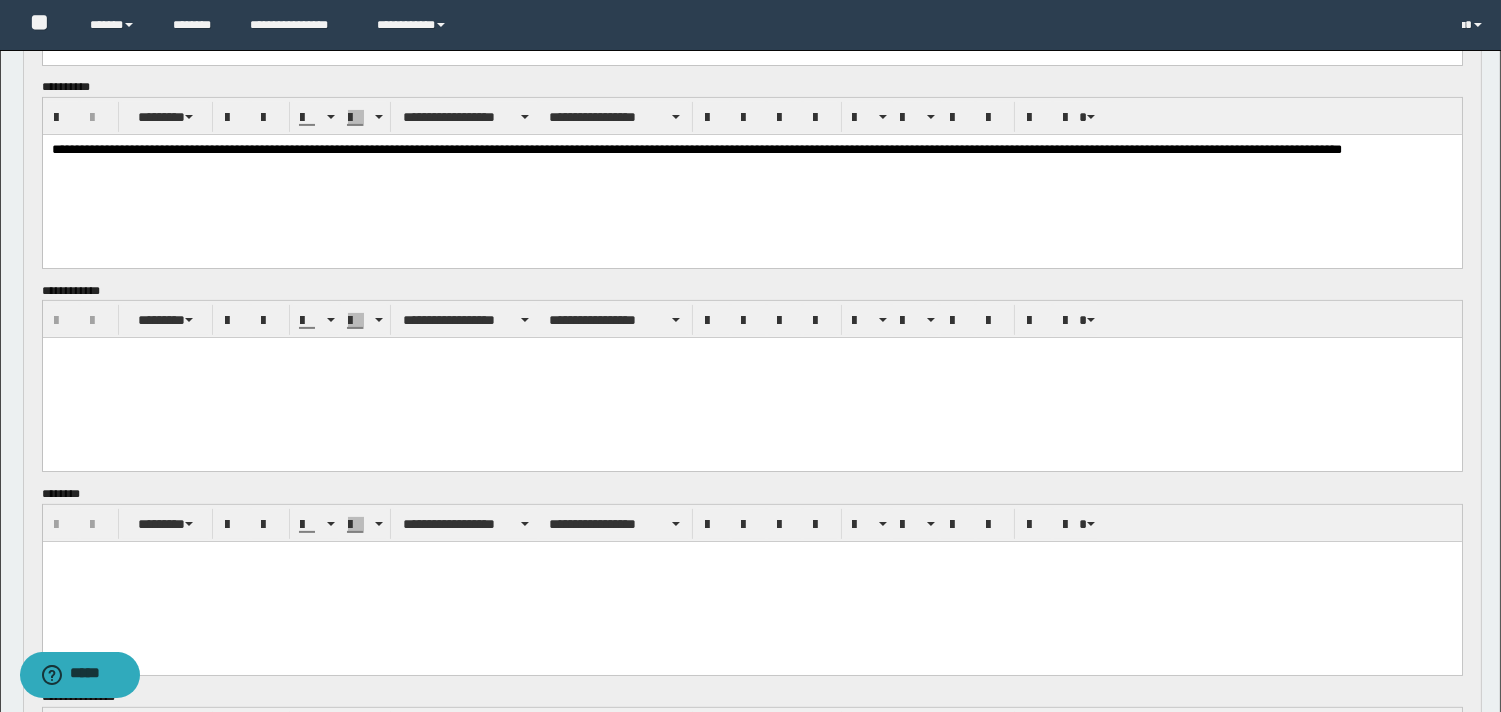 scroll, scrollTop: 1150, scrollLeft: 0, axis: vertical 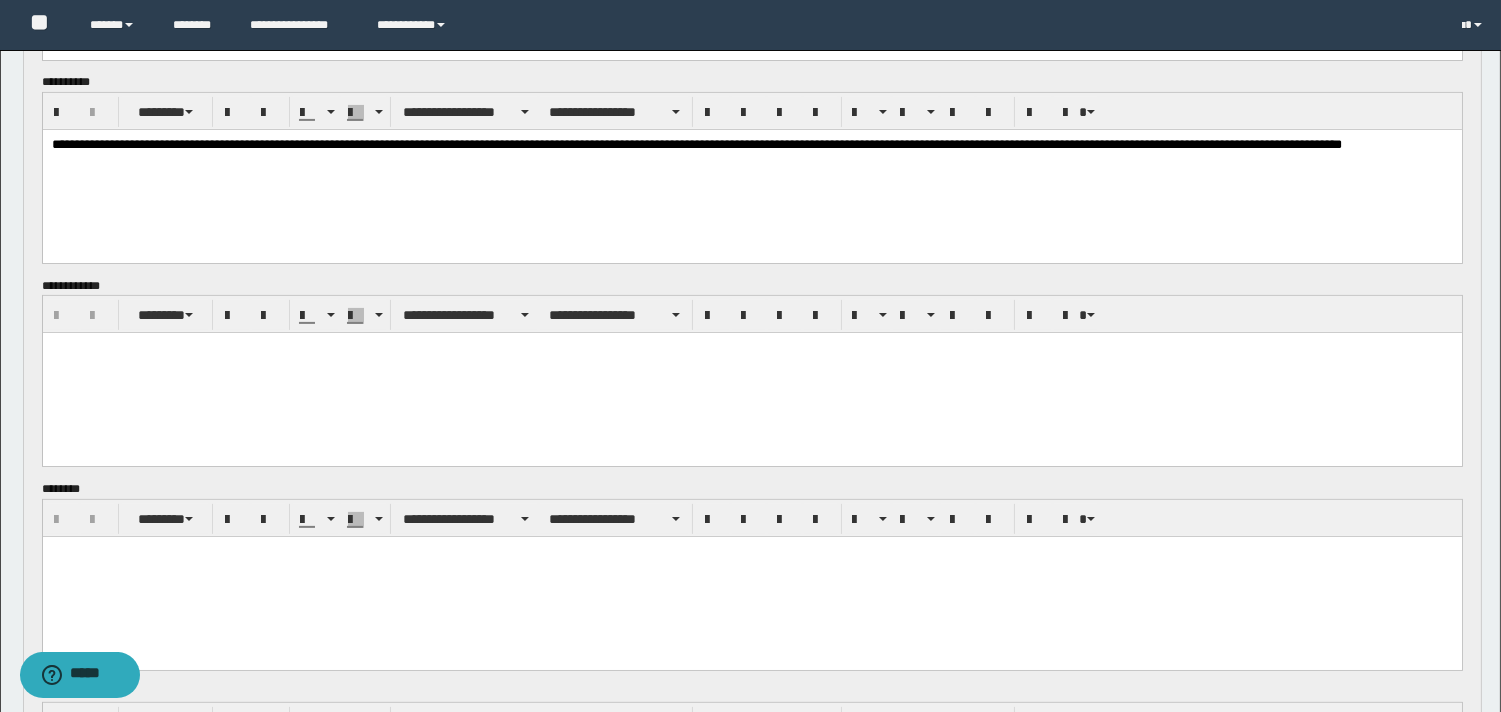 click at bounding box center (751, 373) 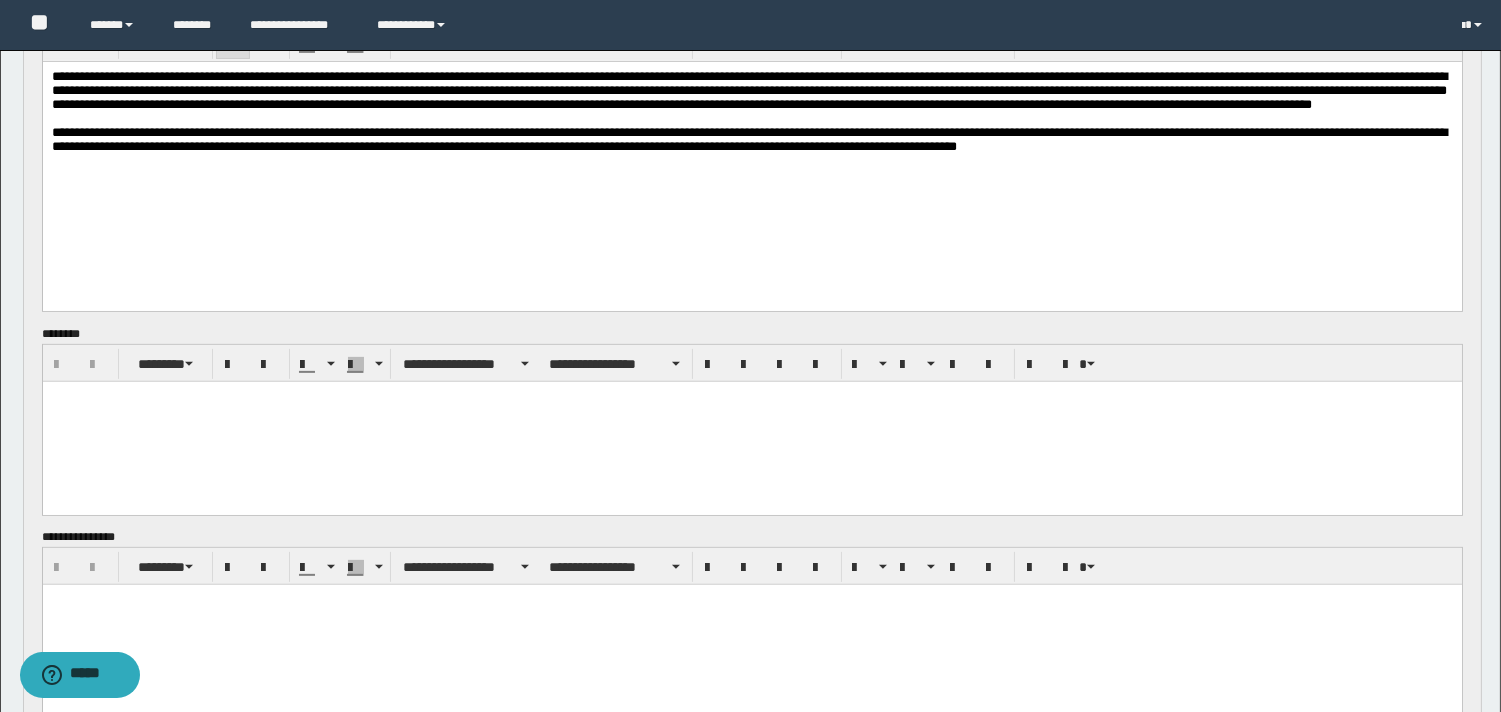 scroll, scrollTop: 1460, scrollLeft: 0, axis: vertical 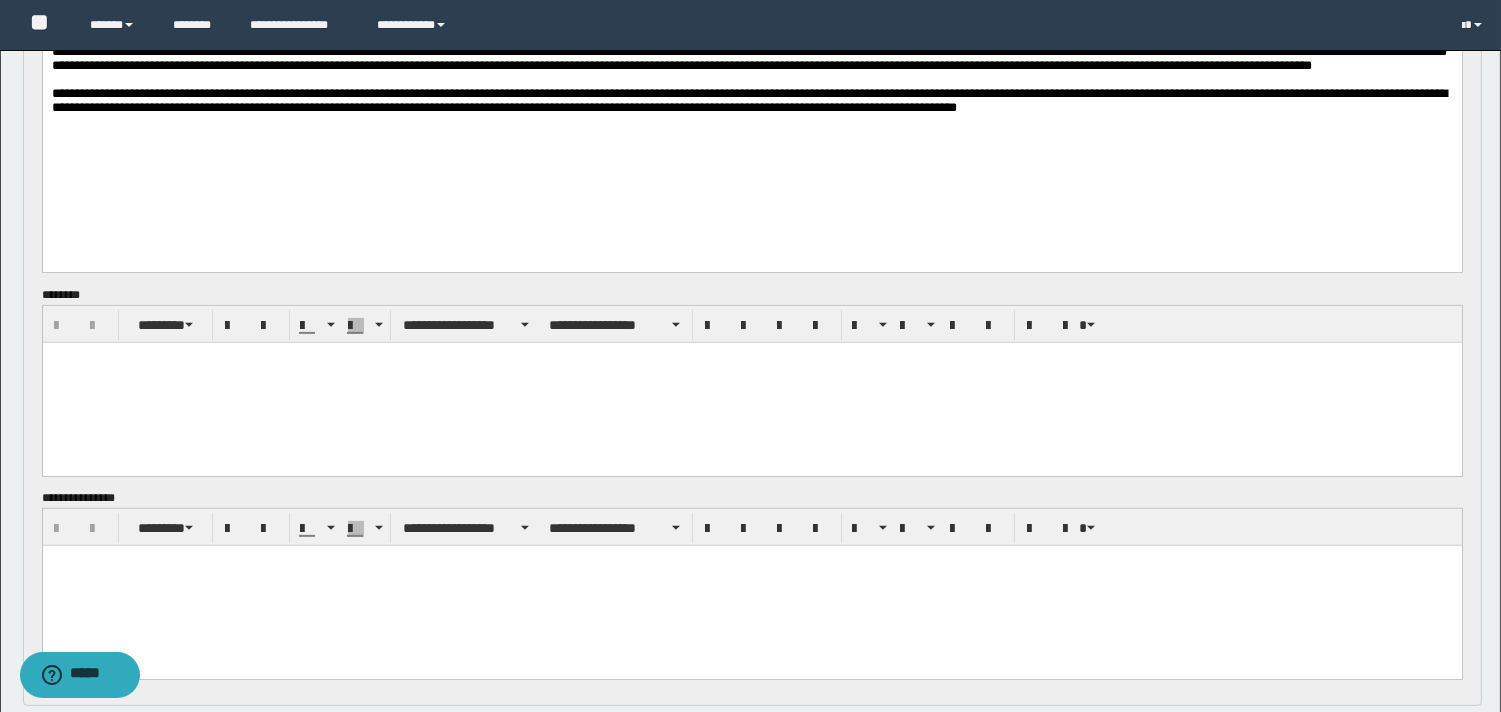 click at bounding box center [751, 382] 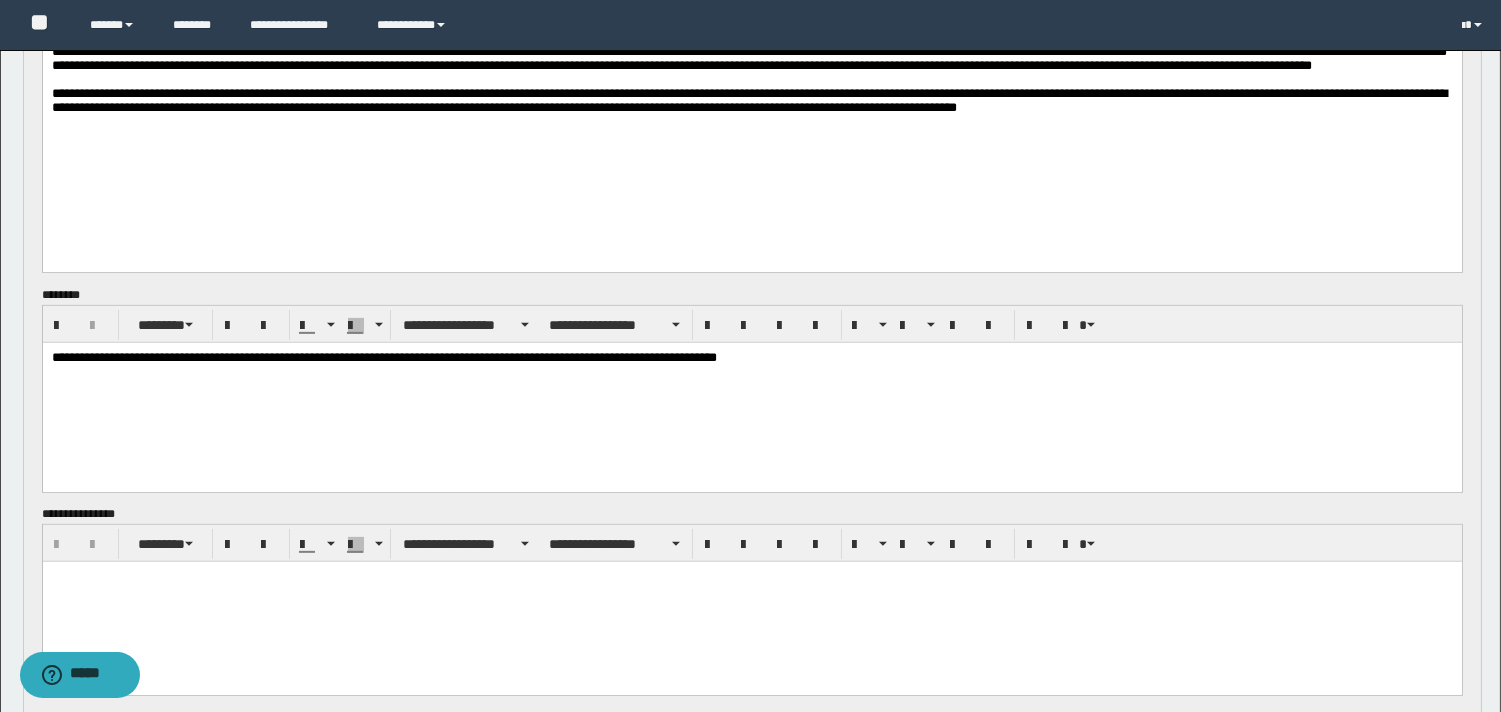 click at bounding box center [751, 602] 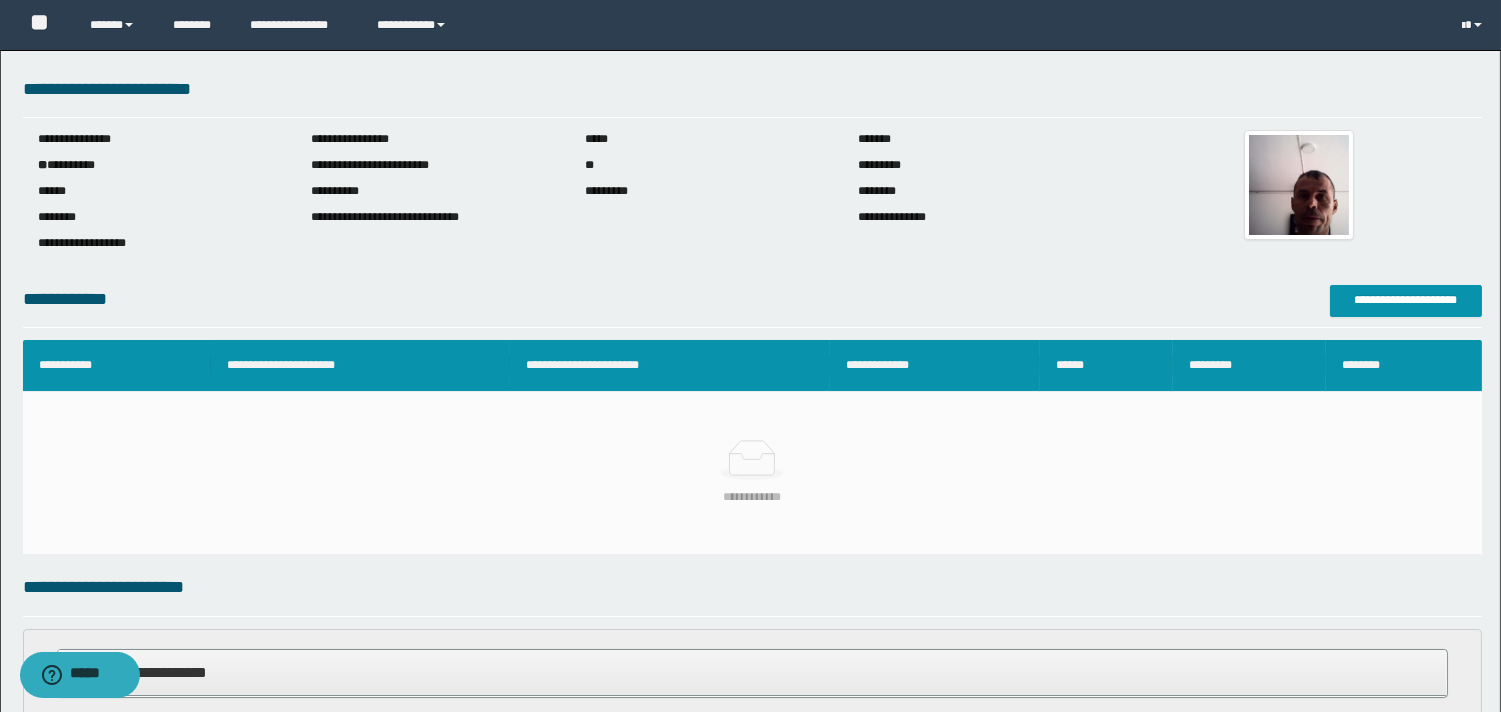 scroll, scrollTop: 0, scrollLeft: 0, axis: both 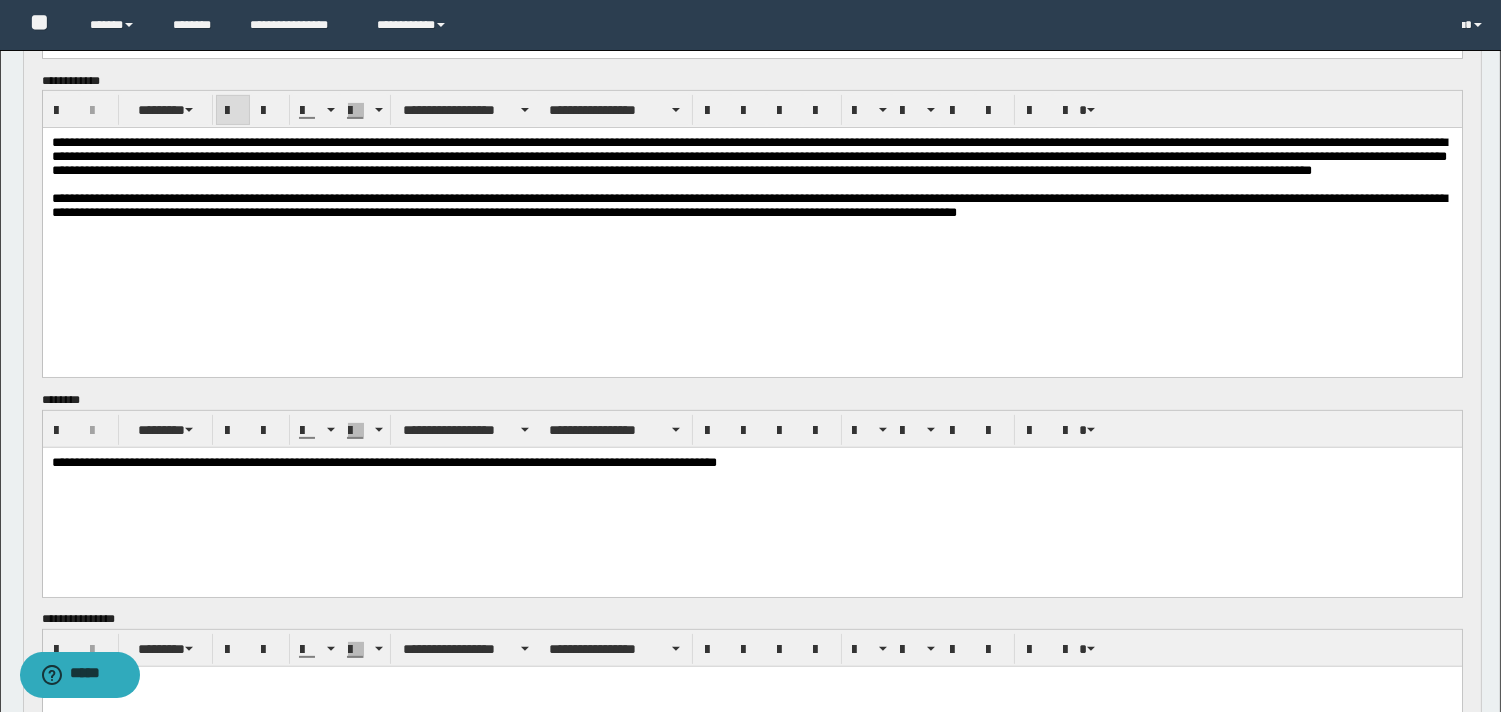 click on "**********" at bounding box center [751, 462] 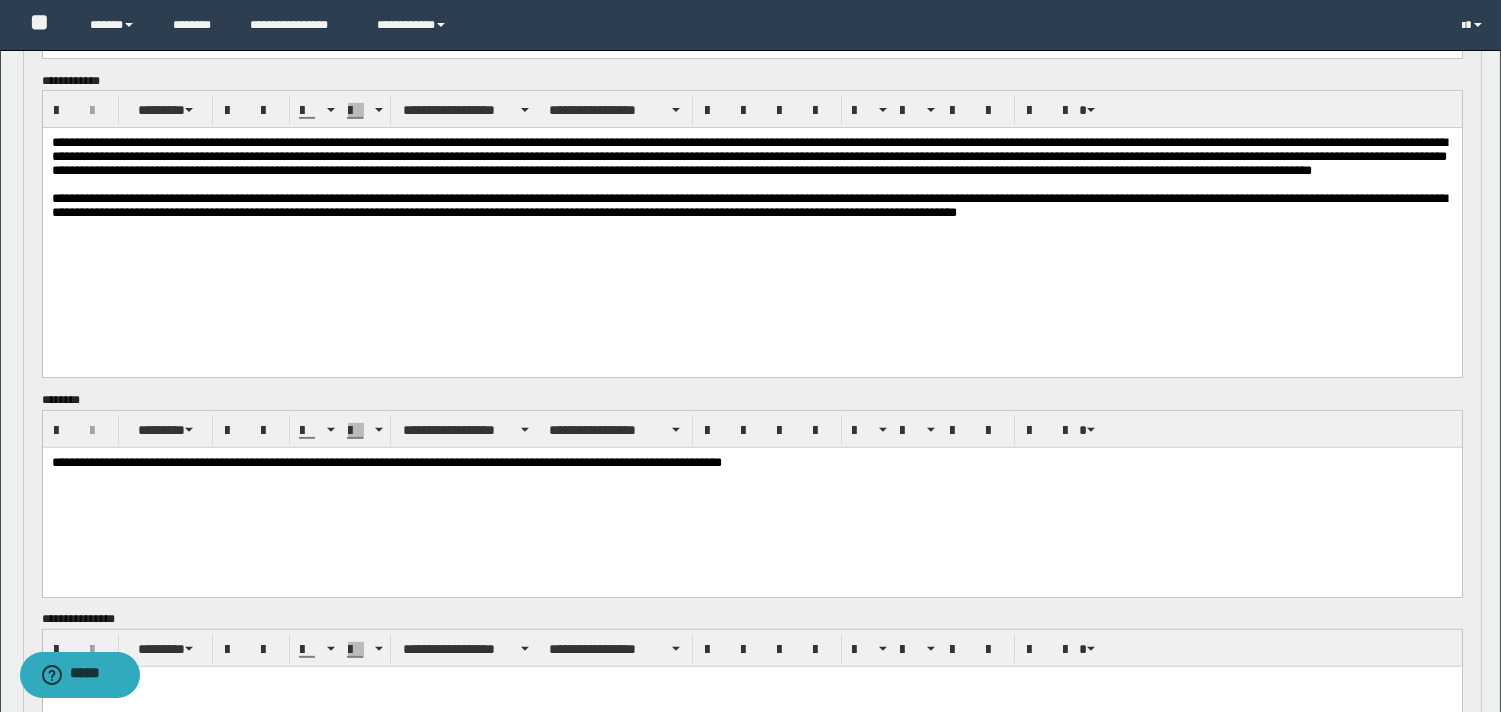 click on "**********" at bounding box center (748, 156) 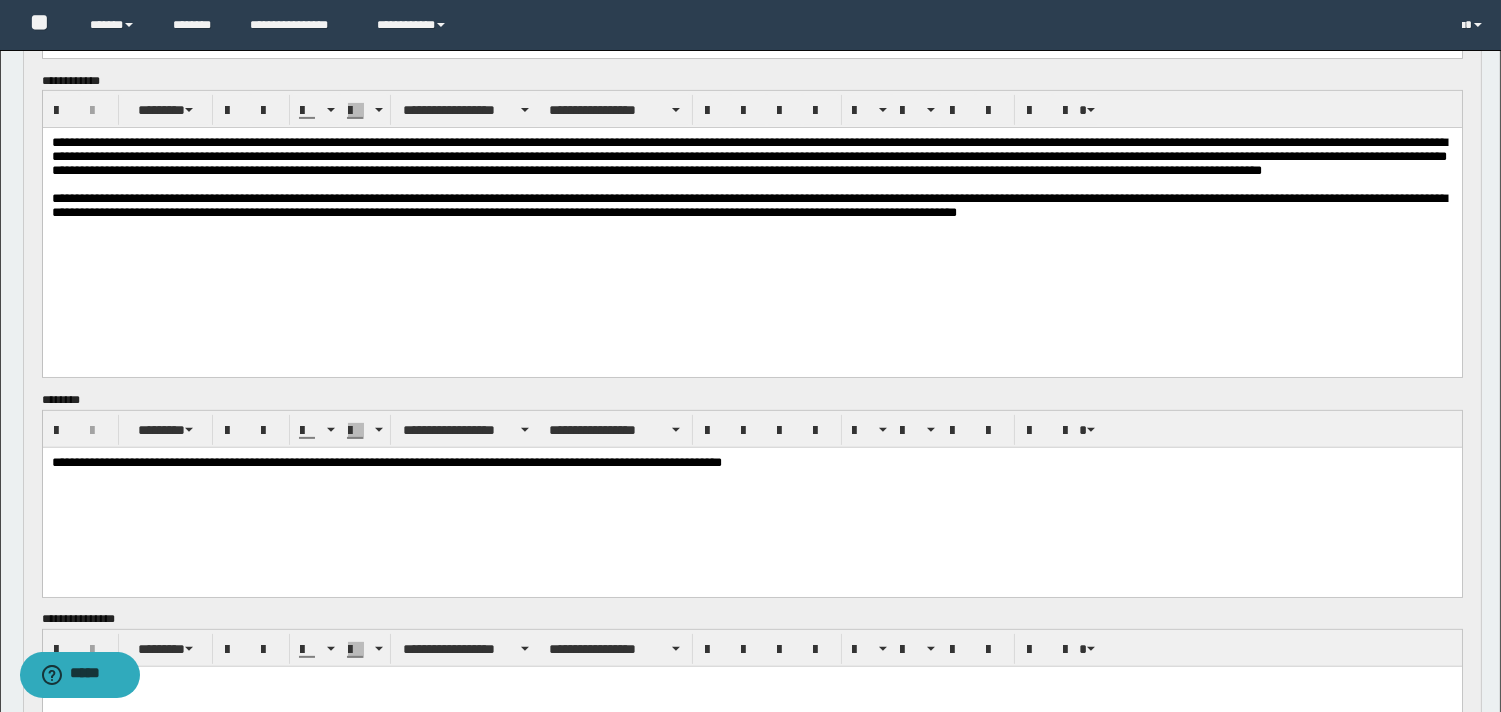 click on "**********" at bounding box center (748, 156) 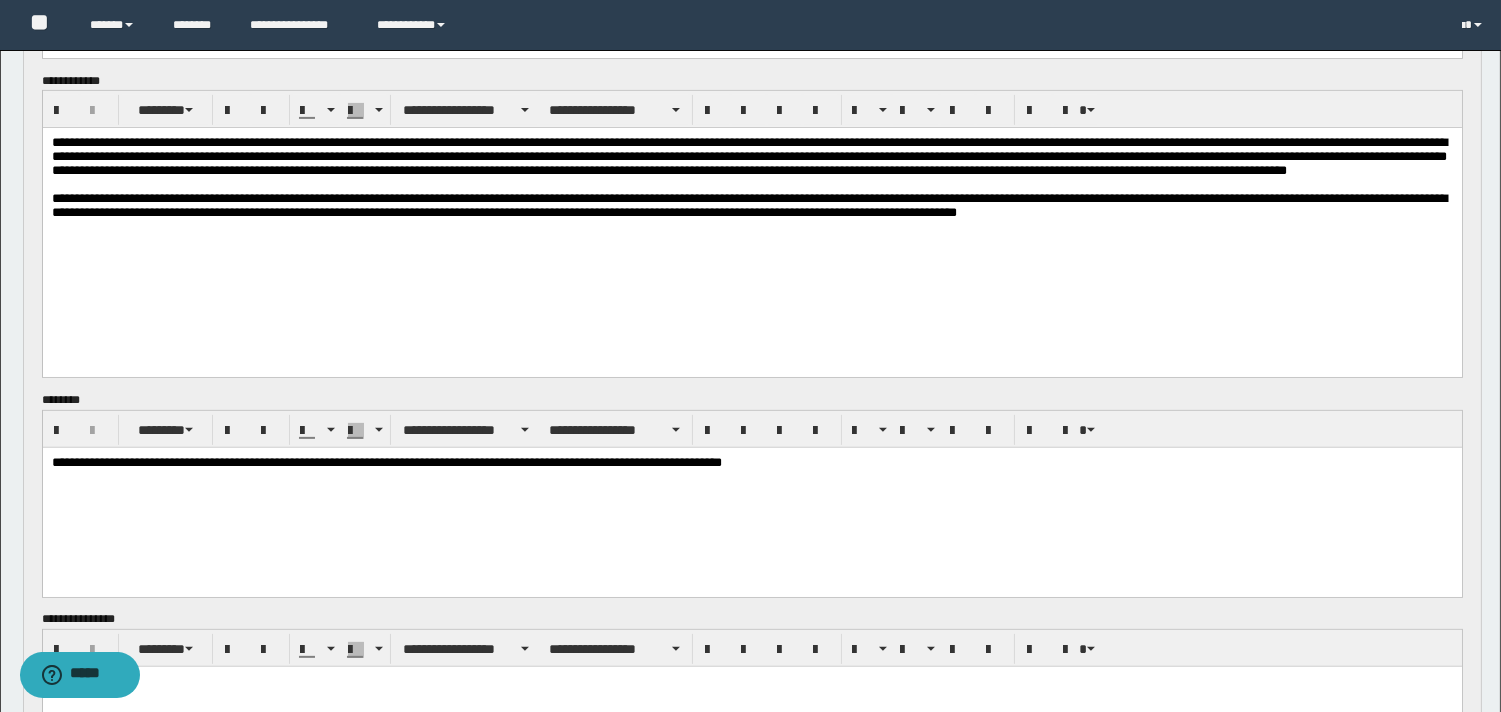 click on "**********" at bounding box center (748, 156) 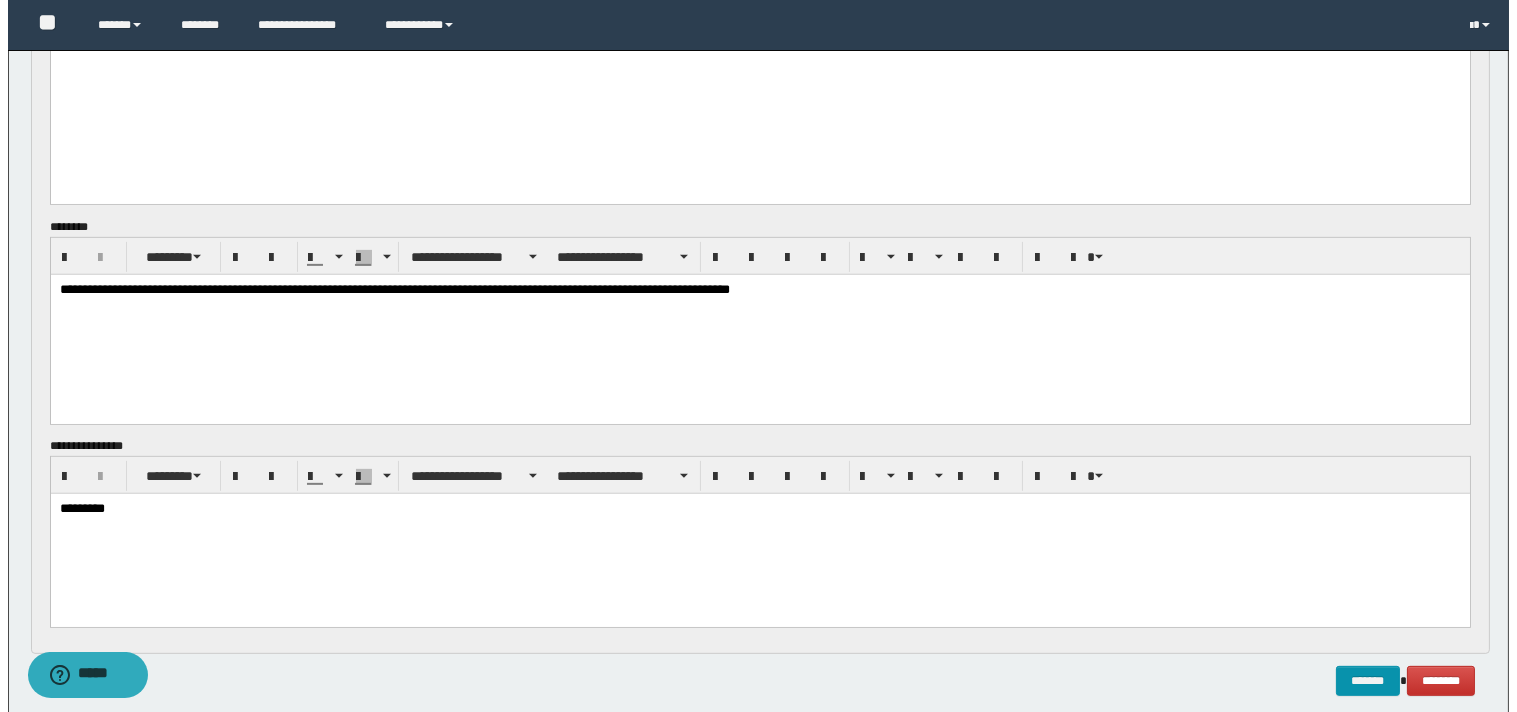 scroll, scrollTop: 1621, scrollLeft: 0, axis: vertical 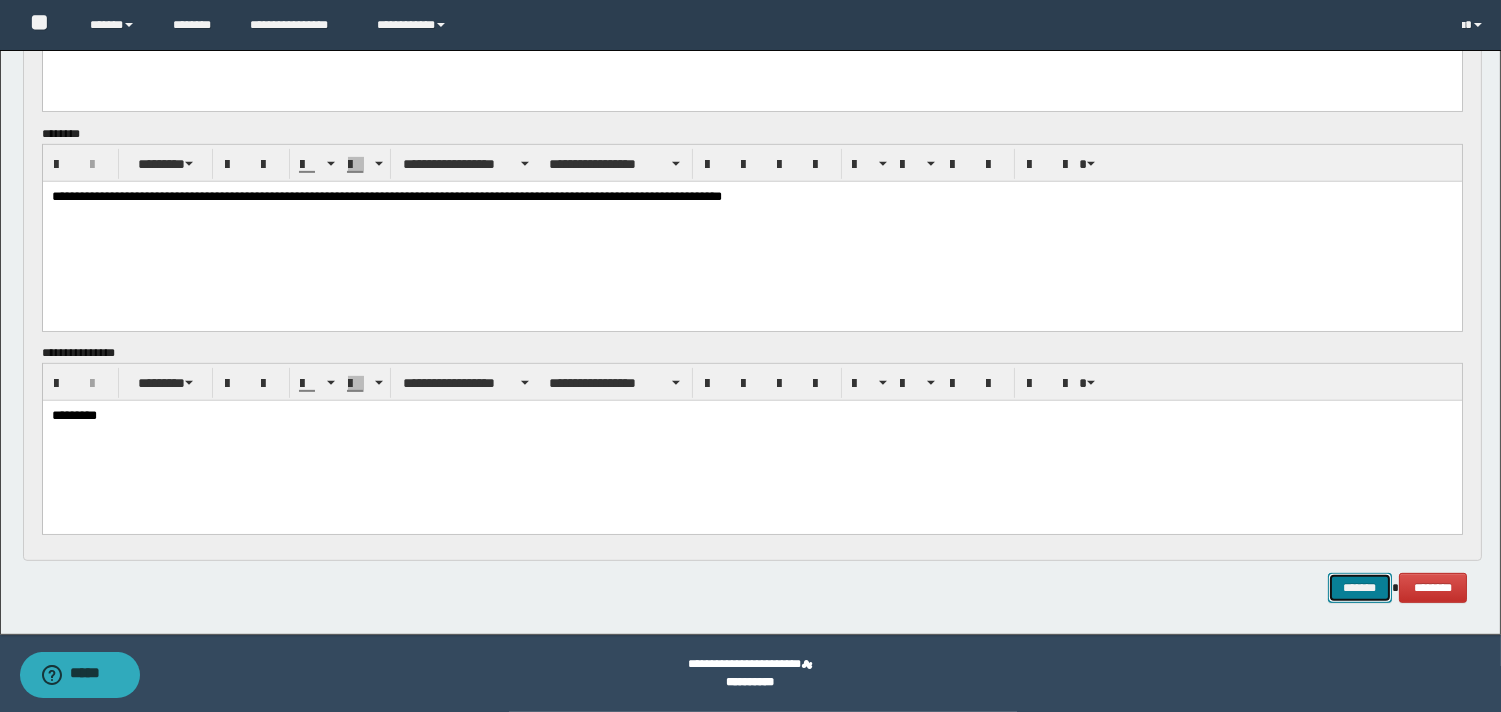 drag, startPoint x: 1363, startPoint y: 584, endPoint x: 1372, endPoint y: 560, distance: 25.632011 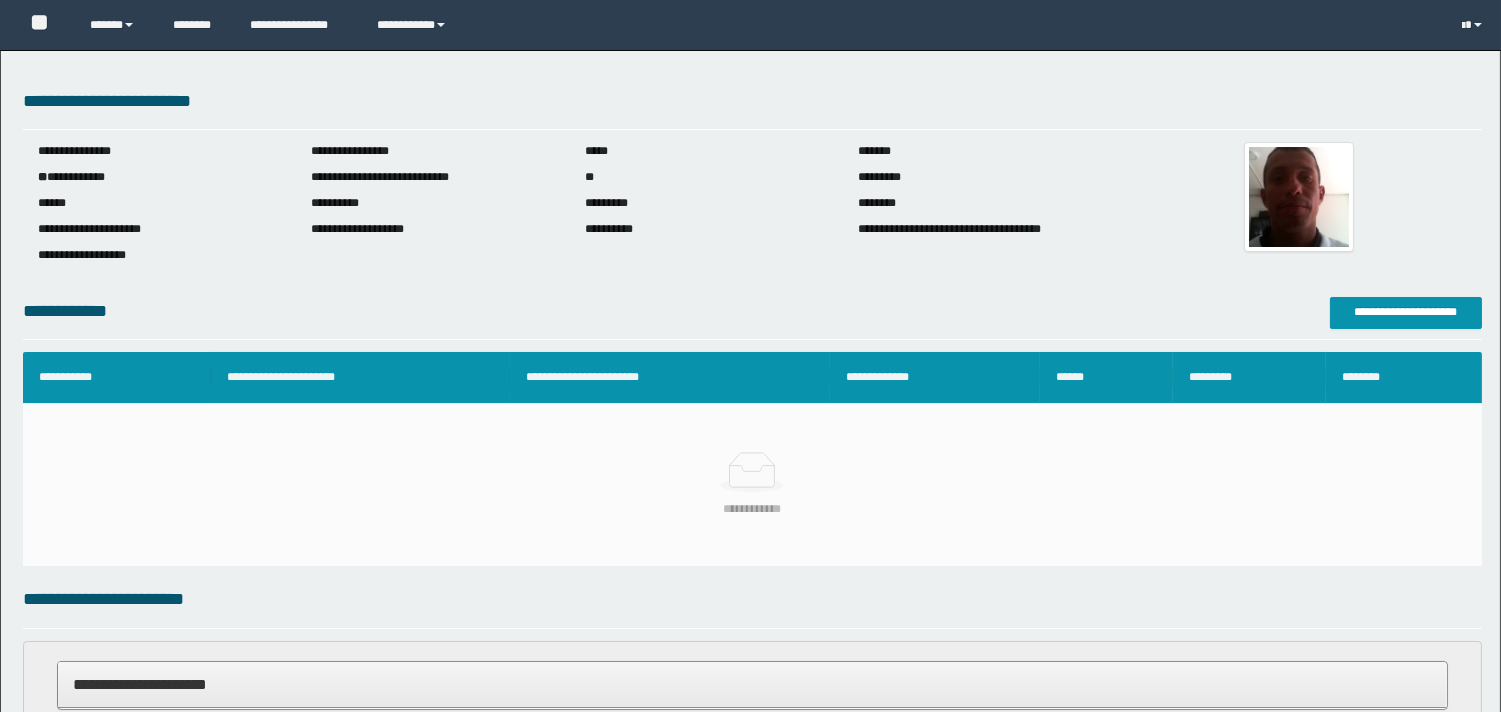 scroll, scrollTop: 0, scrollLeft: 0, axis: both 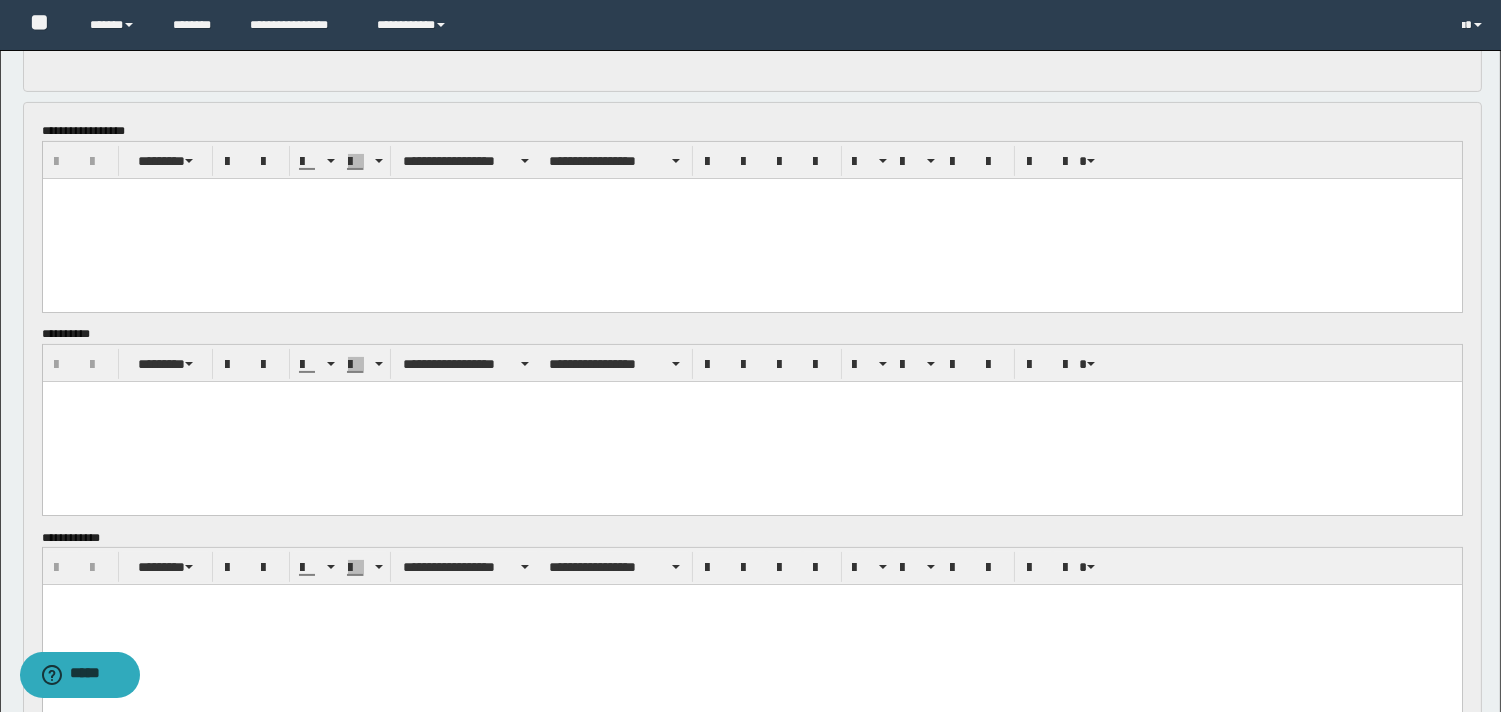 drag, startPoint x: 847, startPoint y: 234, endPoint x: 856, endPoint y: 228, distance: 10.816654 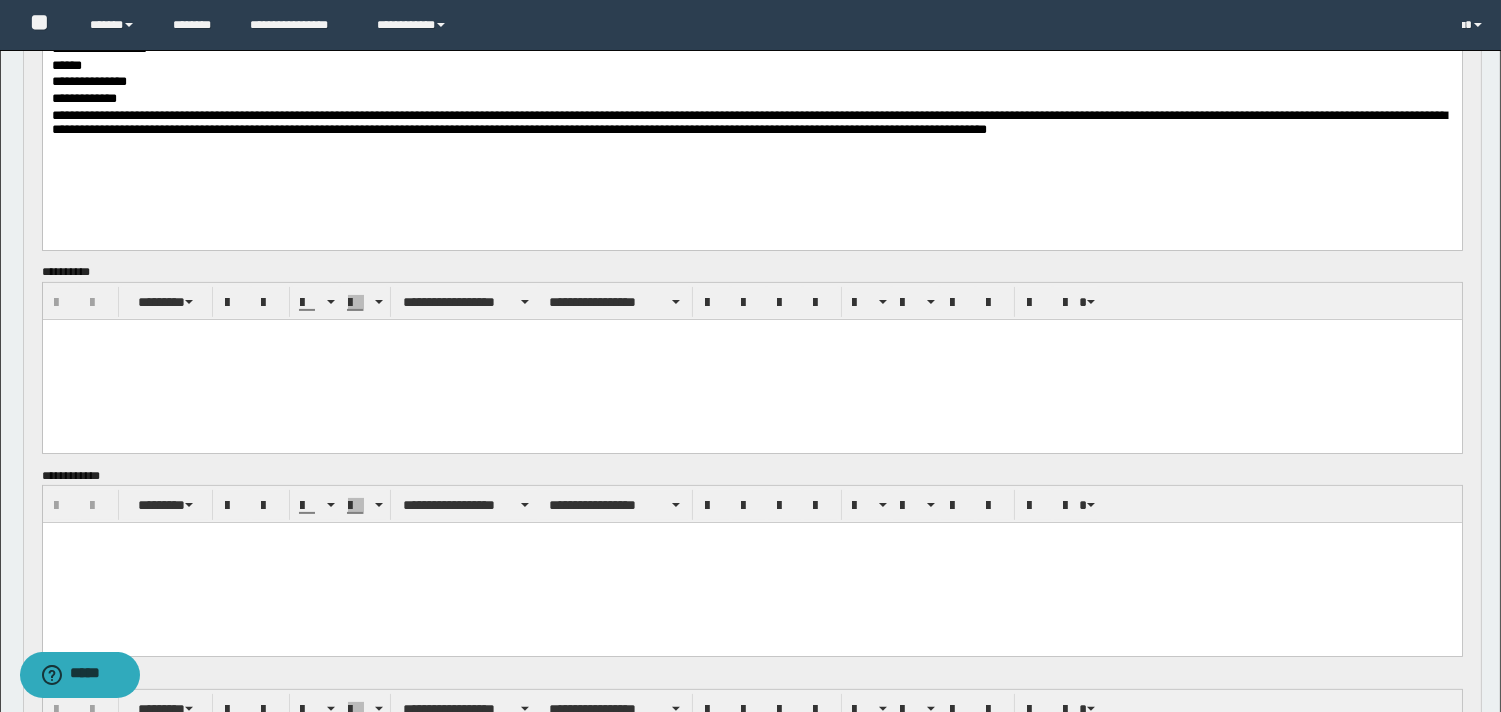 scroll, scrollTop: 1001, scrollLeft: 0, axis: vertical 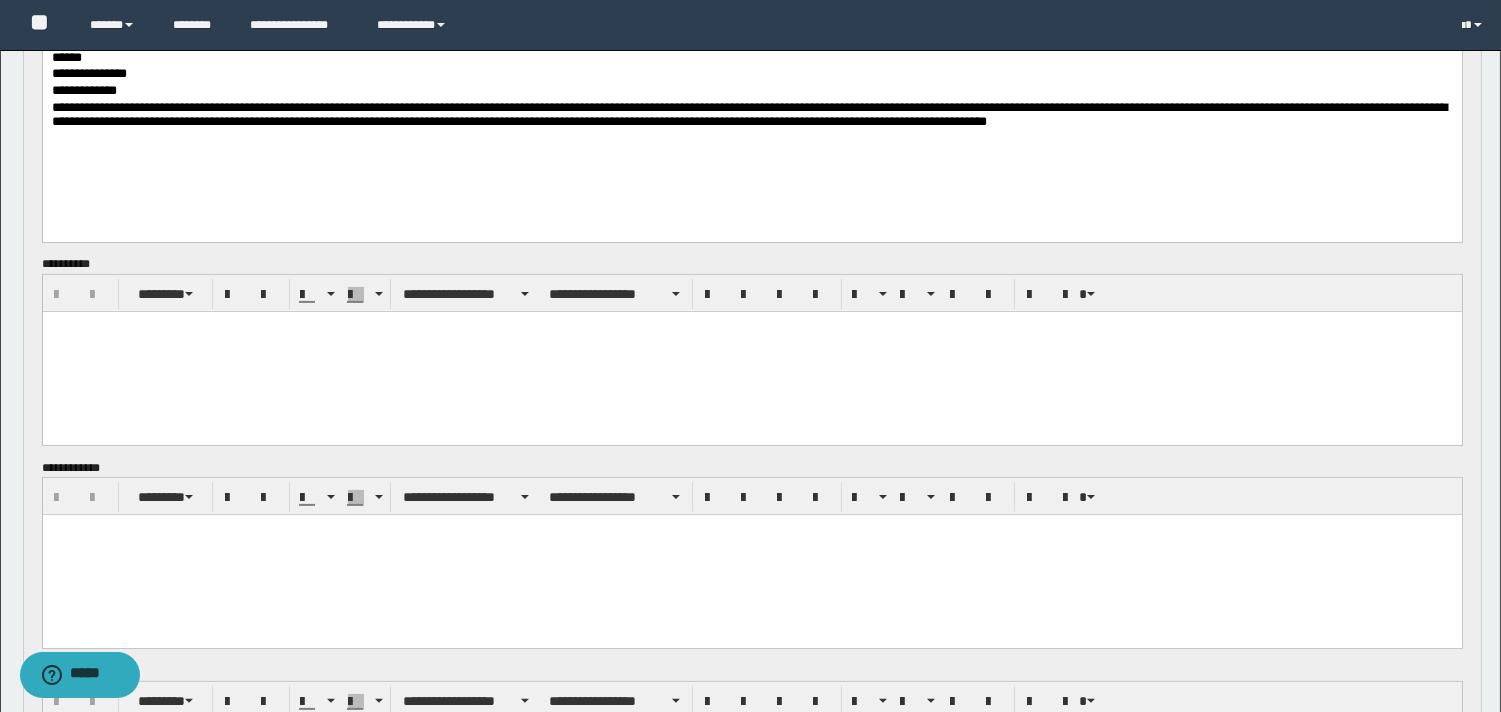 click at bounding box center [751, 352] 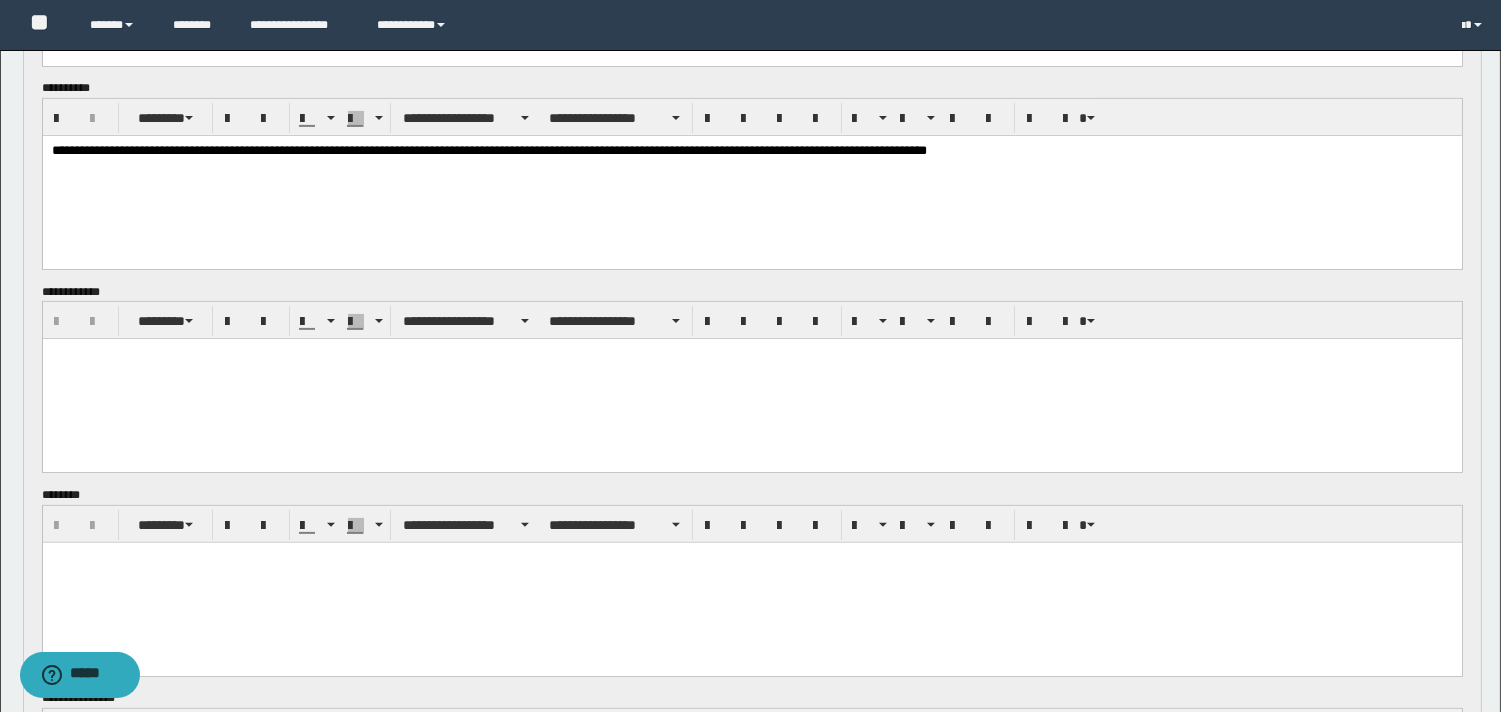 scroll, scrollTop: 1281, scrollLeft: 0, axis: vertical 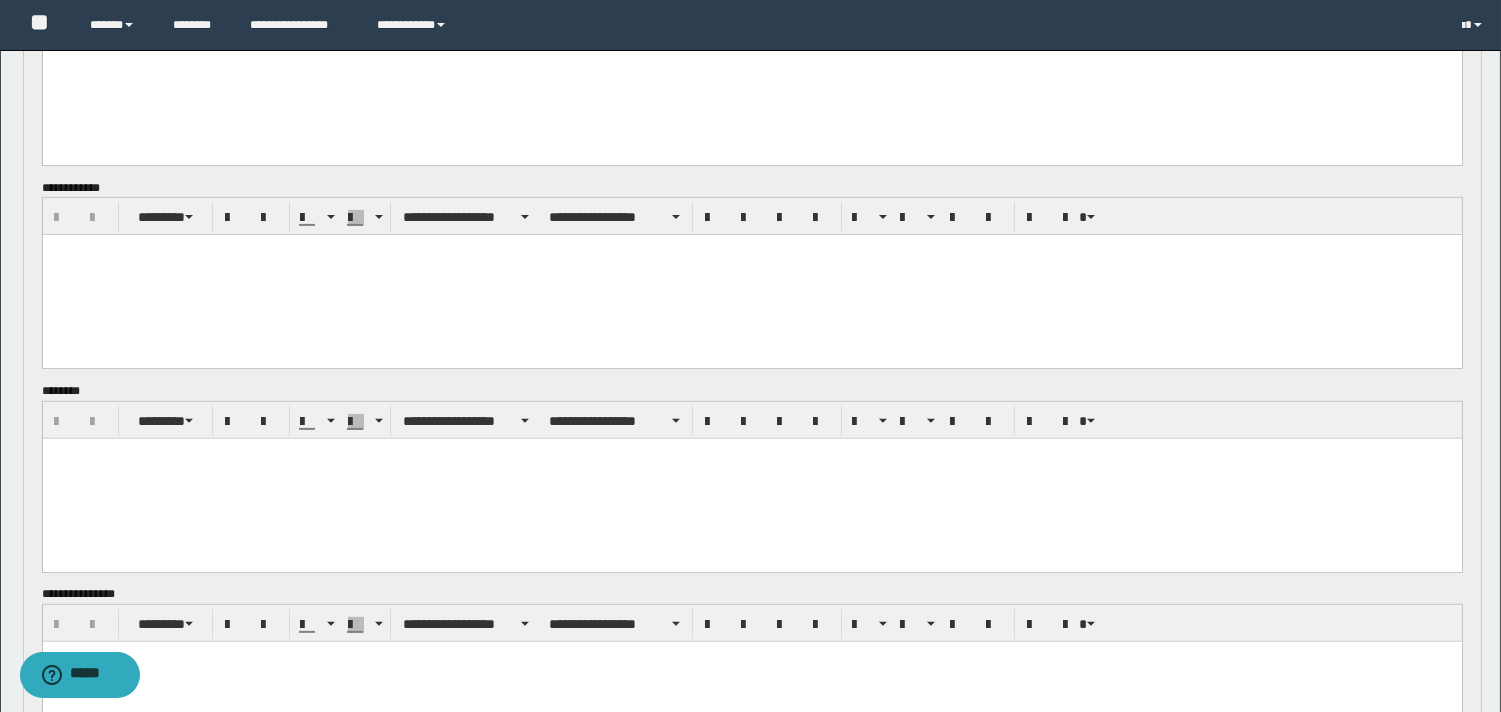 click at bounding box center [751, 275] 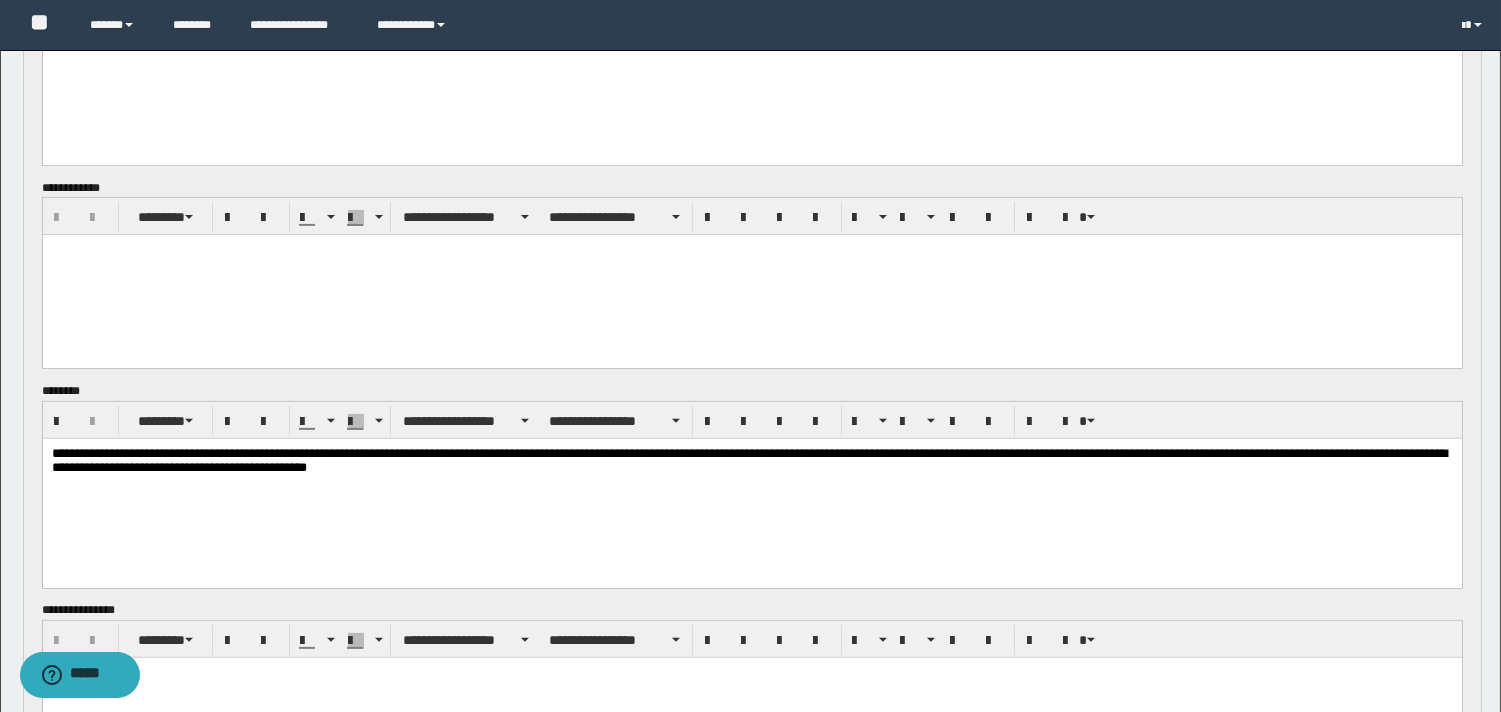 click at bounding box center (751, 275) 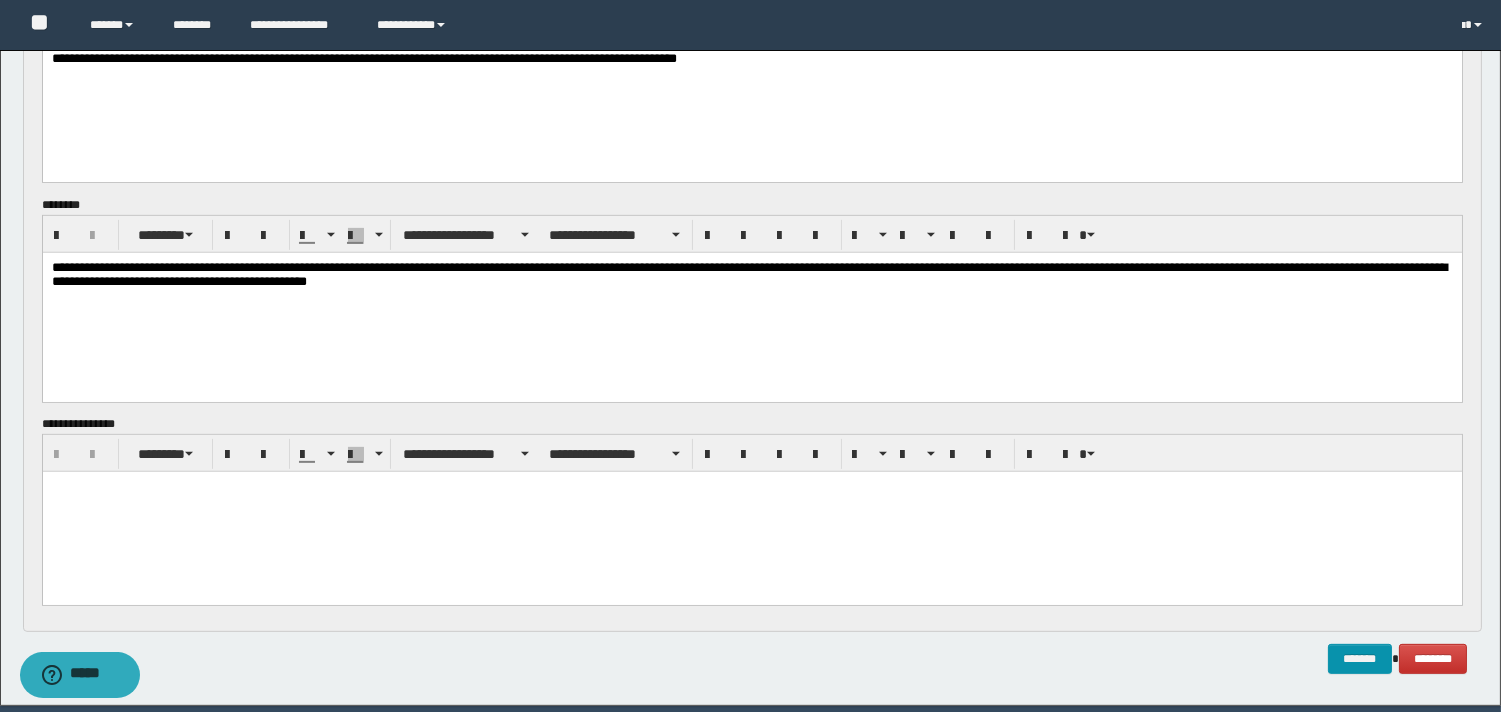 scroll, scrollTop: 1518, scrollLeft: 0, axis: vertical 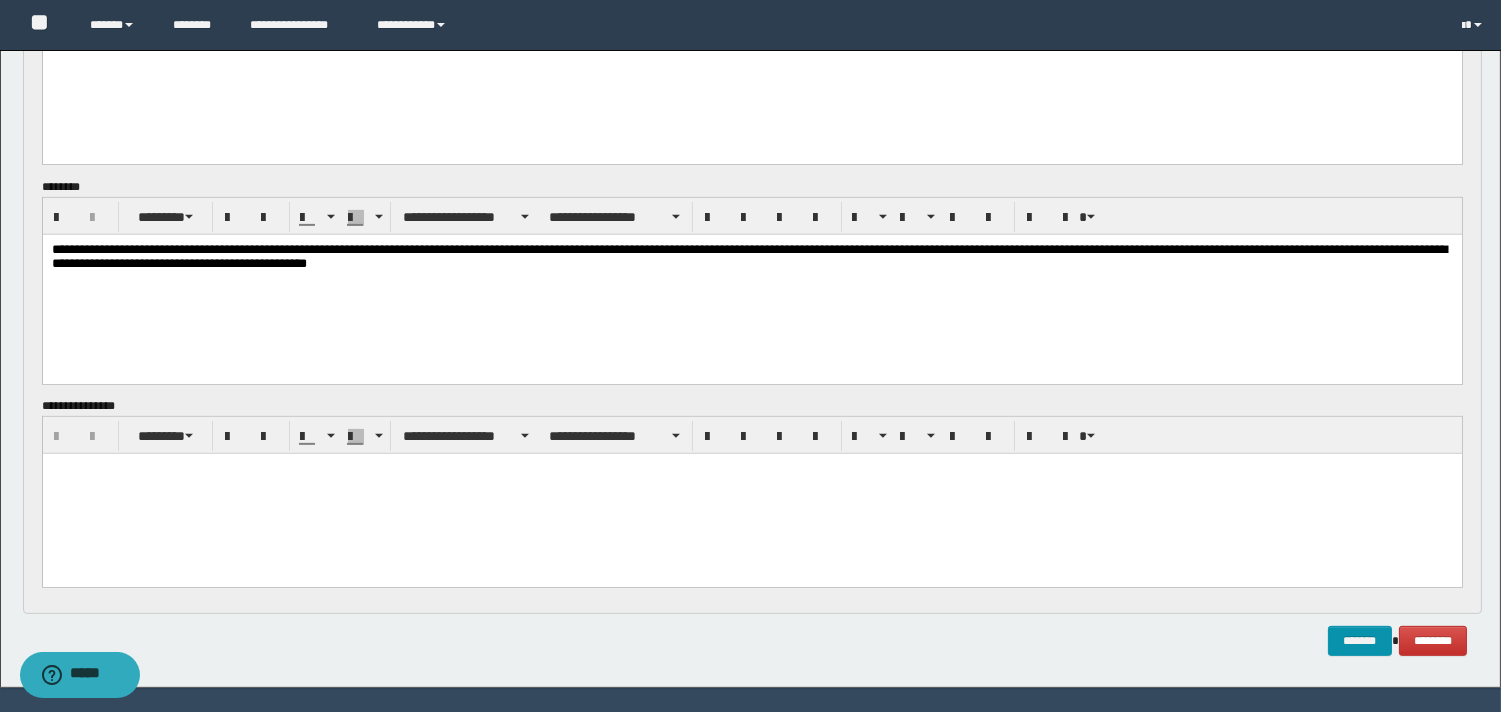 click at bounding box center [751, 494] 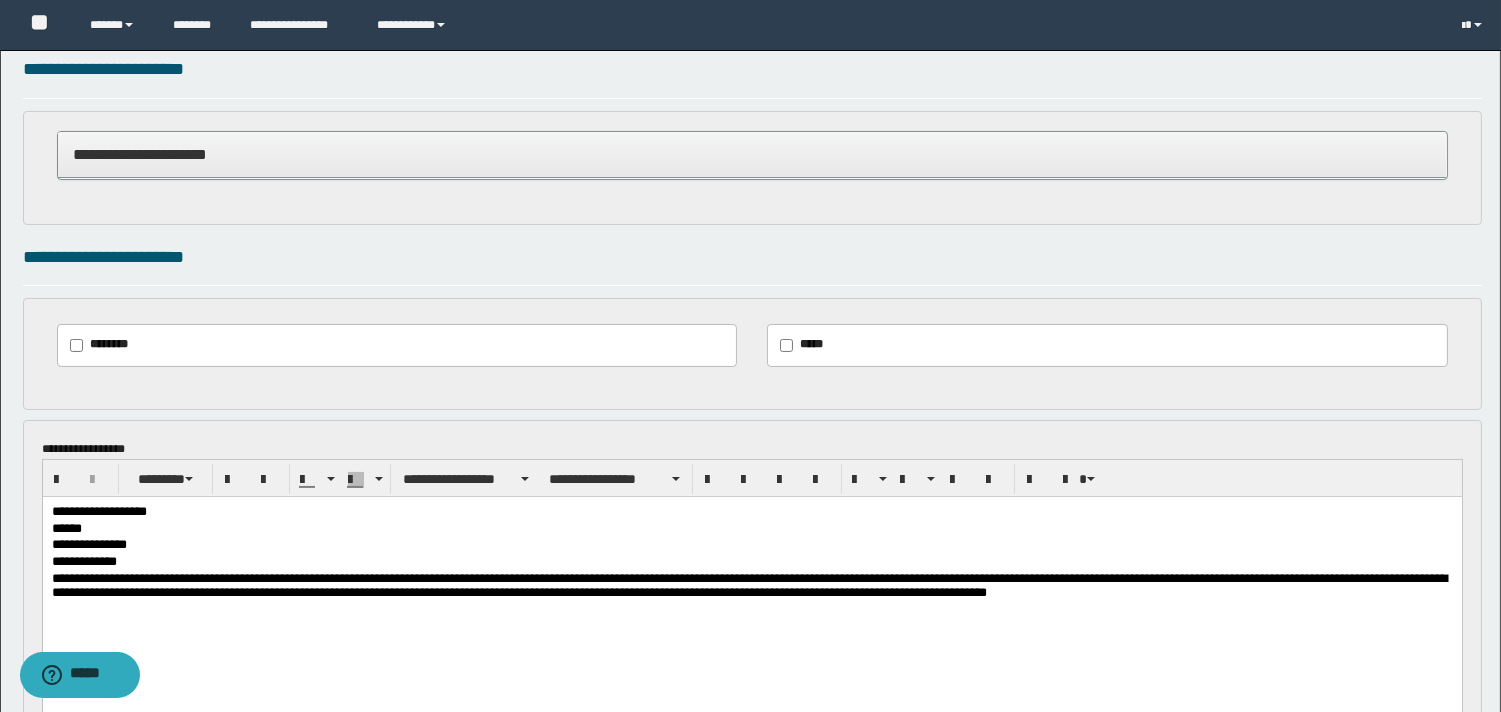 scroll, scrollTop: 525, scrollLeft: 0, axis: vertical 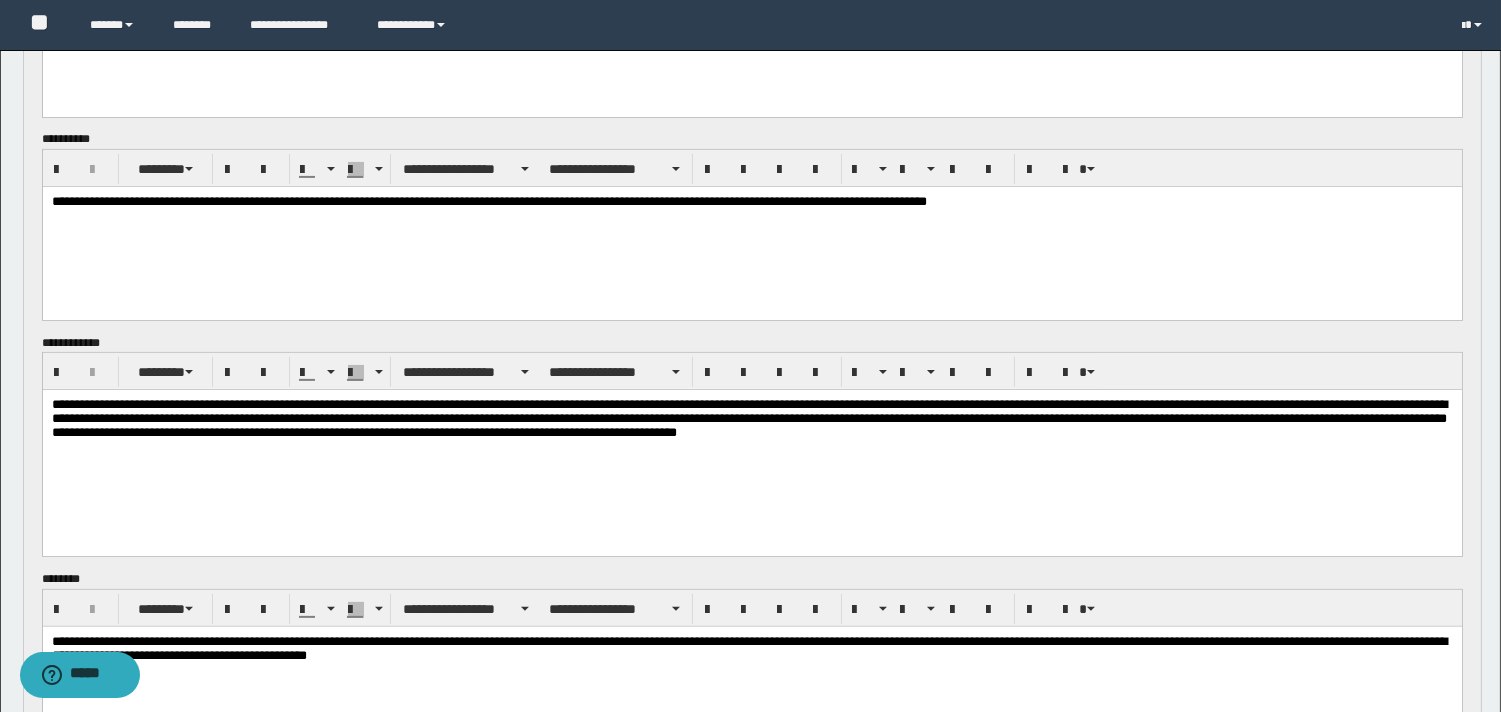 click on "**********" at bounding box center [748, 418] 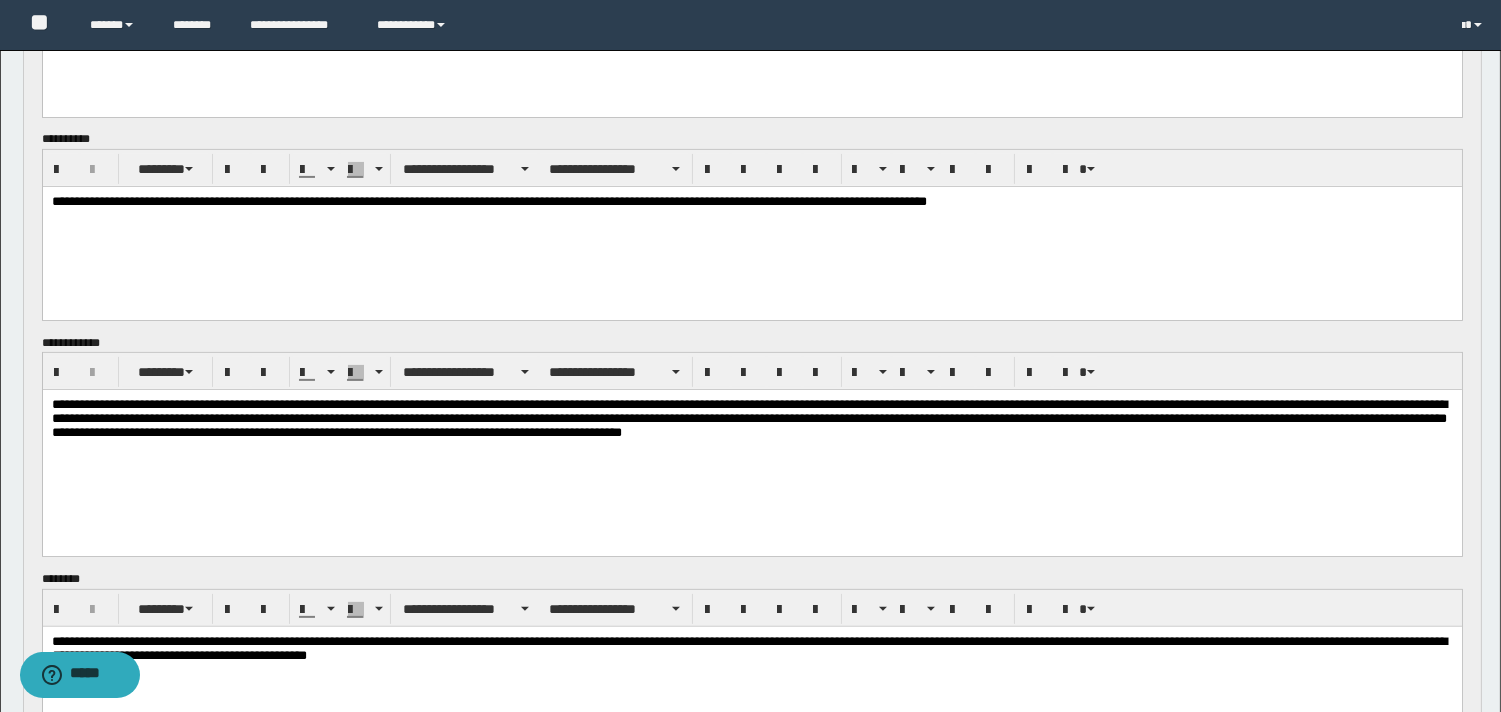click on "**********" at bounding box center (748, 418) 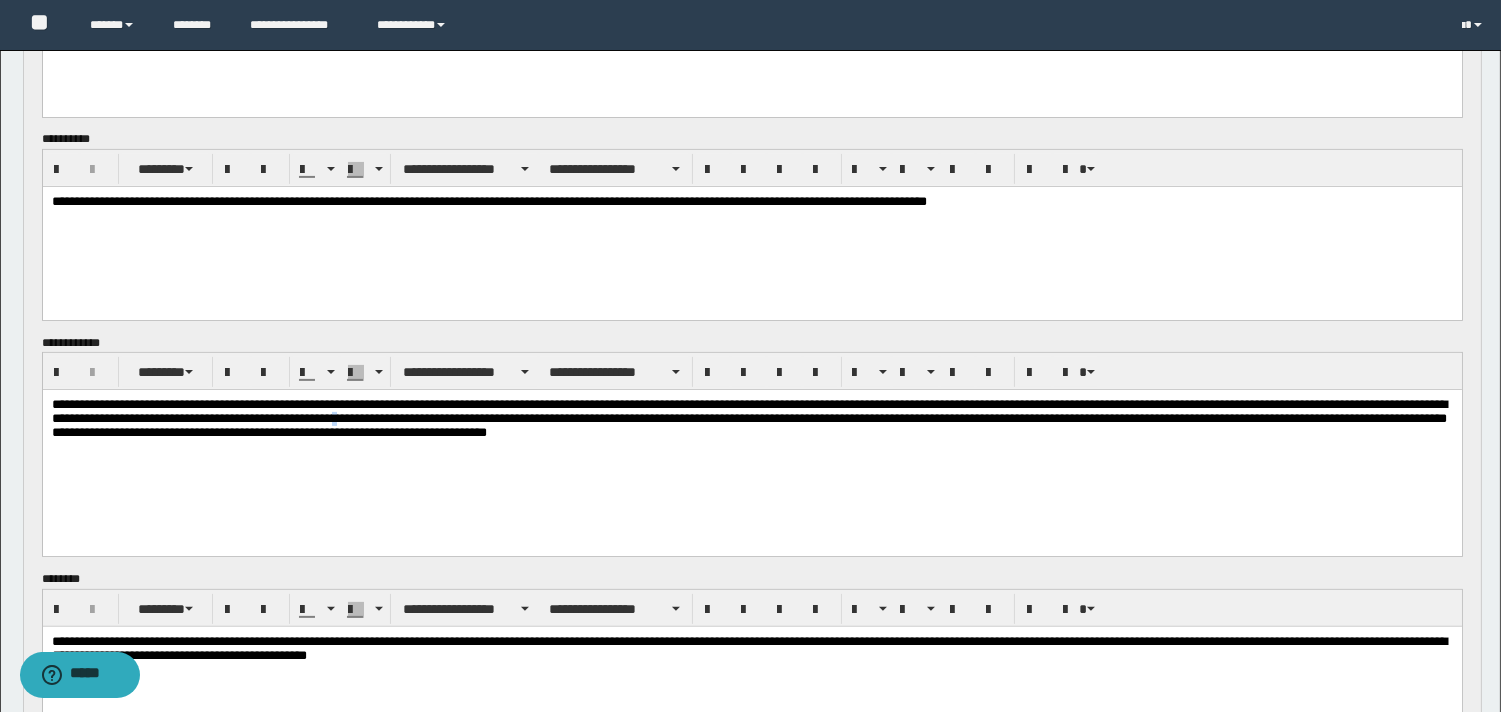 click on "**********" at bounding box center [748, 418] 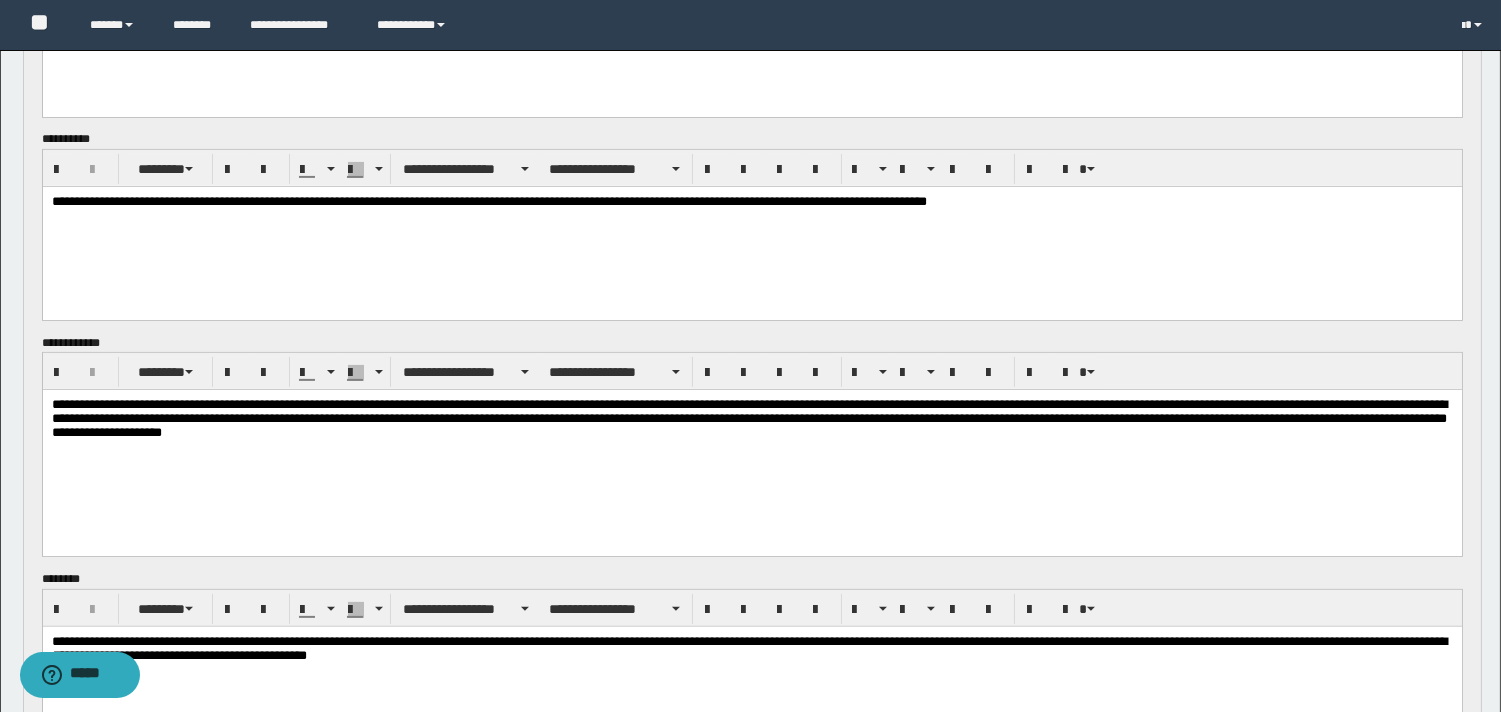 click on "**********" at bounding box center [748, 418] 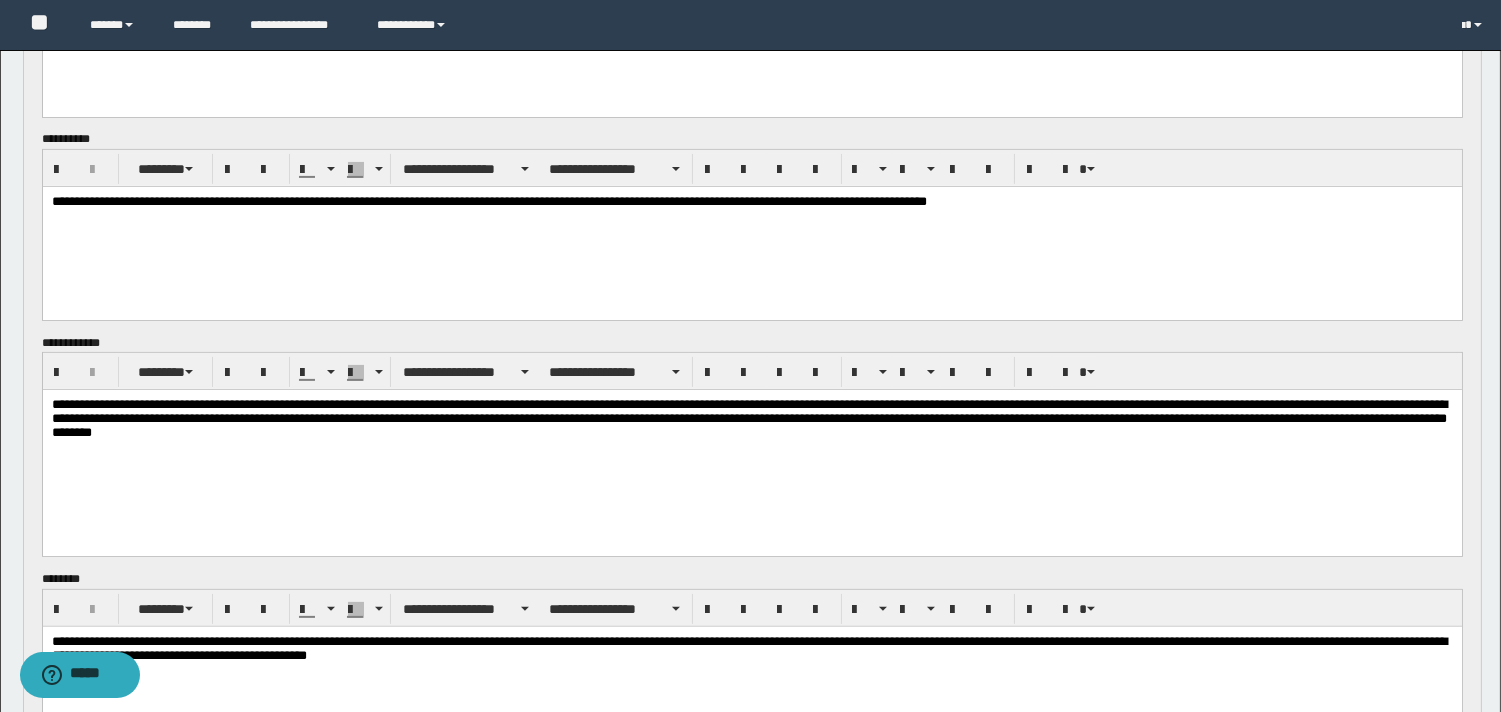click on "**********" at bounding box center [748, 418] 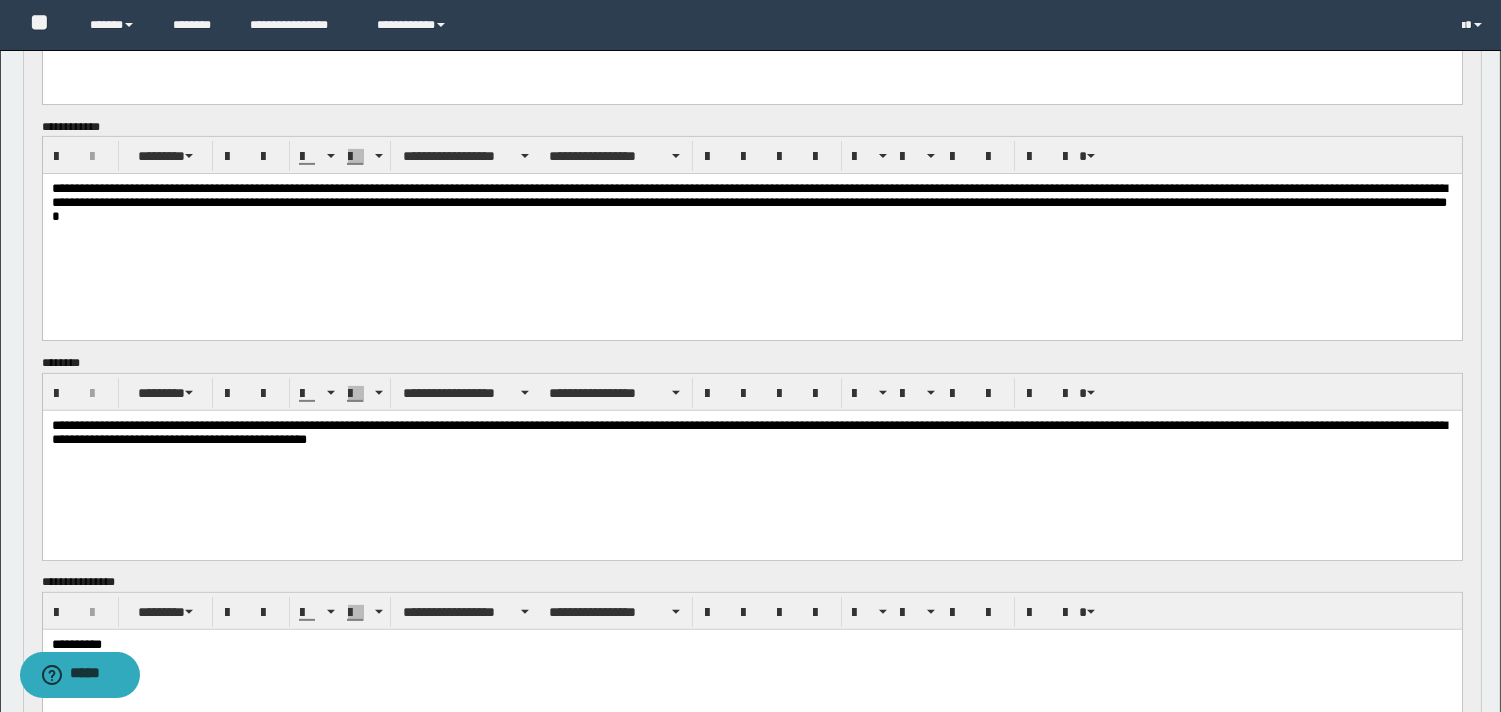 scroll, scrollTop: 1367, scrollLeft: 0, axis: vertical 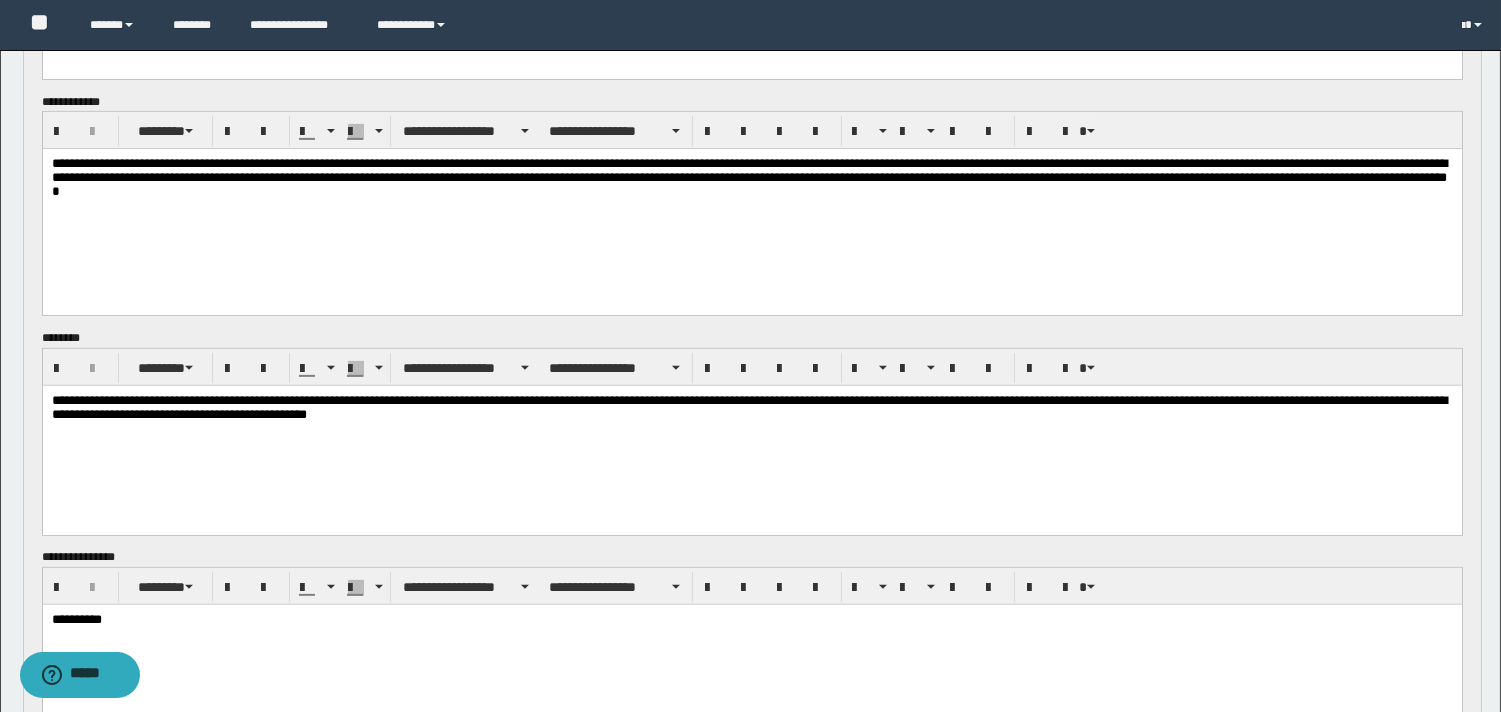 click on "**********" at bounding box center (751, 432) 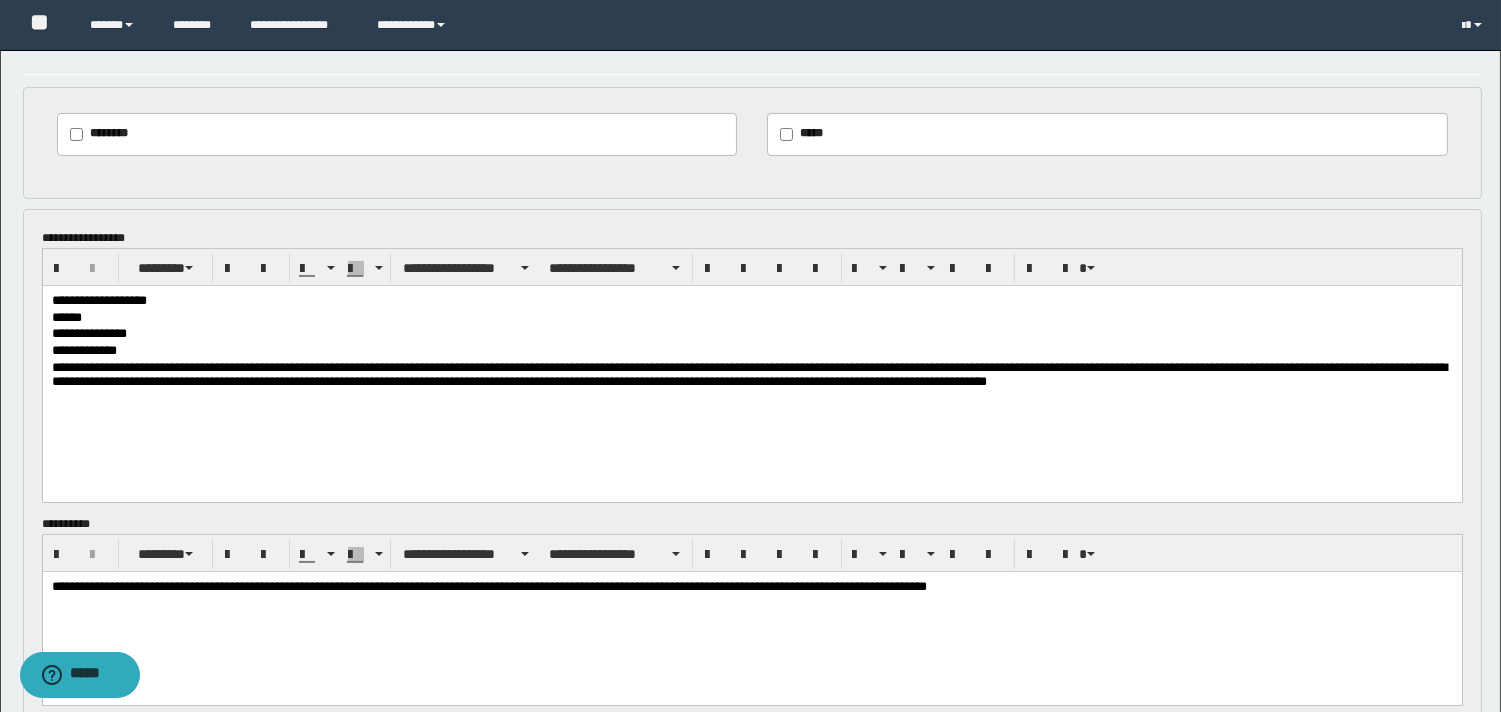 scroll, scrollTop: 737, scrollLeft: 0, axis: vertical 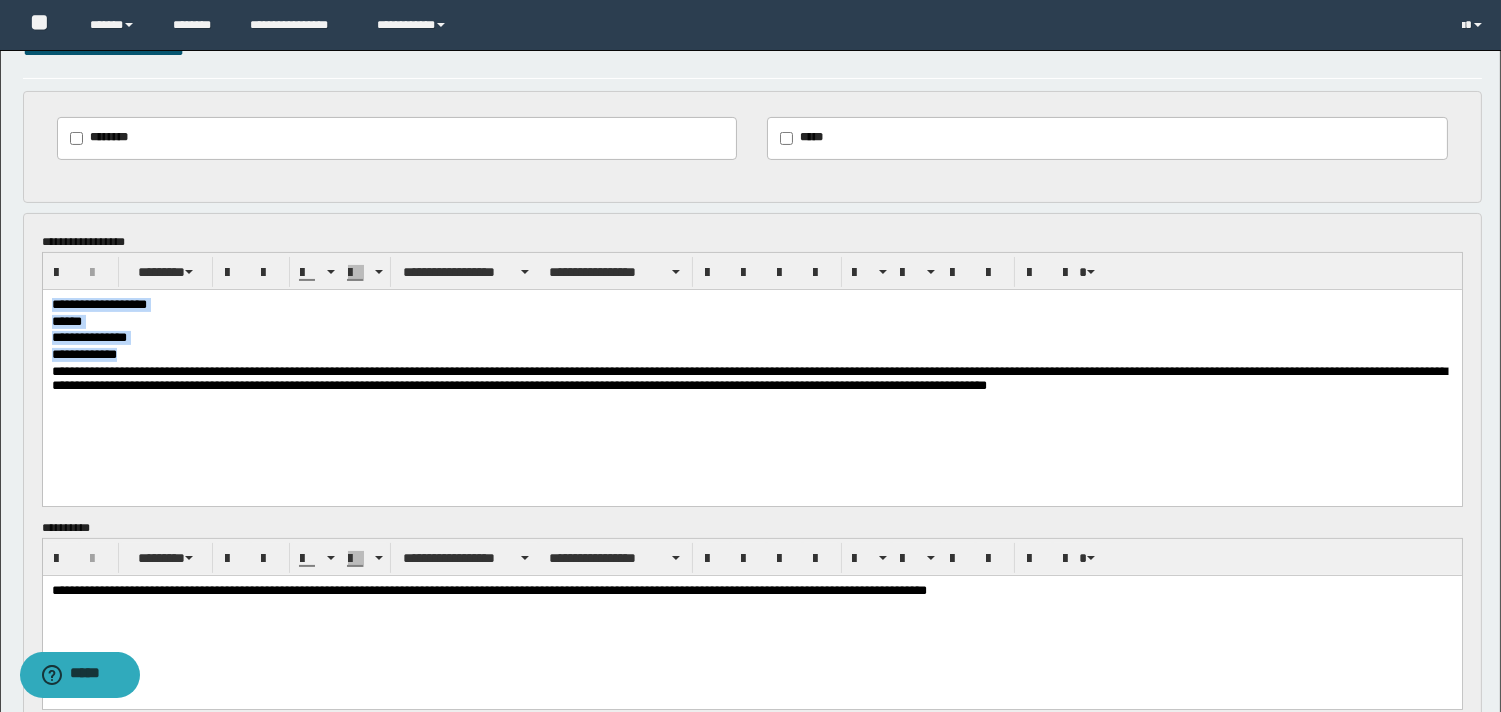 drag, startPoint x: 51, startPoint y: 301, endPoint x: 182, endPoint y: 350, distance: 139.86423 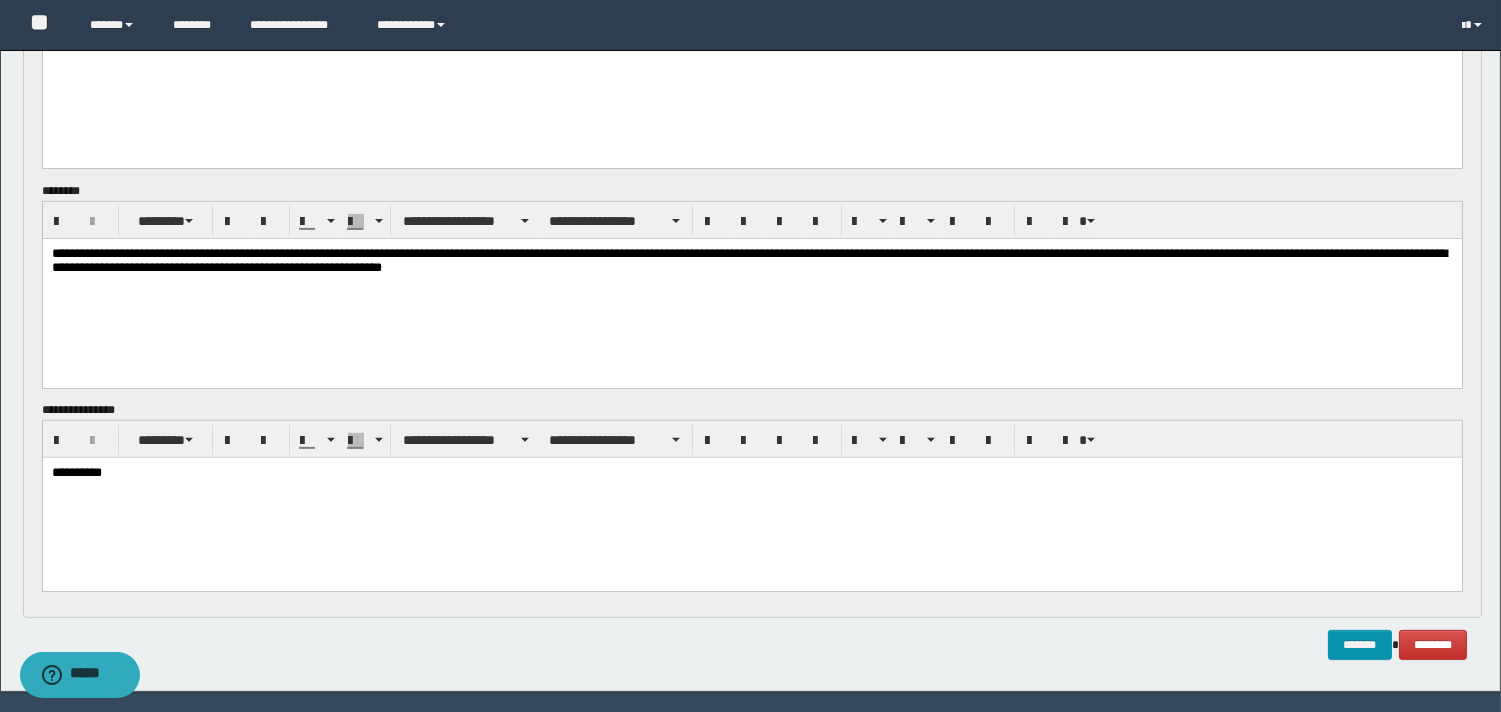 scroll, scrollTop: 1458, scrollLeft: 0, axis: vertical 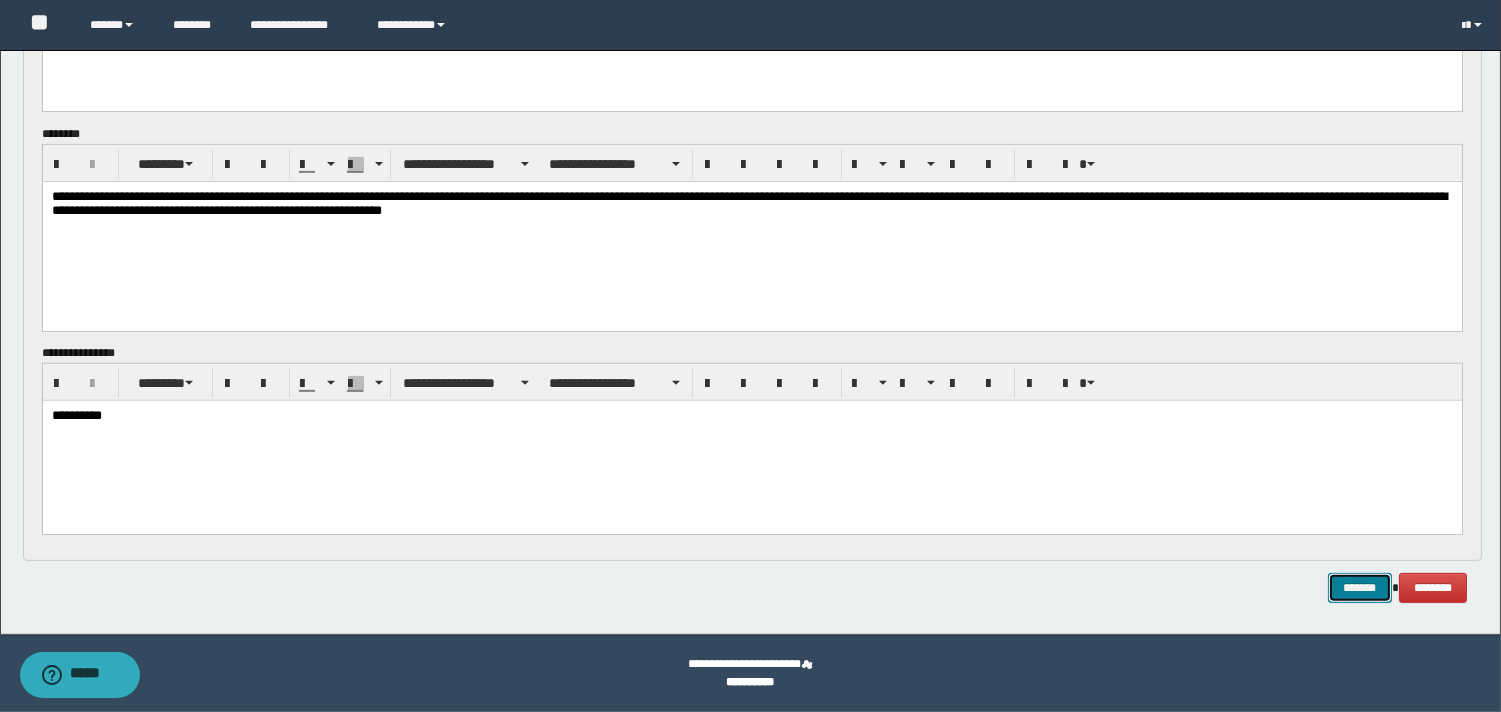 click on "*******" at bounding box center [1360, 588] 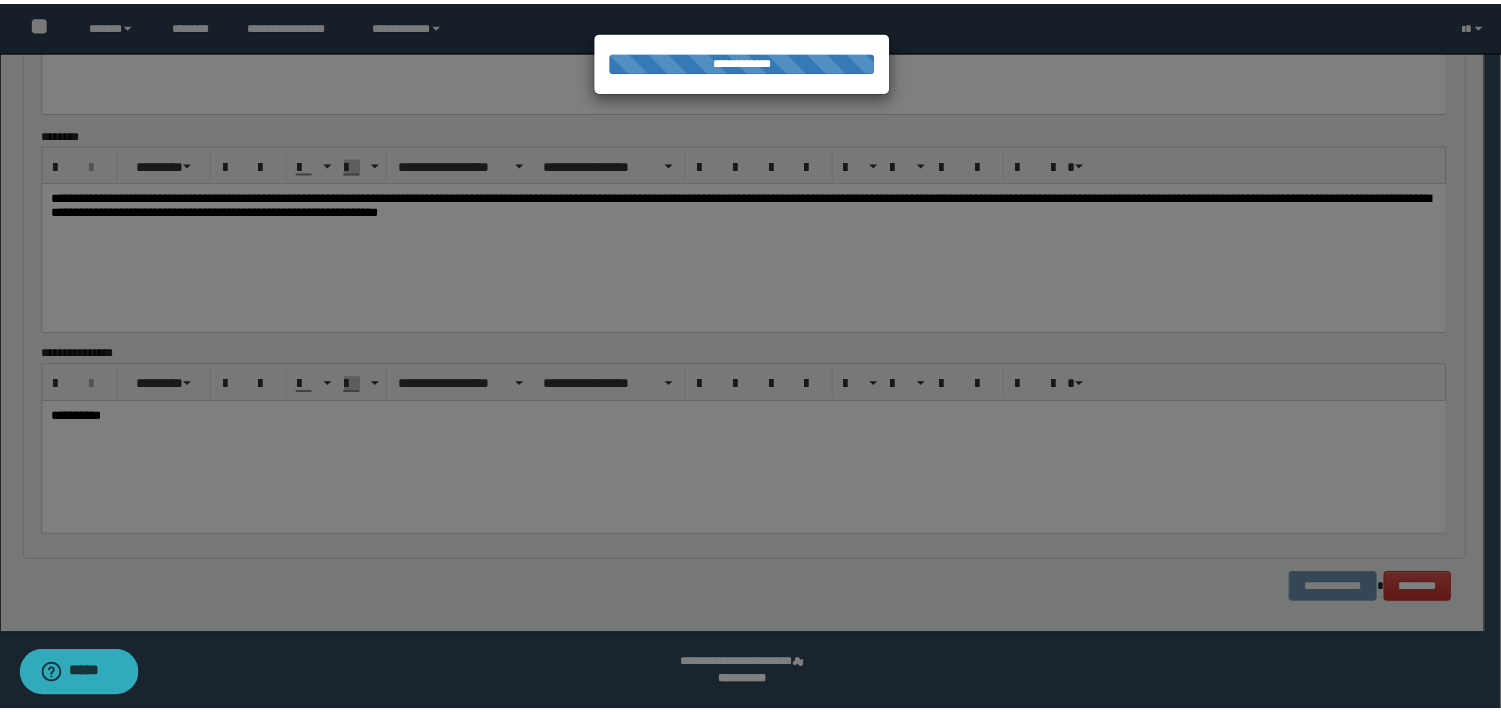 scroll, scrollTop: 1474, scrollLeft: 0, axis: vertical 